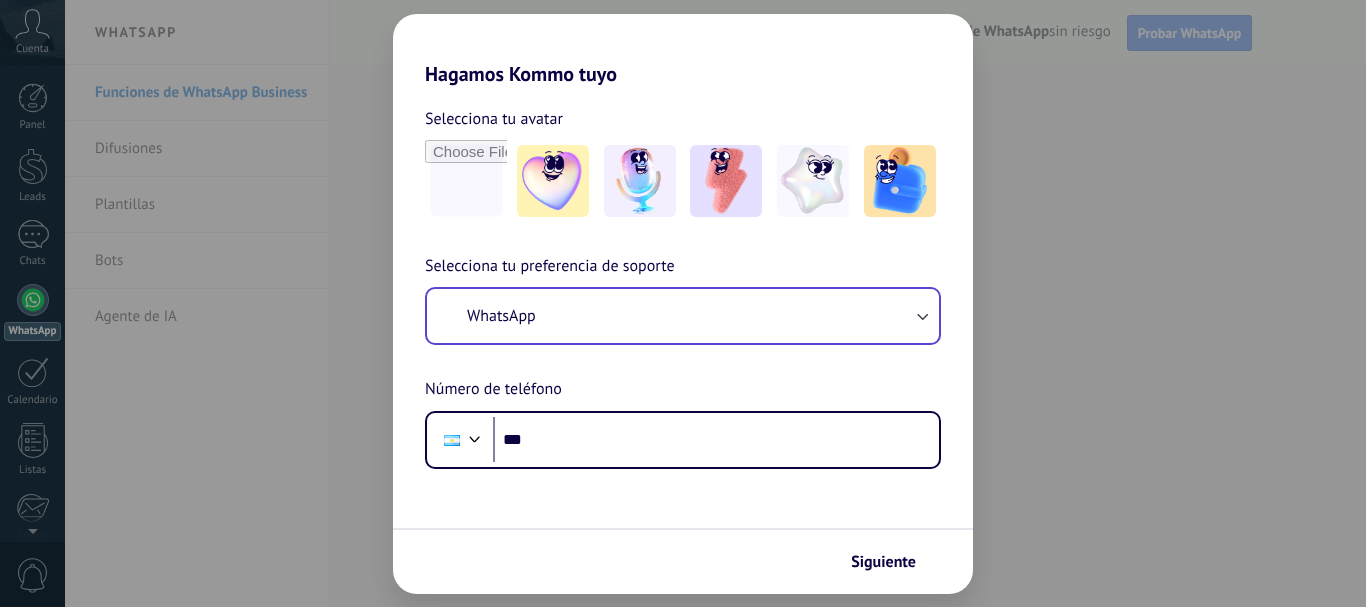 scroll, scrollTop: 0, scrollLeft: 0, axis: both 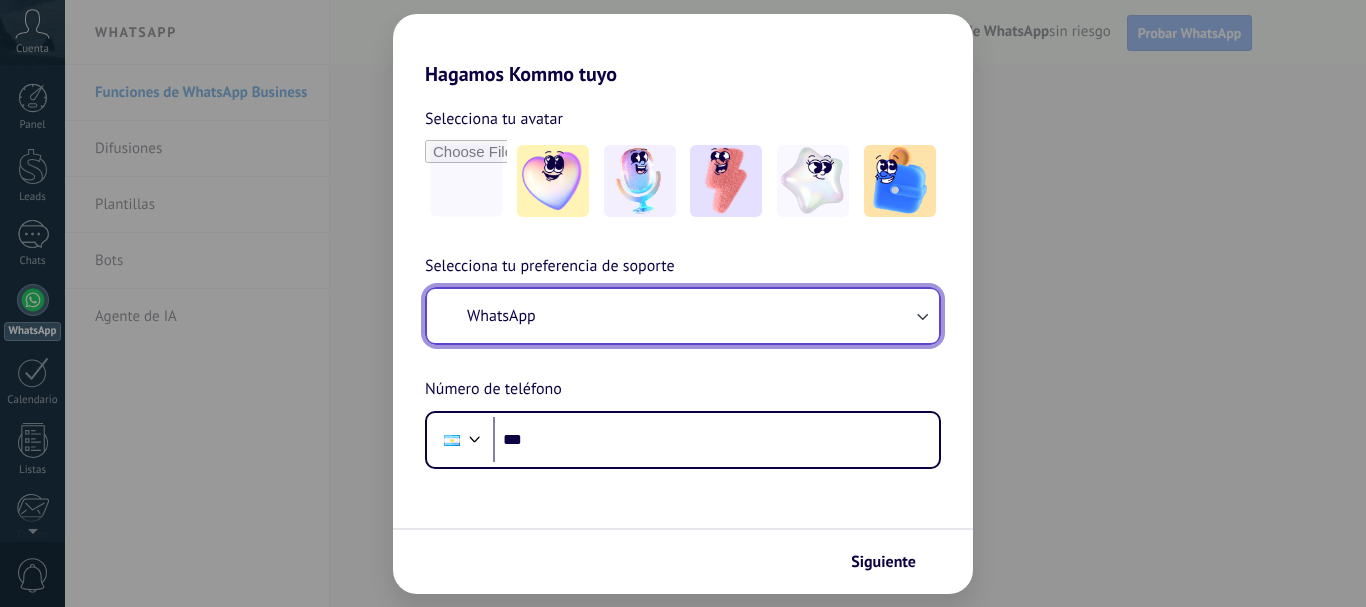 click on "WhatsApp" at bounding box center [683, 316] 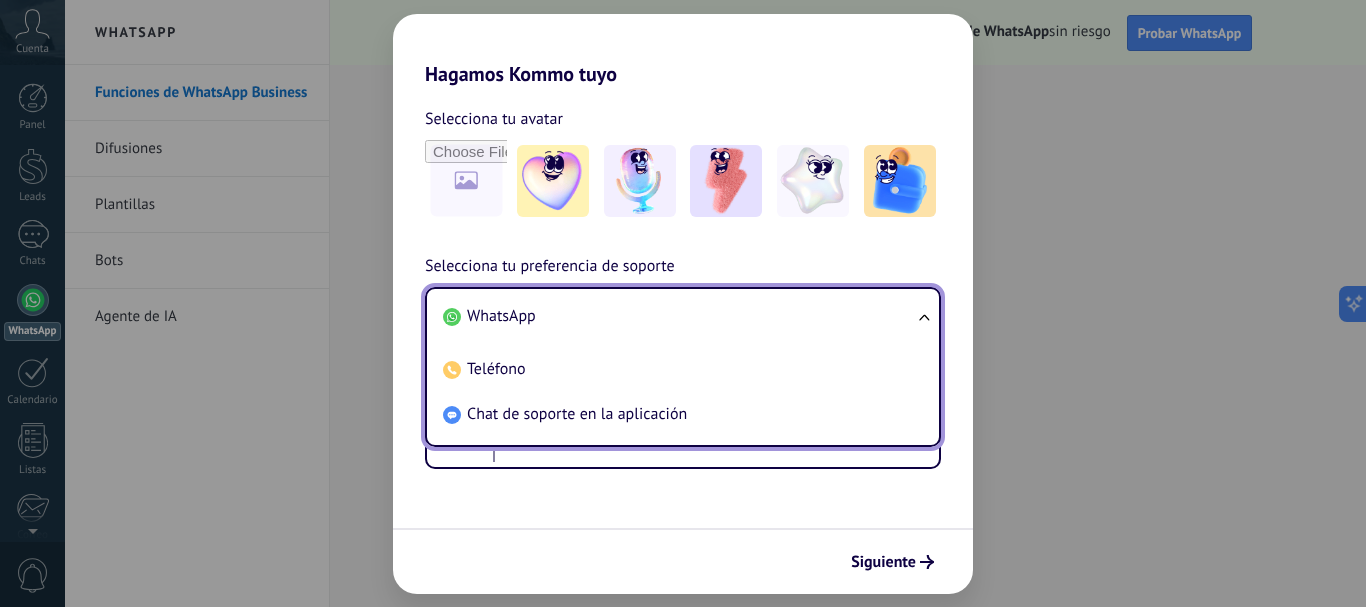 scroll, scrollTop: 0, scrollLeft: 0, axis: both 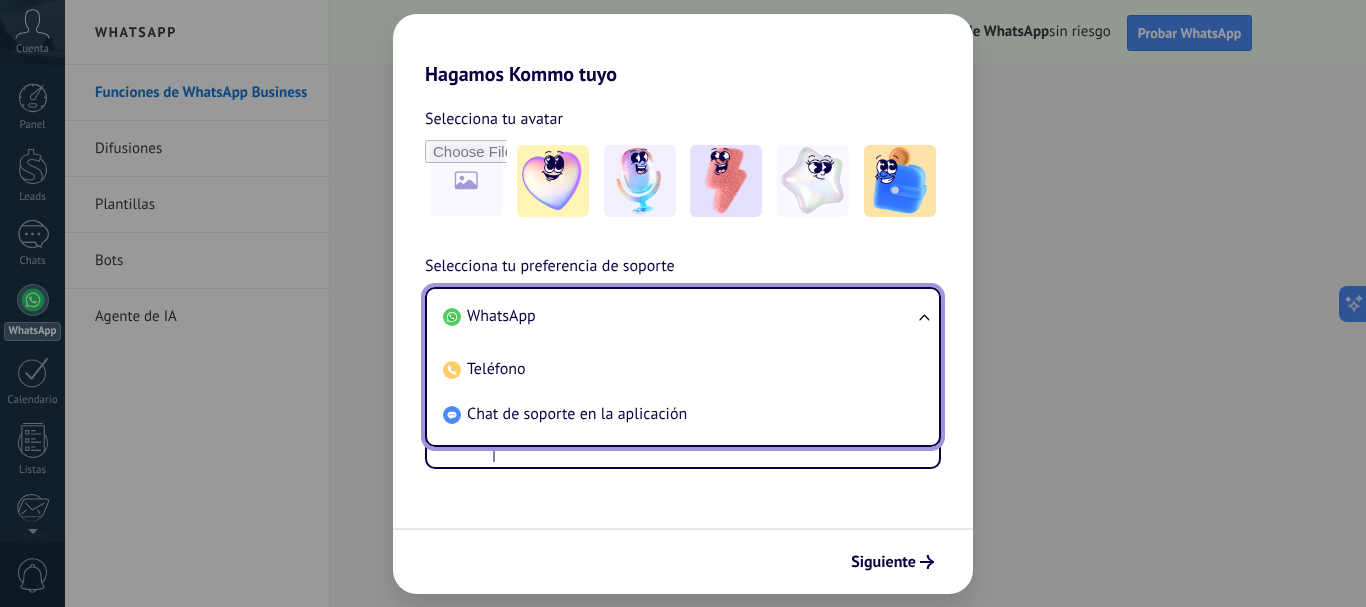 click on "Selecciona tu avatar Selecciona tu preferencia de soporte WhatsApp WhatsApp Teléfono Chat de soporte en la aplicación Número de teléfono Phone *** Siguiente" at bounding box center [683, 340] 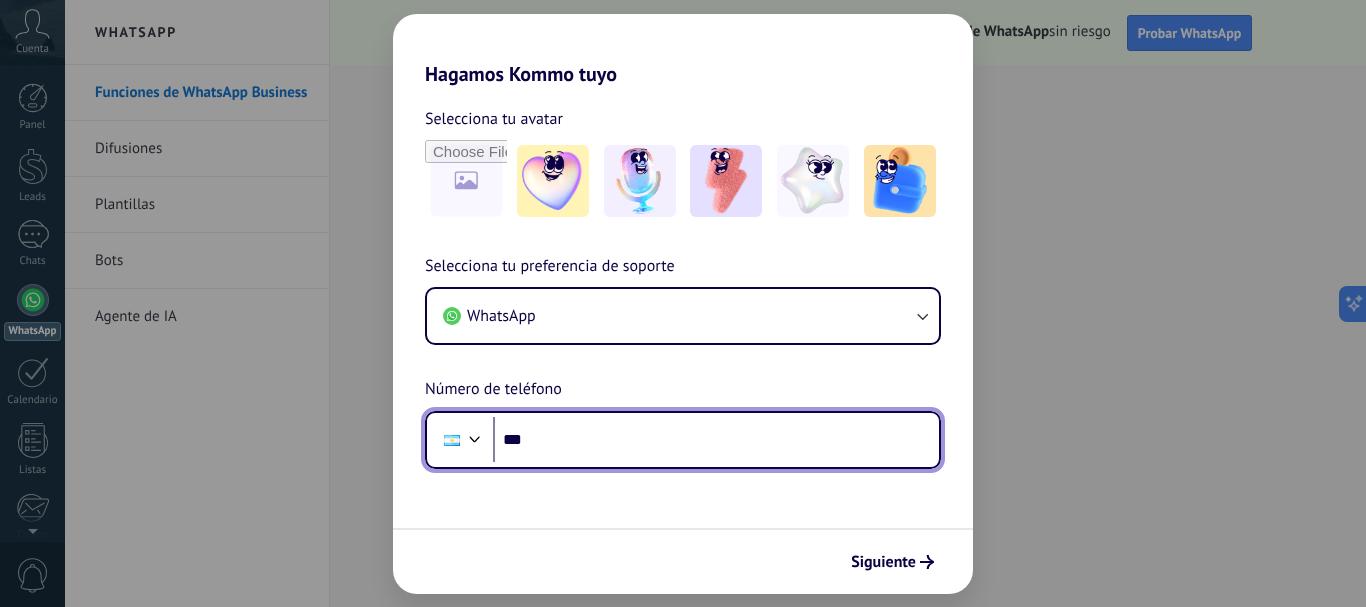 click on "***" at bounding box center [716, 440] 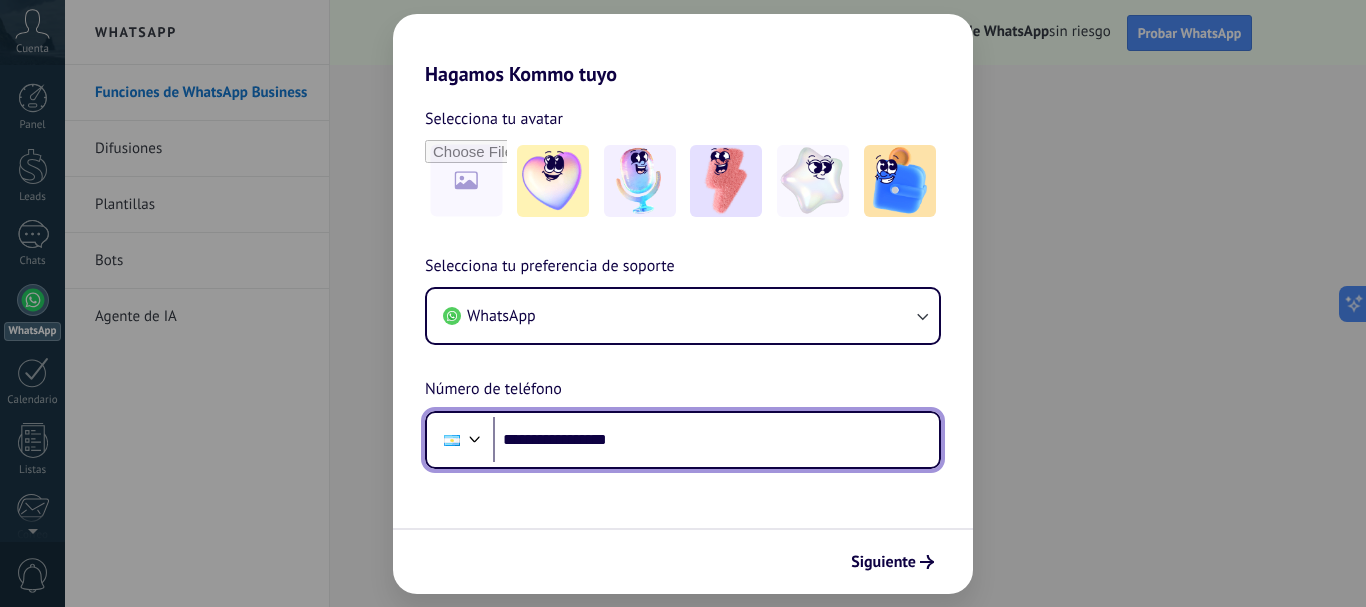 click on "**********" at bounding box center (716, 440) 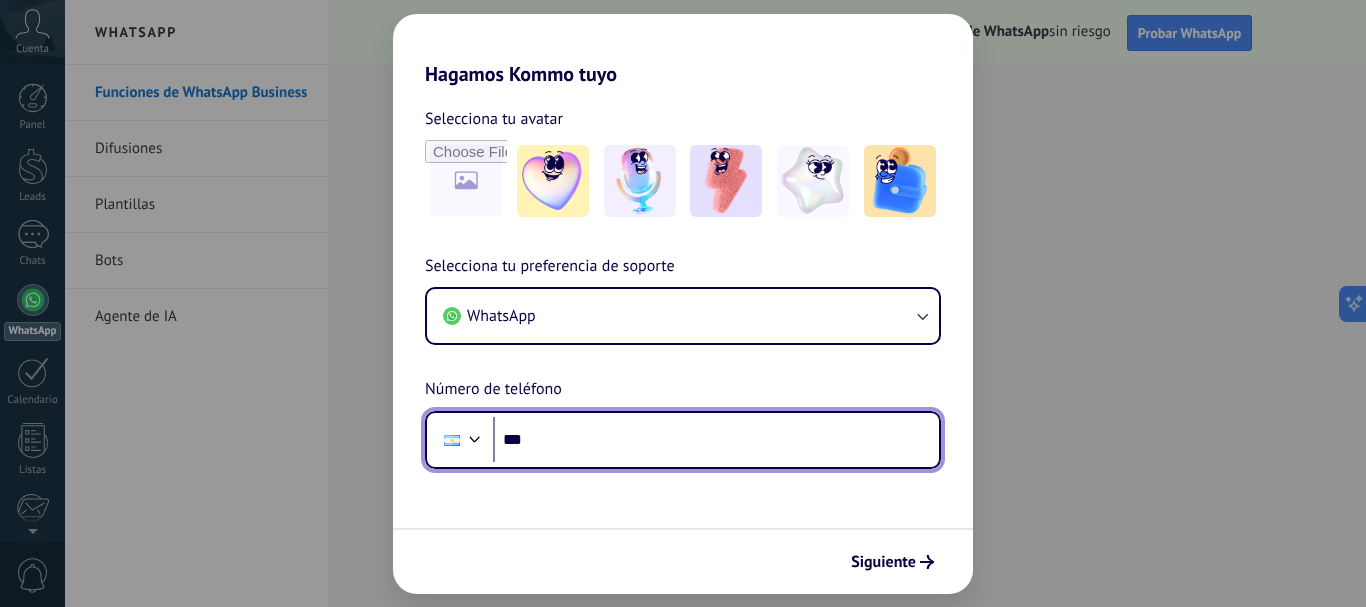 type on "**" 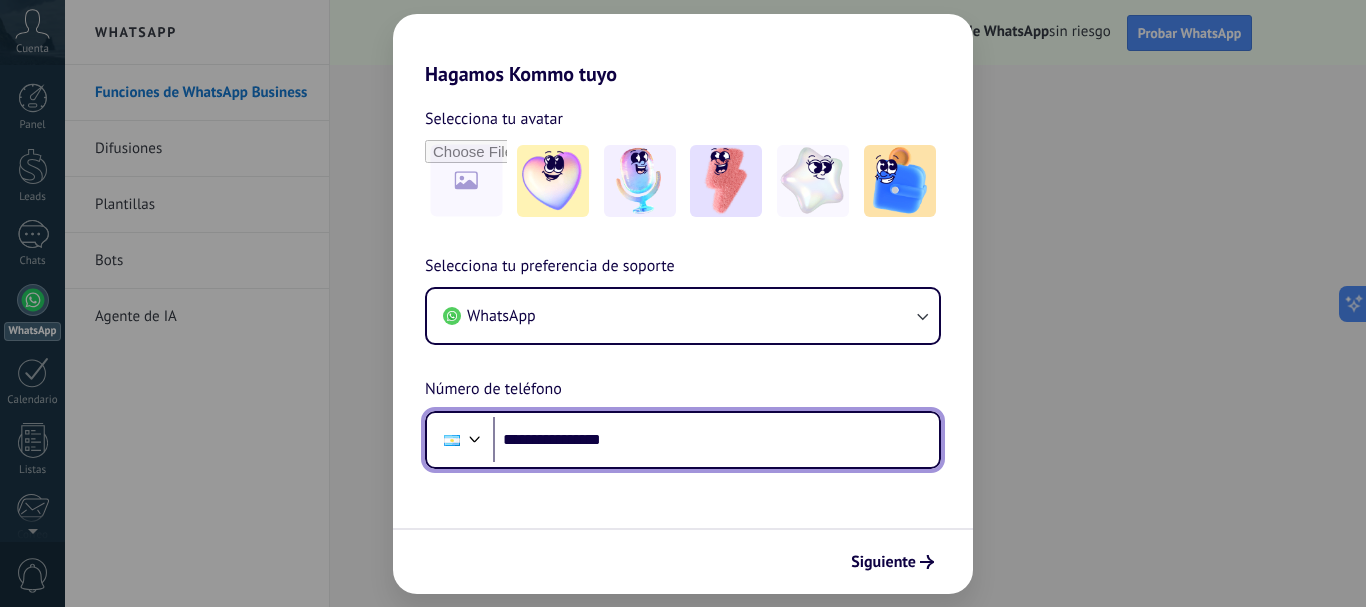 type on "**********" 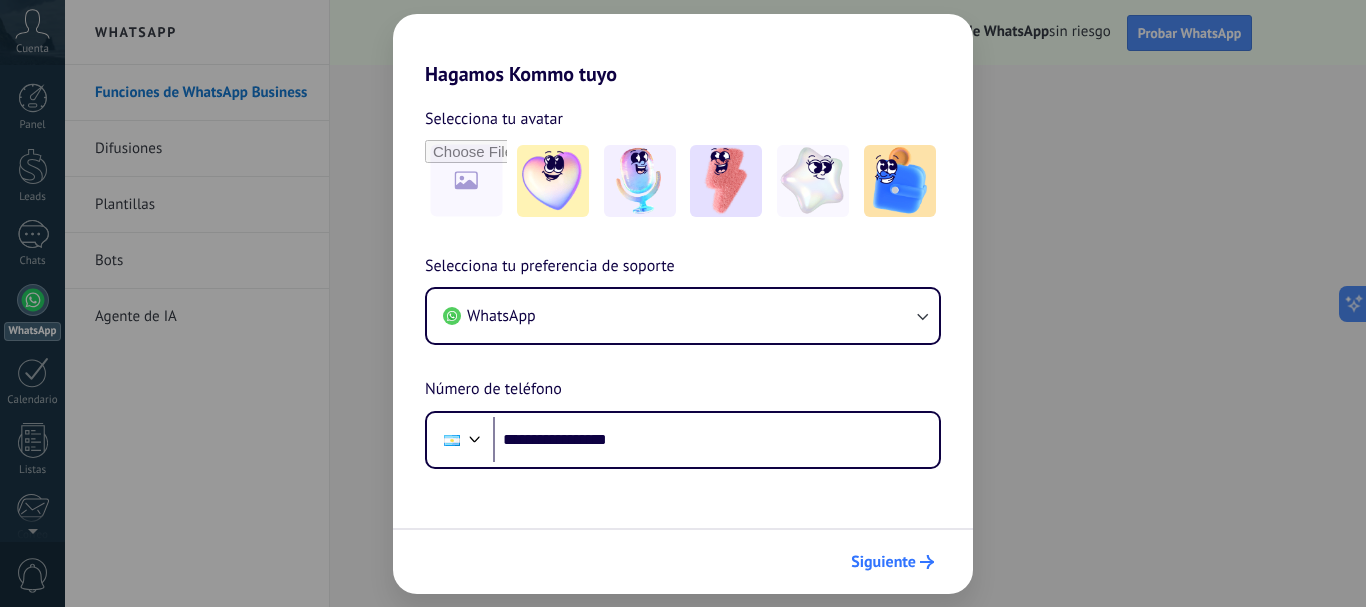 click on "Siguiente" at bounding box center (883, 562) 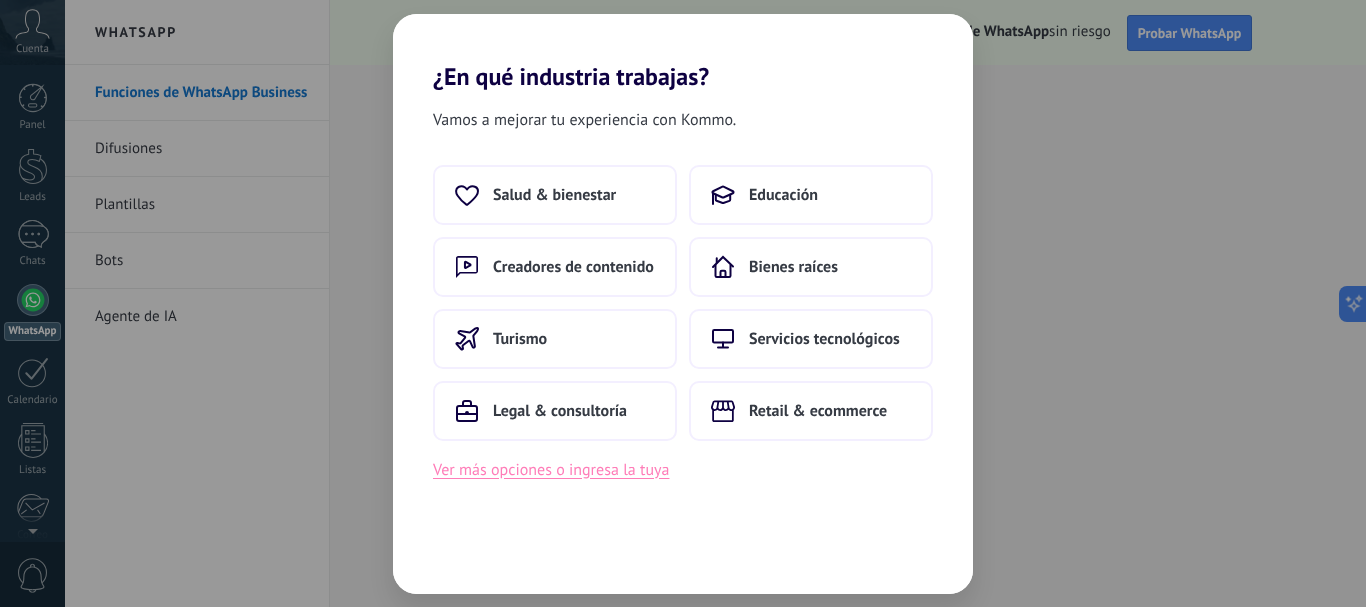 click on "Ver más opciones o ingresa la tuya" at bounding box center [551, 470] 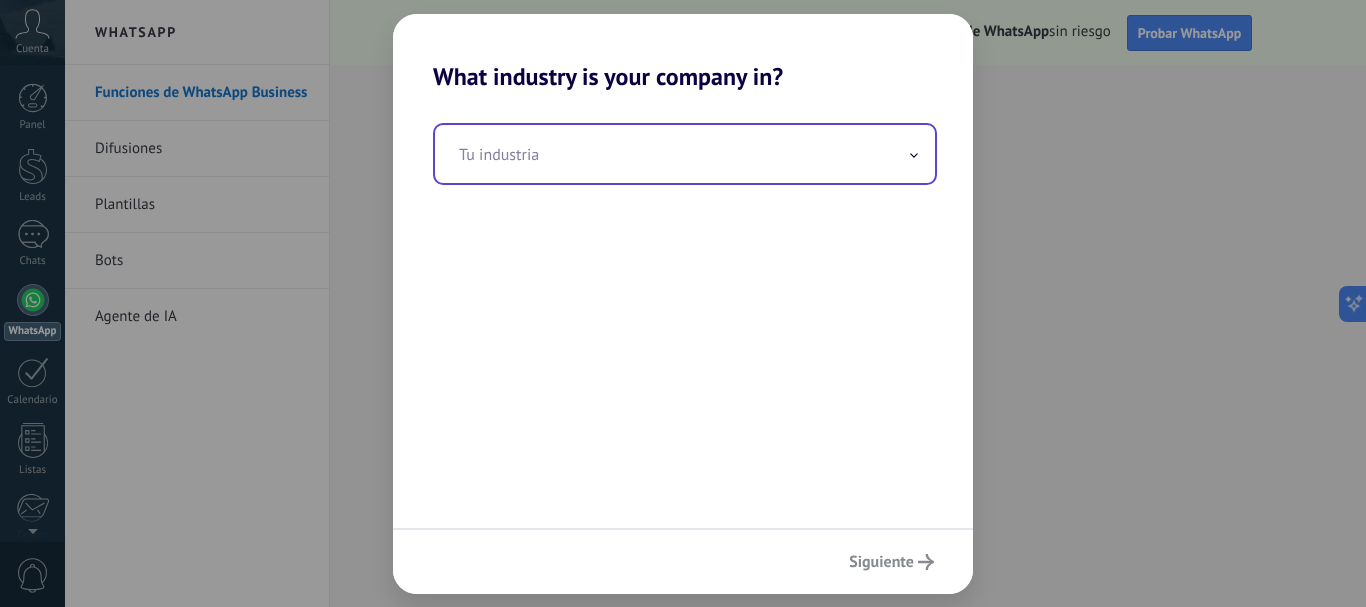 click at bounding box center (685, 154) 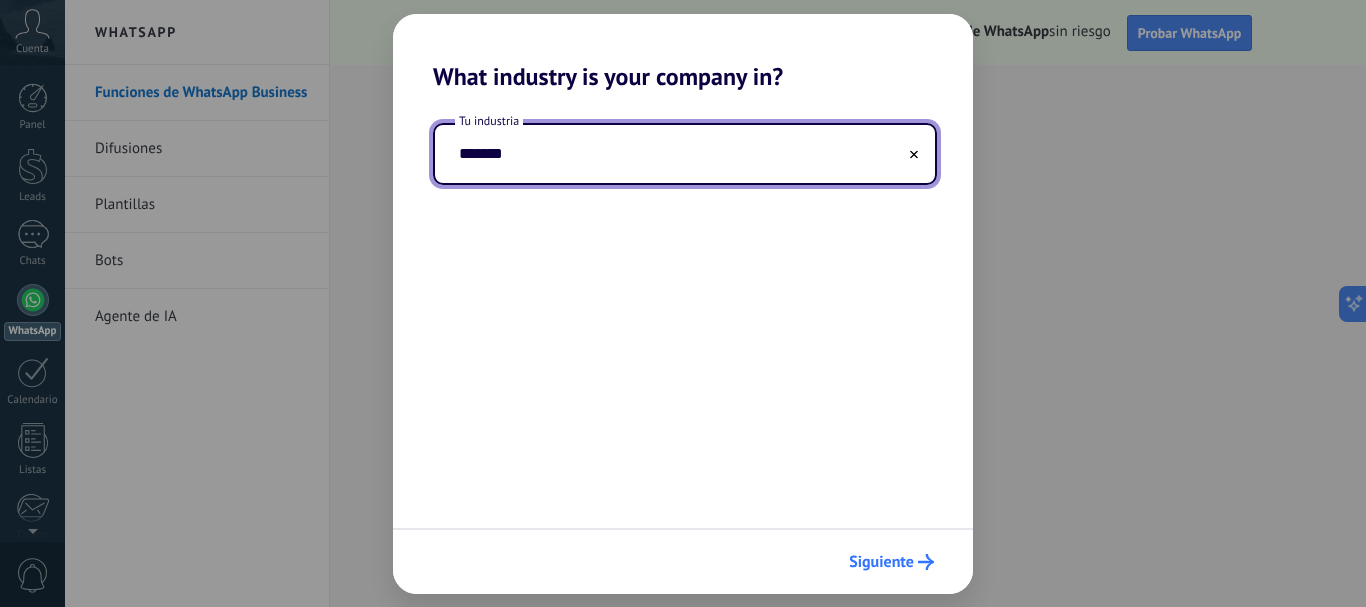 type on "*******" 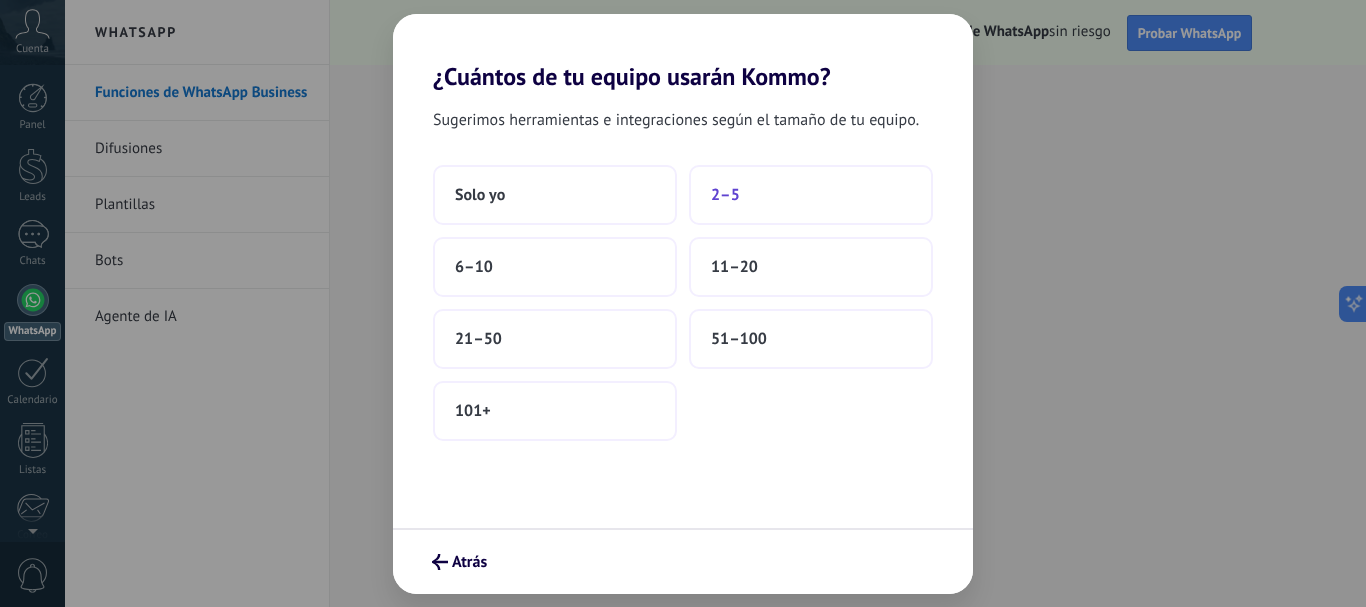 click on "2–5" at bounding box center [725, 195] 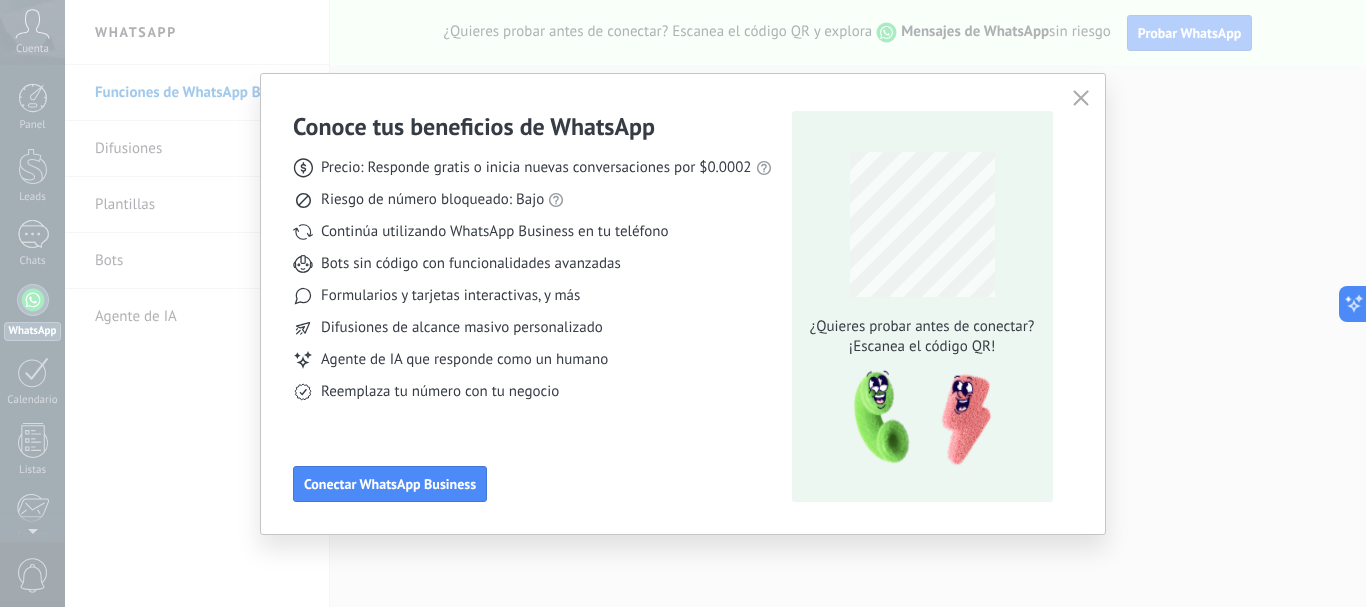 click 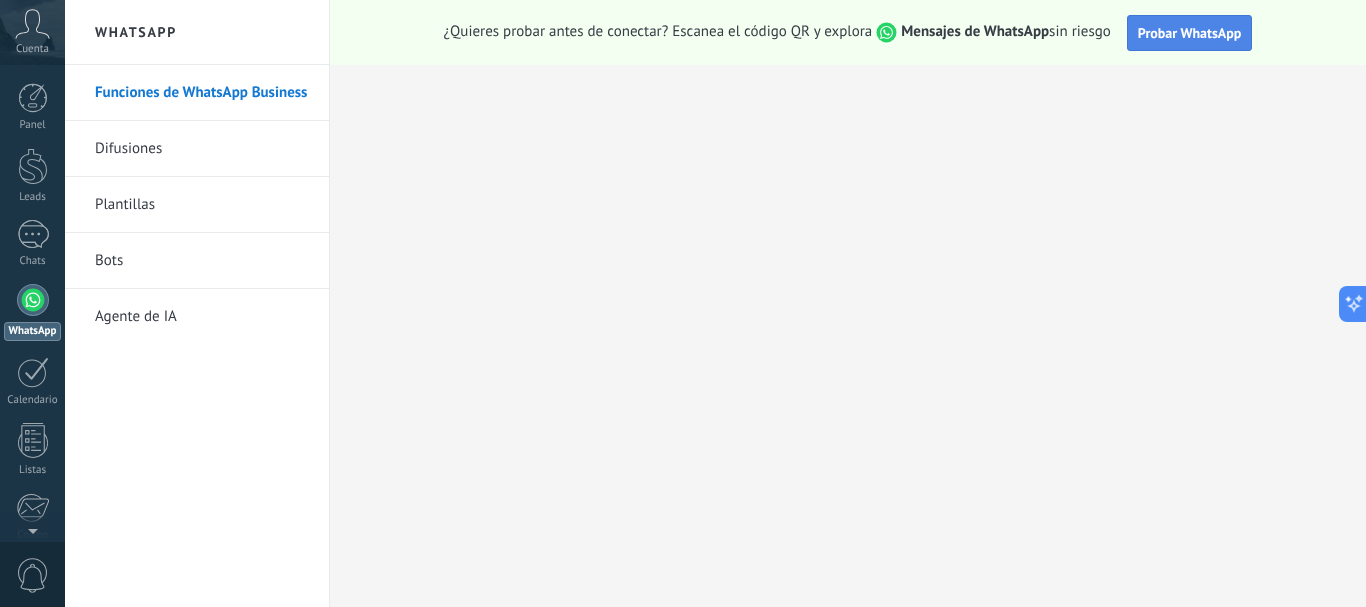 scroll, scrollTop: 225, scrollLeft: 0, axis: vertical 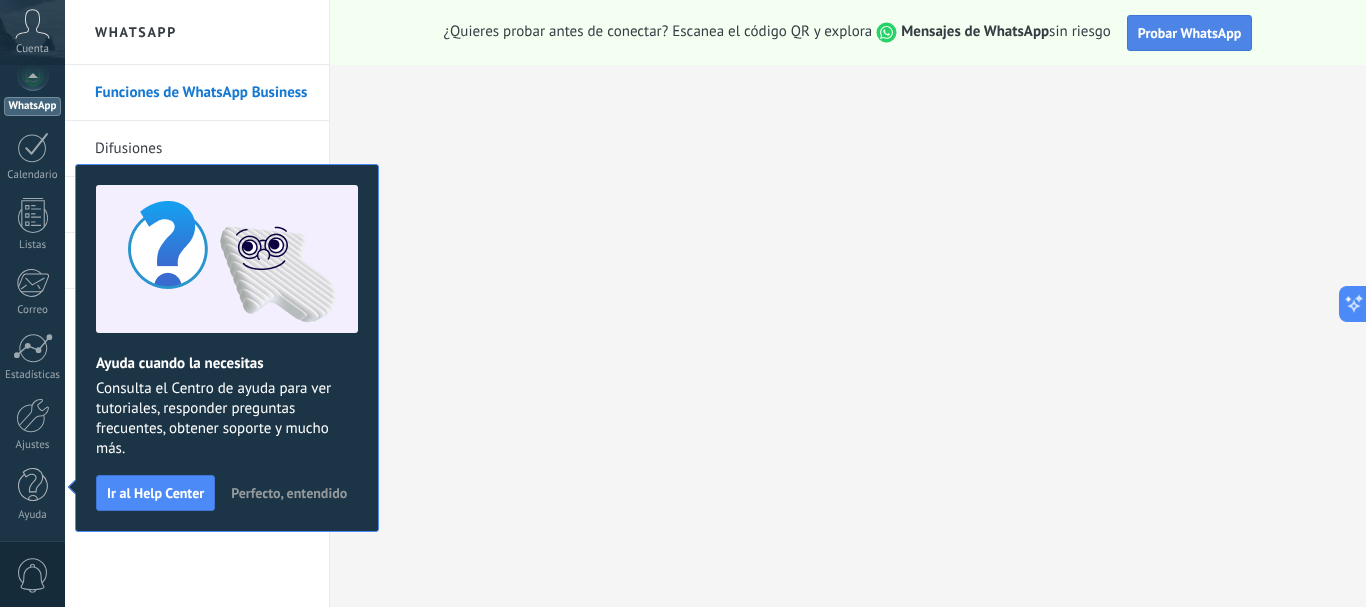 click on "Probar WhatsApp" at bounding box center [1190, 33] 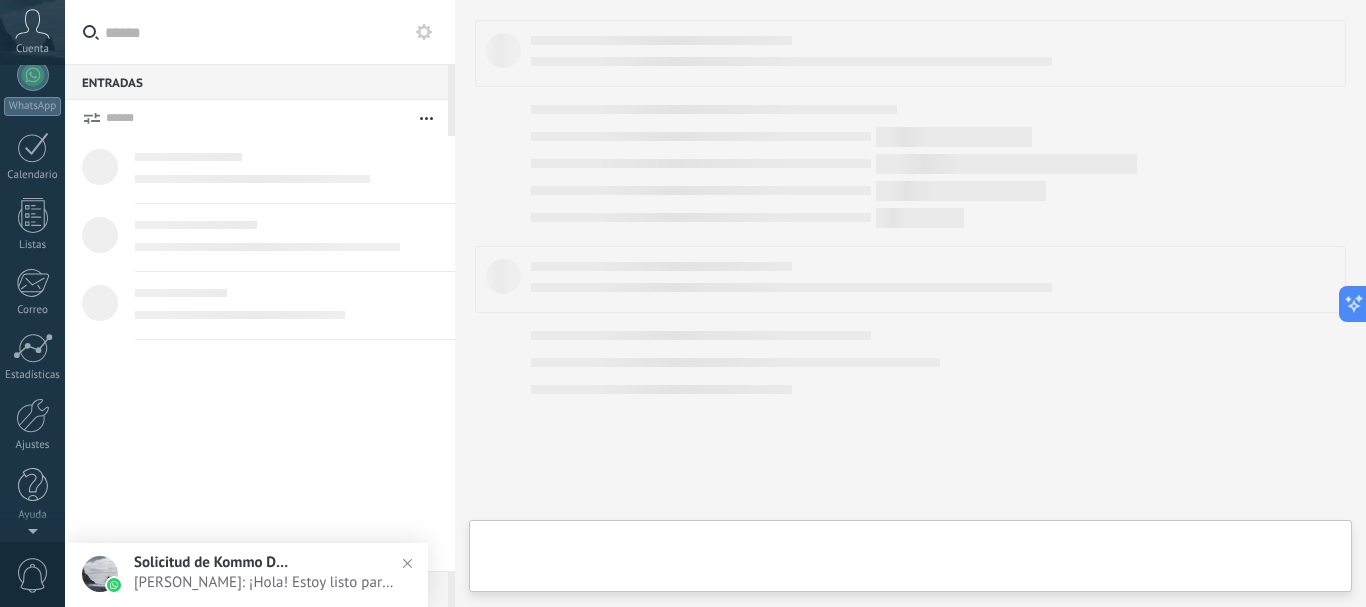 scroll, scrollTop: 0, scrollLeft: 0, axis: both 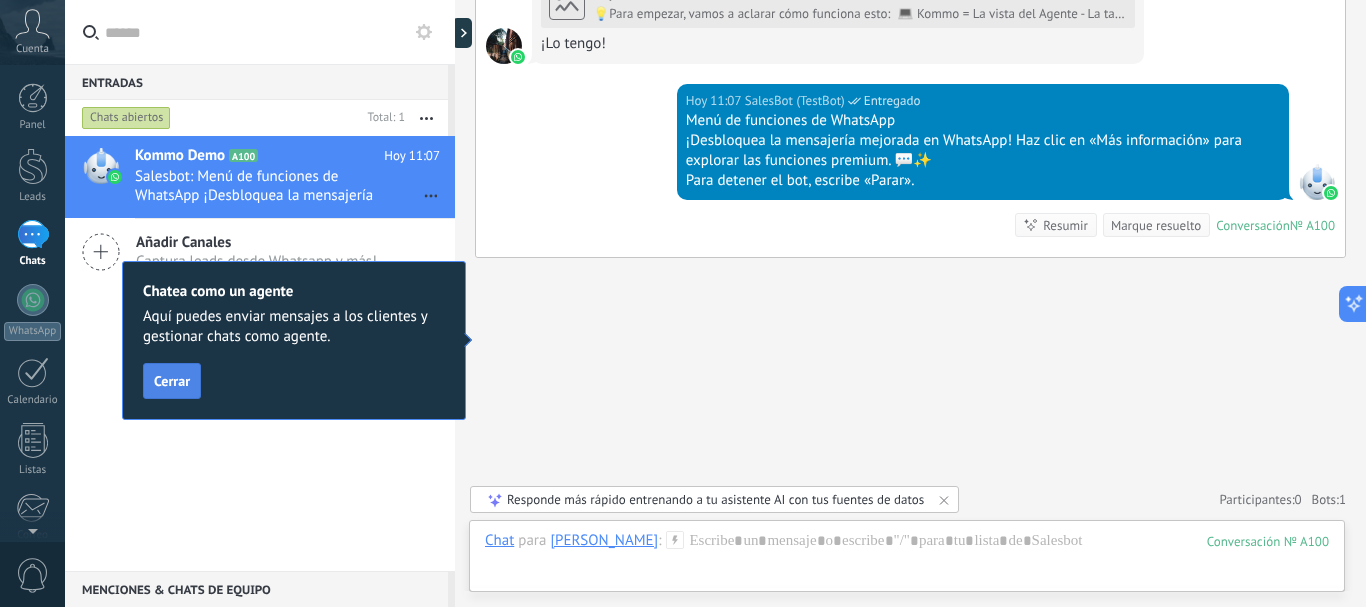 click on "Cerrar" at bounding box center [172, 381] 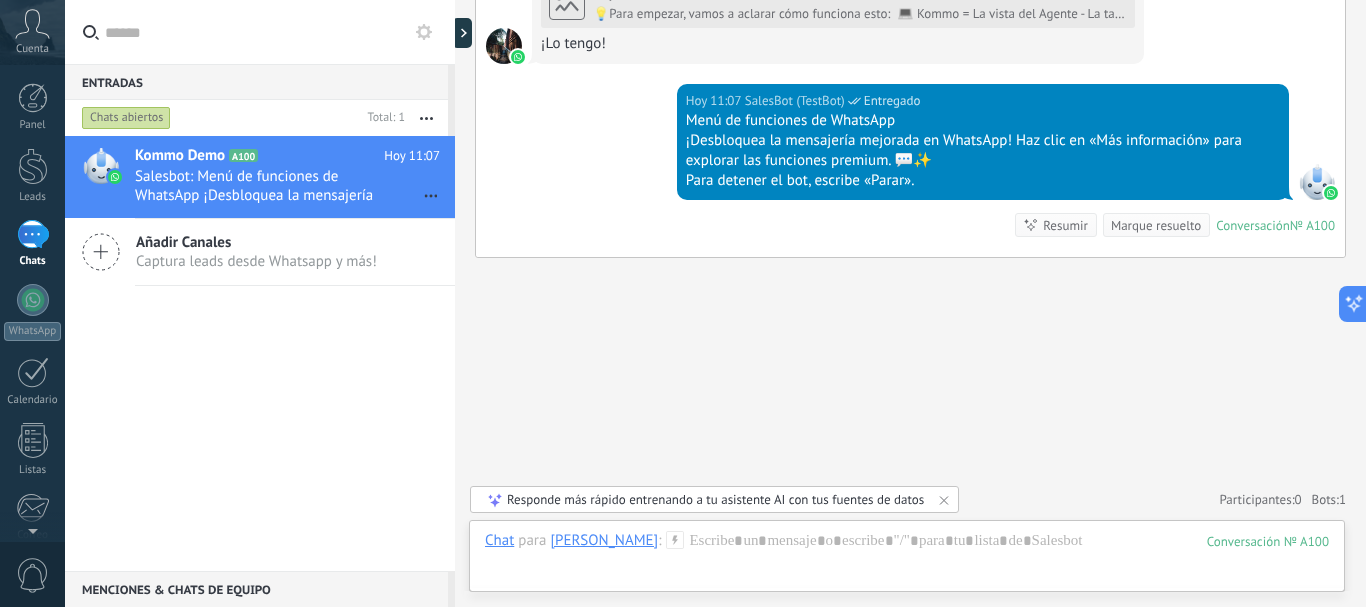 click on "Añadir Canales" at bounding box center (256, 242) 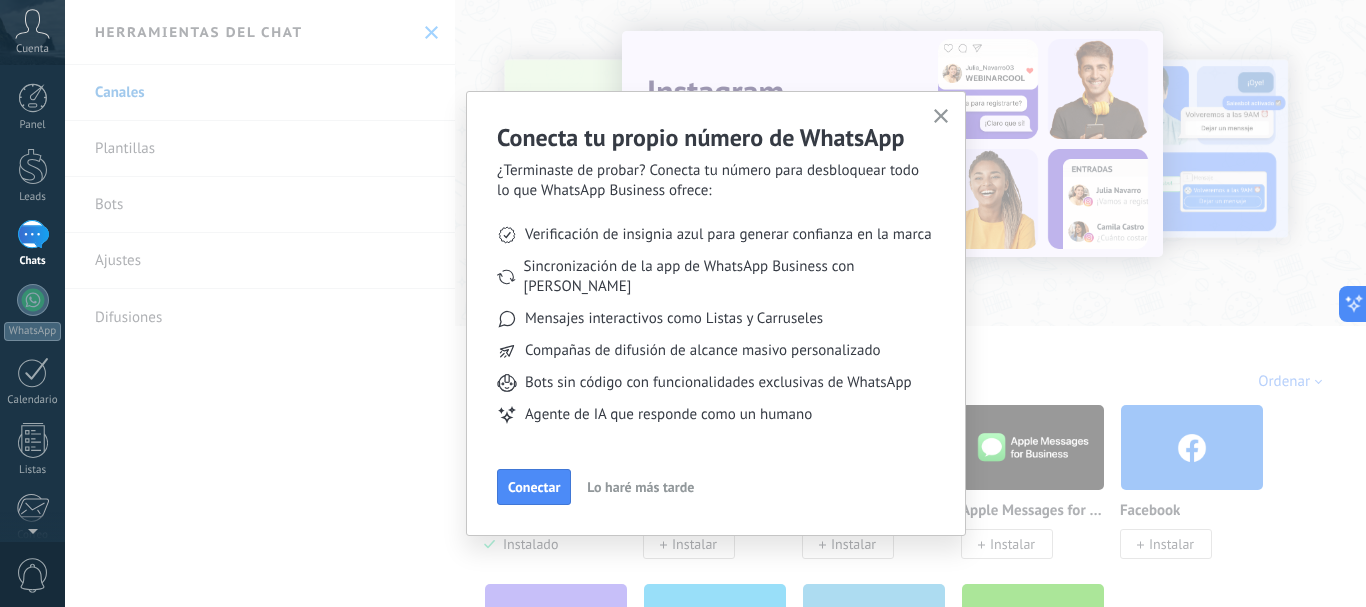 click on "Lo haré más tarde" at bounding box center (640, 487) 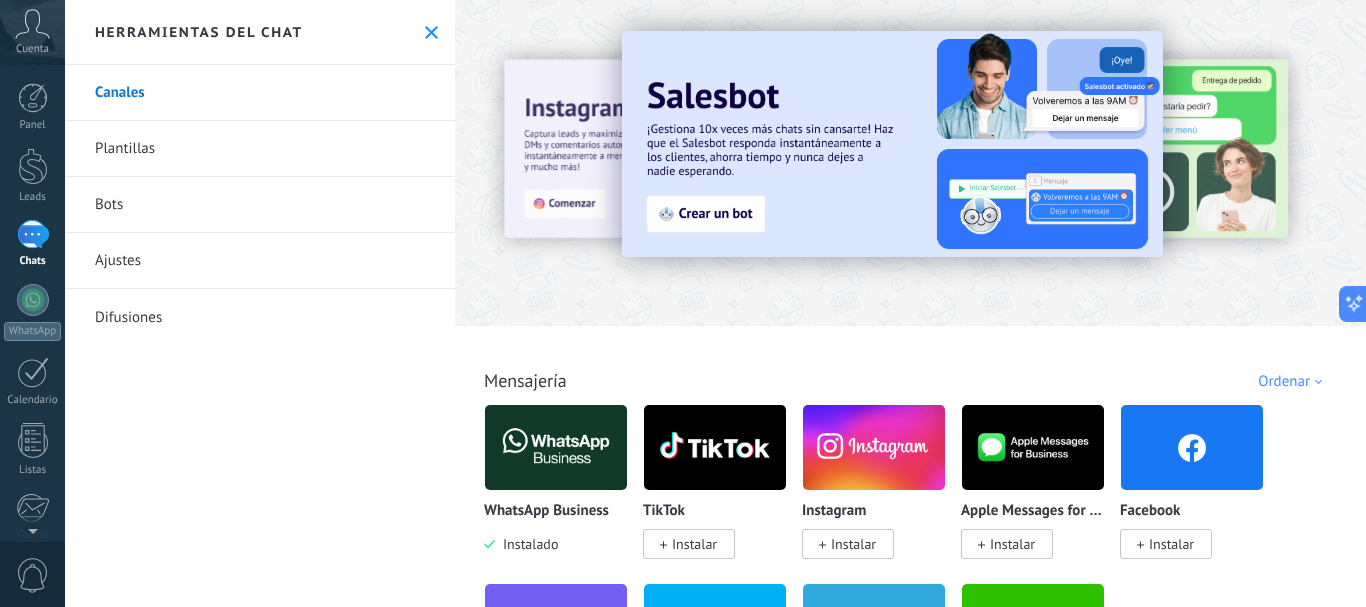 click on "Plantillas" at bounding box center (260, 149) 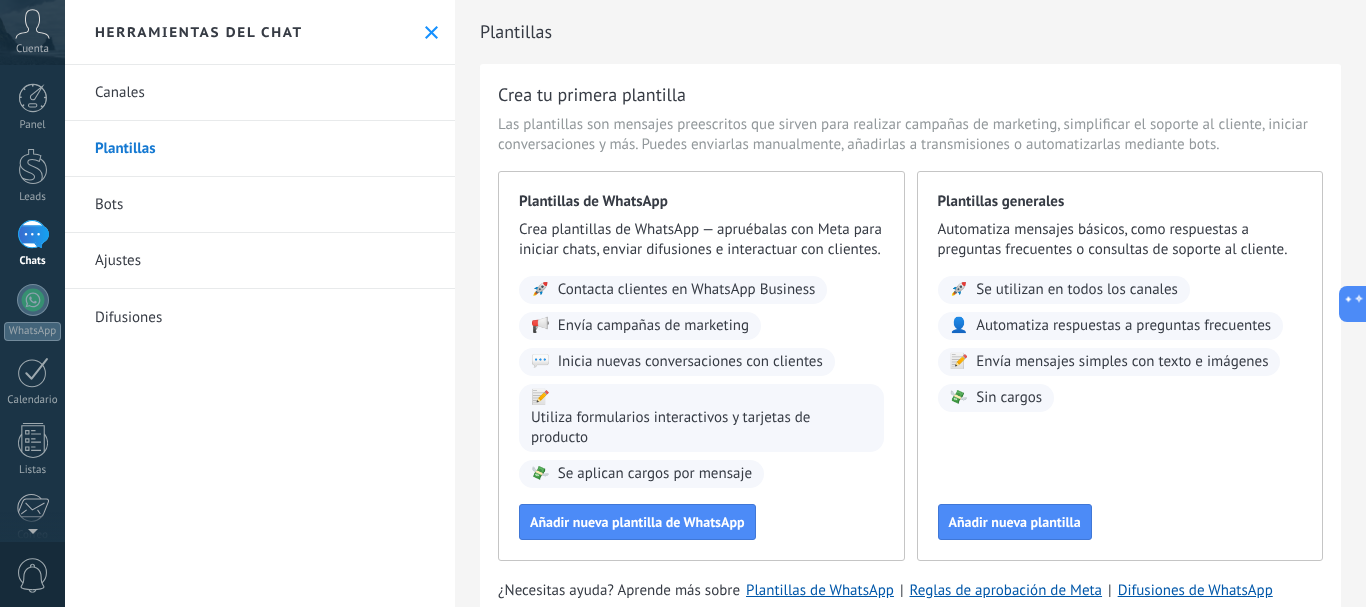 click on "Bots" at bounding box center (260, 205) 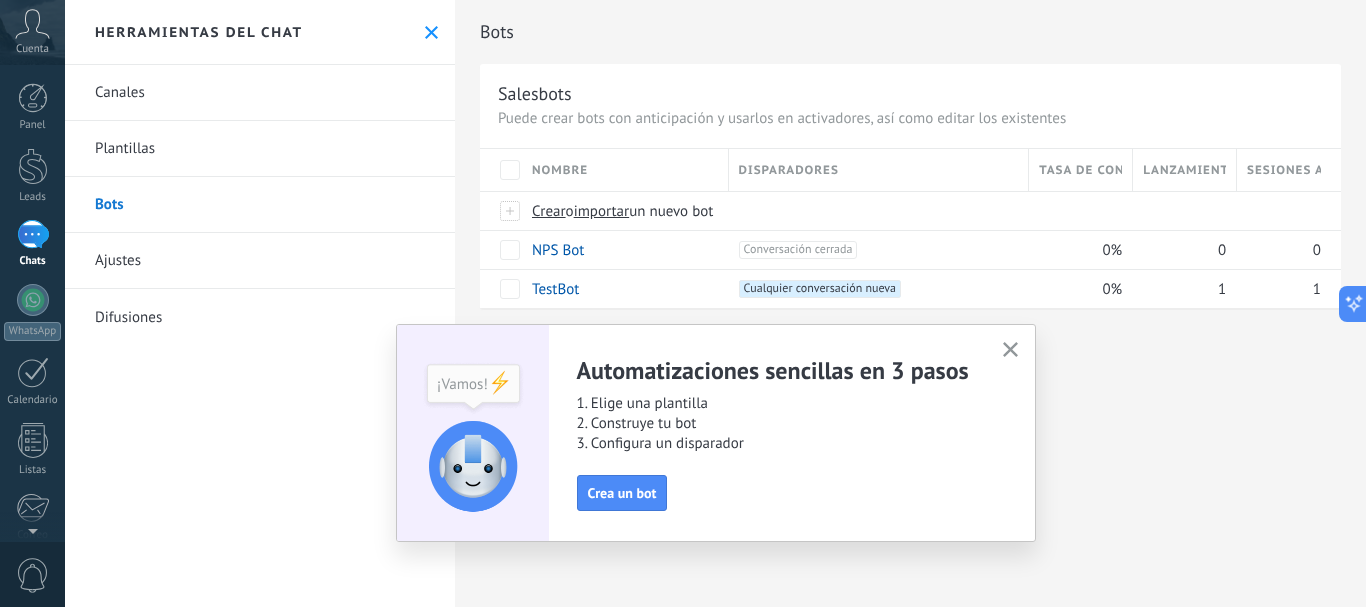 click at bounding box center (1010, 350) 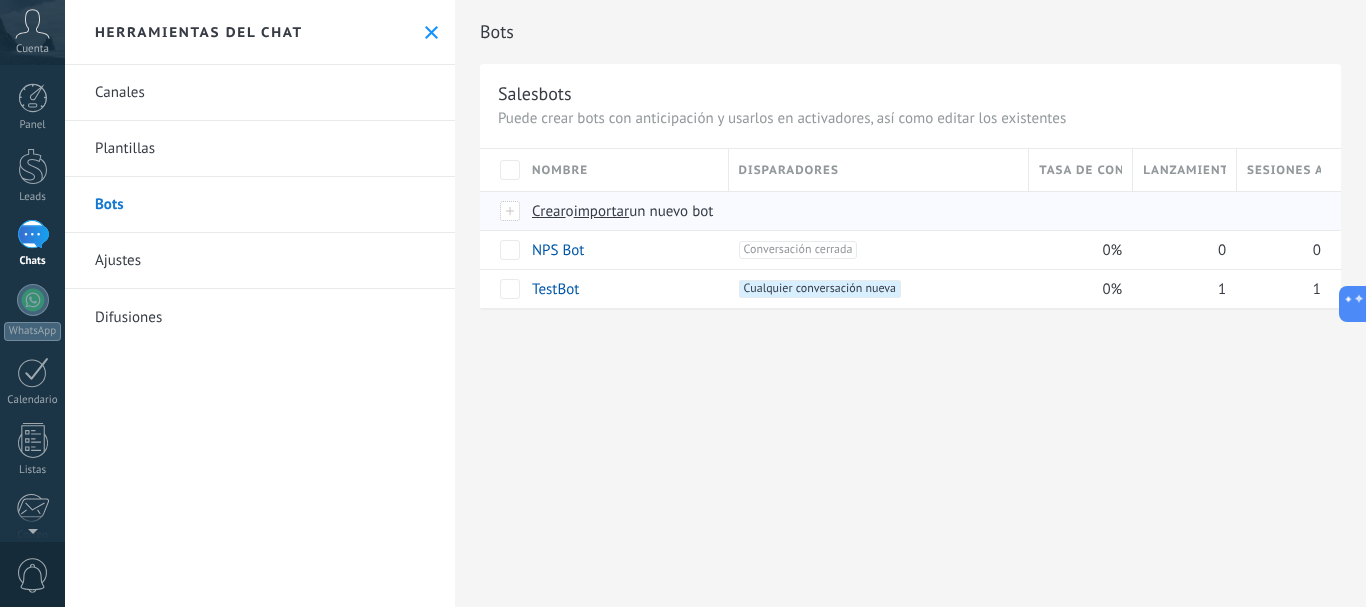 click on "o" at bounding box center [570, 211] 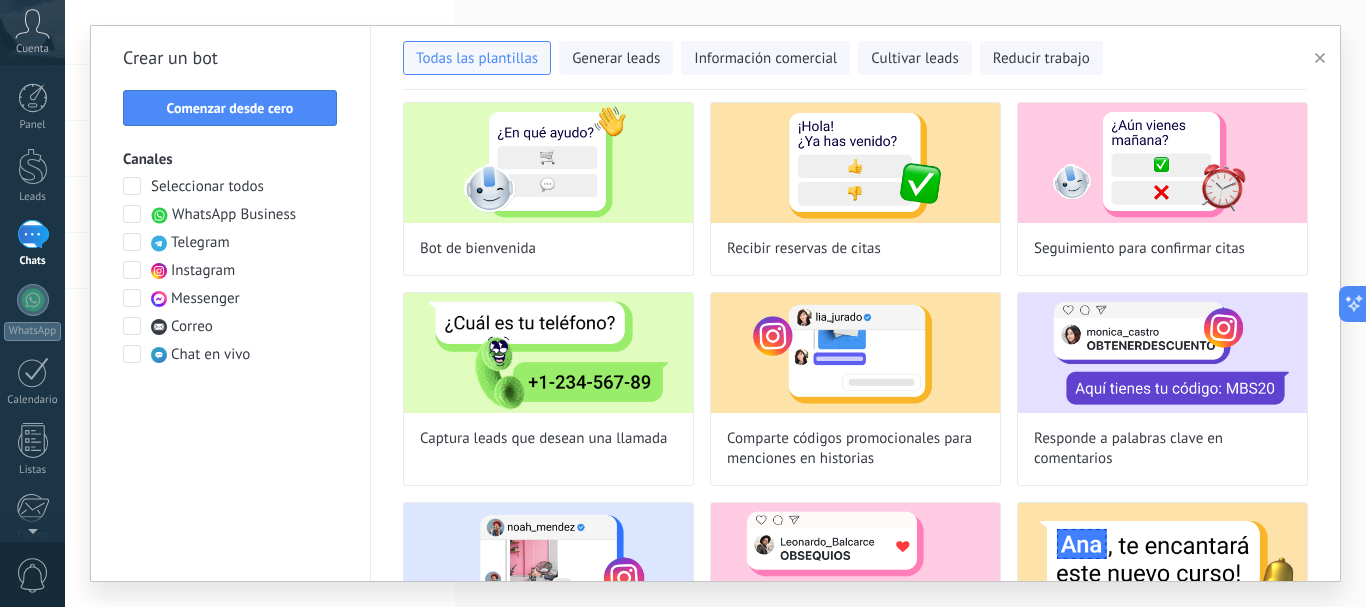 scroll, scrollTop: 0, scrollLeft: 0, axis: both 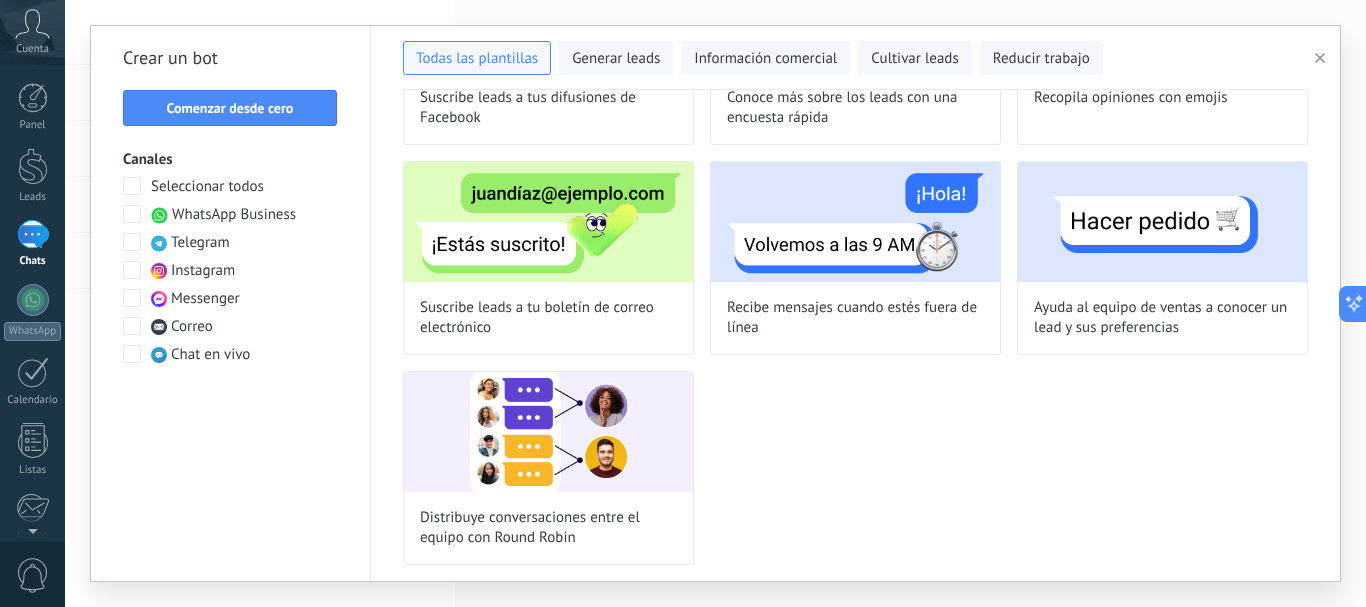 click on "Bot de bienvenida Recibir reservas de citas Seguimiento para confirmar citas Captura leads que desean una llamada Comparte códigos promocionales para menciones en historias Responde a palabras clave en comentarios Reacciona a menciones en historia con un corazón y un mensaje Comparte premios exclusivos con los seguidores Agenda mensajes promocionales sobre eventos, ofertas y más Envía códigos promocionales a partir de palabras clave en los mensajes Seguimiento antes de que cierre la ventana de 24 horas Saluda a los leads con un mensaje personalizado Recopila inscripciones para webinars Envía obsequios a partir de palabras clave en los mensajes Distribuye las solicitudes a los expertos adecuados Suscribe leads a tus difusiones de Facebook Conoce más sobre los leads con una encuesta rápida Recopila opiniones con emojis Suscribe leads a tu boletín de correo electrónico Recibe mensajes cuando estés fuera de línea Ayuda al equipo de ventas a conocer un lead y sus preferencias" at bounding box center (855, -257) 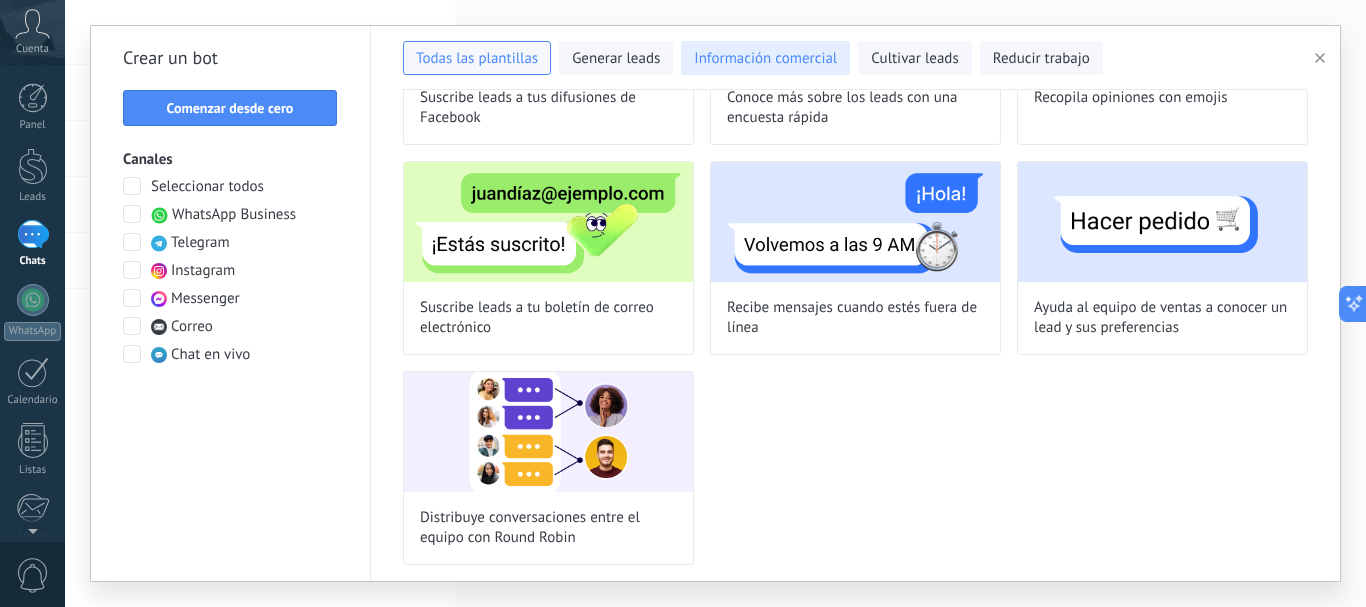 click on "Información comercial" at bounding box center [765, 59] 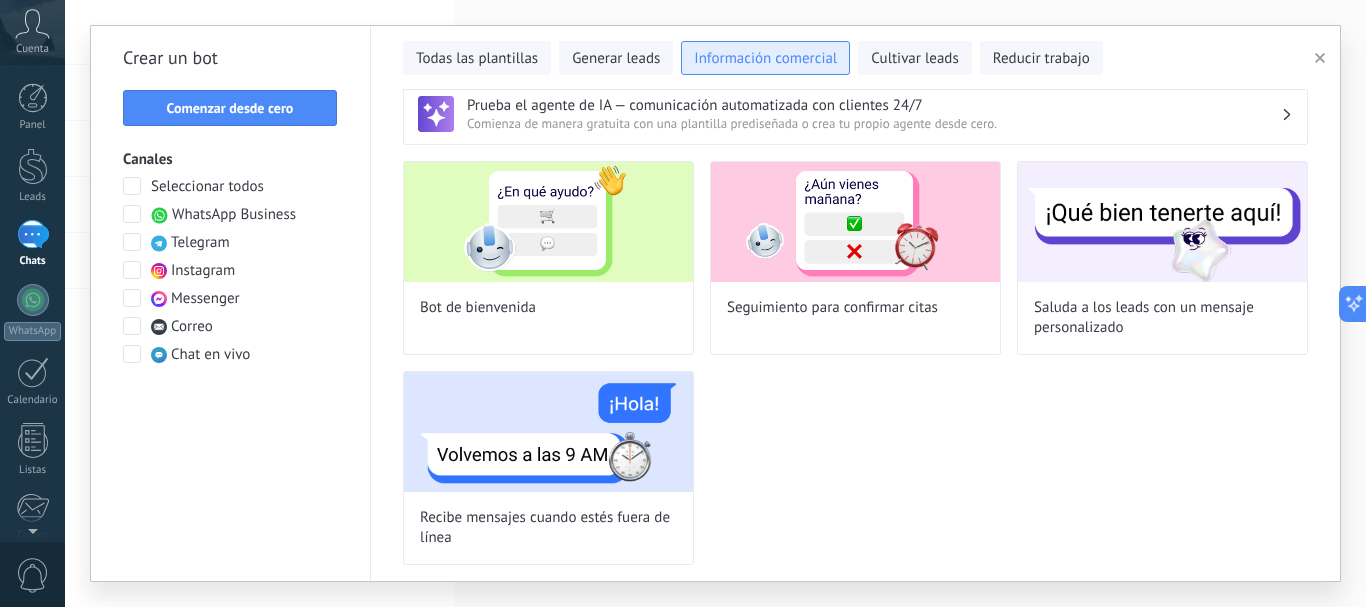 scroll, scrollTop: 23, scrollLeft: 0, axis: vertical 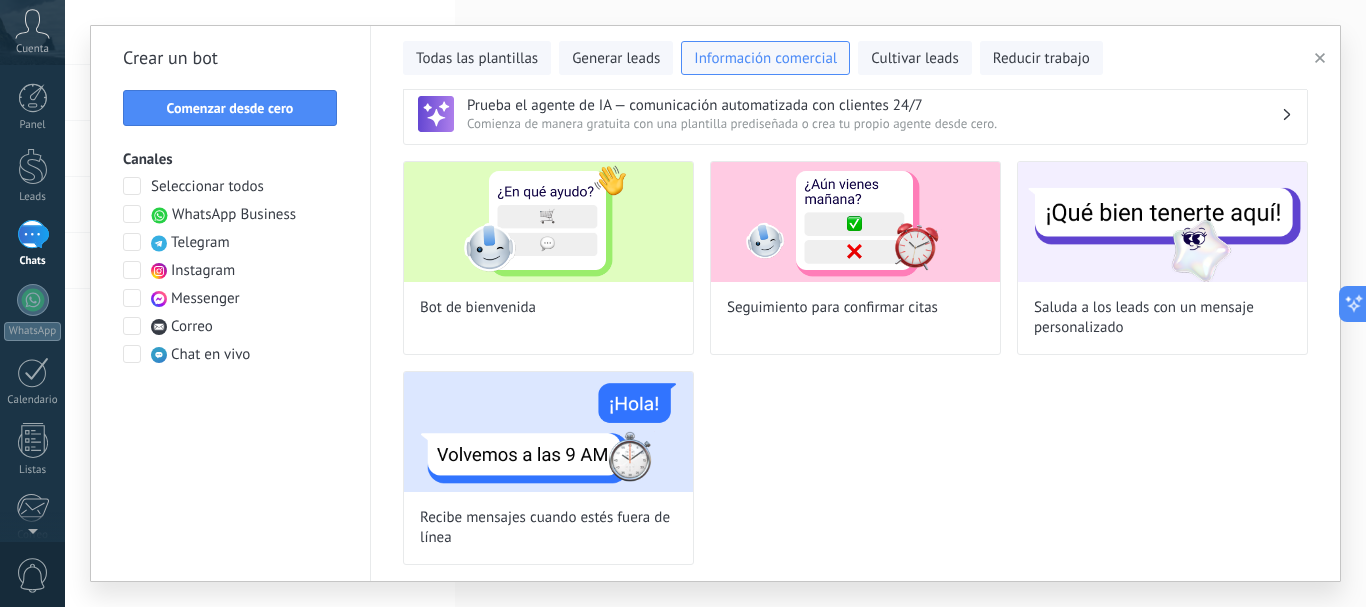 click at bounding box center (132, 214) 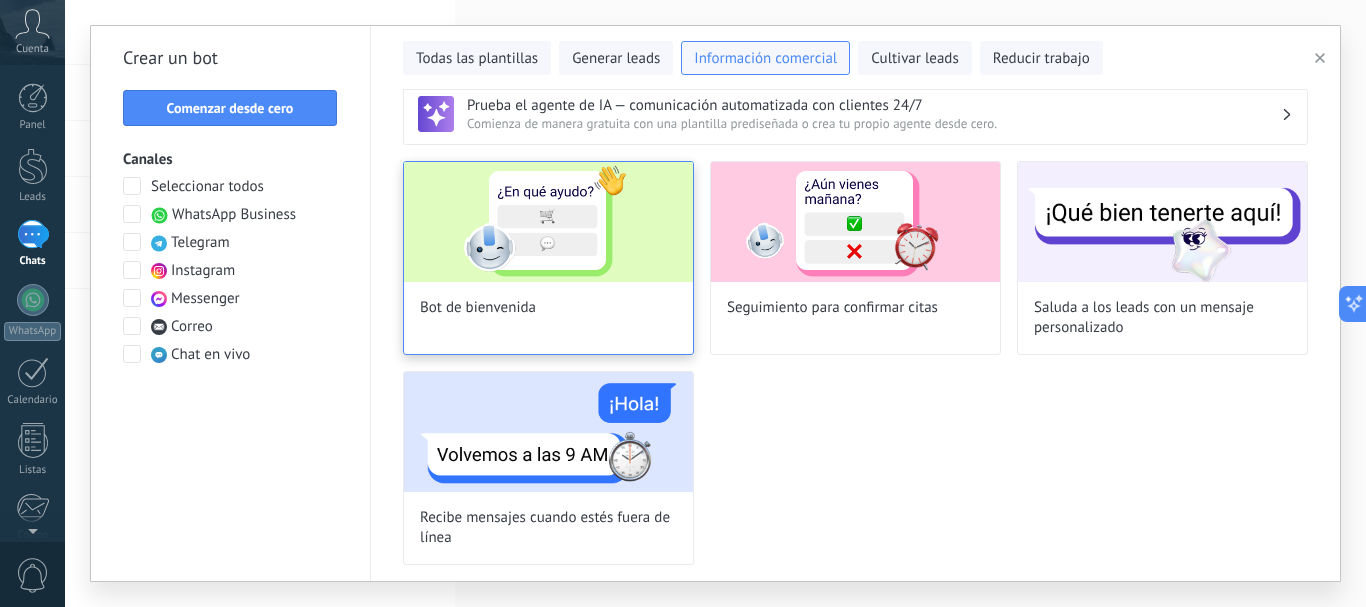 click at bounding box center [548, 222] 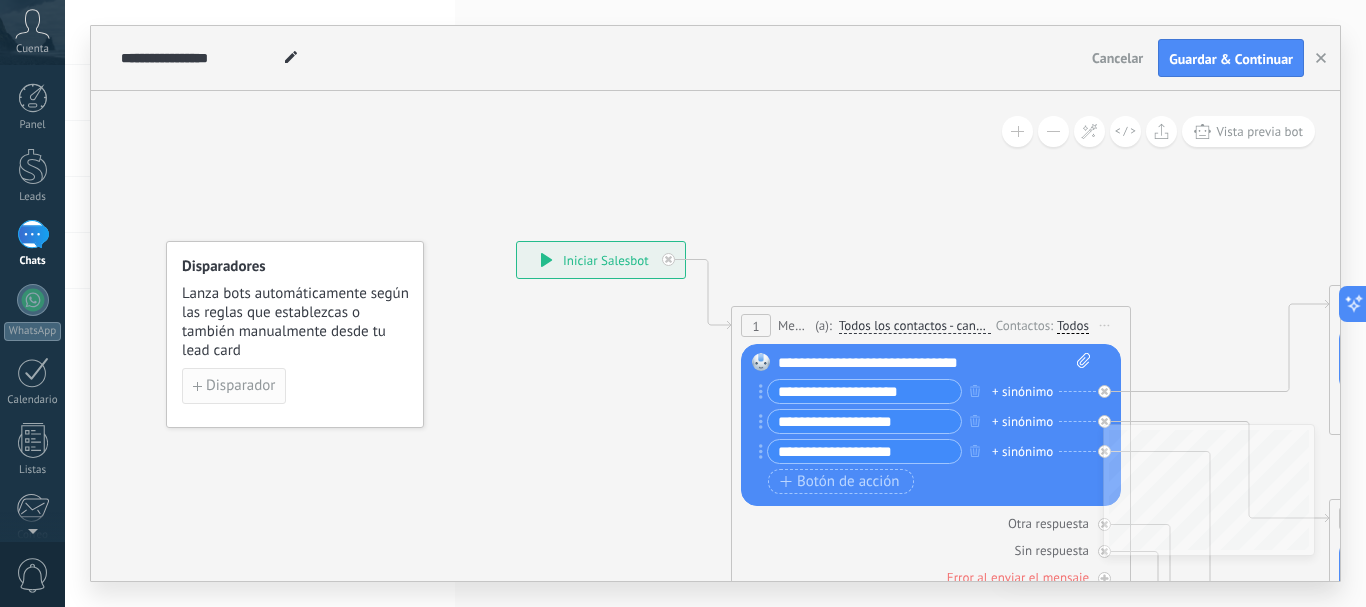 click on "Disparador" at bounding box center [234, 386] 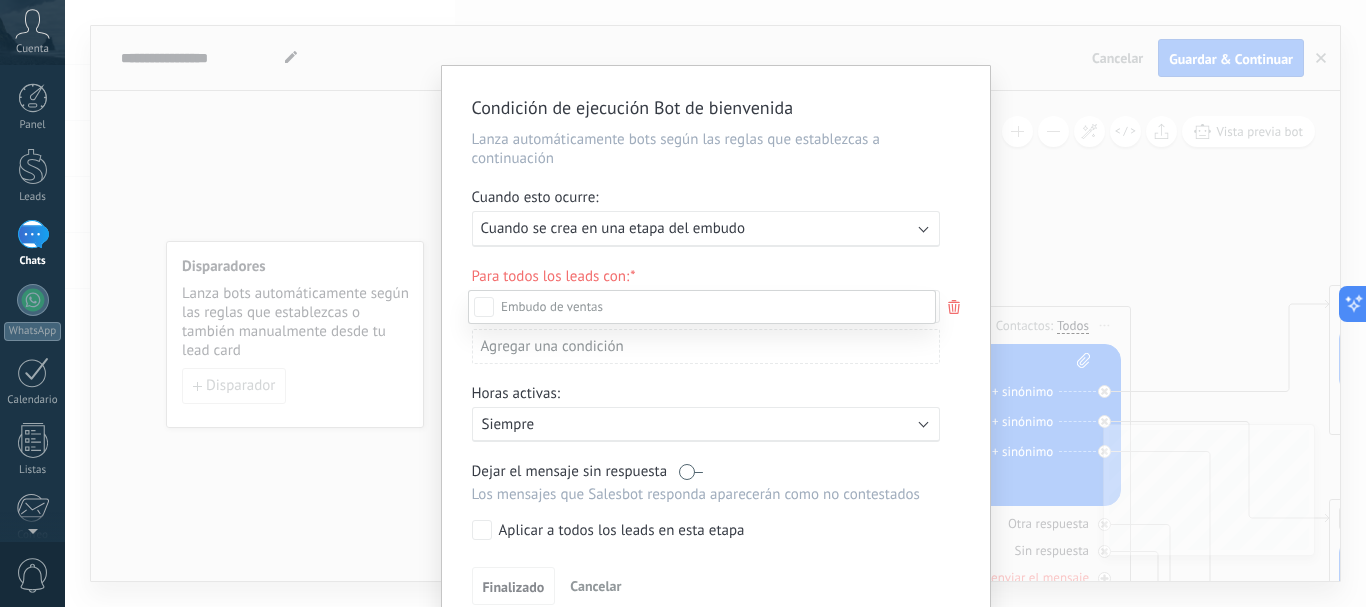 click at bounding box center [715, 303] 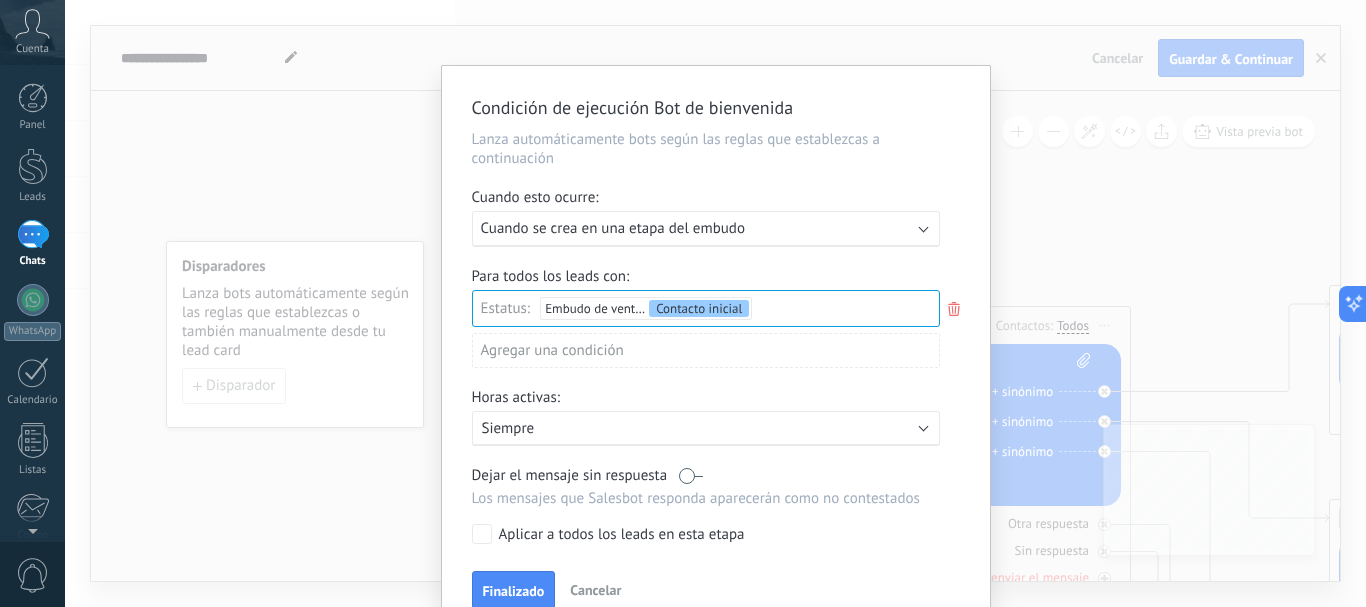 click on "Ejecutar:  Cuando se crea en una etapa del embudo" at bounding box center (698, 228) 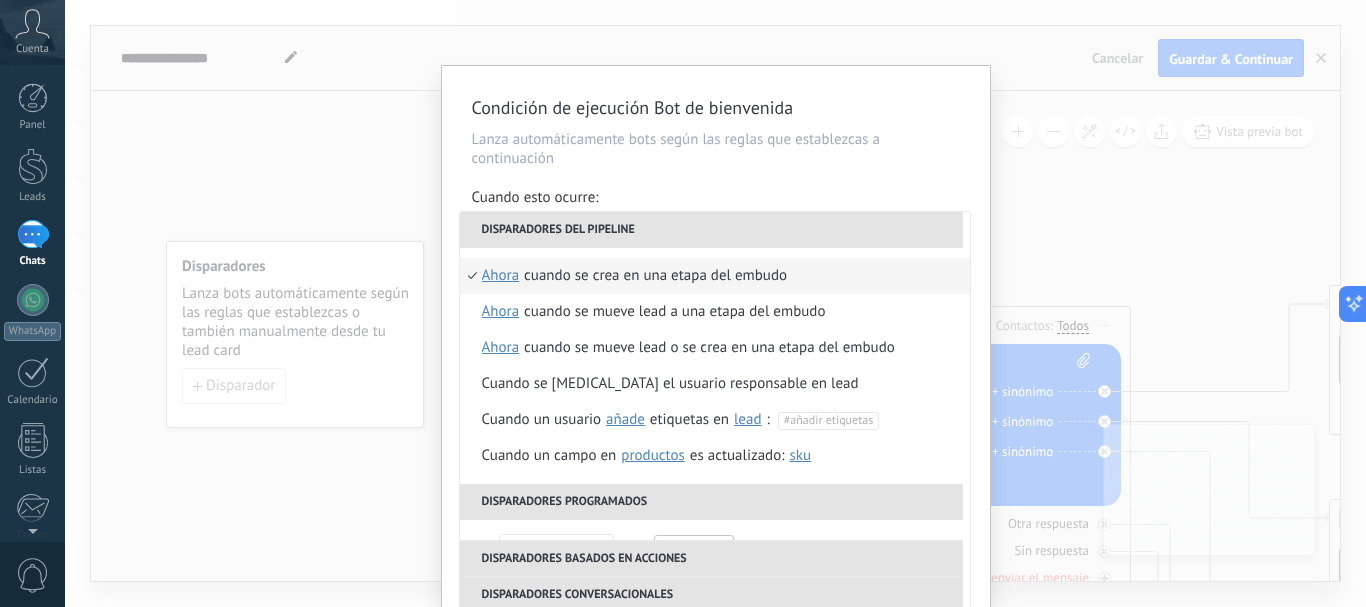 click on "Condición de ejecución Bot de bienvenida Lanza automáticamente bots según las reglas que establezcas a continuación Cuando esto ocurre: Ejecutar:  Cuando se crea en una etapa del embudo Disparadores del pipeline Cuando se crea en una etapa del embudo ahora después de 5 minutos después de 10 minutos un día Seleccionar un intervalo ahora Cuando se mueve lead a una etapa del embudo ahora después de 5 minutos después de 10 minutos un día Seleccionar un intervalo ahora Cuando se mueve lead o se crea en una etapa del embudo ahora después de 5 minutos después de 10 minutos un día Seleccionar un intervalo ahora Cuando se cambia el usuario responsable en lead Cuando un usuario  añade elimina añade  etiquetas en  lead contacto compañía lead : #añadir etiquetas Cuando un campo en  Productos contacto compañía lead Productos  es actualizado:  SKU Grupo Precio Descripción External ID Unit Oferta especial 1 Precio al por mayor Puntos por compra Imagen SKU Disparadores programados El" at bounding box center [715, 303] 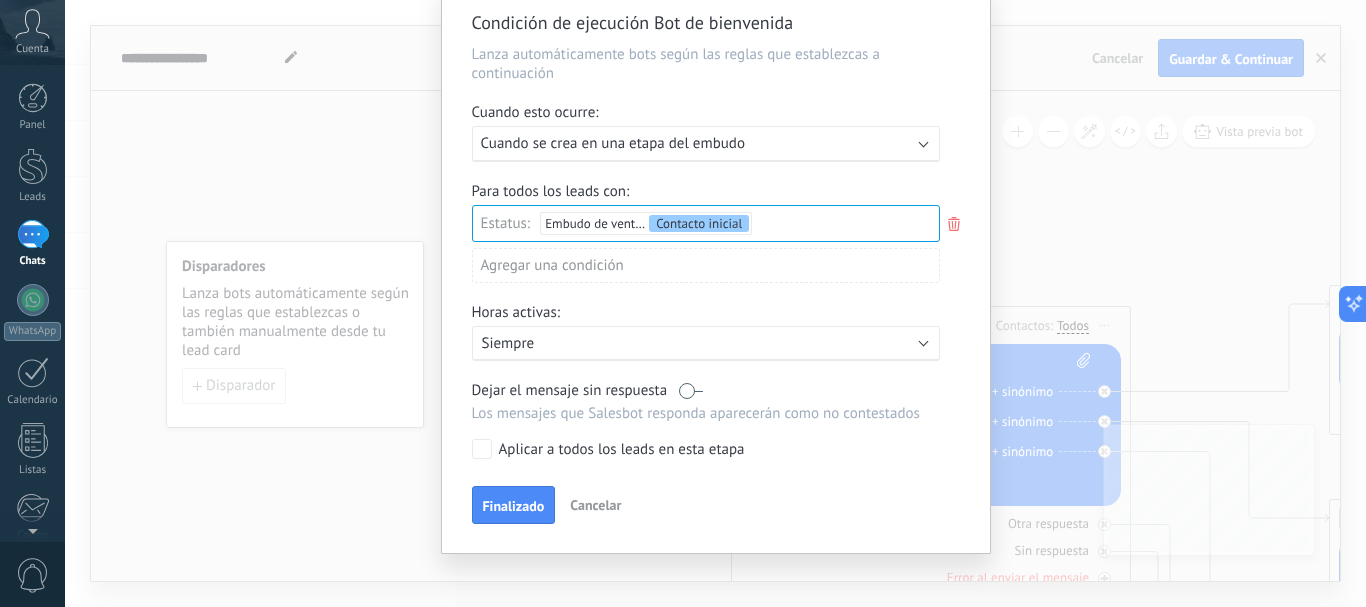 scroll, scrollTop: 97, scrollLeft: 0, axis: vertical 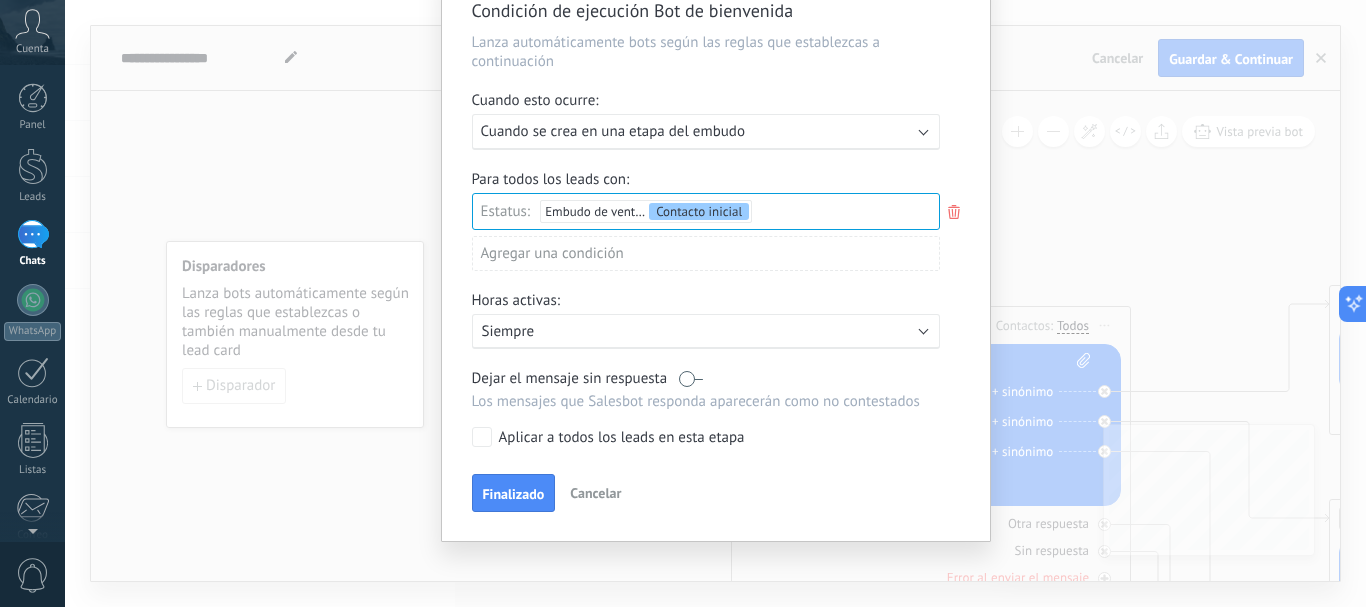 click on "Activo:  Siempre" at bounding box center (706, 331) 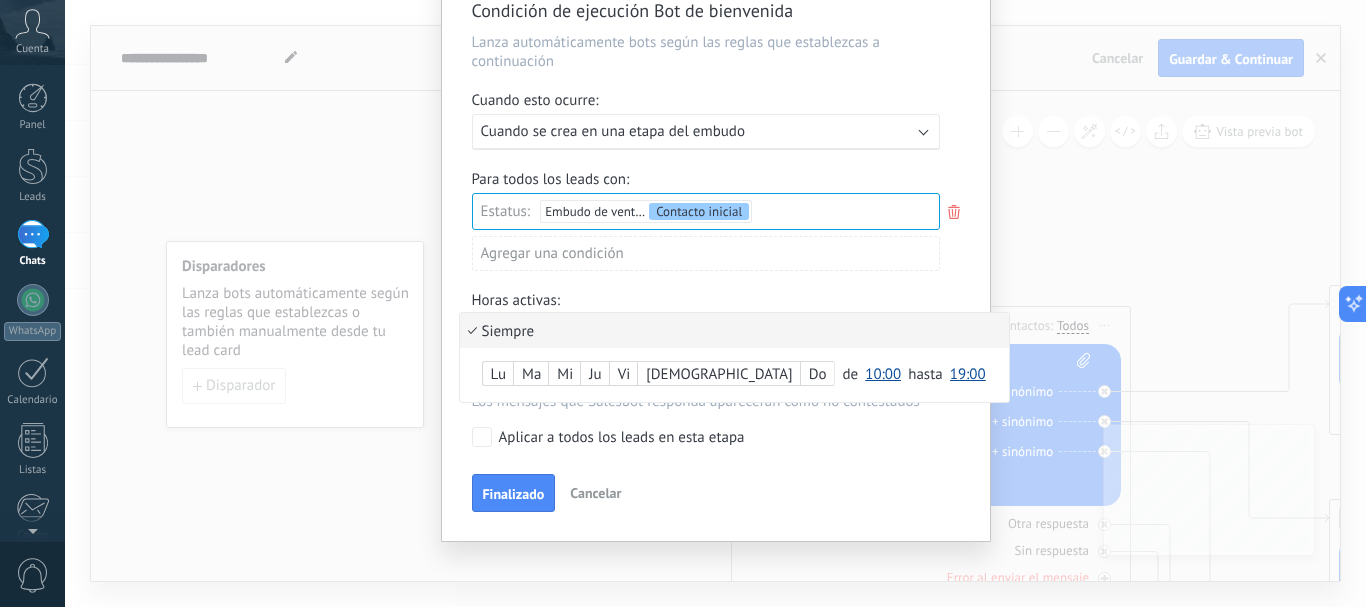 click on "Siempre" at bounding box center [734, 330] 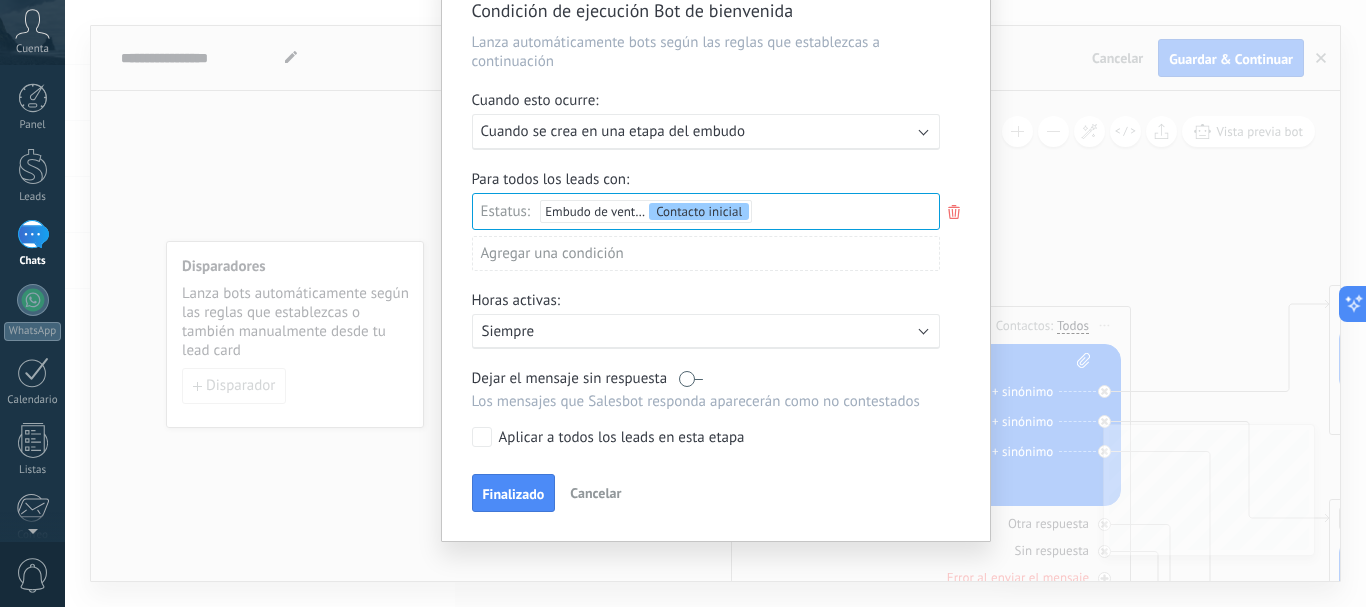 click at bounding box center (691, 378) 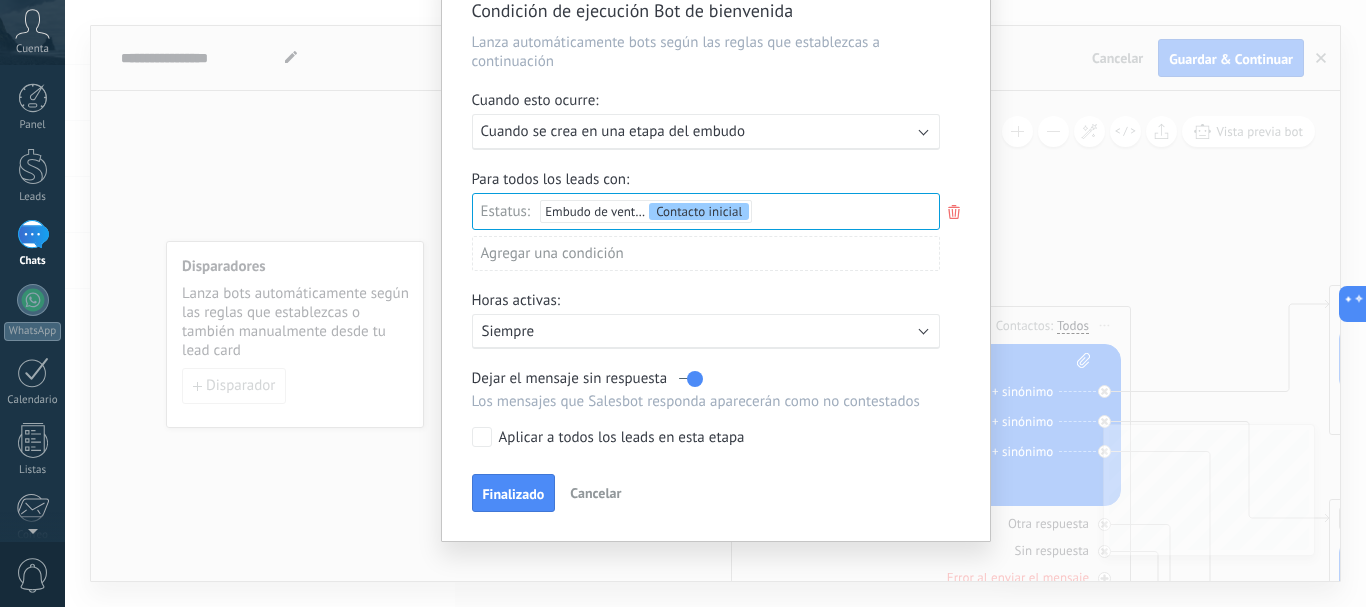 click at bounding box center (691, 378) 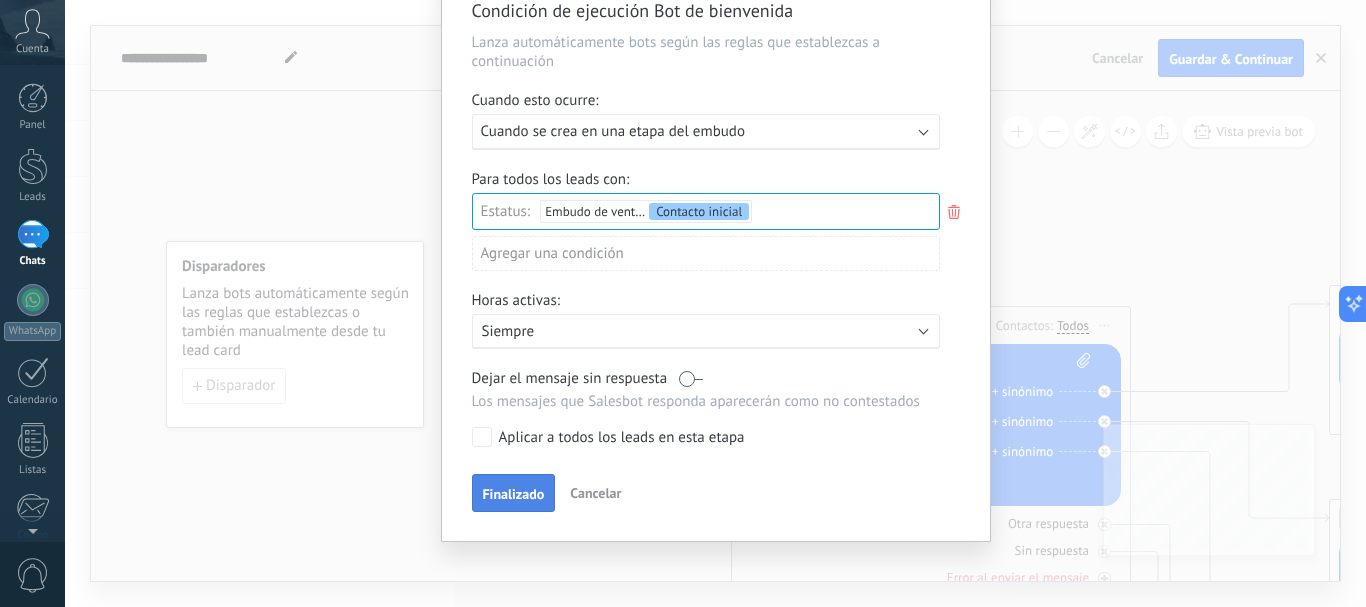 click on "Finalizado" at bounding box center (514, 494) 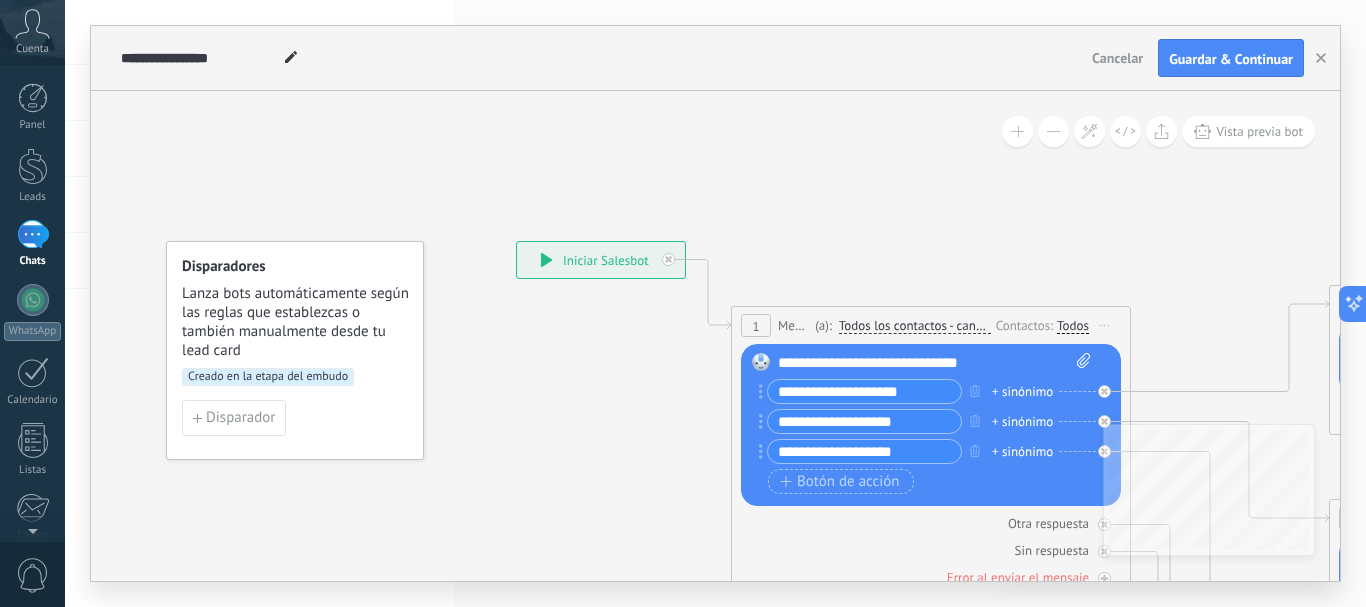 click on "**********" at bounding box center (864, 391) 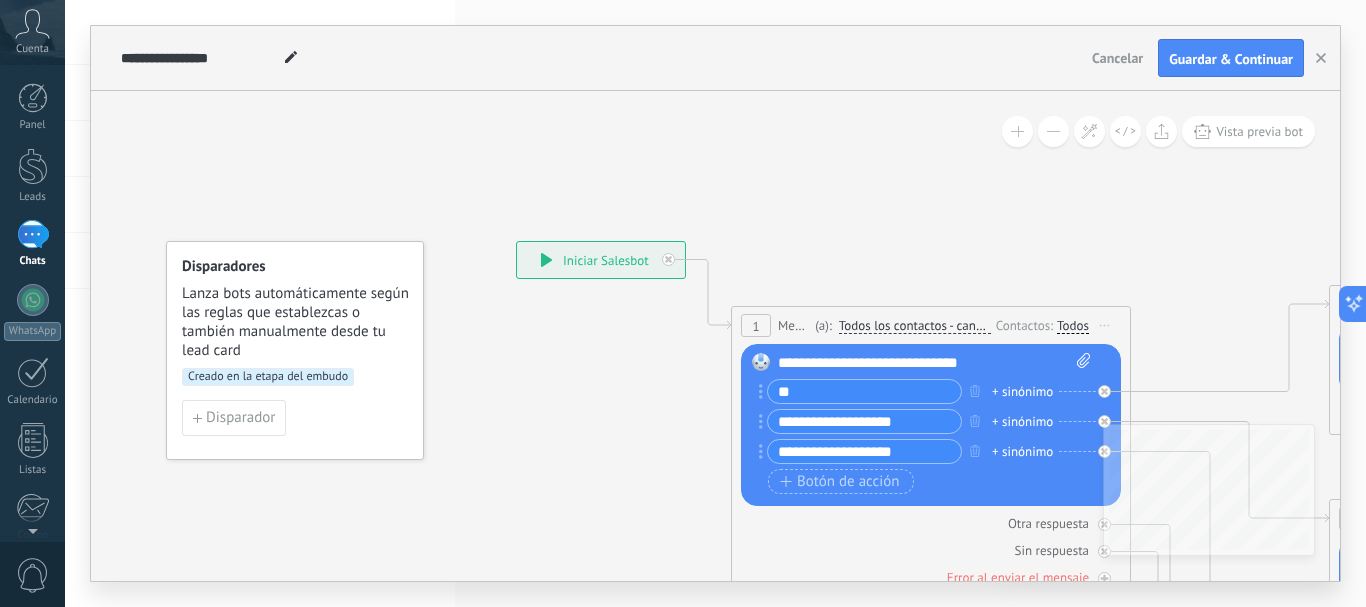 type on "*" 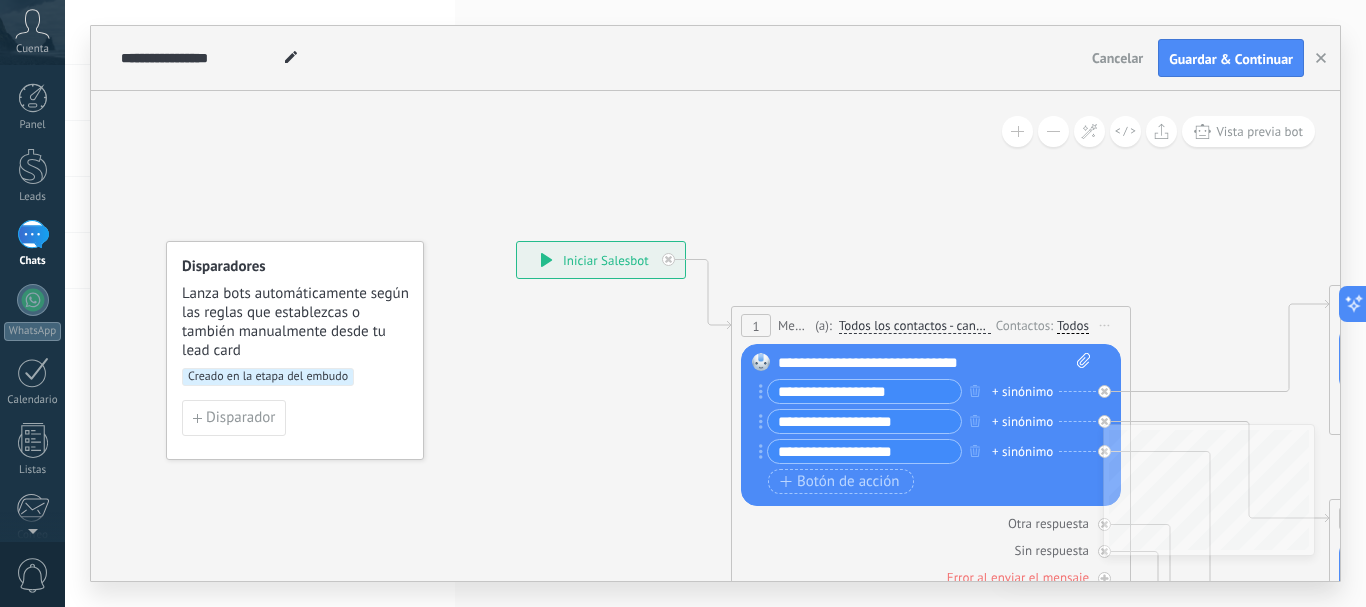 type on "**********" 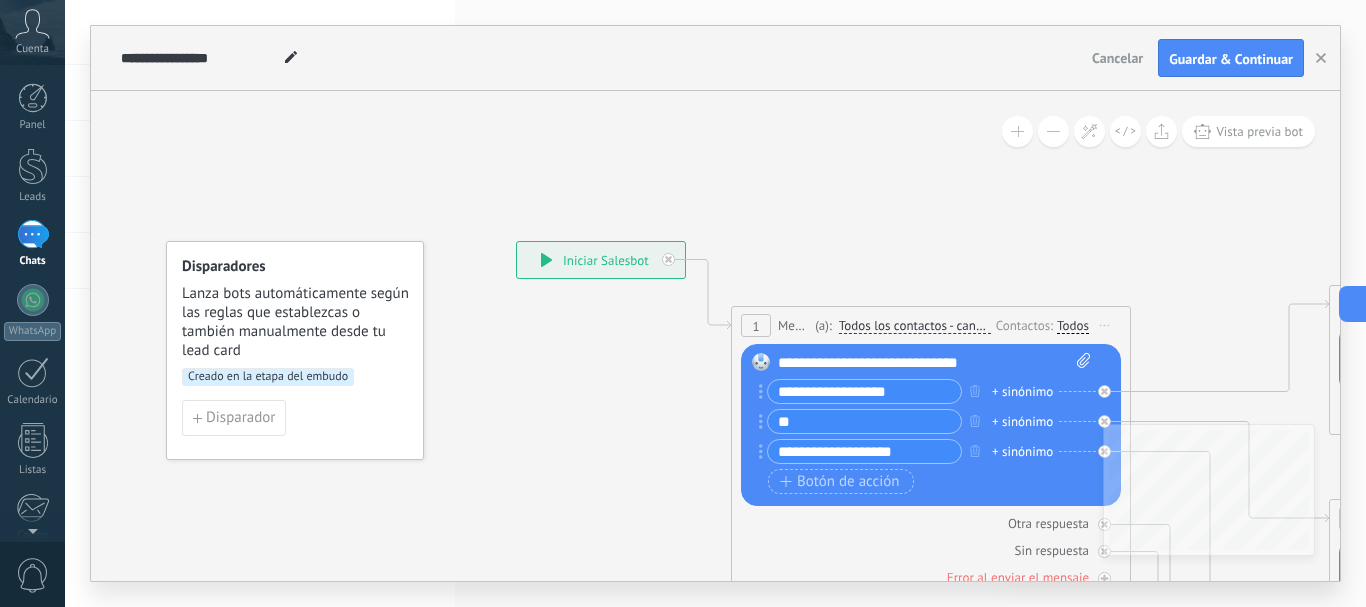type on "*" 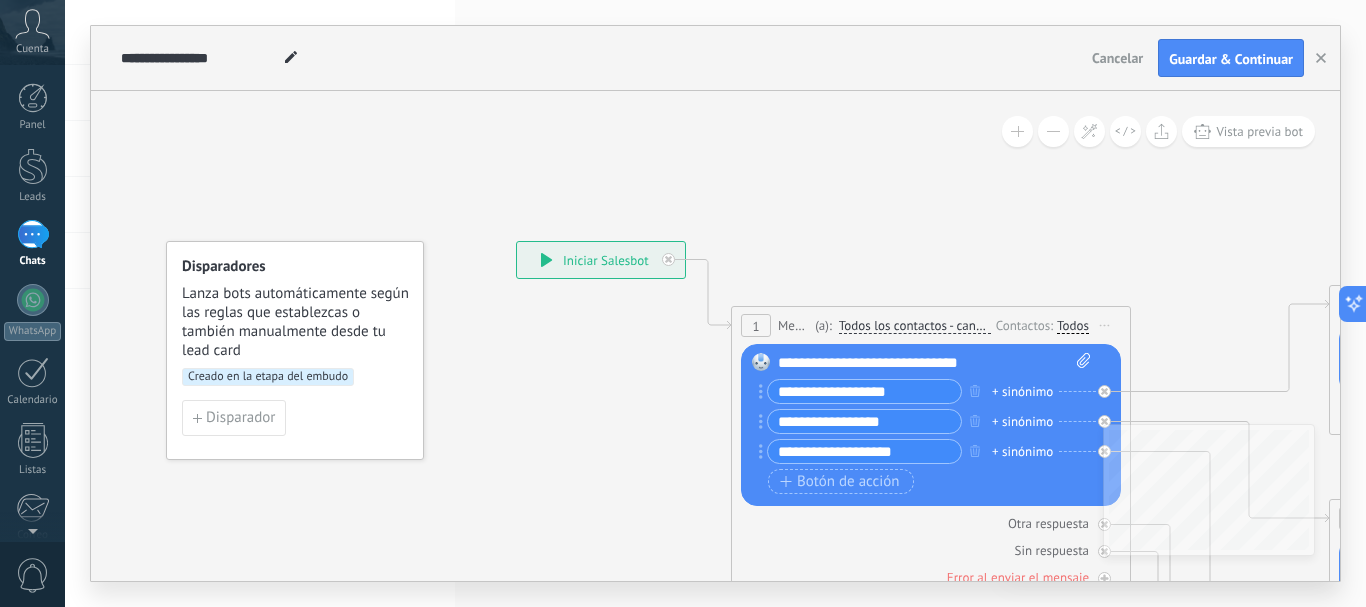 type on "**********" 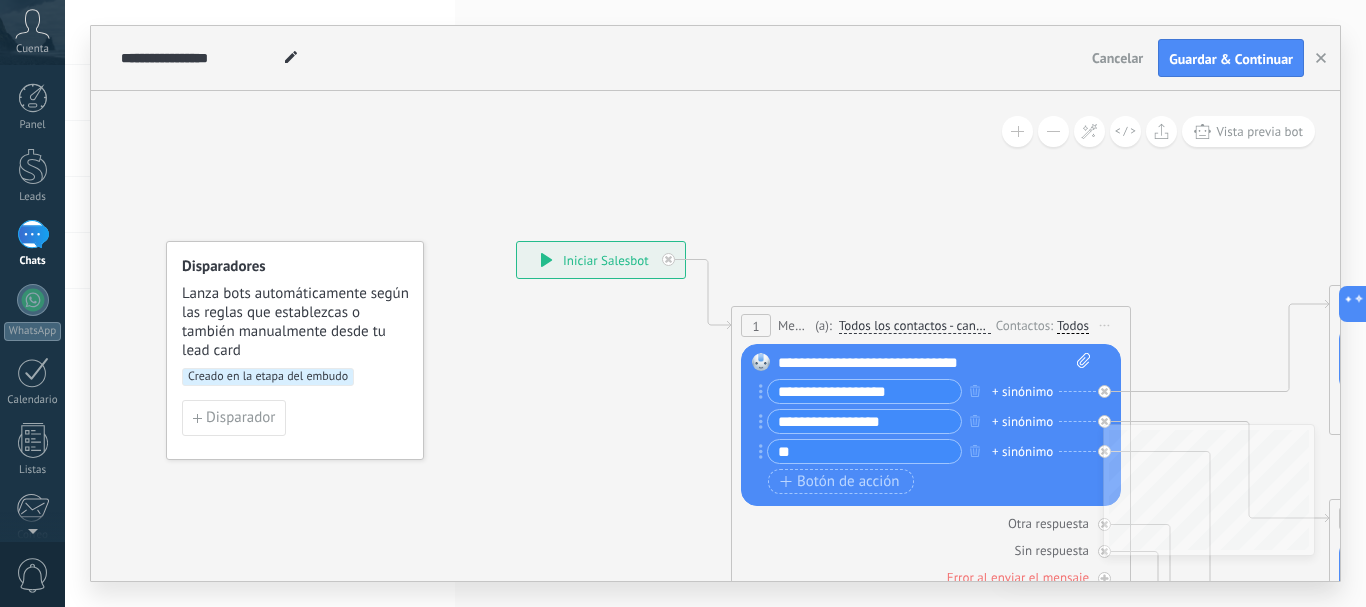 type on "*" 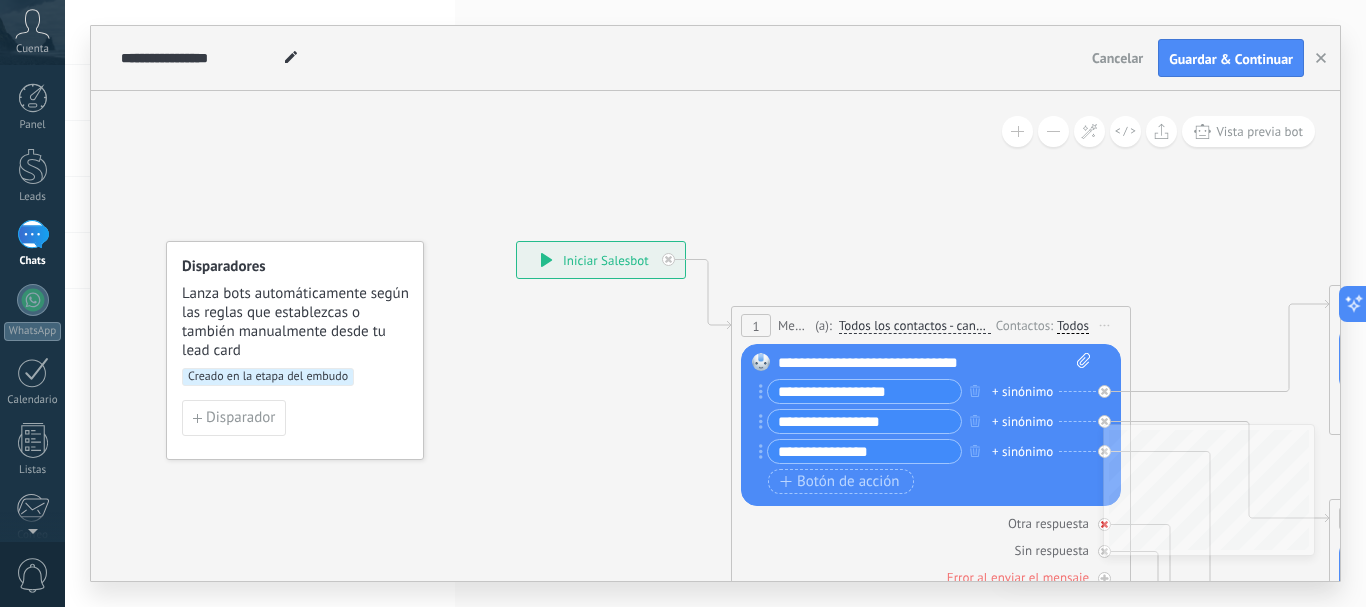 type on "**********" 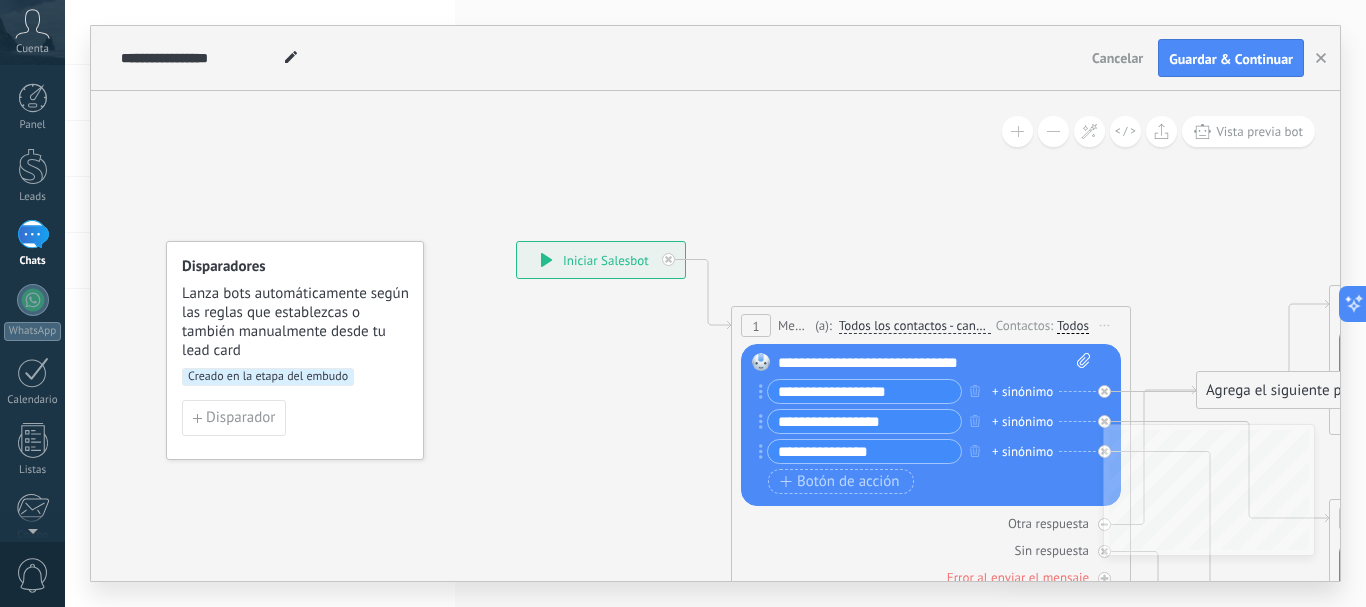 click on "Agrega el siguiente paso" at bounding box center (1284, 390) 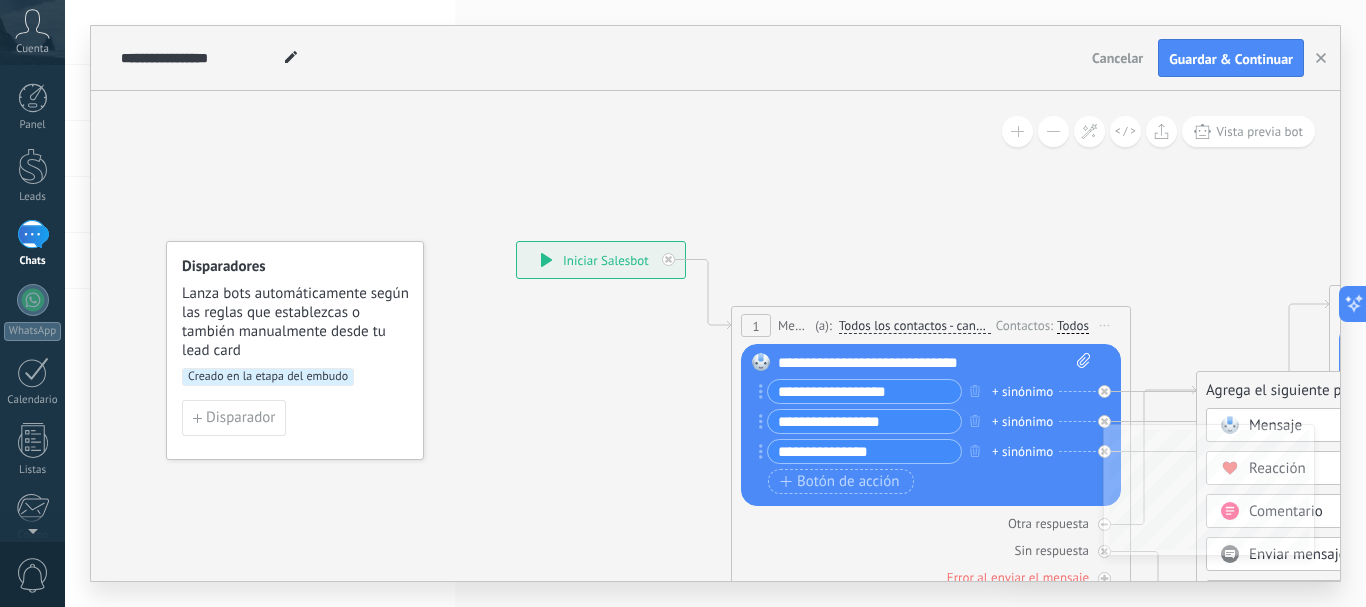 click 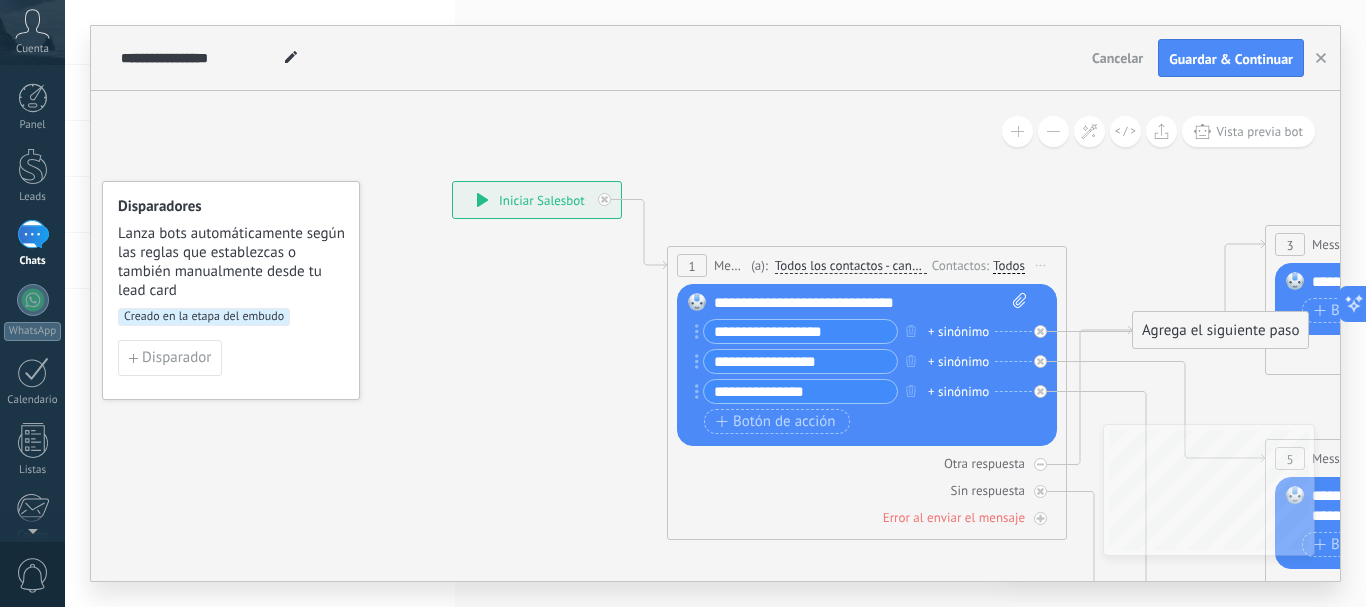 drag, startPoint x: 1195, startPoint y: 291, endPoint x: 1131, endPoint y: 231, distance: 87.72685 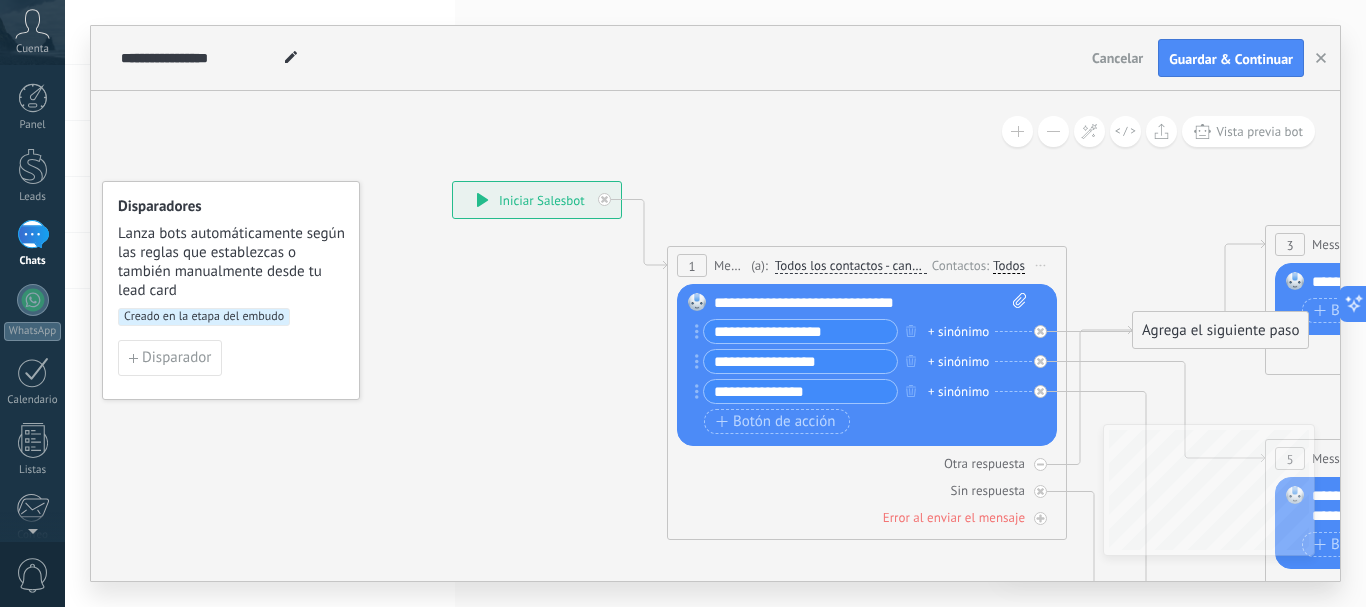 click 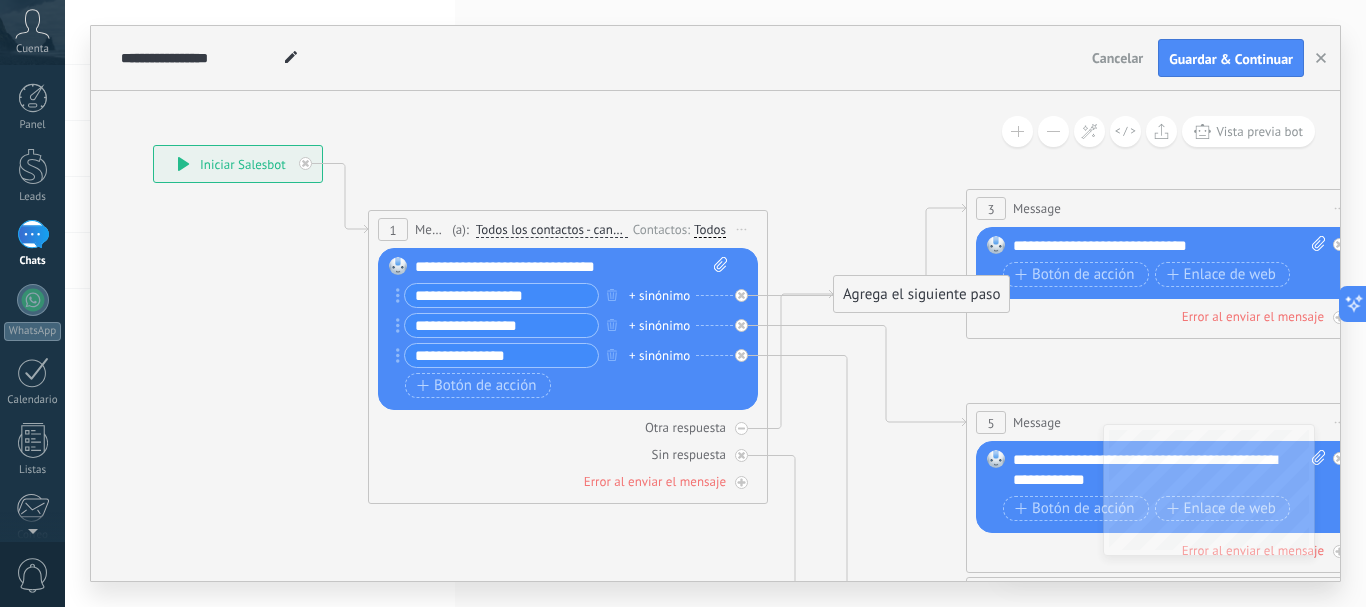 drag, startPoint x: 1160, startPoint y: 266, endPoint x: 861, endPoint y: 230, distance: 301.15942 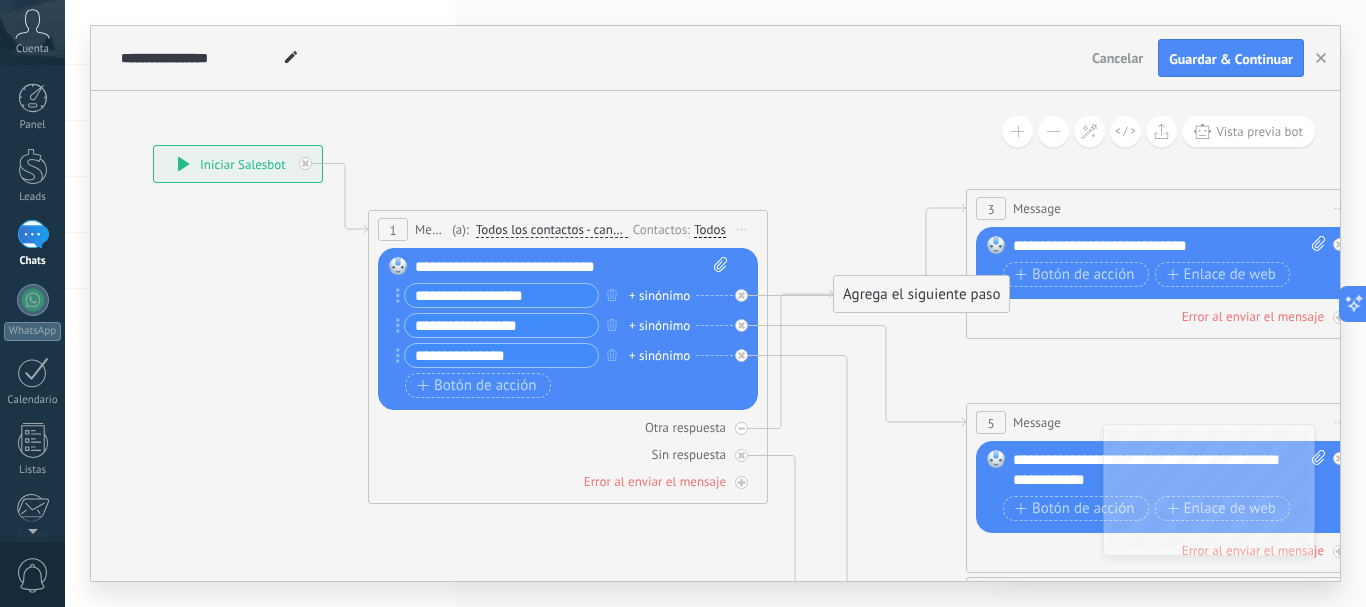click 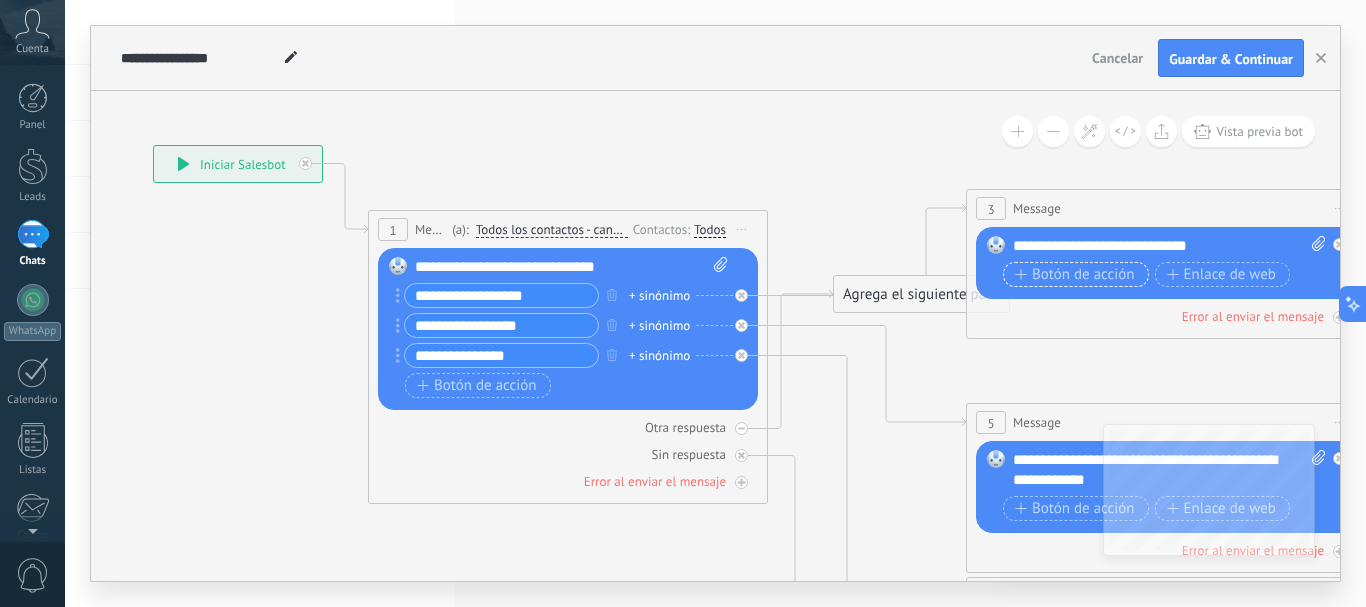 click on "Botón de acción" at bounding box center (1075, 275) 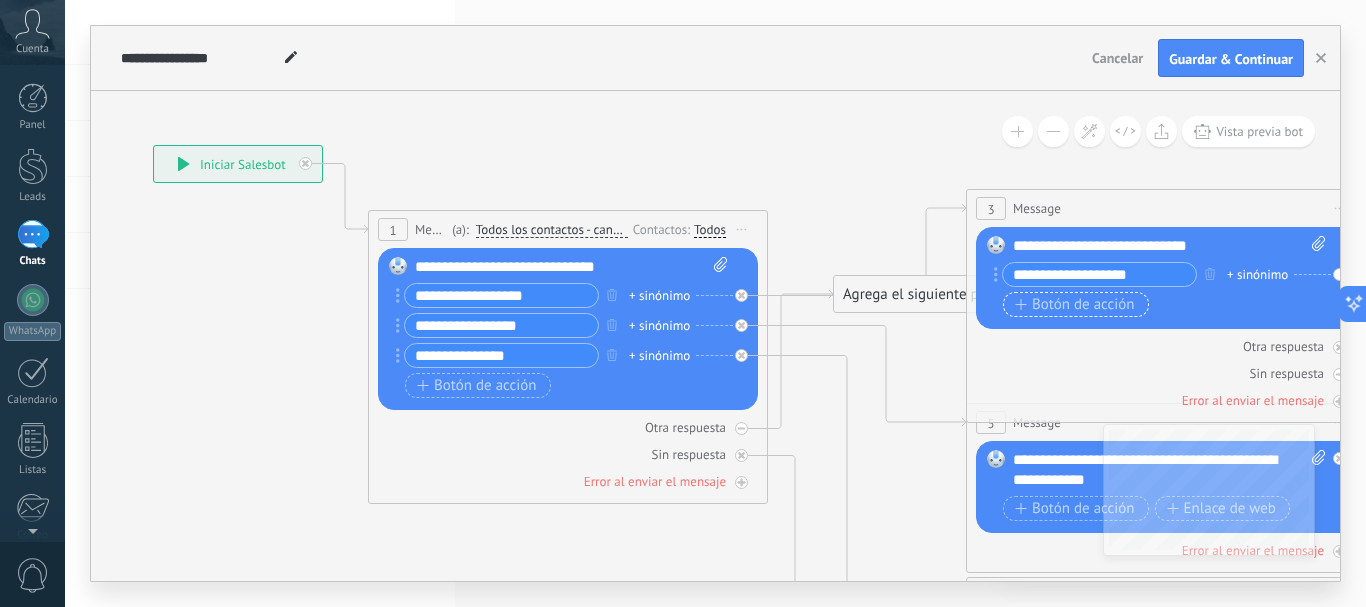type on "**********" 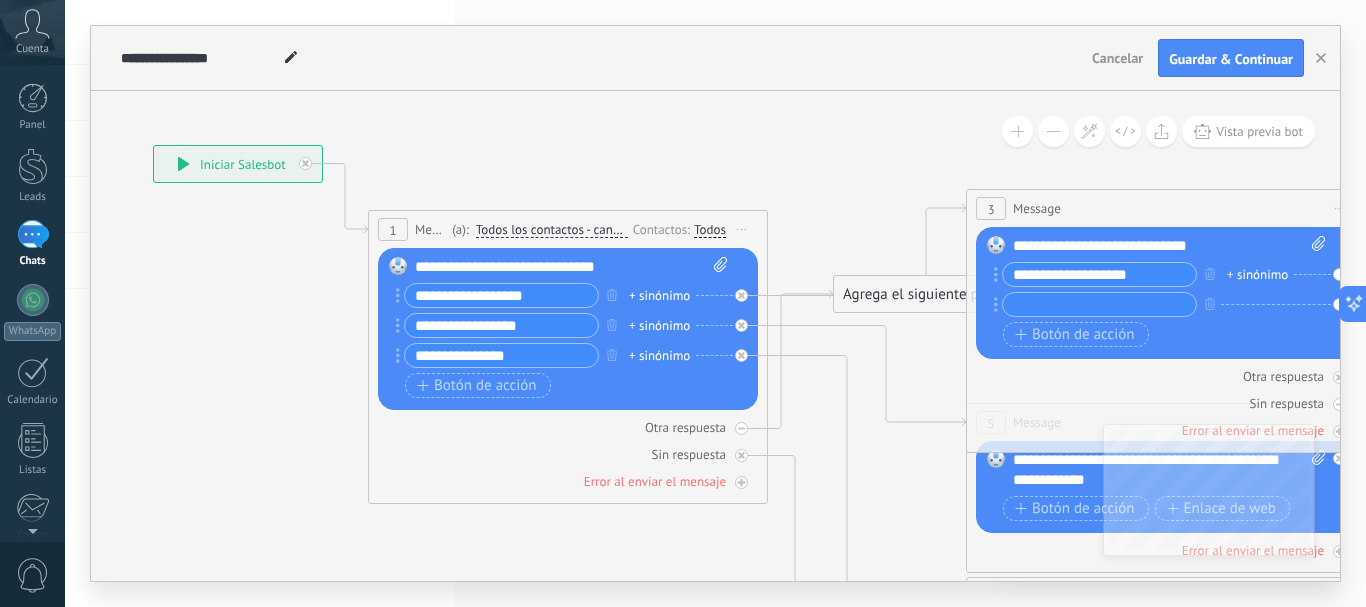 drag, startPoint x: 1152, startPoint y: 369, endPoint x: 843, endPoint y: 334, distance: 310.9759 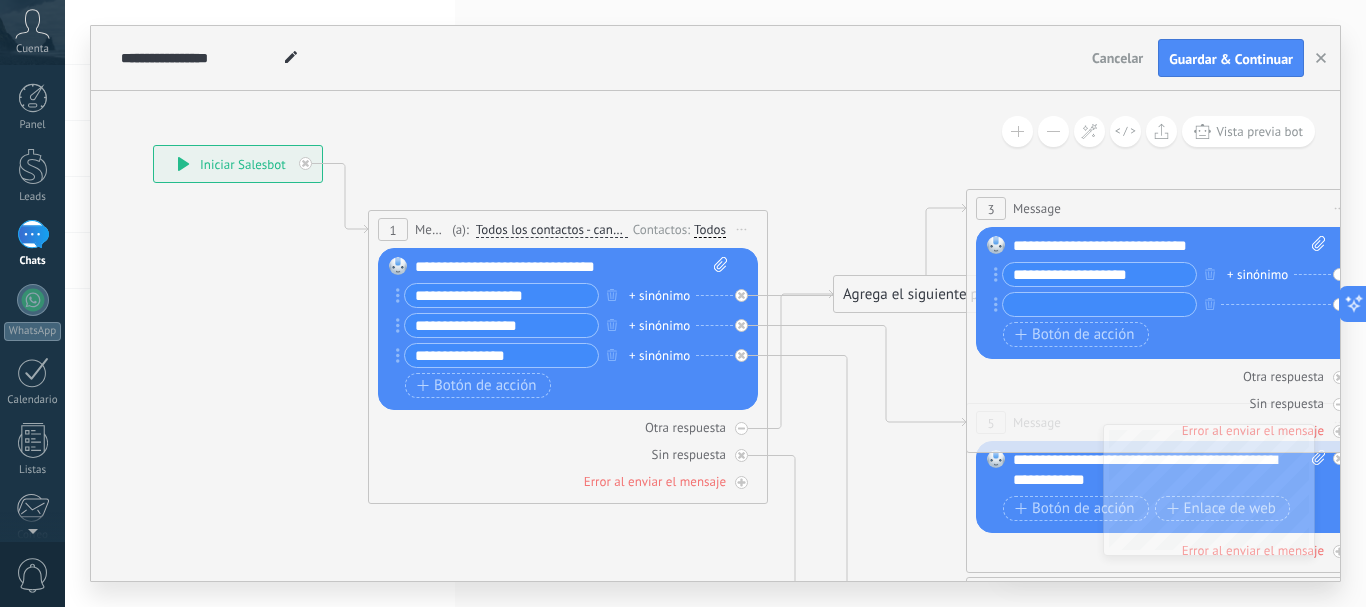 click on "**********" at bounding box center (153, 145) 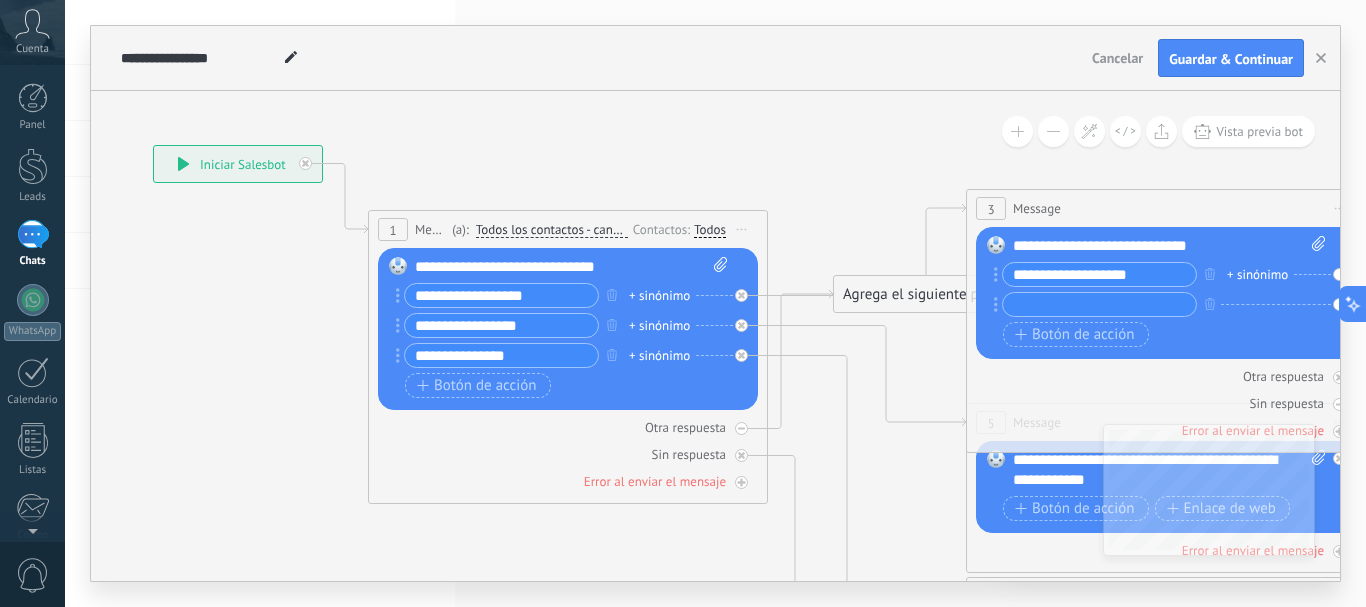 click on "3
Message
*******
(a):
Todos los contactos - canales seleccionados
Todos los contactos - canales seleccionados
Todos los contactos - canal primario
Contacto principal - canales seleccionados
Contacto principal - canal primario
Todos los contactos - canales seleccionados
Todos los contactos - canales seleccionados
Todos los contactos - canal primario
Contacto principal - canales seleccionados" at bounding box center [1166, 208] 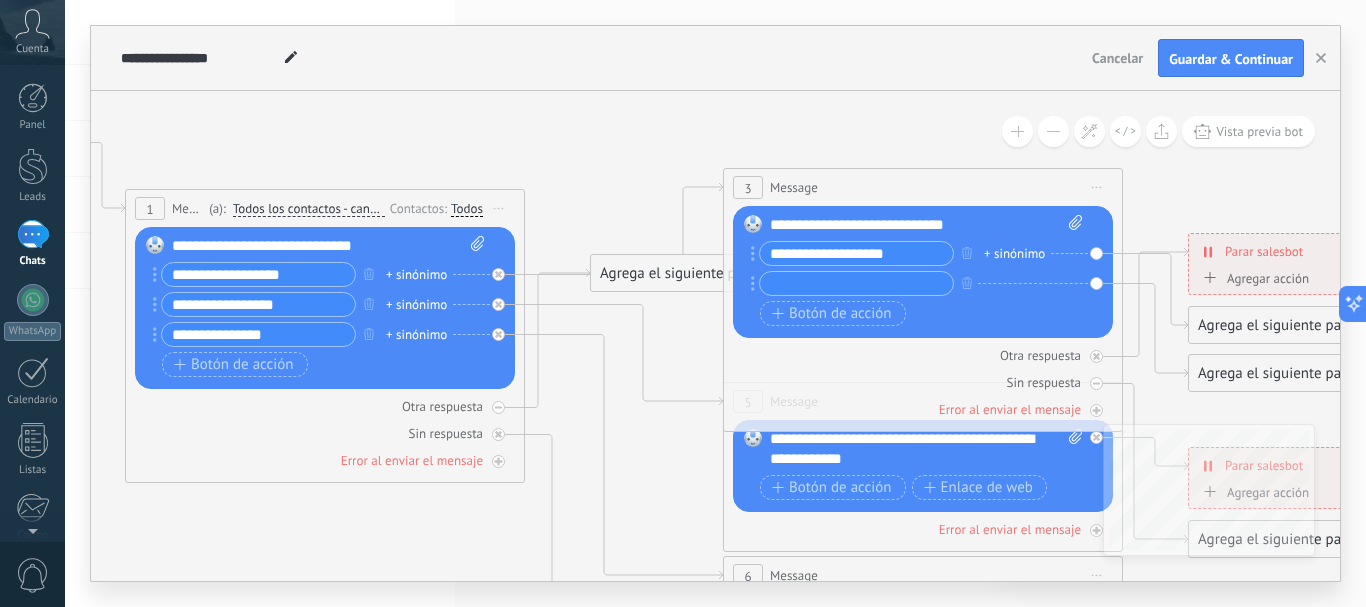 drag, startPoint x: 1209, startPoint y: 176, endPoint x: 981, endPoint y: 187, distance: 228.2652 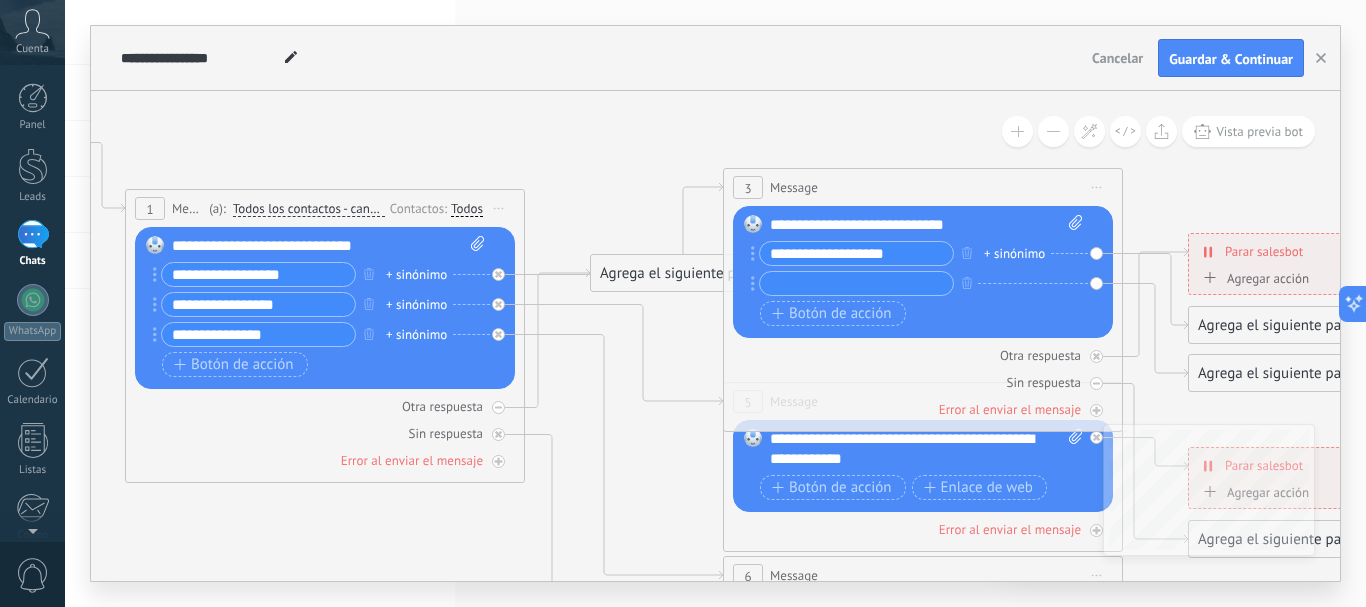 click 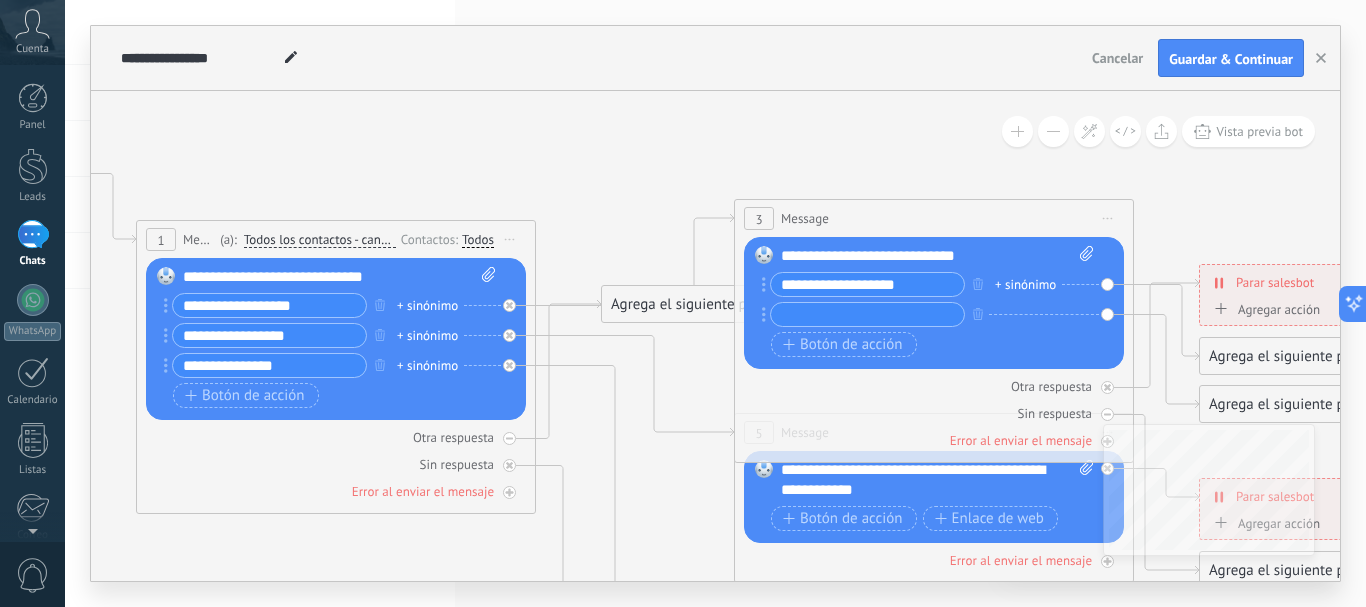 click 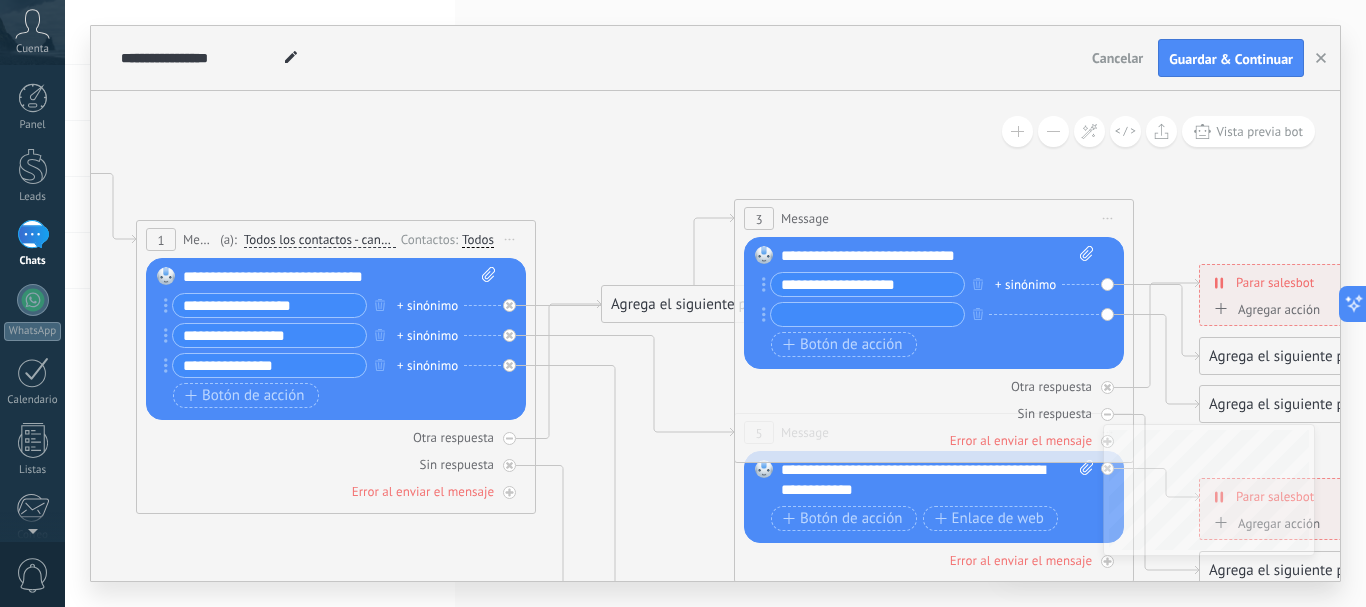 click at bounding box center [867, 314] 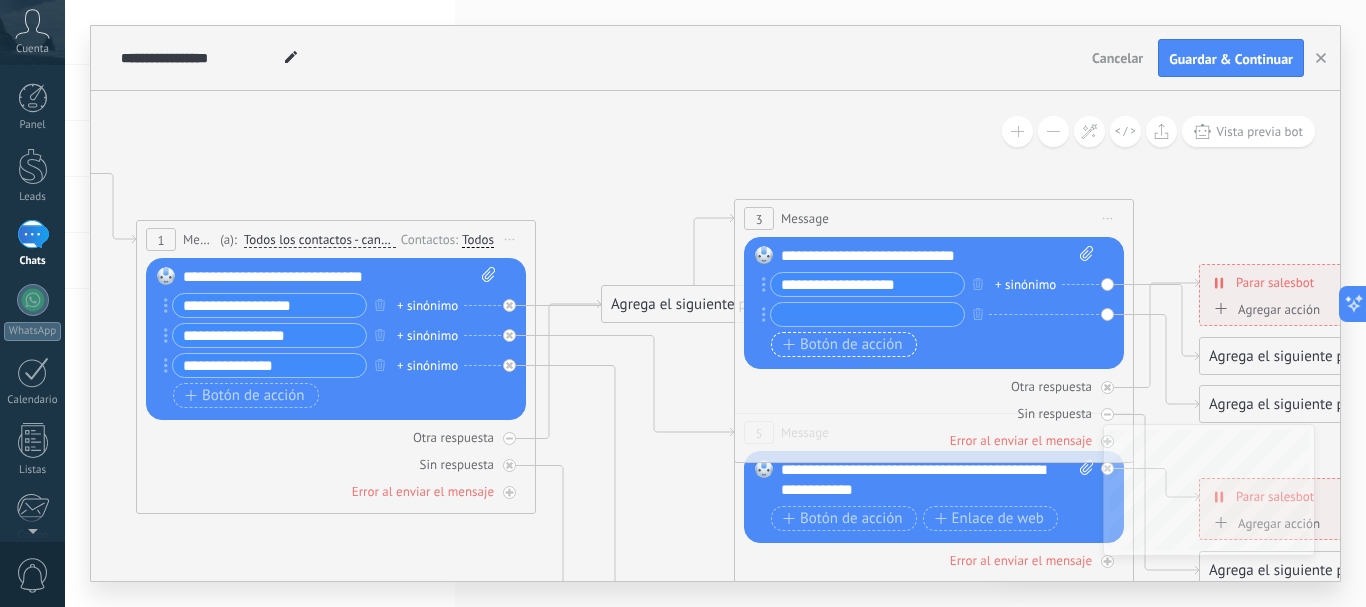 click on "Botón de acción" at bounding box center [843, 345] 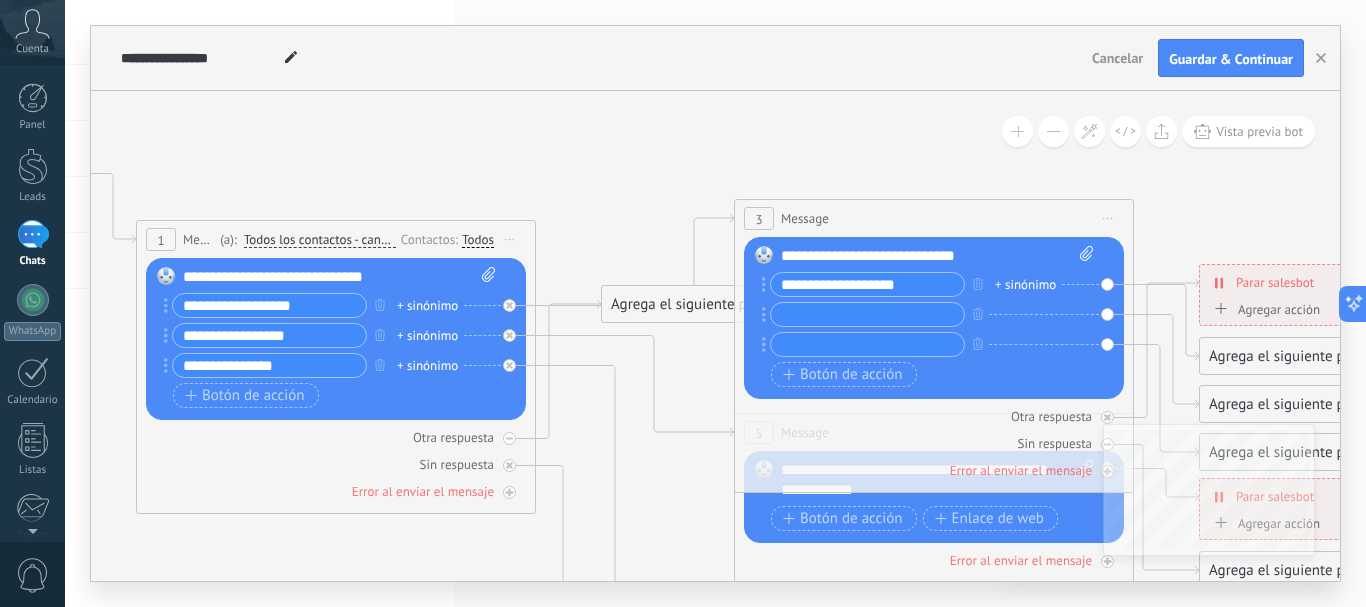 click at bounding box center [867, 314] 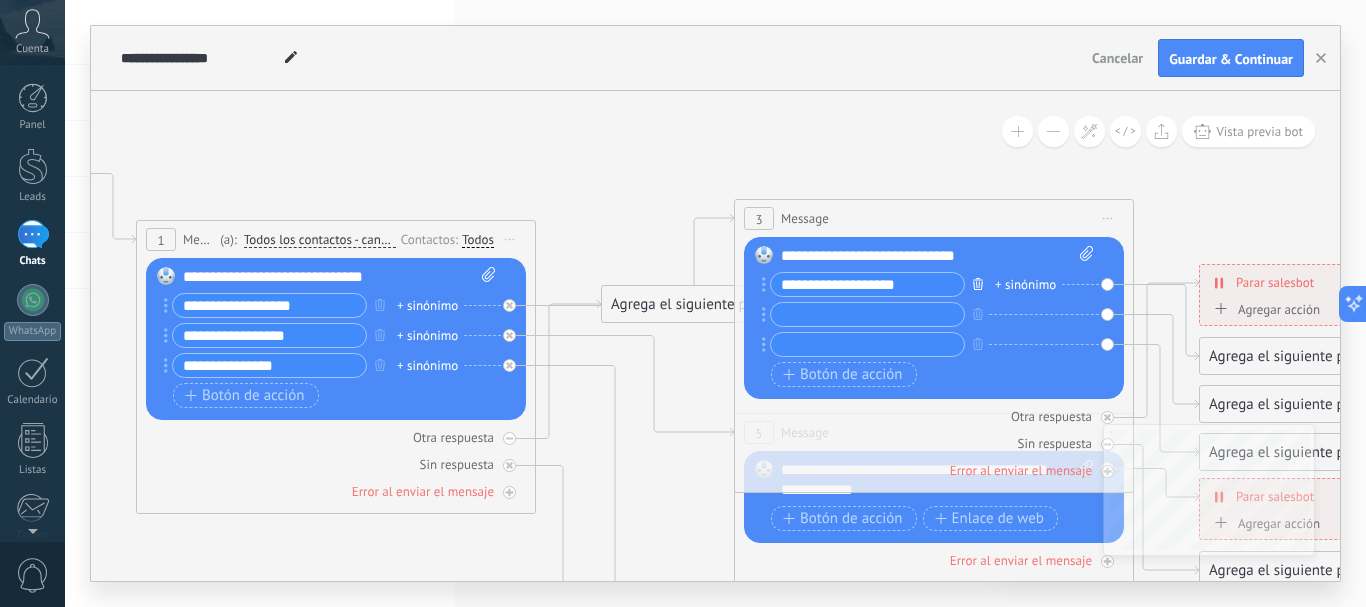 click 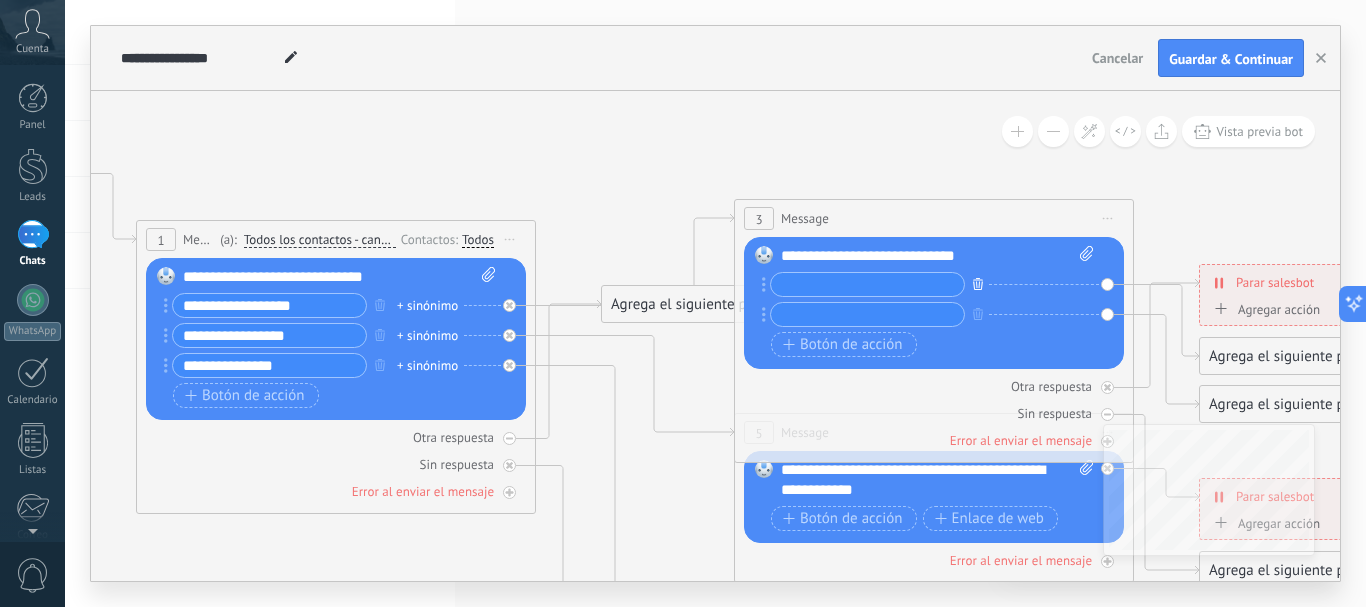click 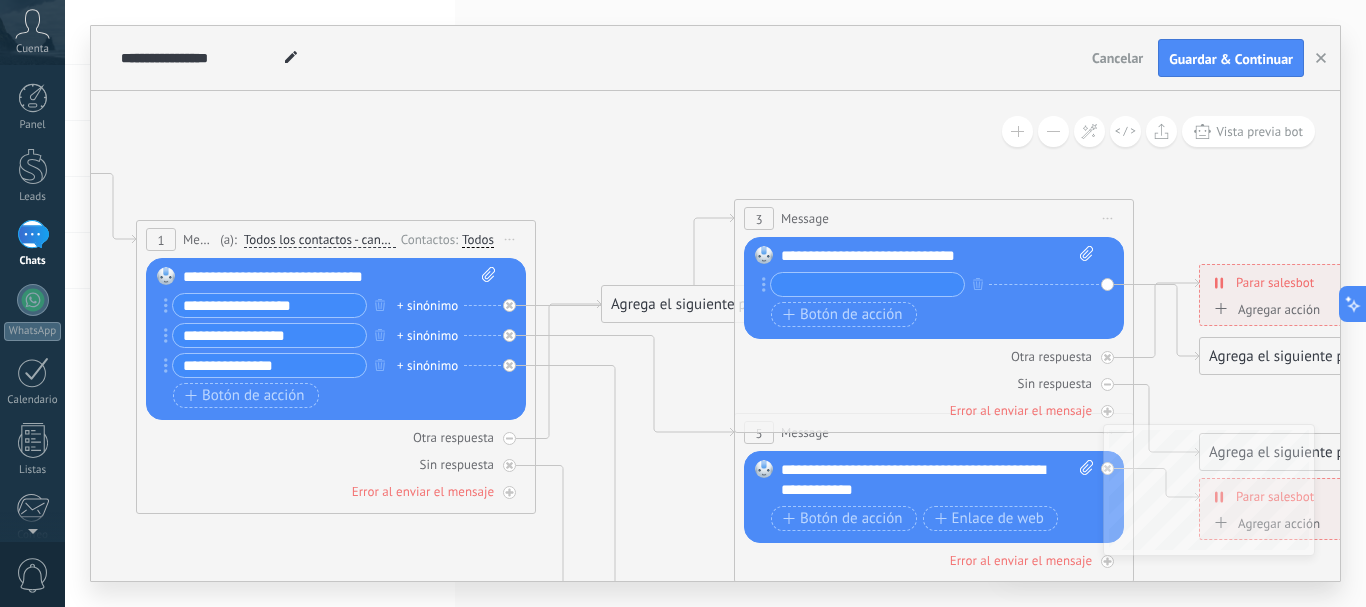 click at bounding box center [867, 284] 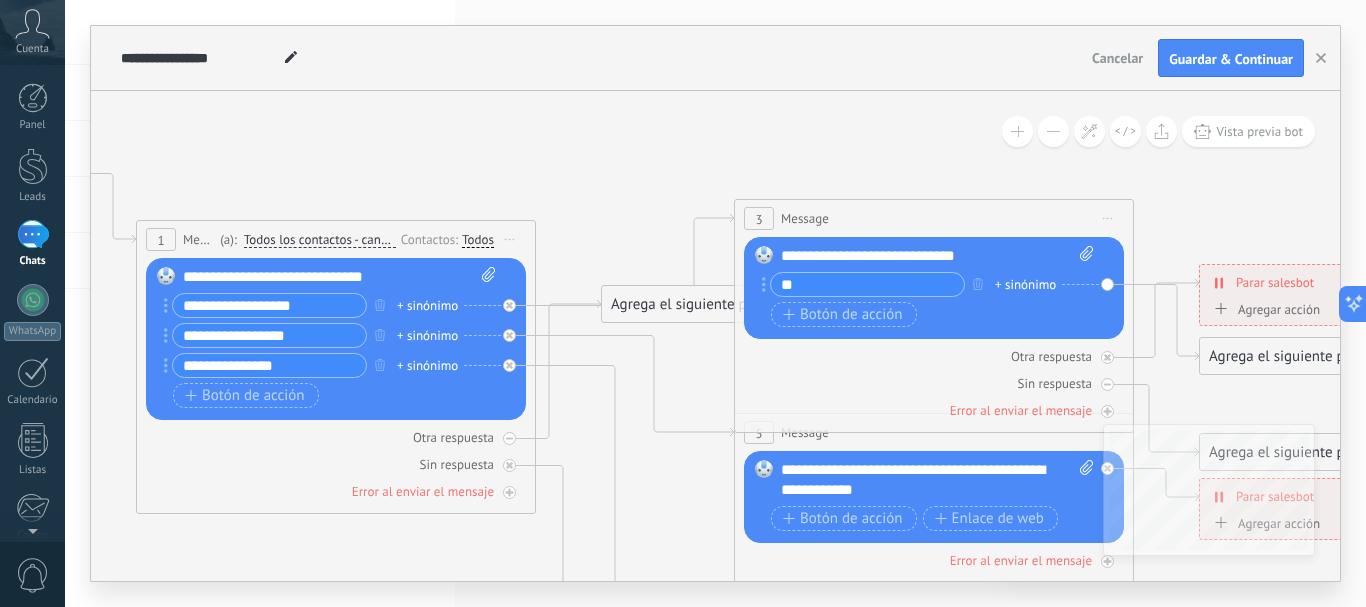 type on "*" 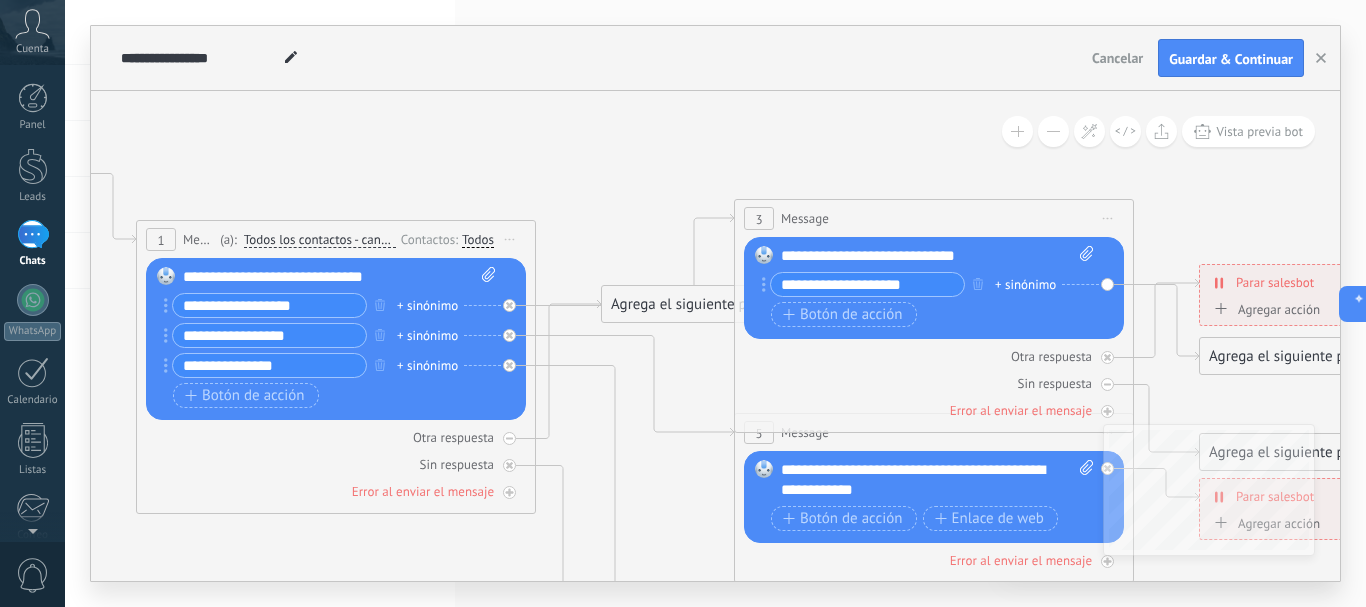 type on "**********" 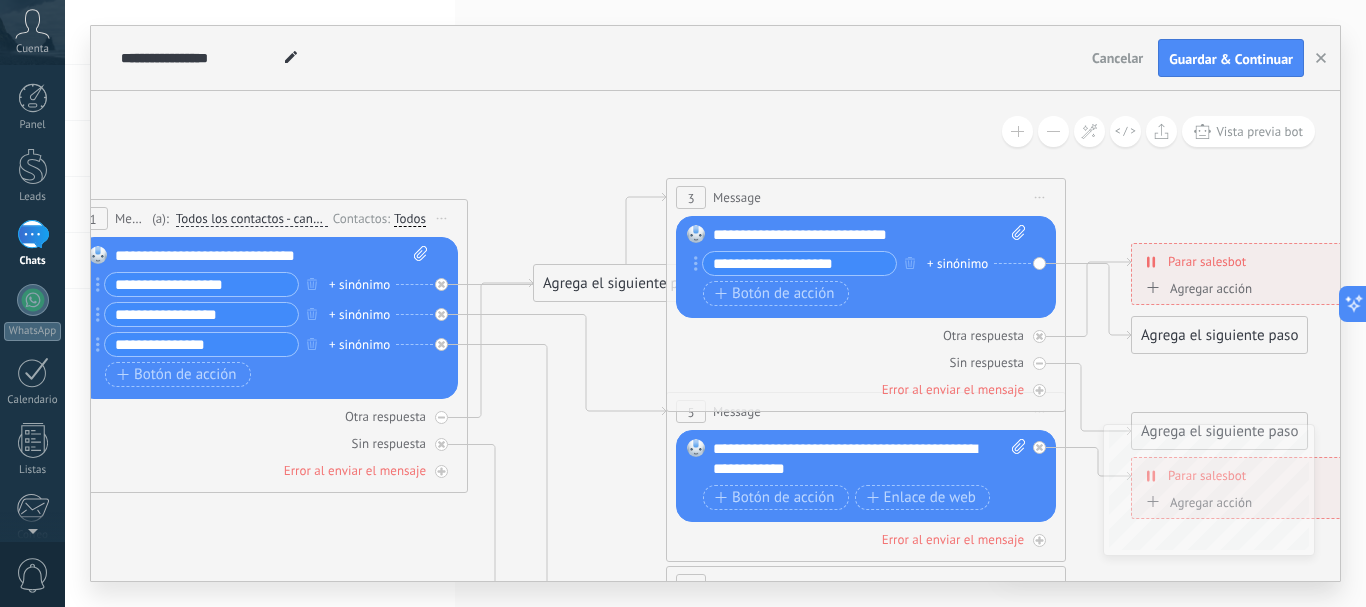 drag, startPoint x: 1219, startPoint y: 194, endPoint x: 1151, endPoint y: 165, distance: 73.92564 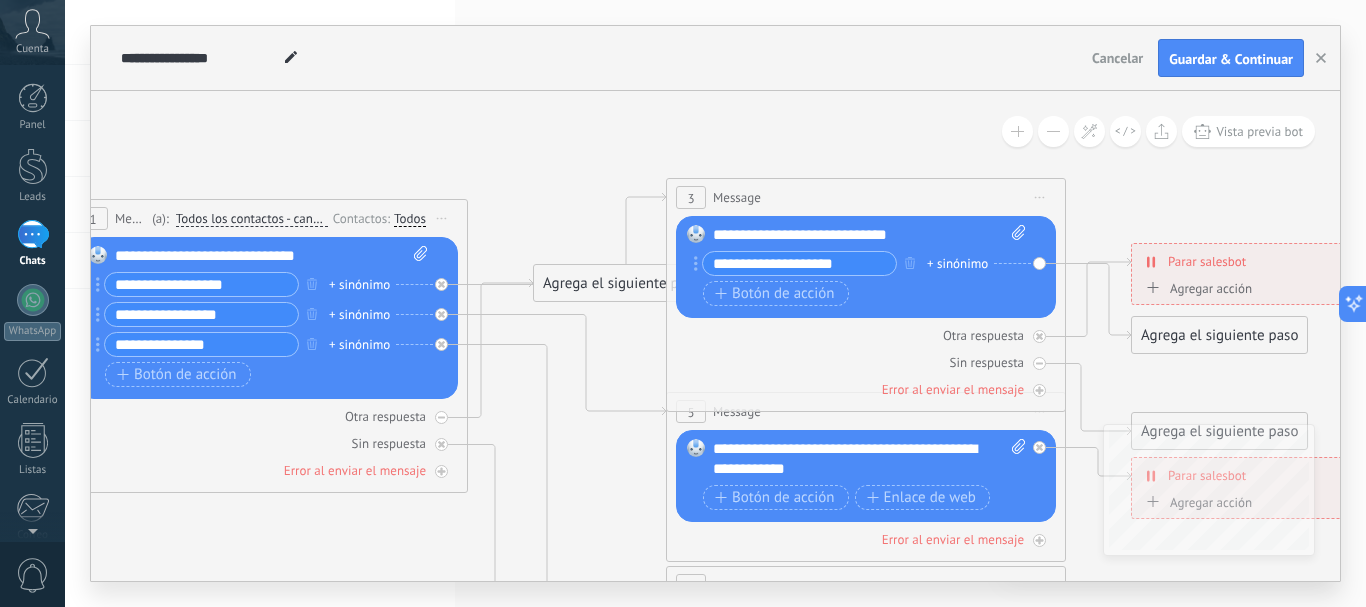 click 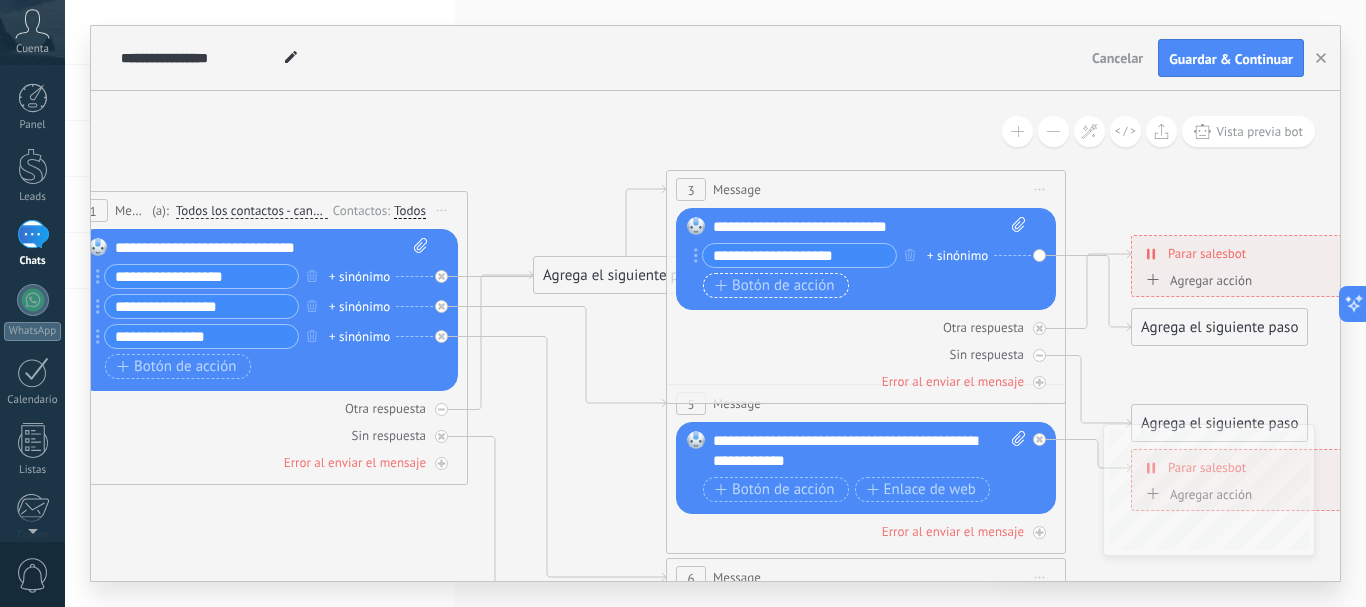 click on "Botón de acción" at bounding box center [775, 286] 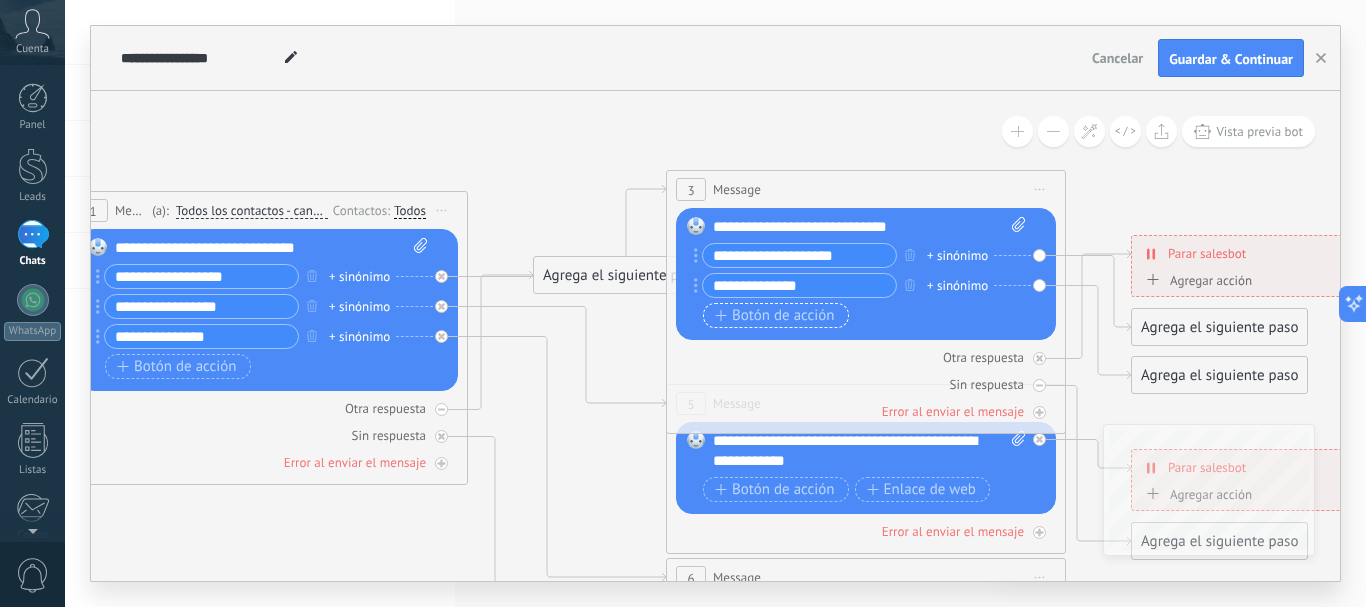 type on "**********" 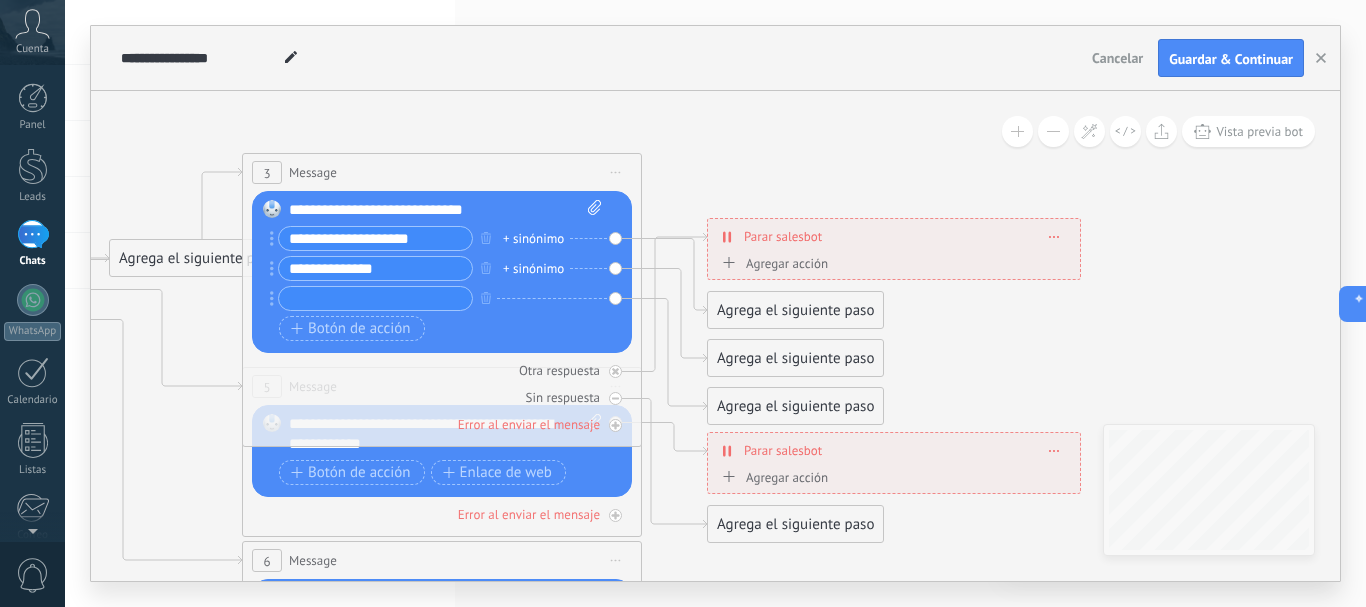 drag, startPoint x: 1147, startPoint y: 169, endPoint x: 723, endPoint y: 152, distance: 424.34067 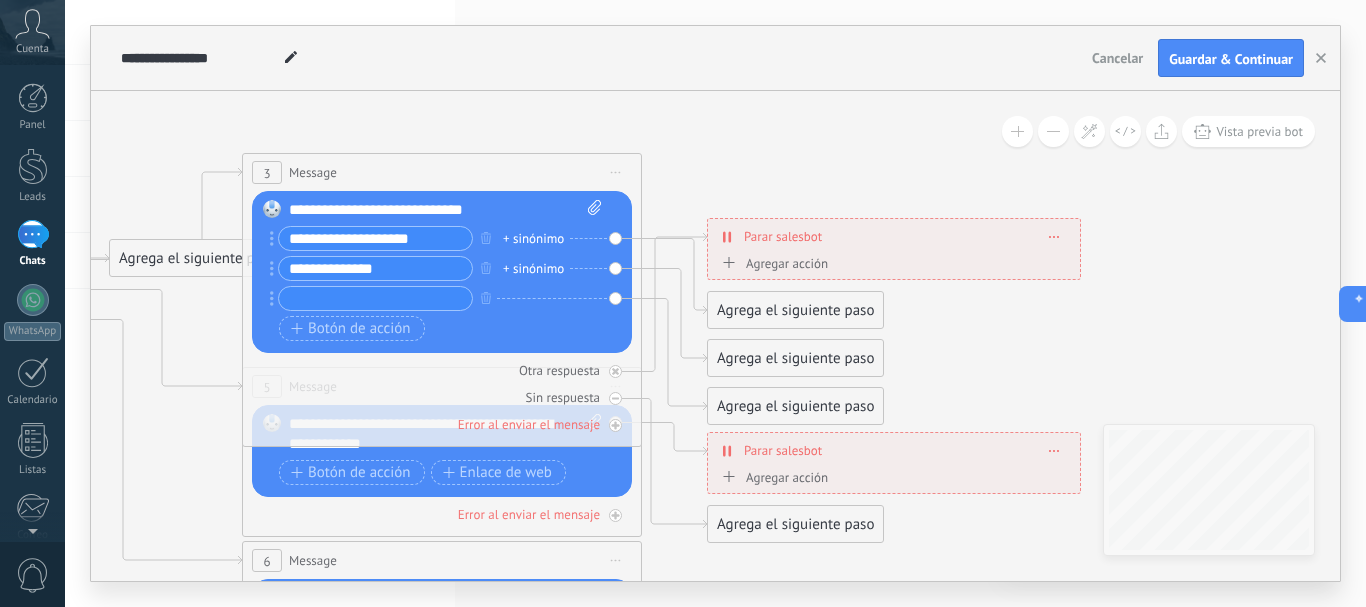 click 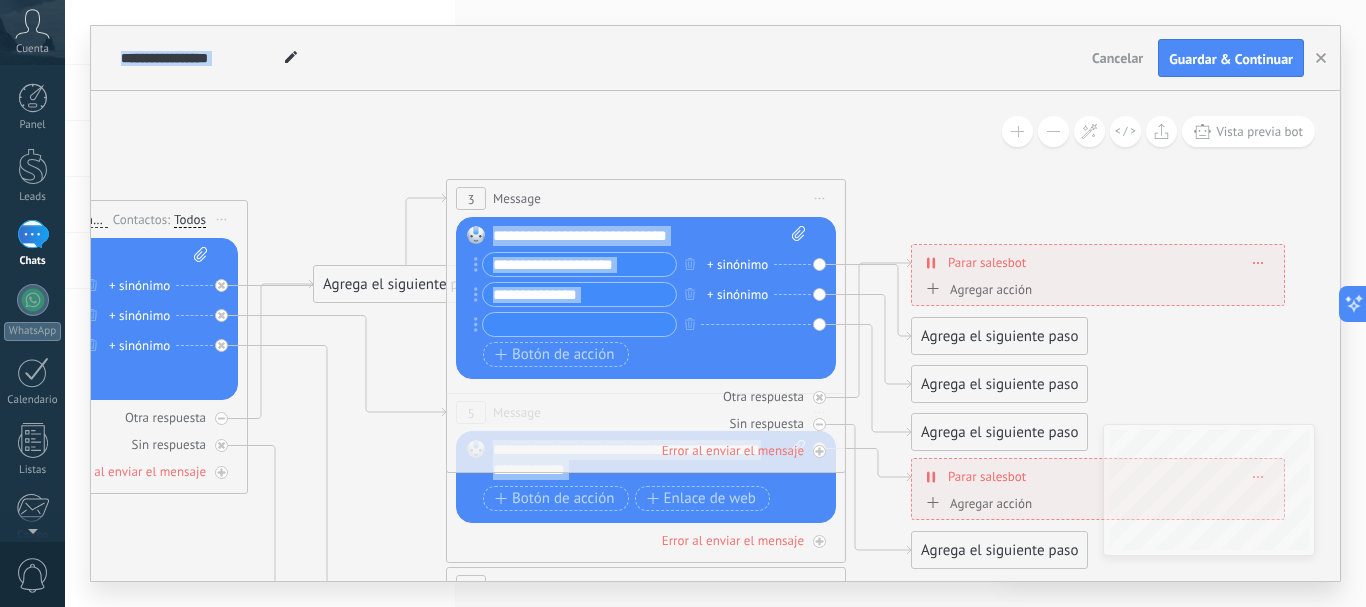 drag, startPoint x: 780, startPoint y: 123, endPoint x: 983, endPoint y: 118, distance: 203.06157 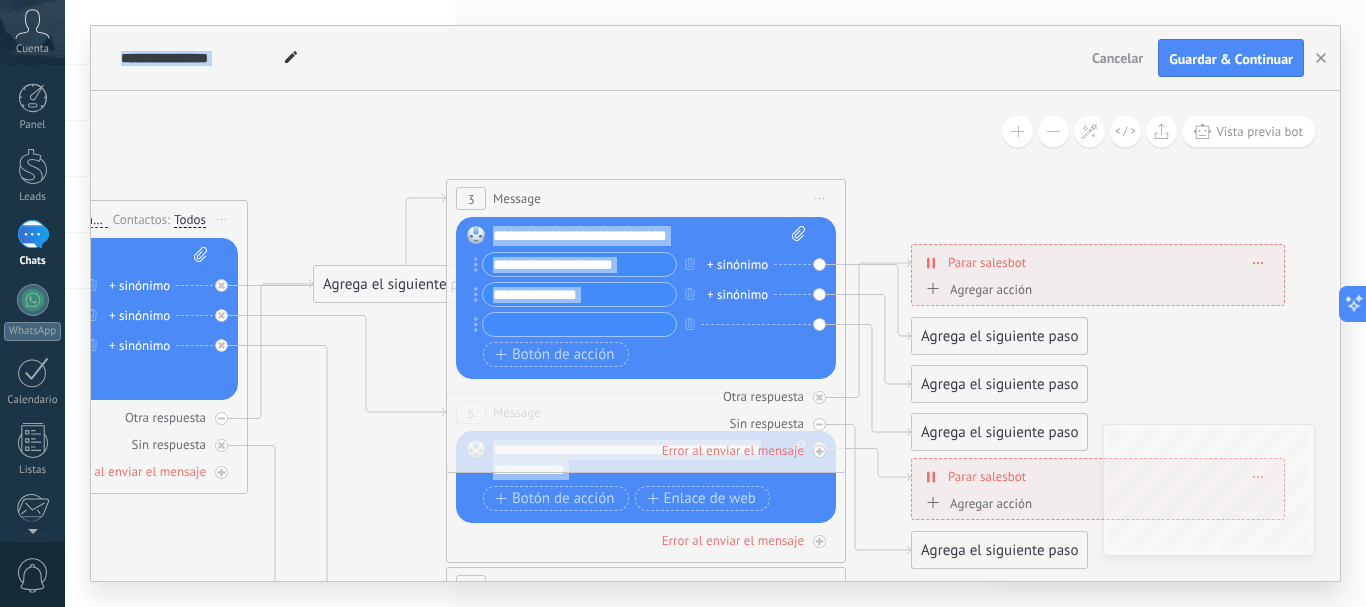 click on "**********" at bounding box center [715, 336] 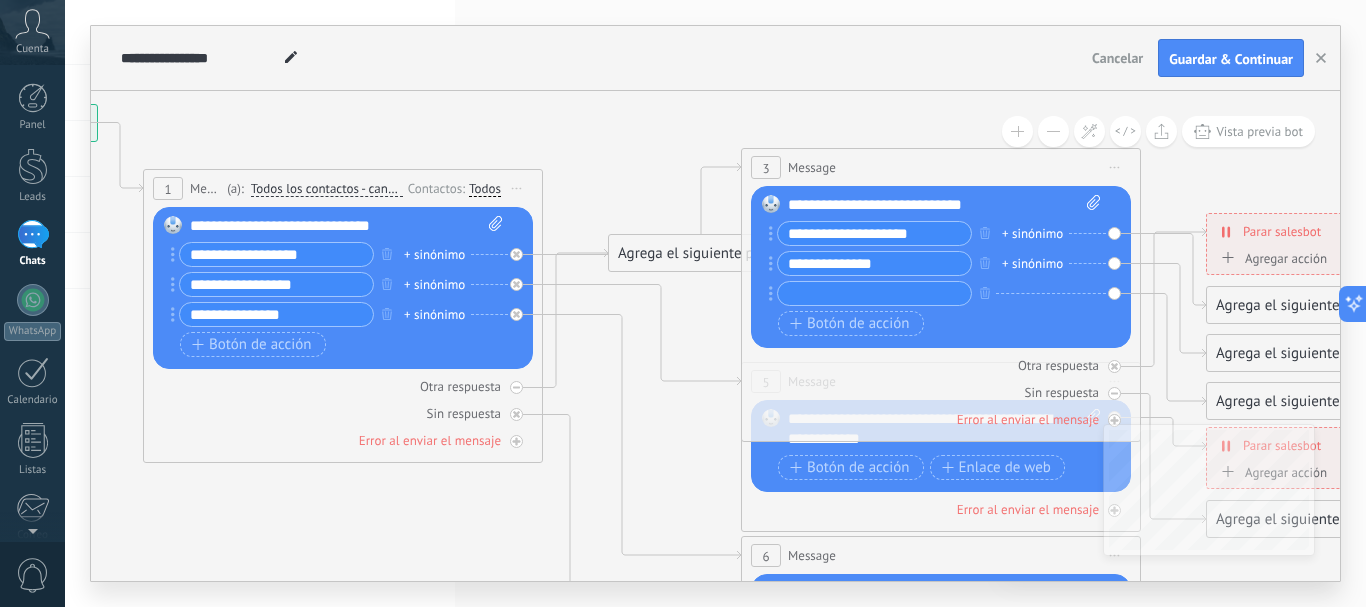 drag, startPoint x: 548, startPoint y: 120, endPoint x: 891, endPoint y: 85, distance: 344.7811 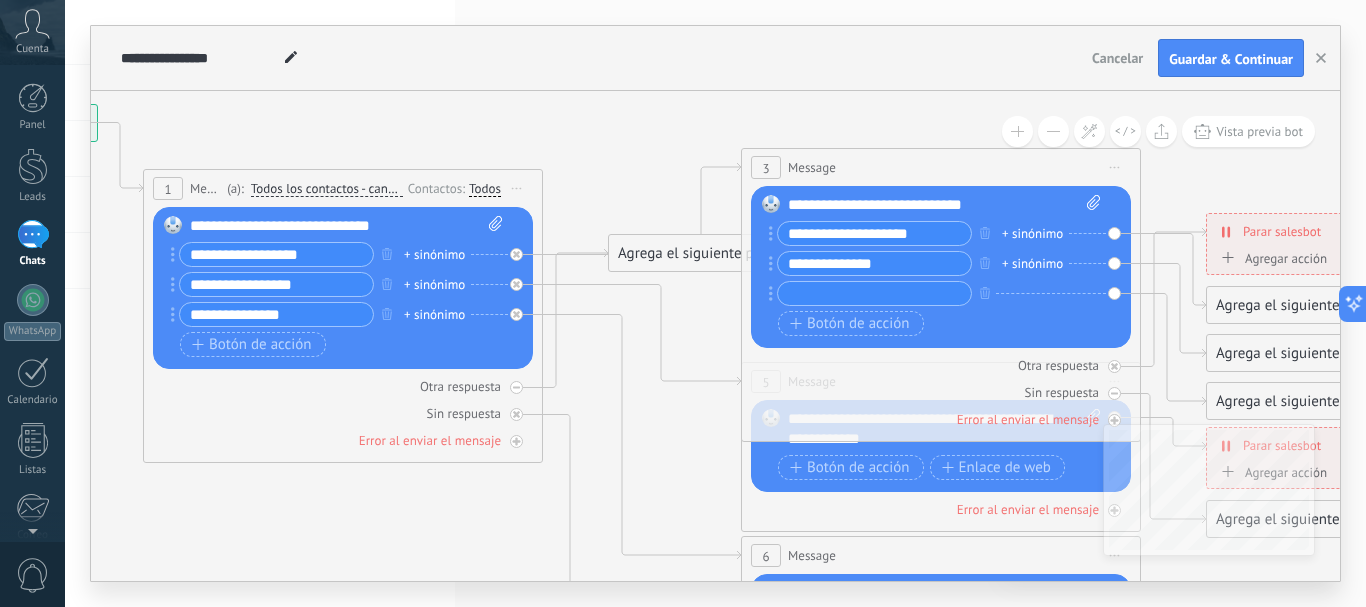 click on "**********" at bounding box center (715, 303) 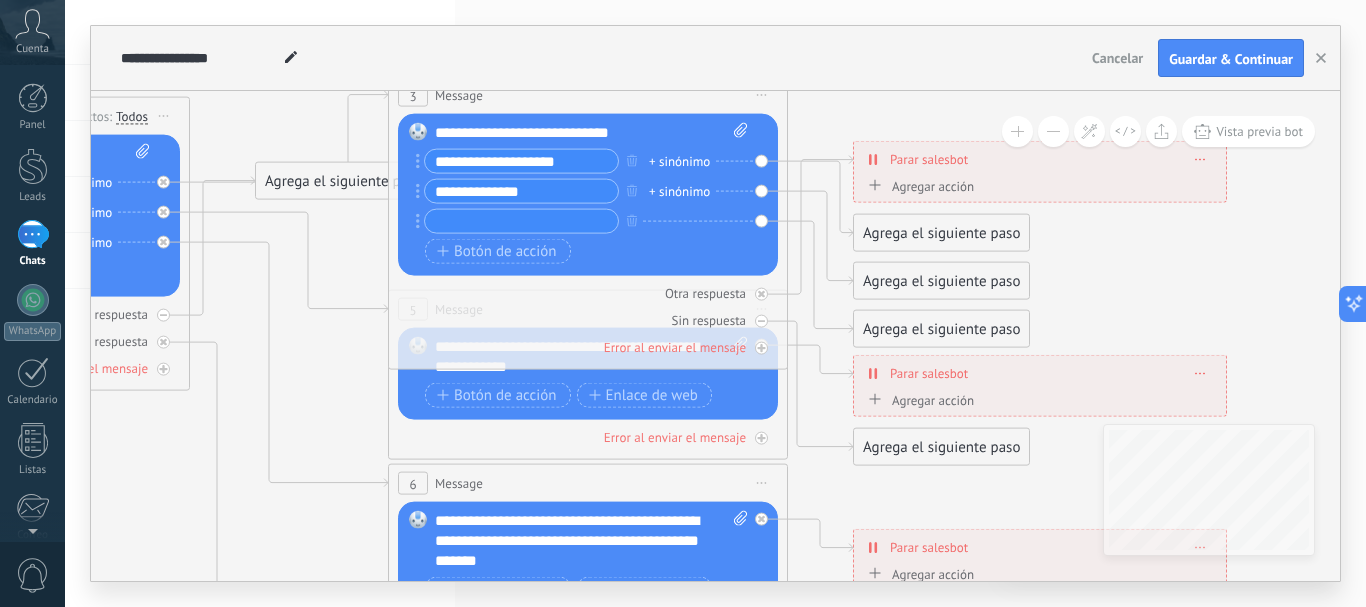drag, startPoint x: 1004, startPoint y: 346, endPoint x: 1365, endPoint y: 472, distance: 382.35718 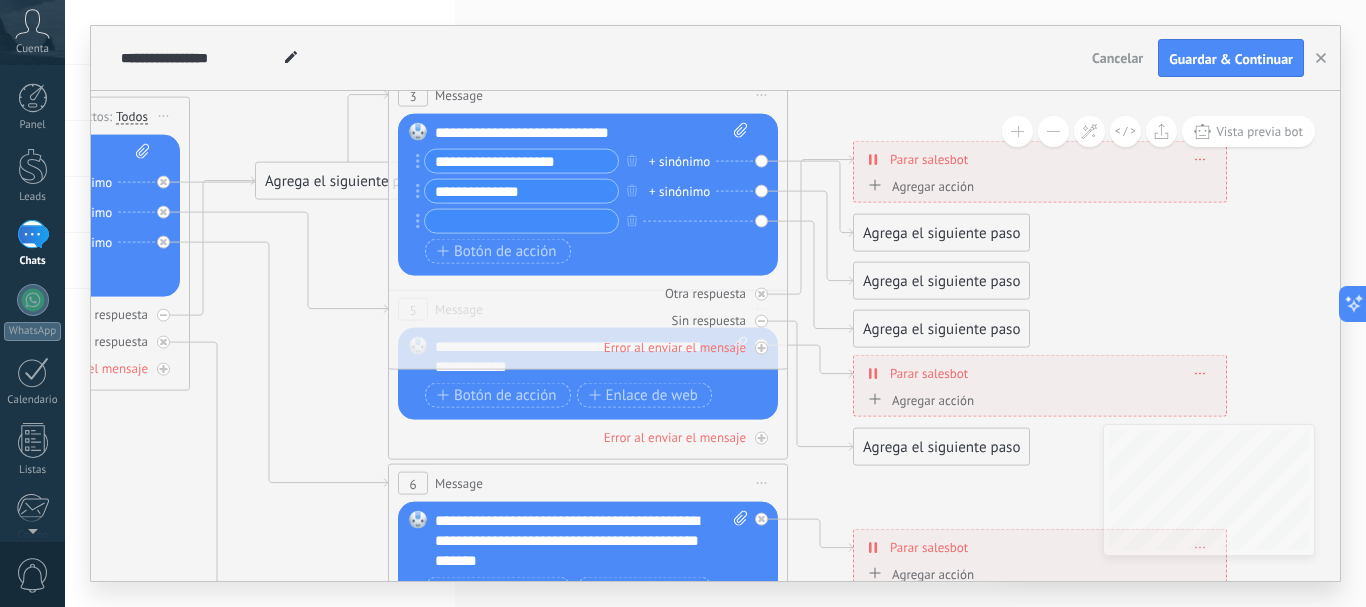 click on "**********" at bounding box center (715, 303) 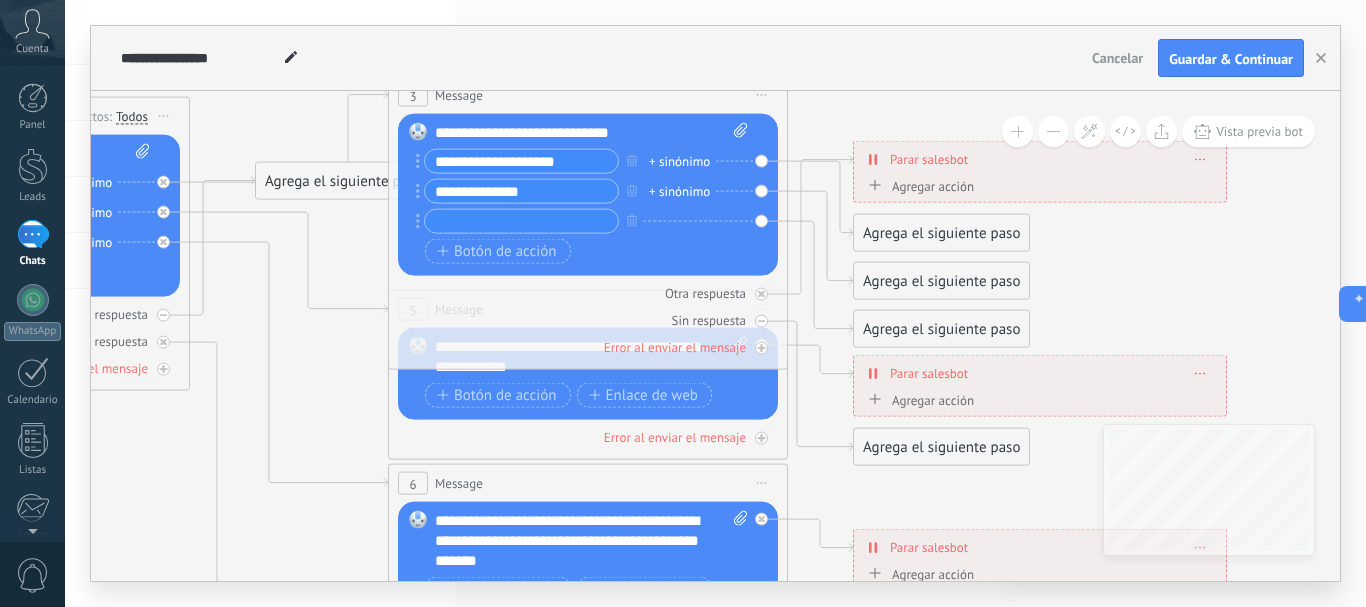click on "**********" at bounding box center (521, 161) 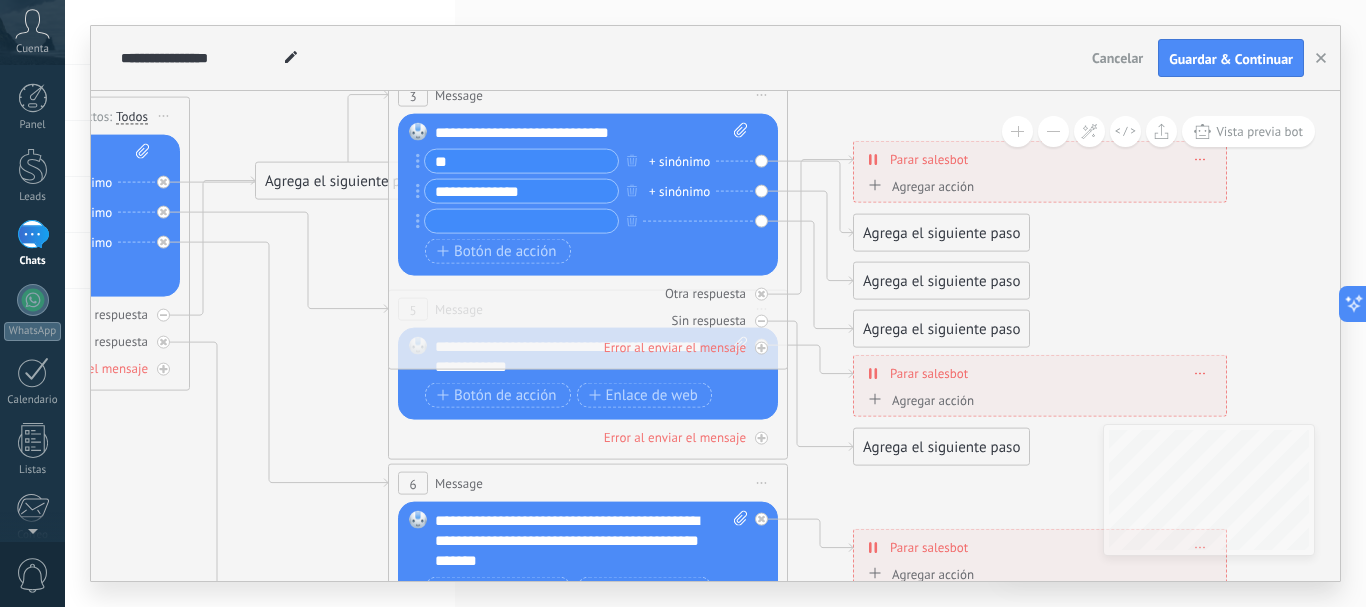 type on "*" 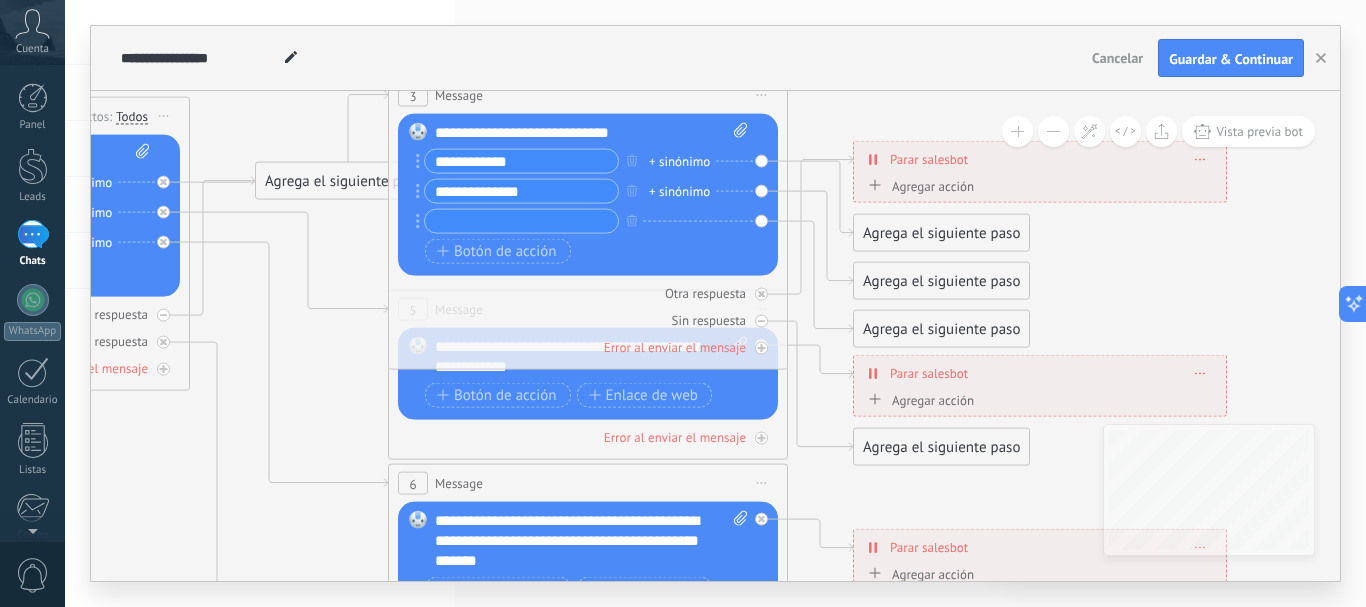 type on "**********" 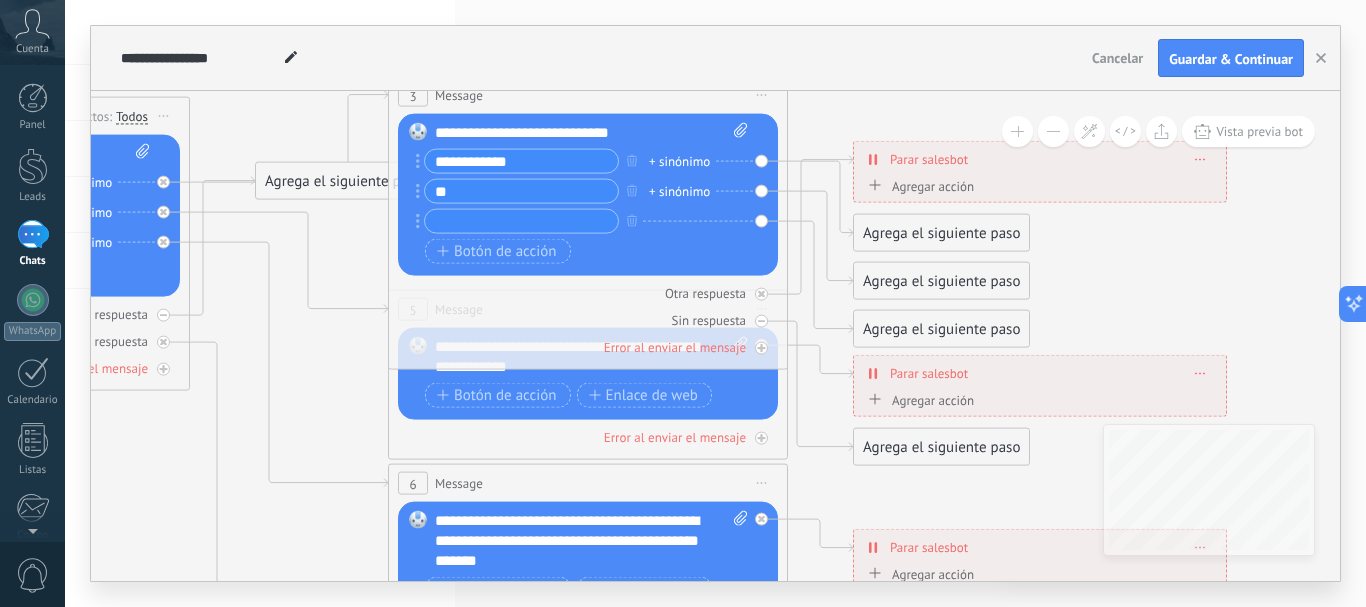 type on "*" 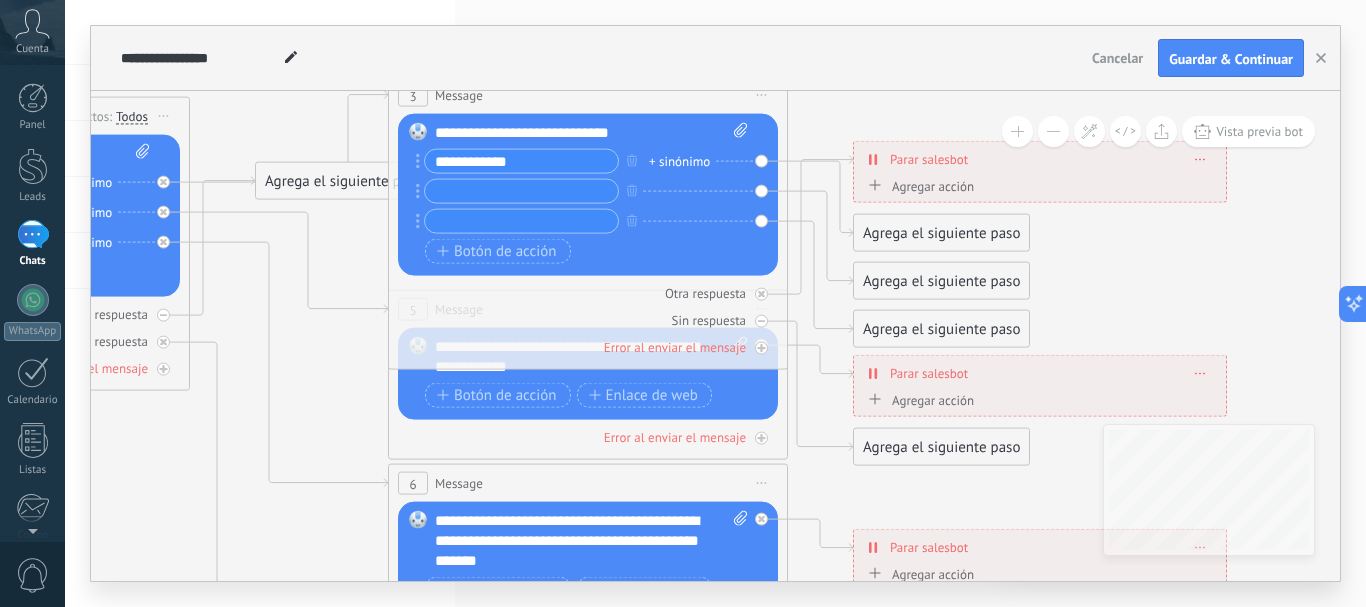 type 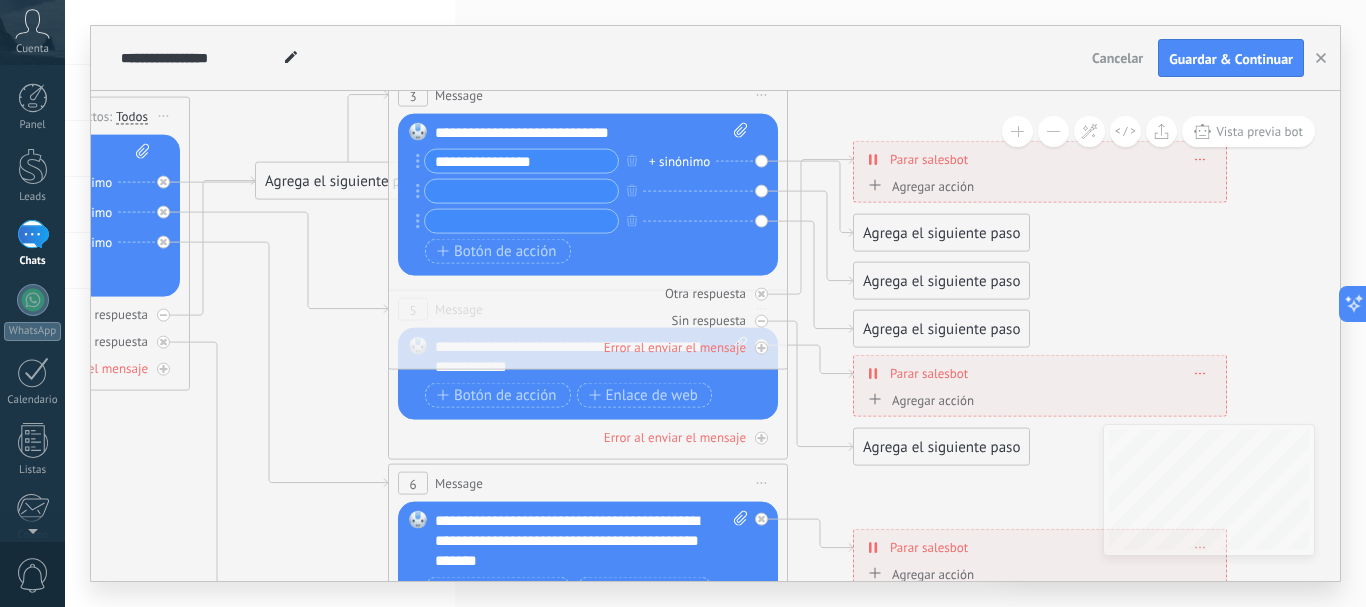 type on "**********" 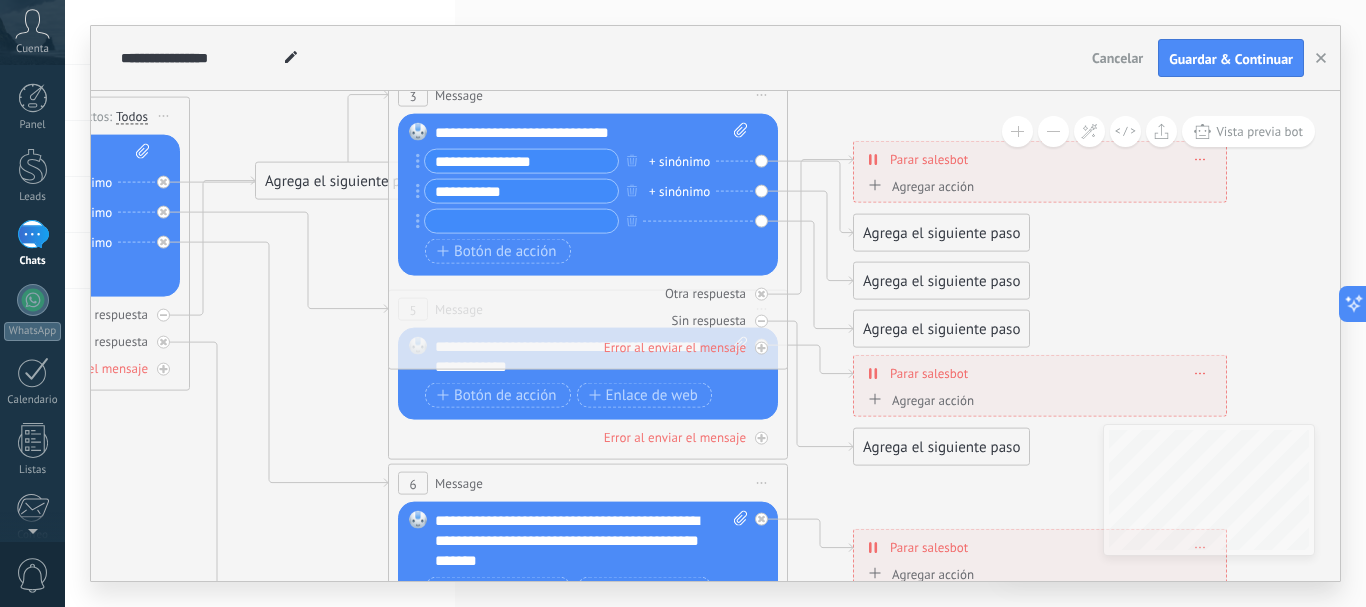 type on "**********" 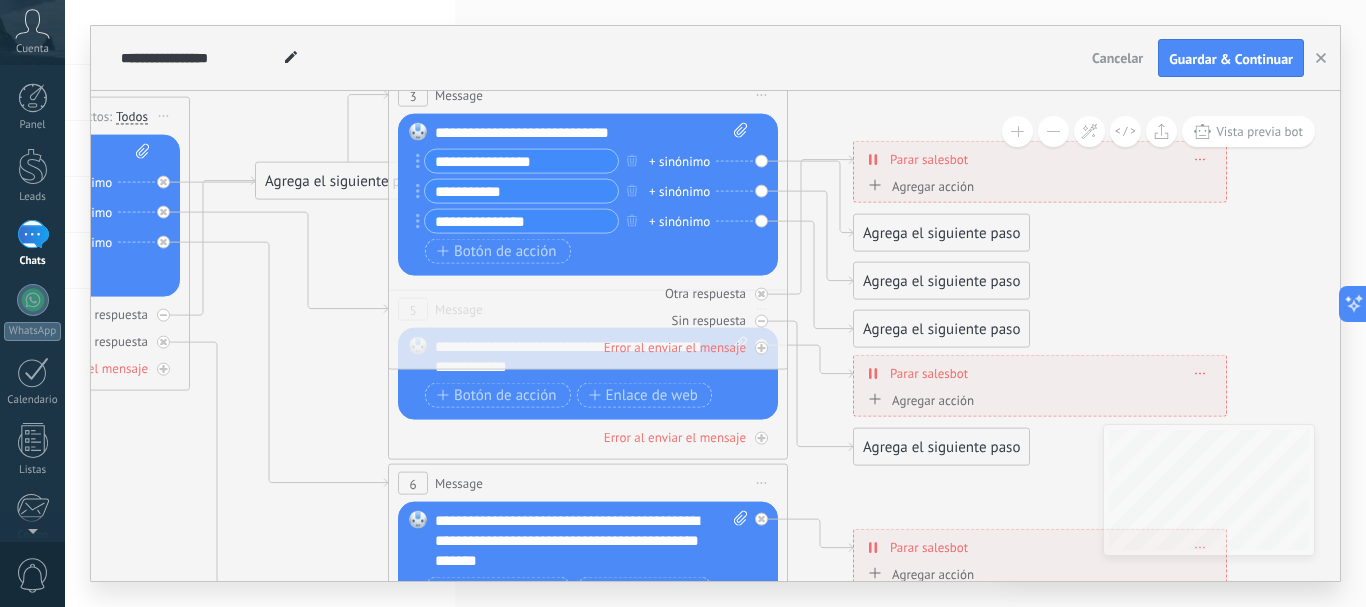type on "**********" 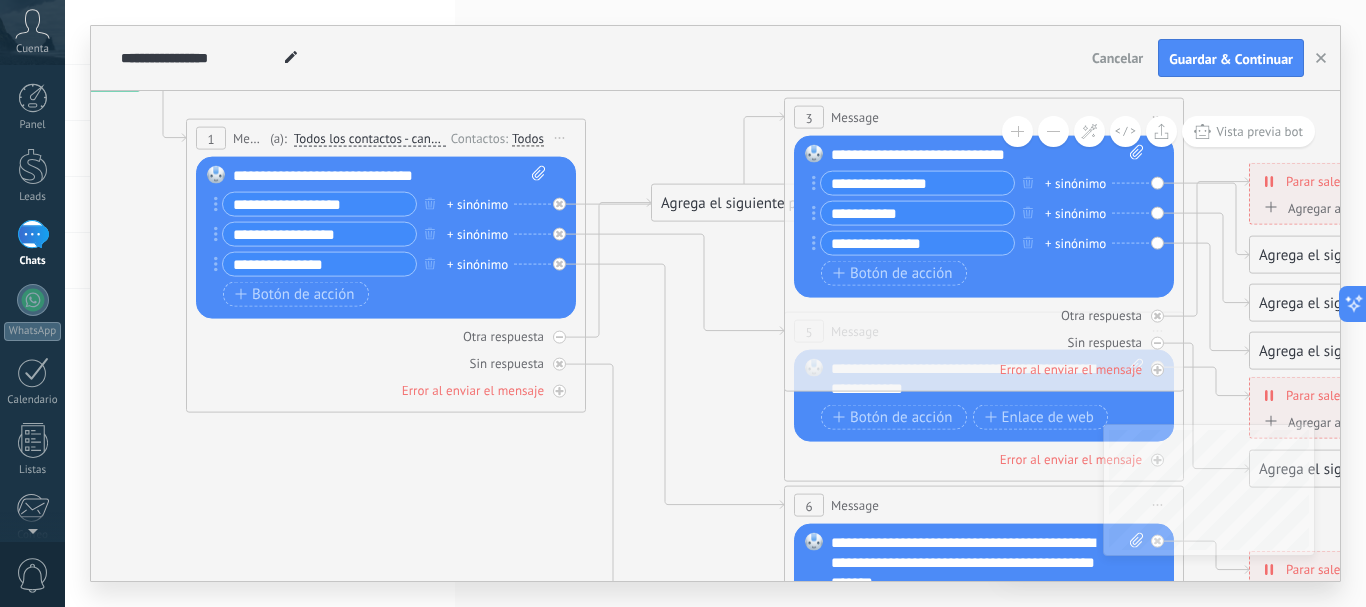 drag, startPoint x: 359, startPoint y: 247, endPoint x: 755, endPoint y: 269, distance: 396.61063 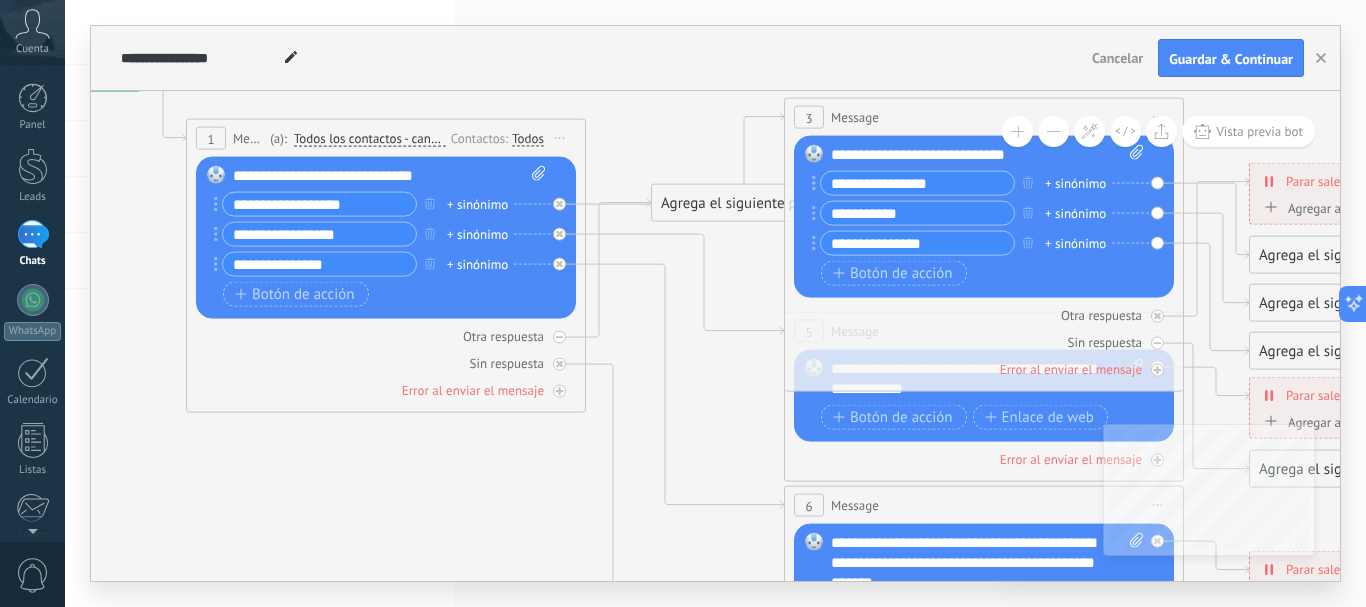 click 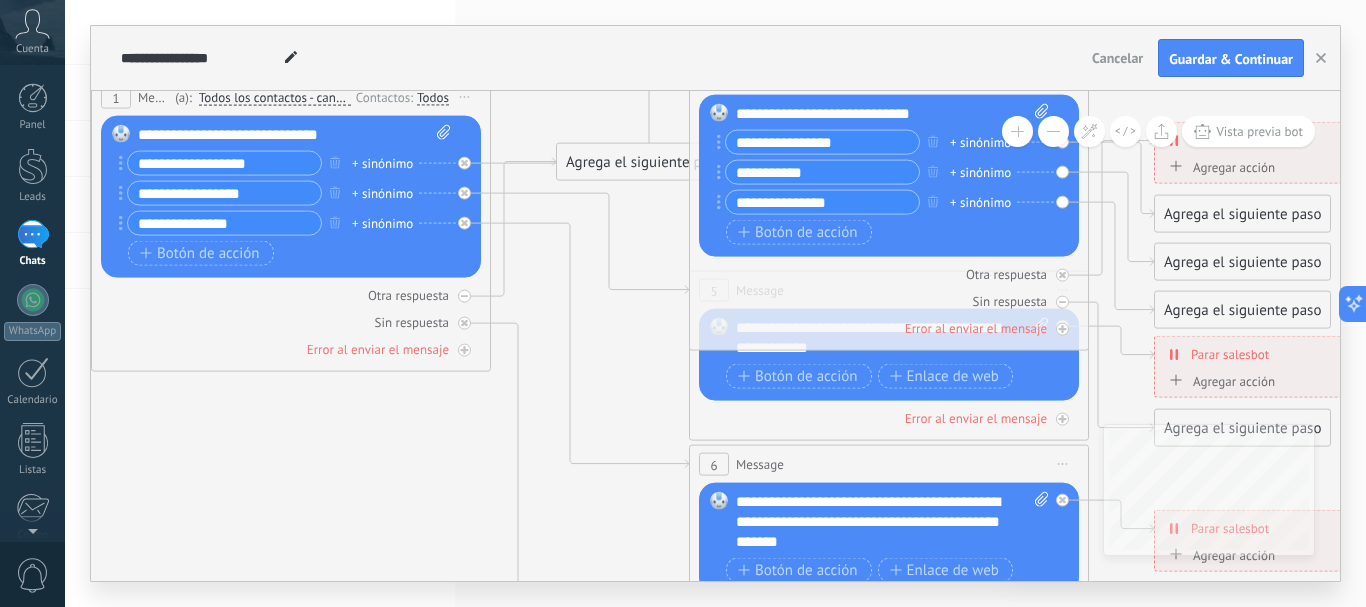drag, startPoint x: 723, startPoint y: 275, endPoint x: 698, endPoint y: 228, distance: 53.235325 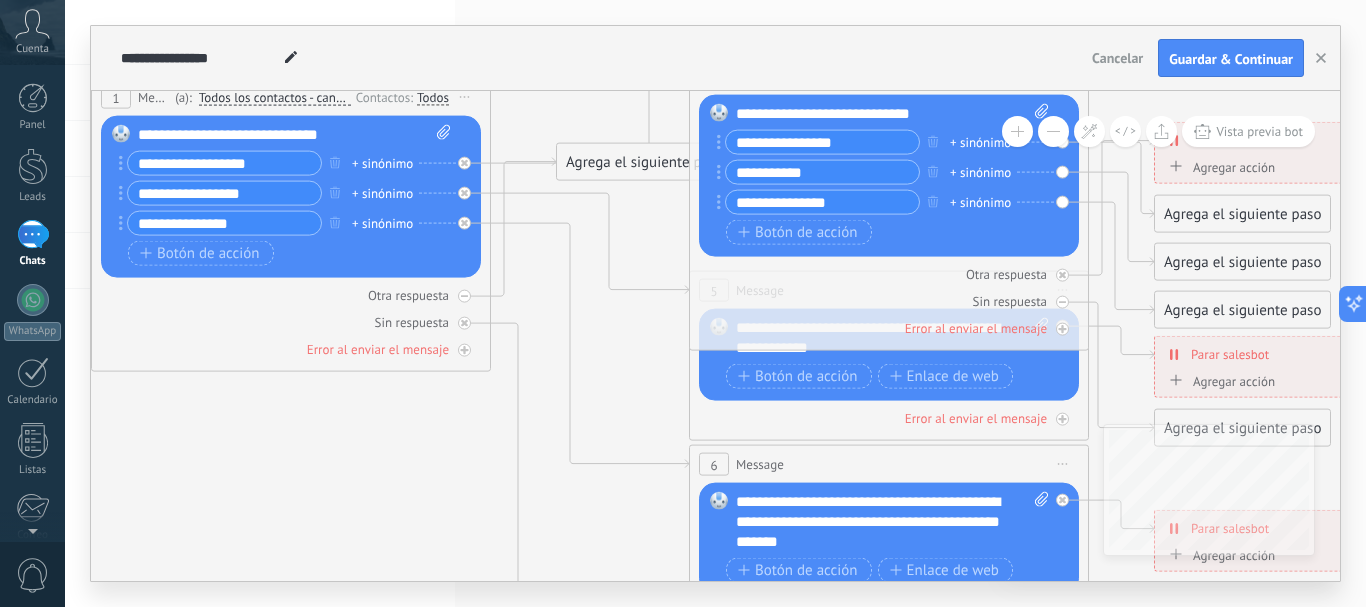 click 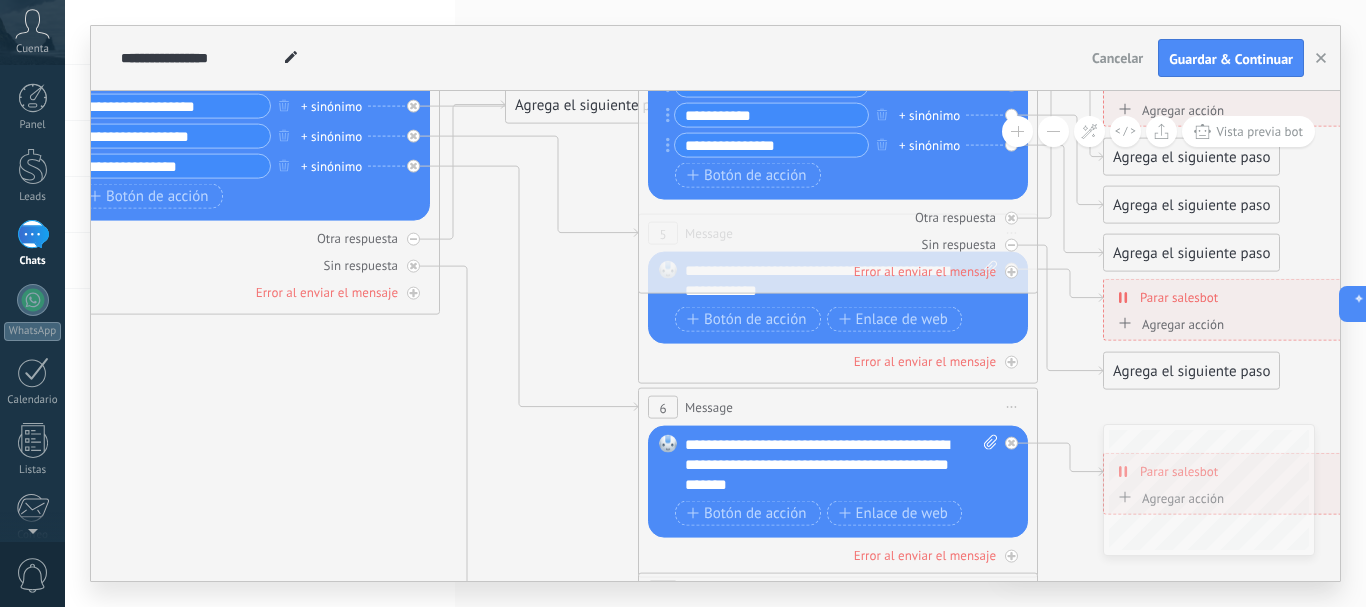 drag, startPoint x: 614, startPoint y: 402, endPoint x: 563, endPoint y: 348, distance: 74.27651 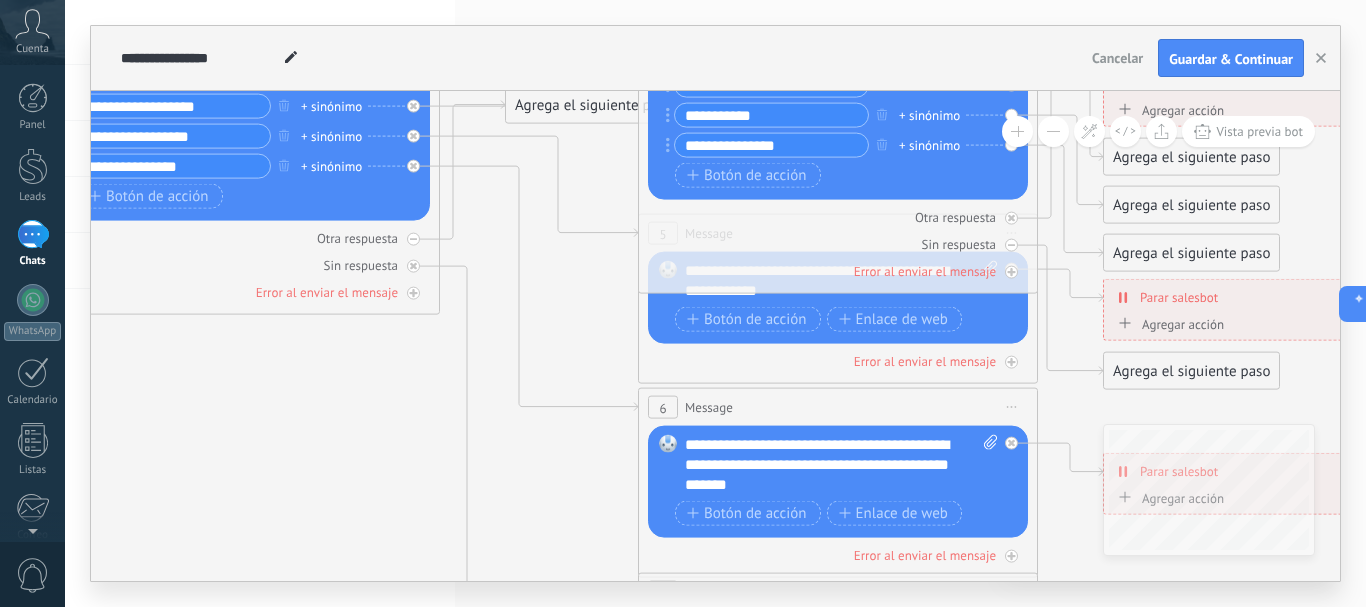 click 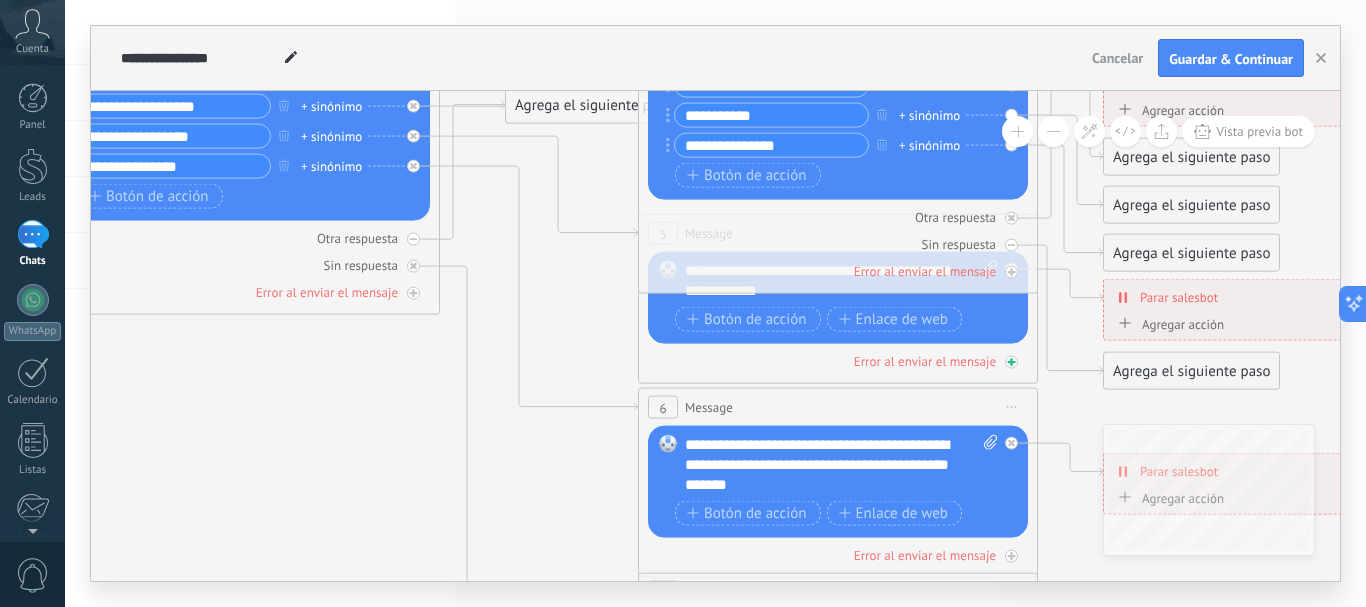 click on "Error al enviar el mensaje" at bounding box center [838, 361] 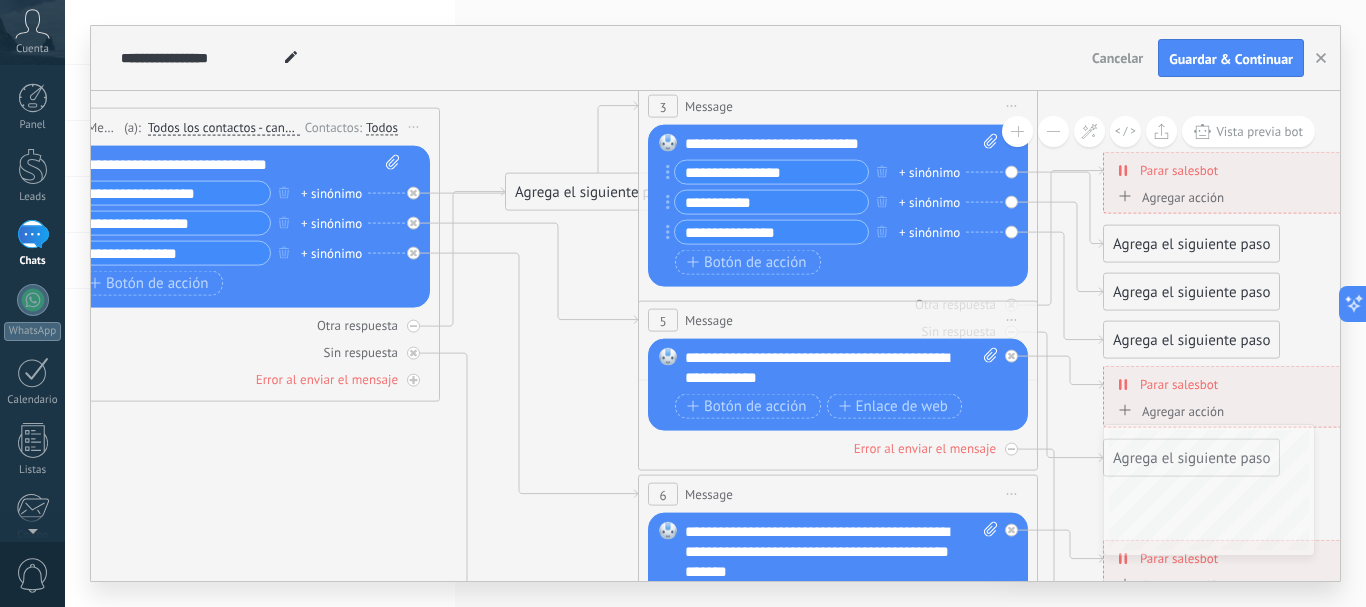 drag, startPoint x: 540, startPoint y: 322, endPoint x: 540, endPoint y: 409, distance: 87 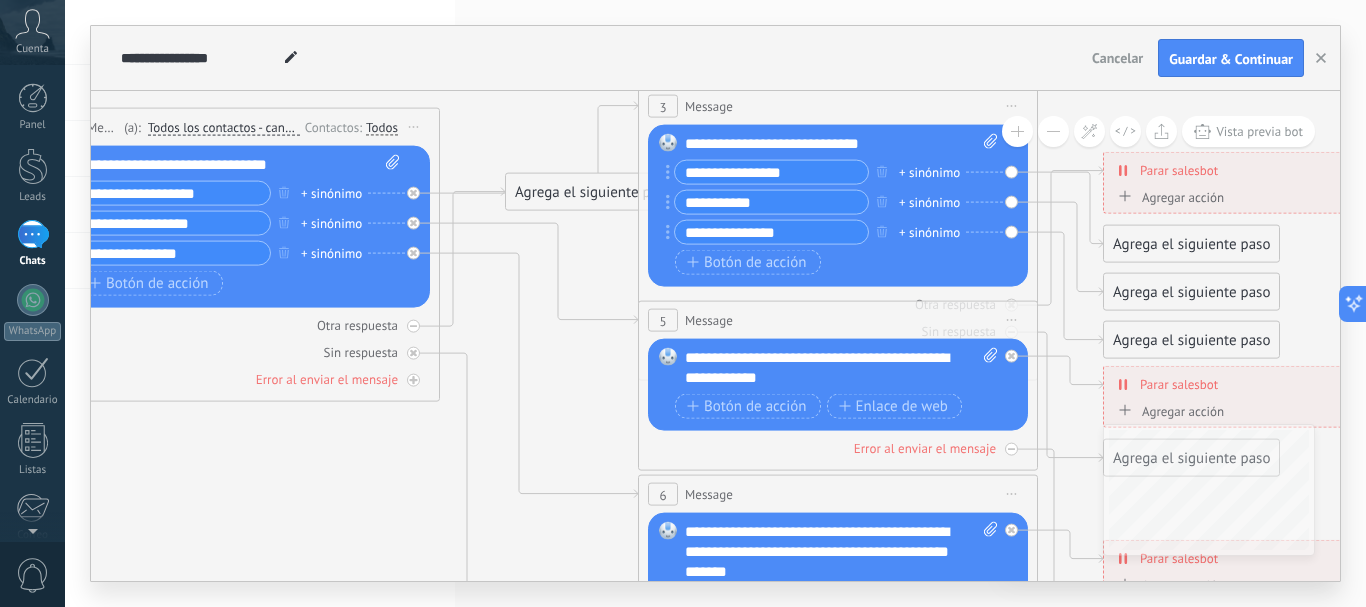 click 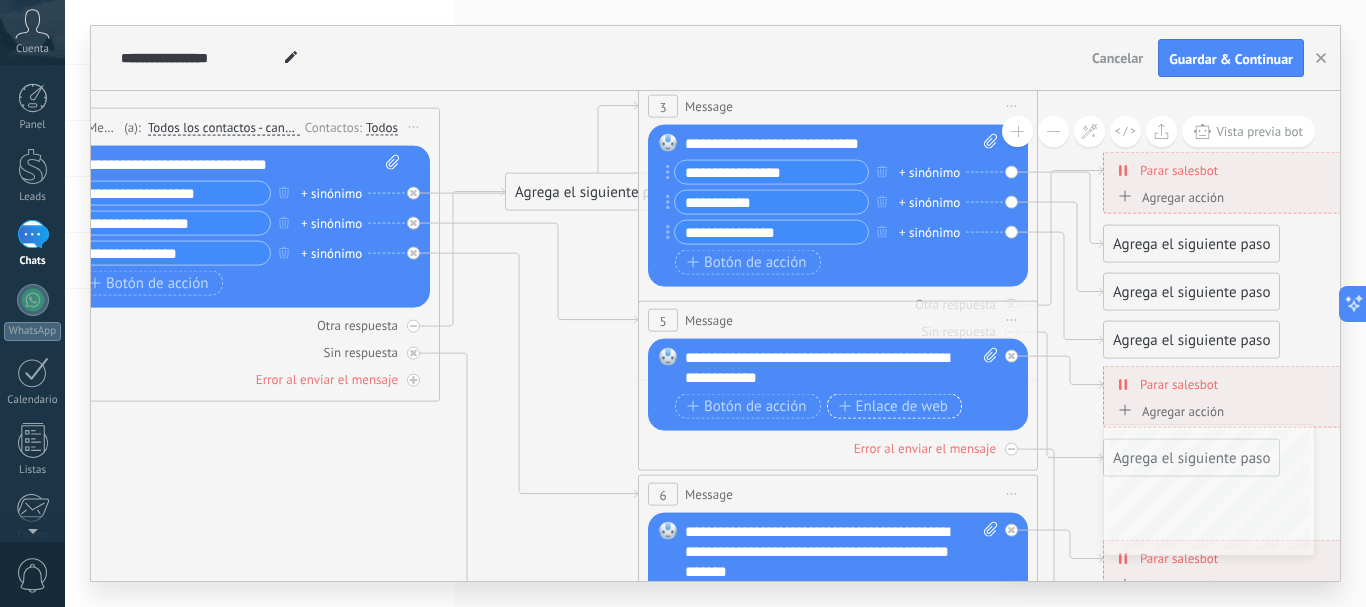 click on "Enlace de web" at bounding box center [893, 406] 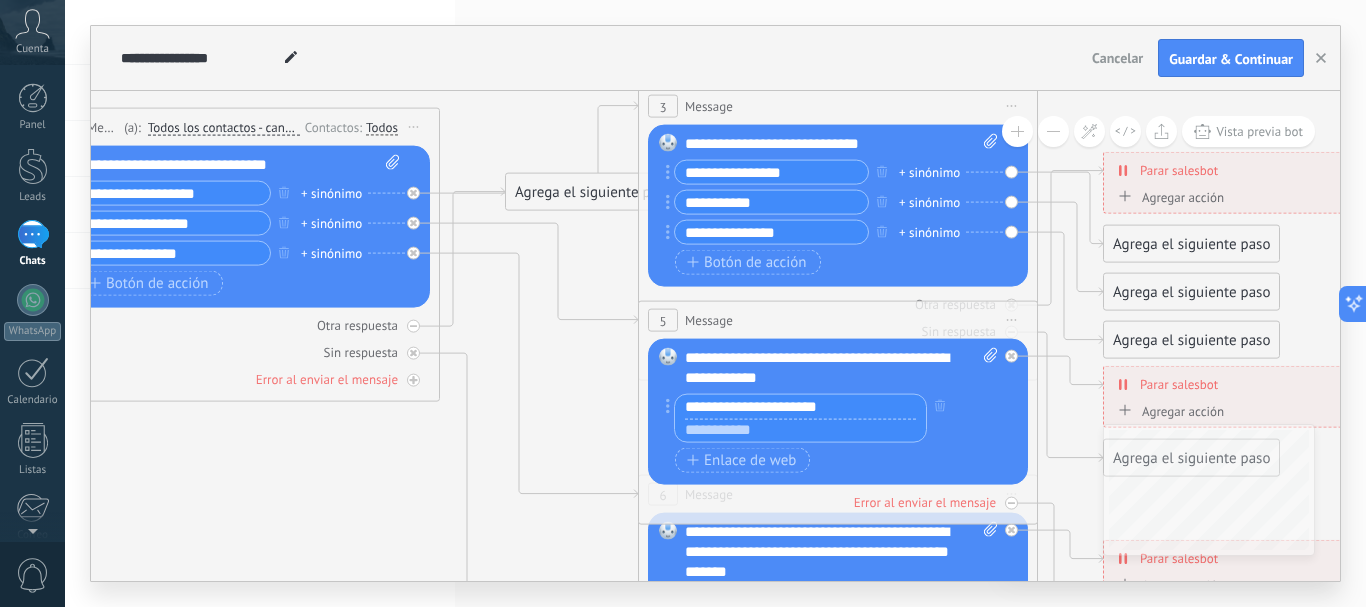 type on "**********" 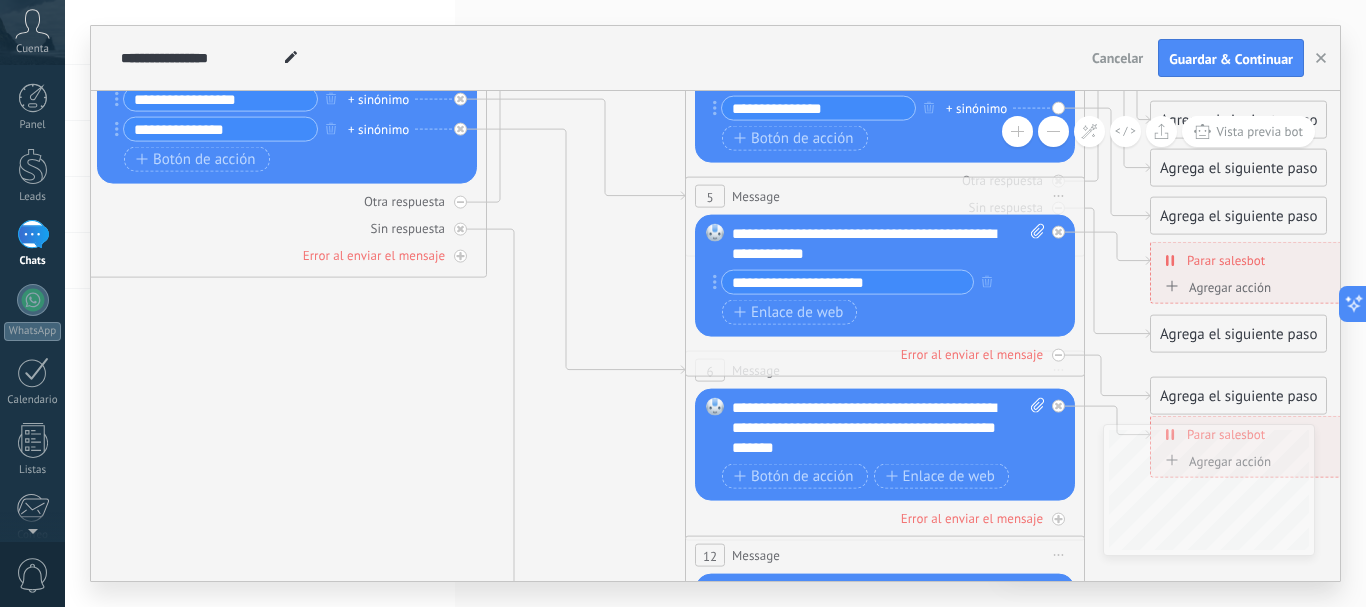 drag, startPoint x: 542, startPoint y: 398, endPoint x: 589, endPoint y: 274, distance: 132.60844 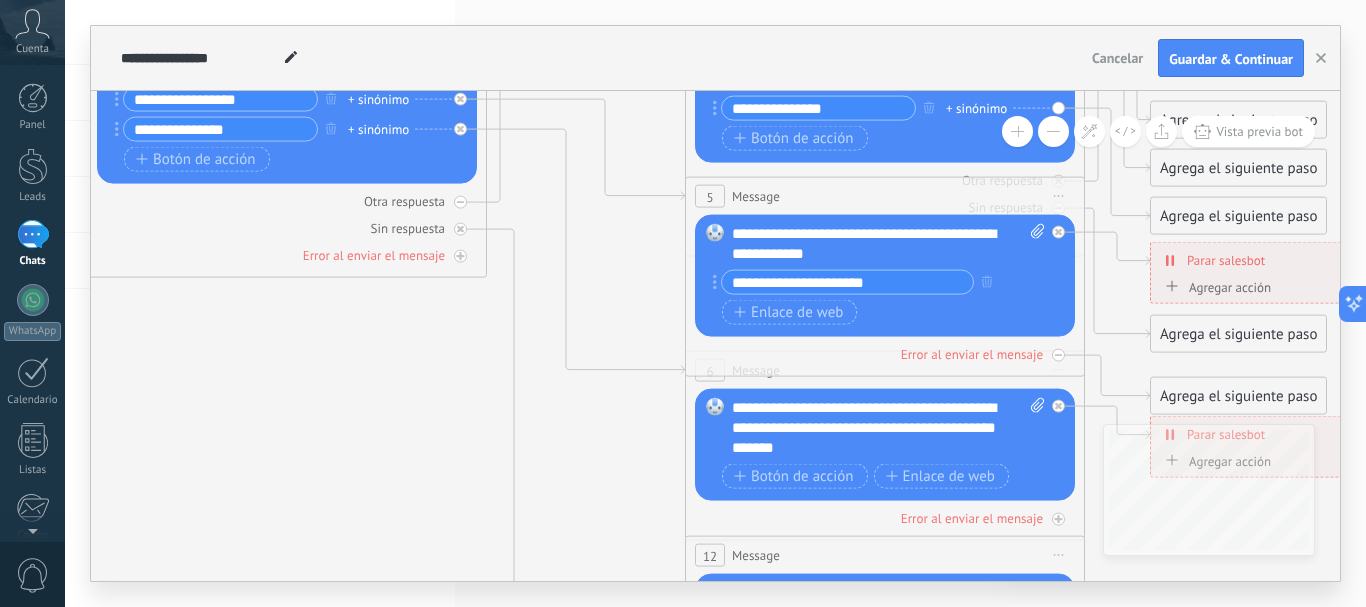click 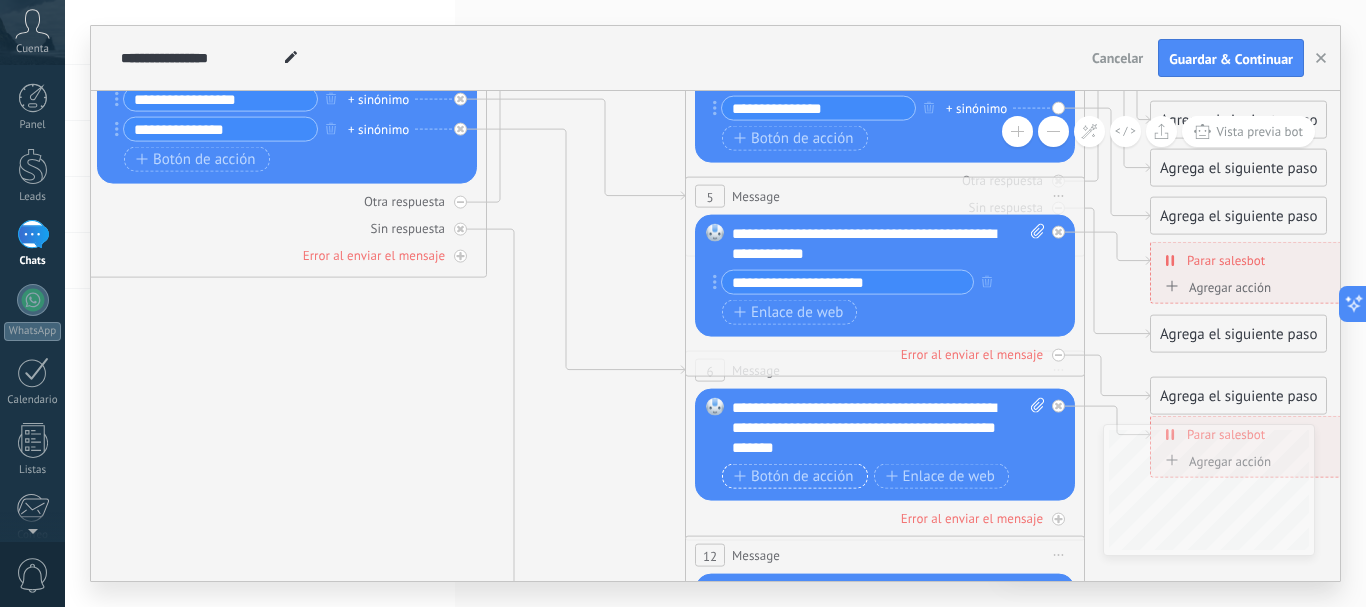 click on "Botón de acción" at bounding box center [794, 476] 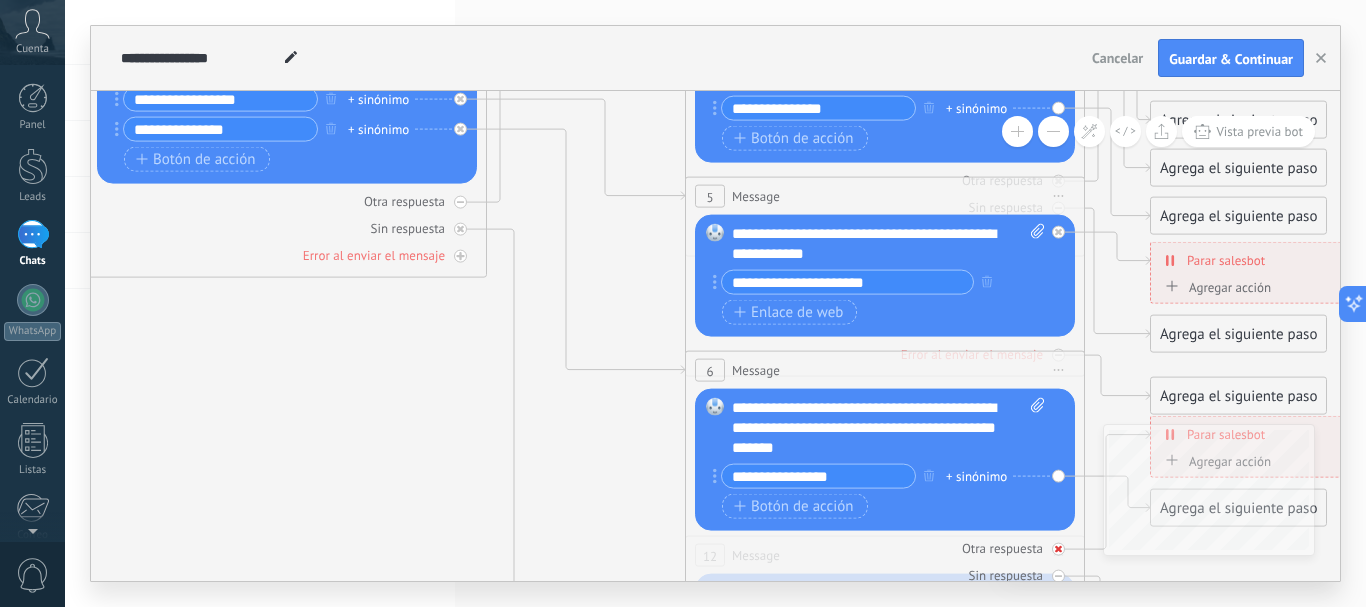 type on "**********" 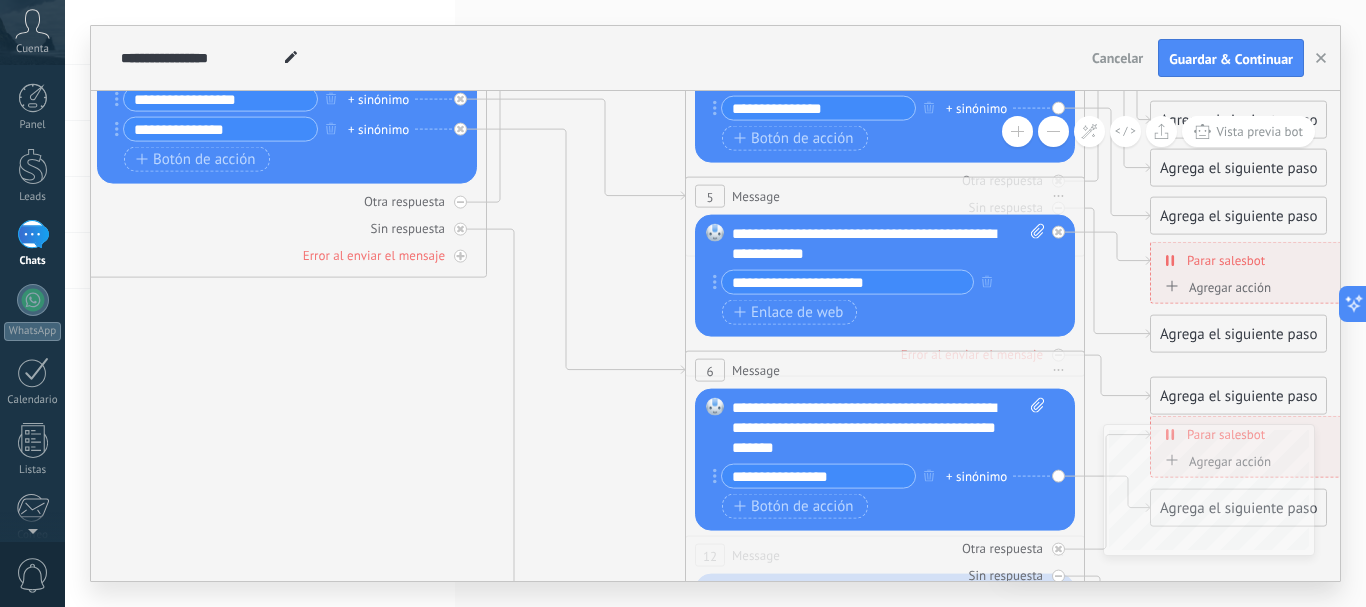 drag, startPoint x: 715, startPoint y: 548, endPoint x: 622, endPoint y: 422, distance: 156.6046 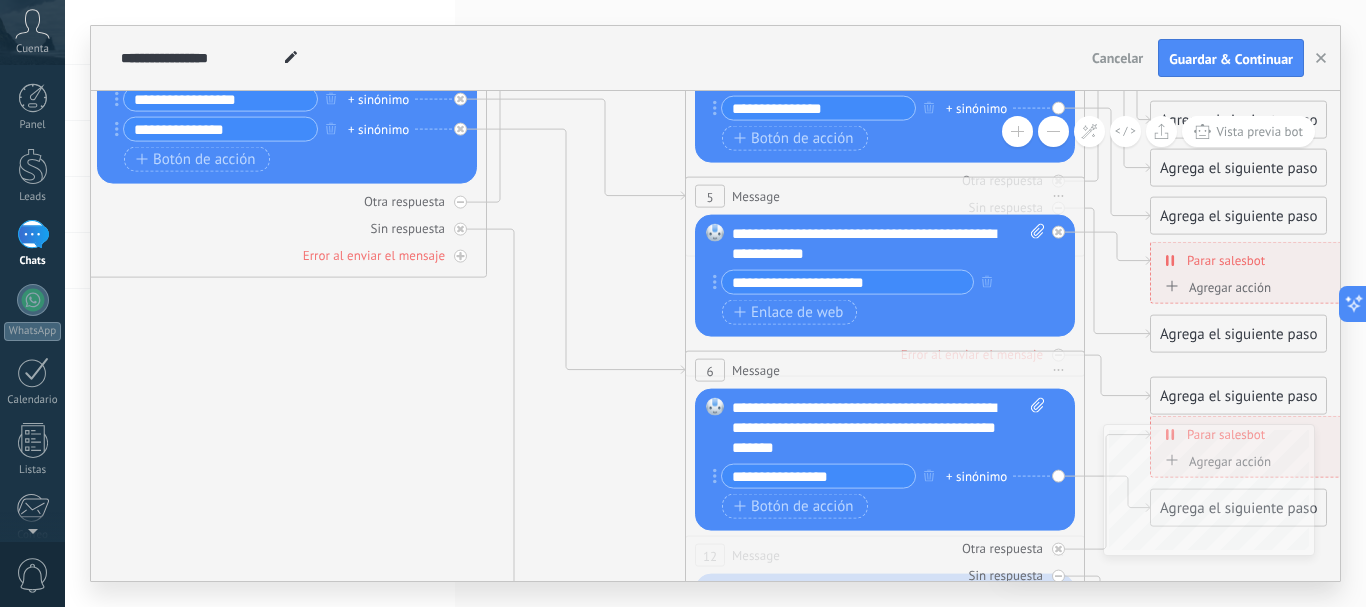 click on "**********" at bounding box center [-128, -81] 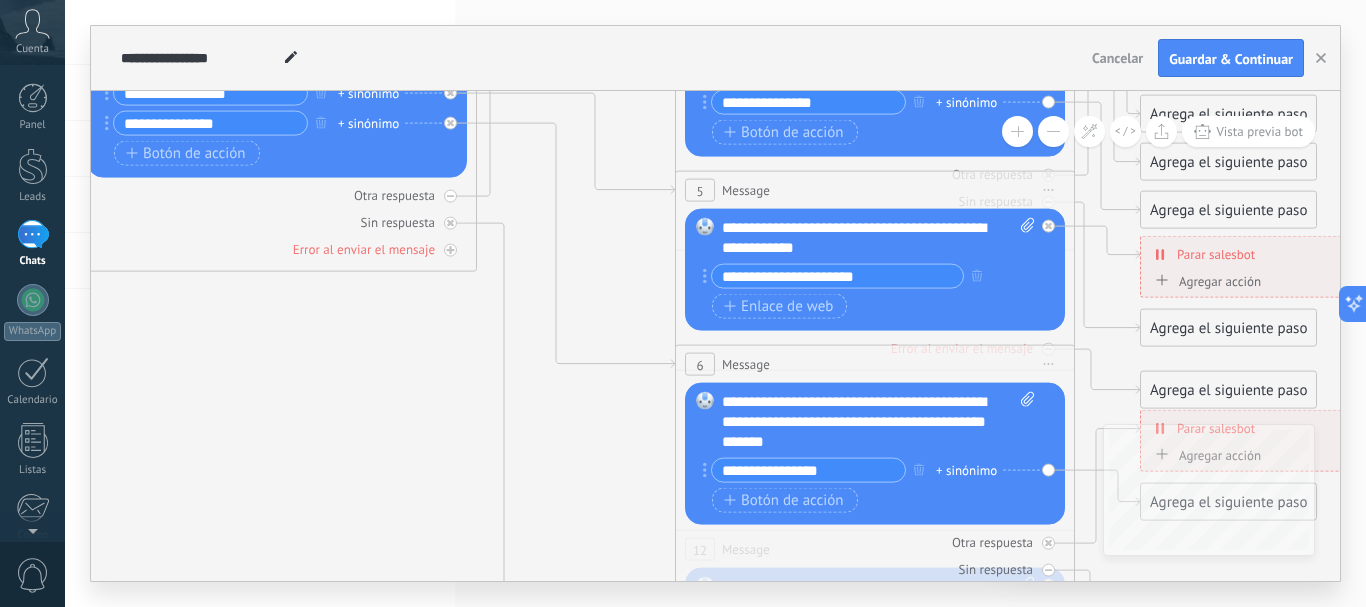 drag, startPoint x: 656, startPoint y: 435, endPoint x: 646, endPoint y: 387, distance: 49.0306 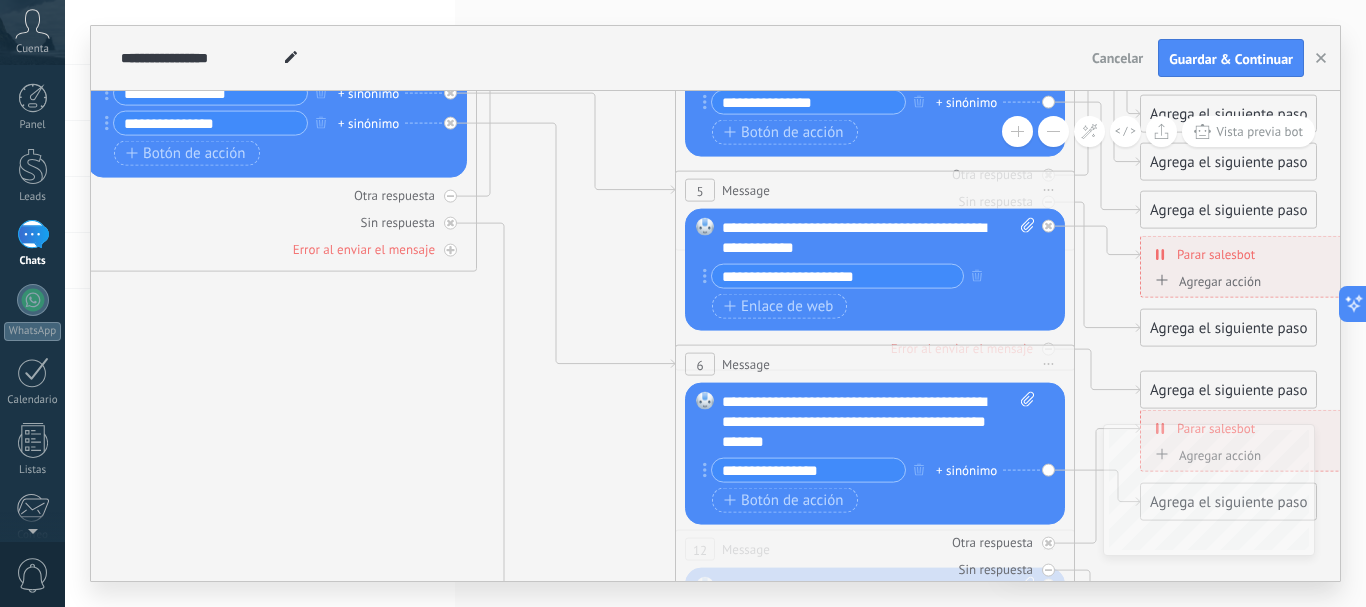 click 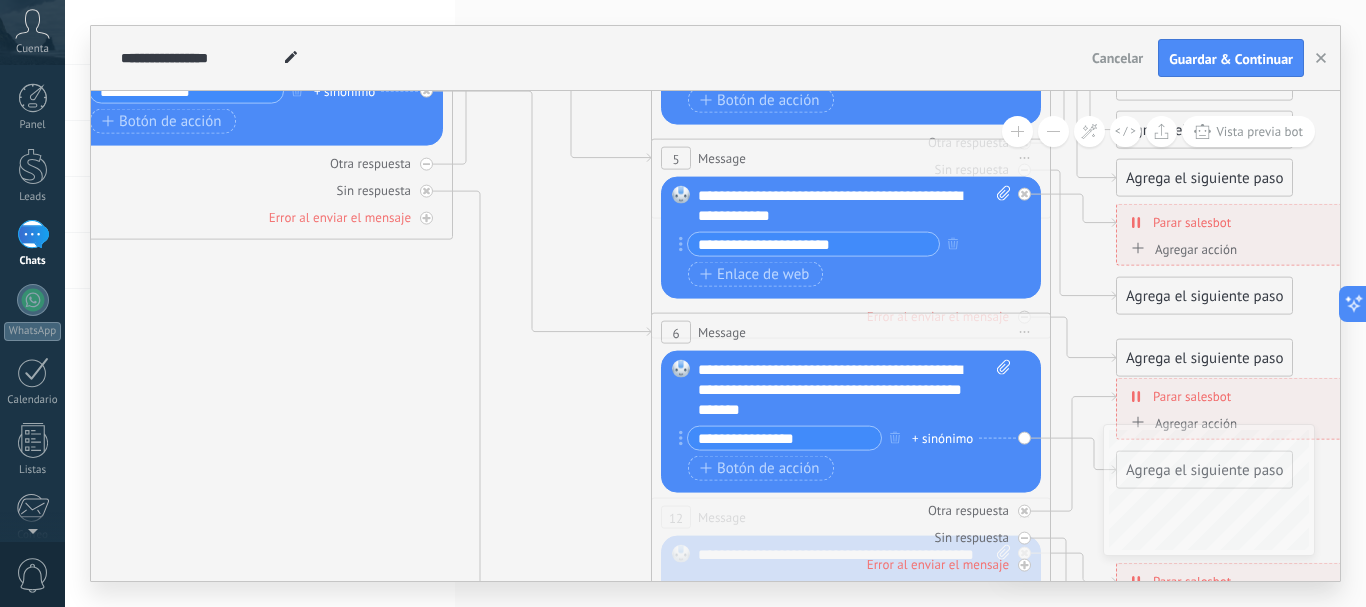 click 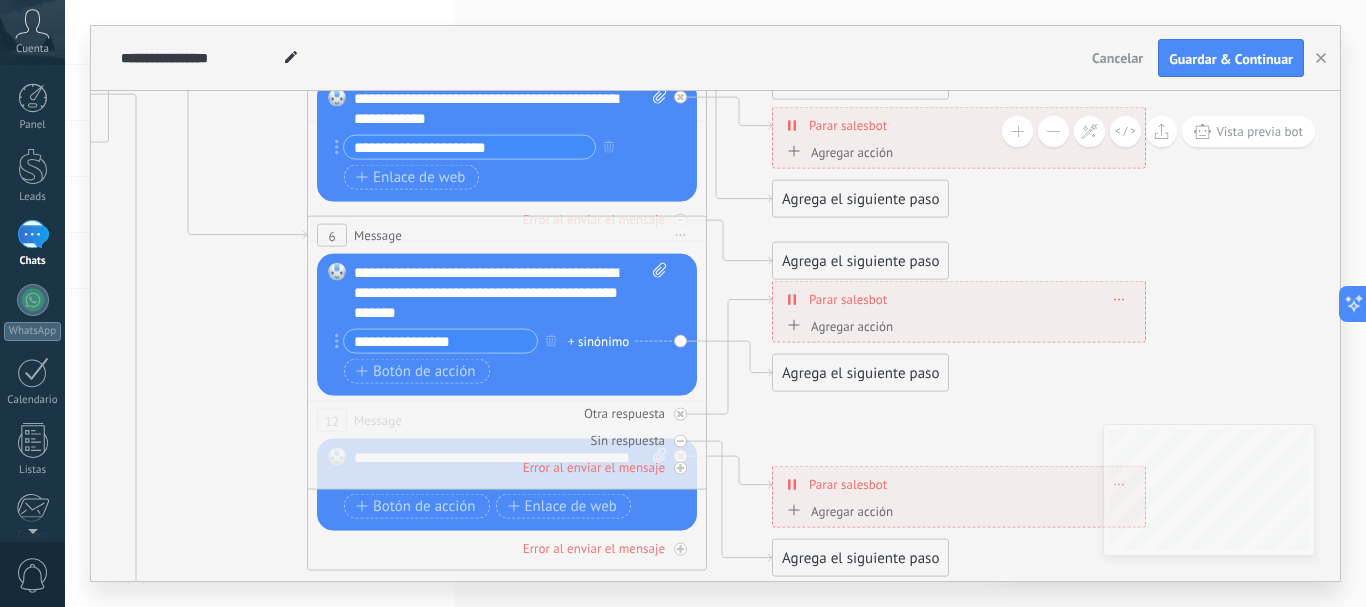 drag, startPoint x: 510, startPoint y: 398, endPoint x: 194, endPoint y: 306, distance: 329.12003 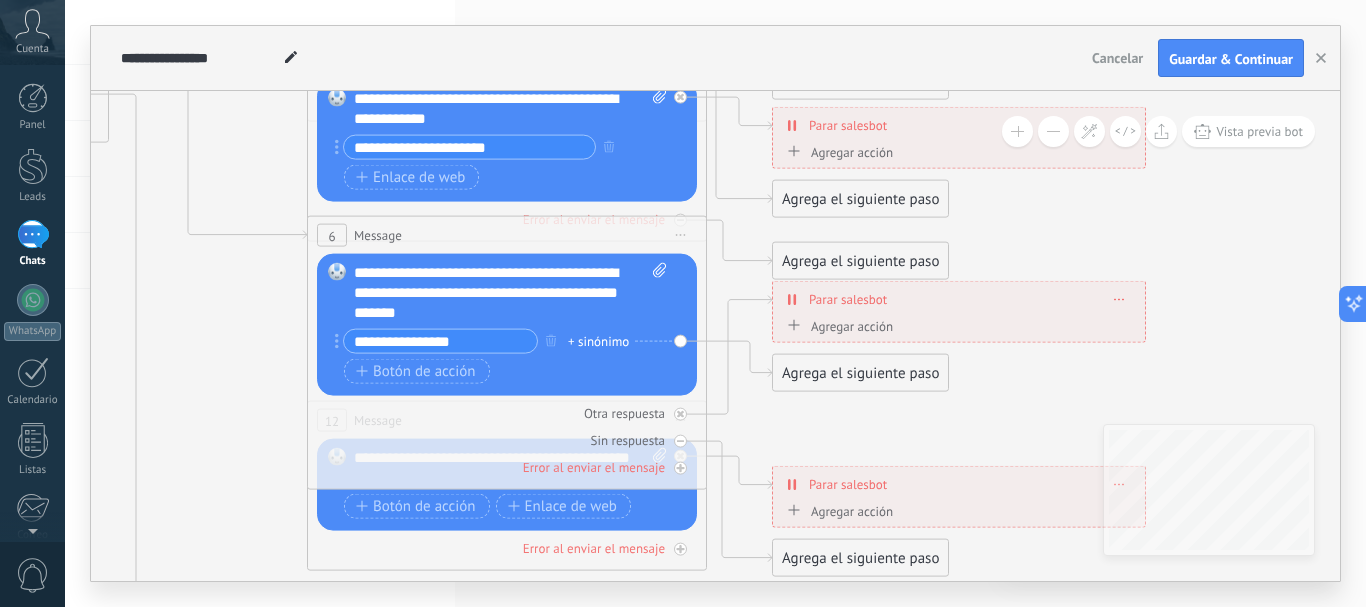 click 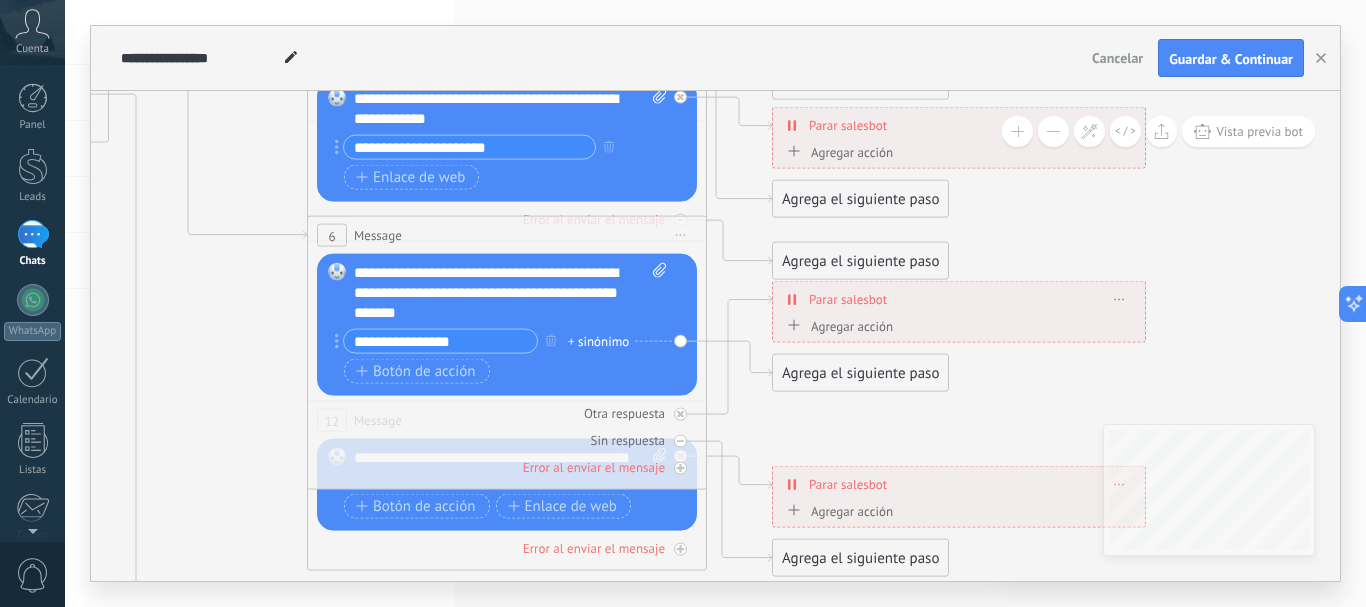 click on "Agregar acción" at bounding box center [837, 325] 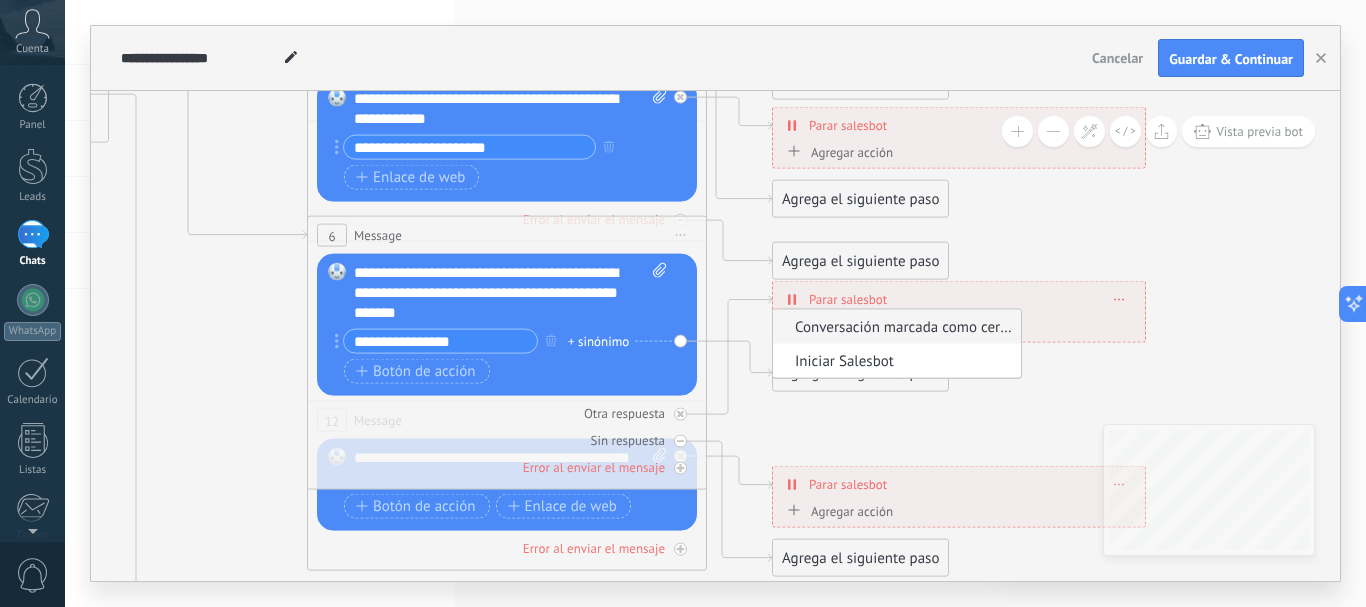 click 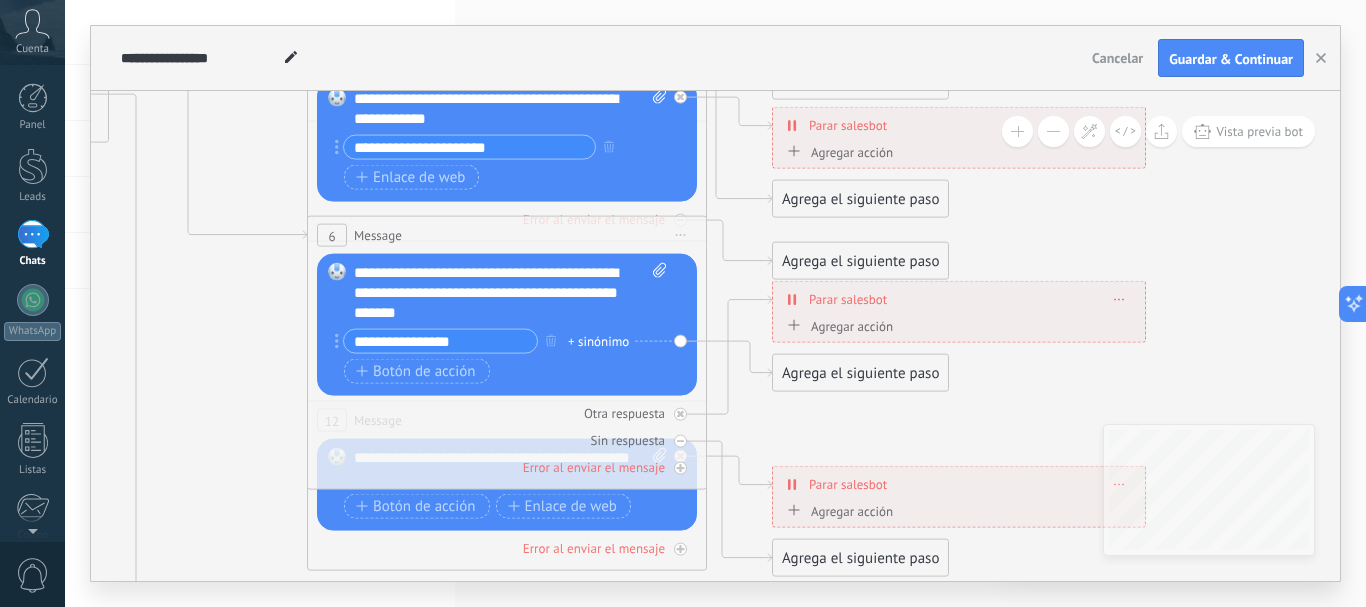 click on "Agrega el siguiente paso" at bounding box center (860, 373) 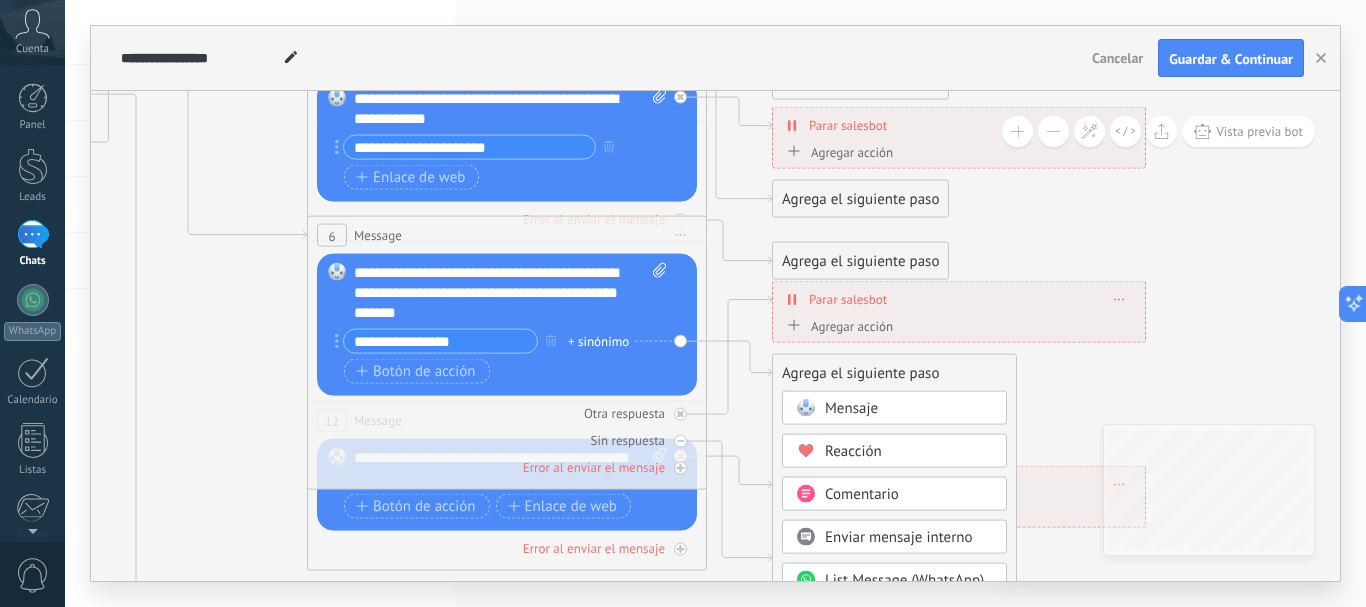 click on "Mensaje" at bounding box center (851, 408) 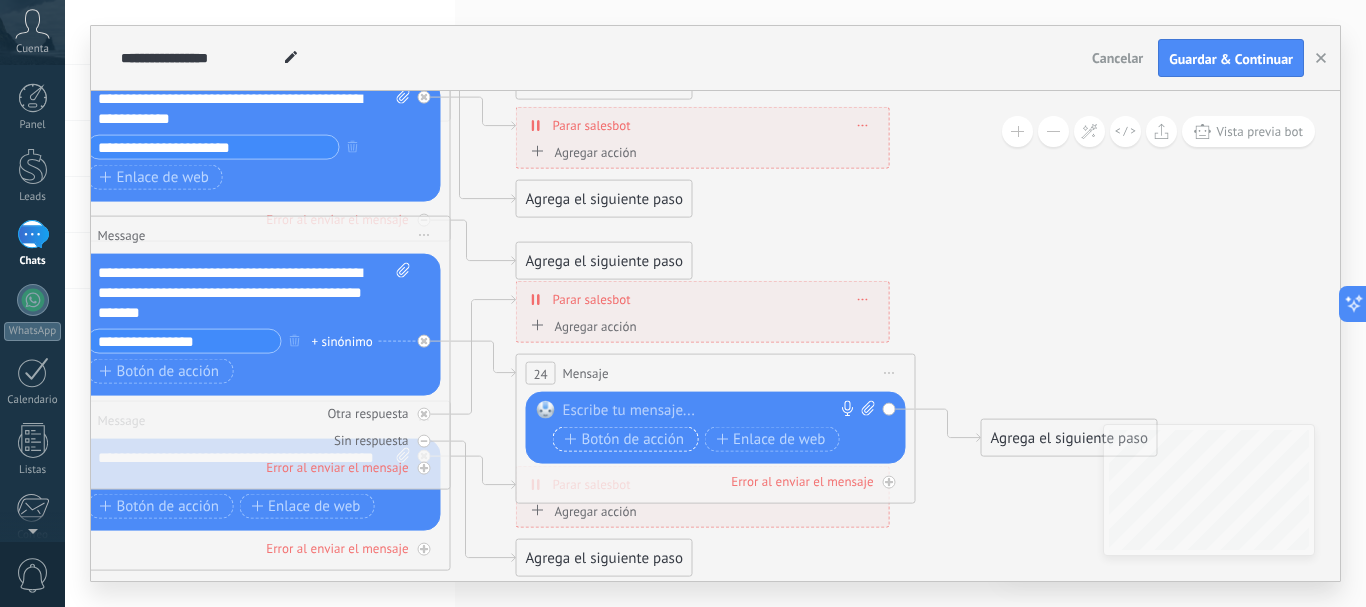 click on "Botón de acción" at bounding box center [625, 439] 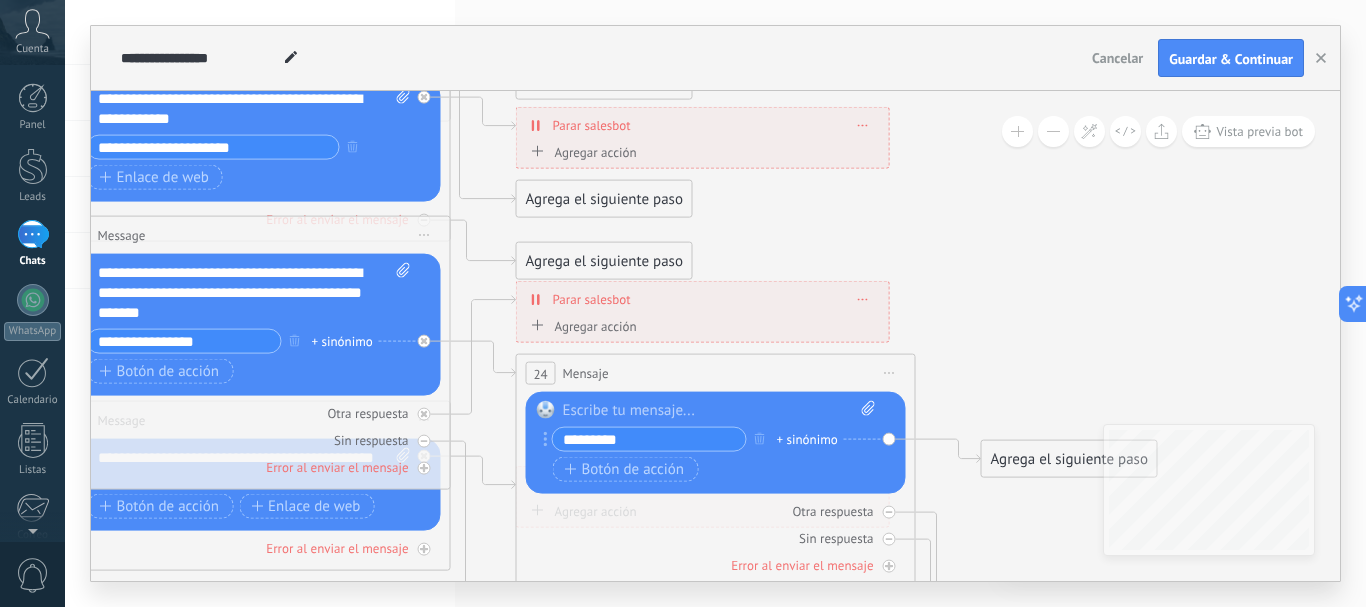 type on "********" 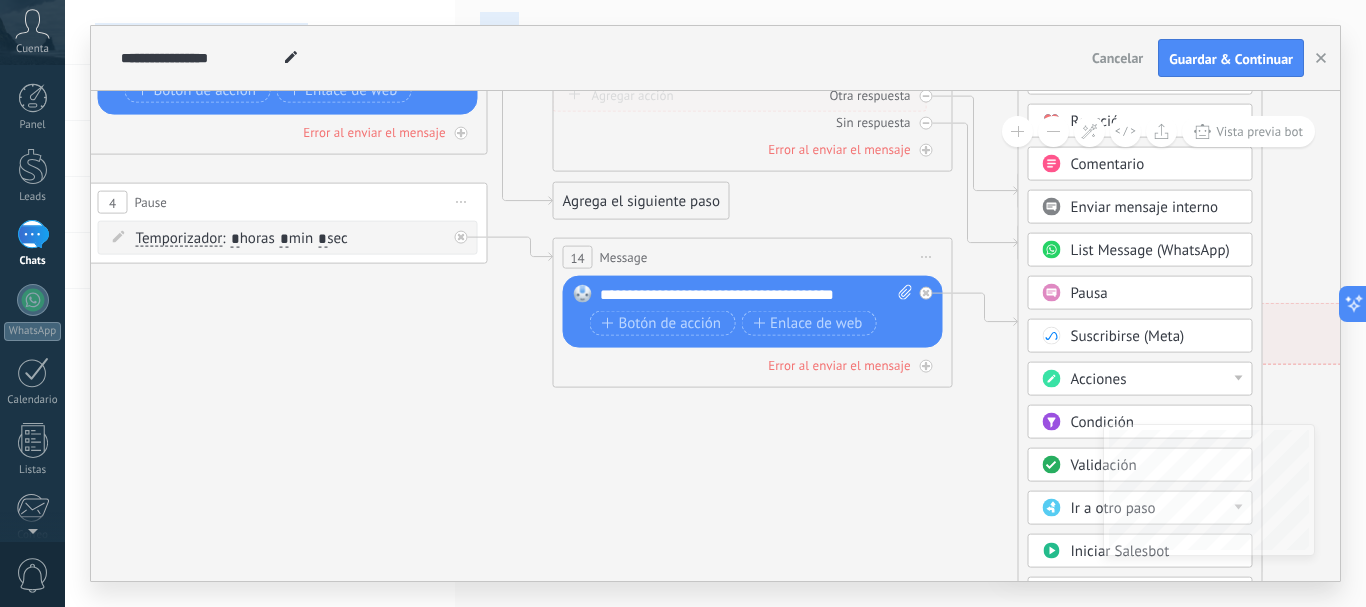 drag, startPoint x: 1081, startPoint y: 311, endPoint x: 1118, endPoint y: -105, distance: 417.64218 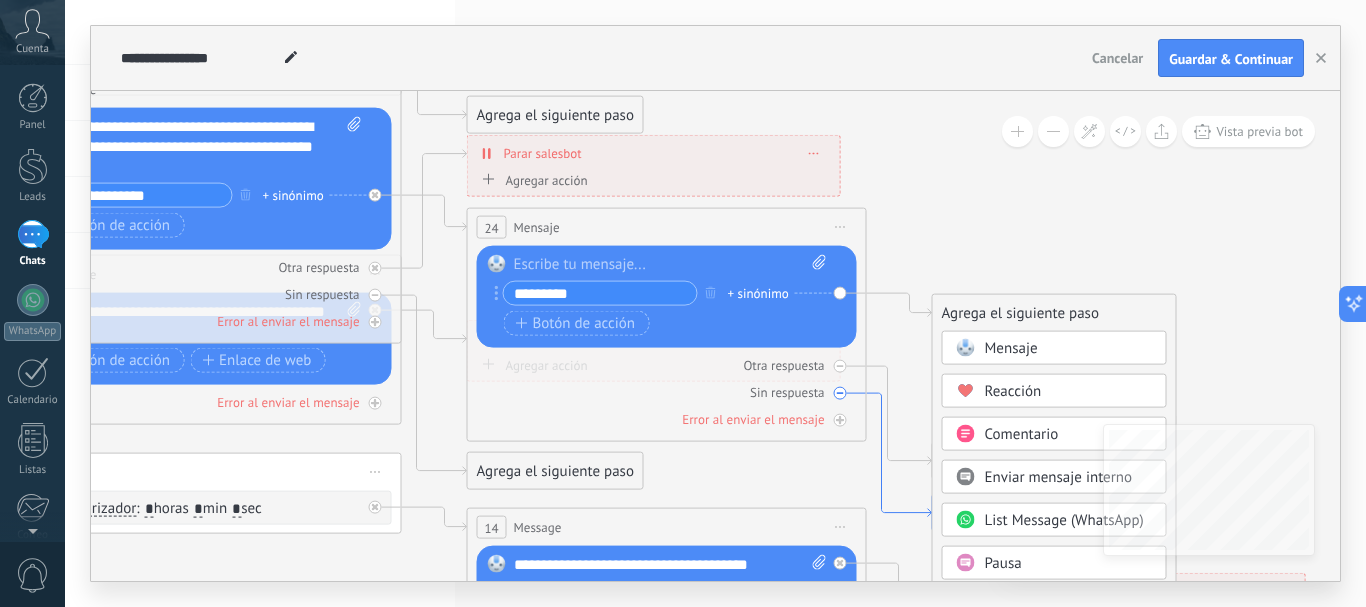 drag, startPoint x: 970, startPoint y: 233, endPoint x: 881, endPoint y: 510, distance: 290.94672 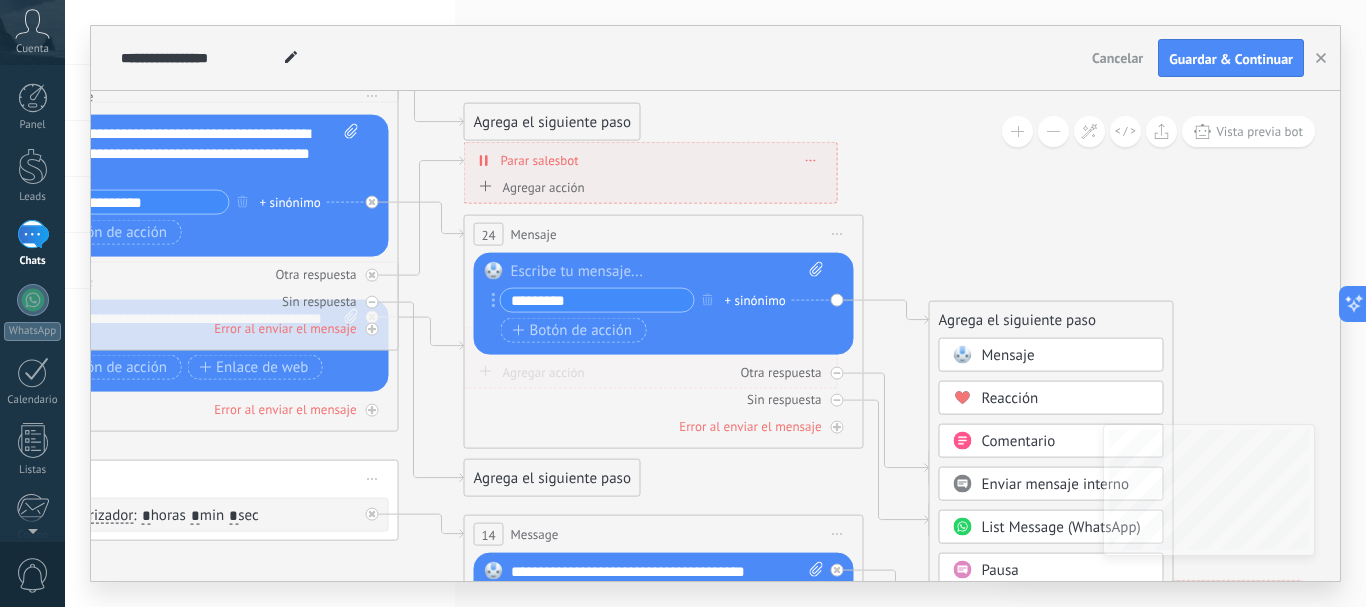 click on "Mensaje" at bounding box center [1008, 355] 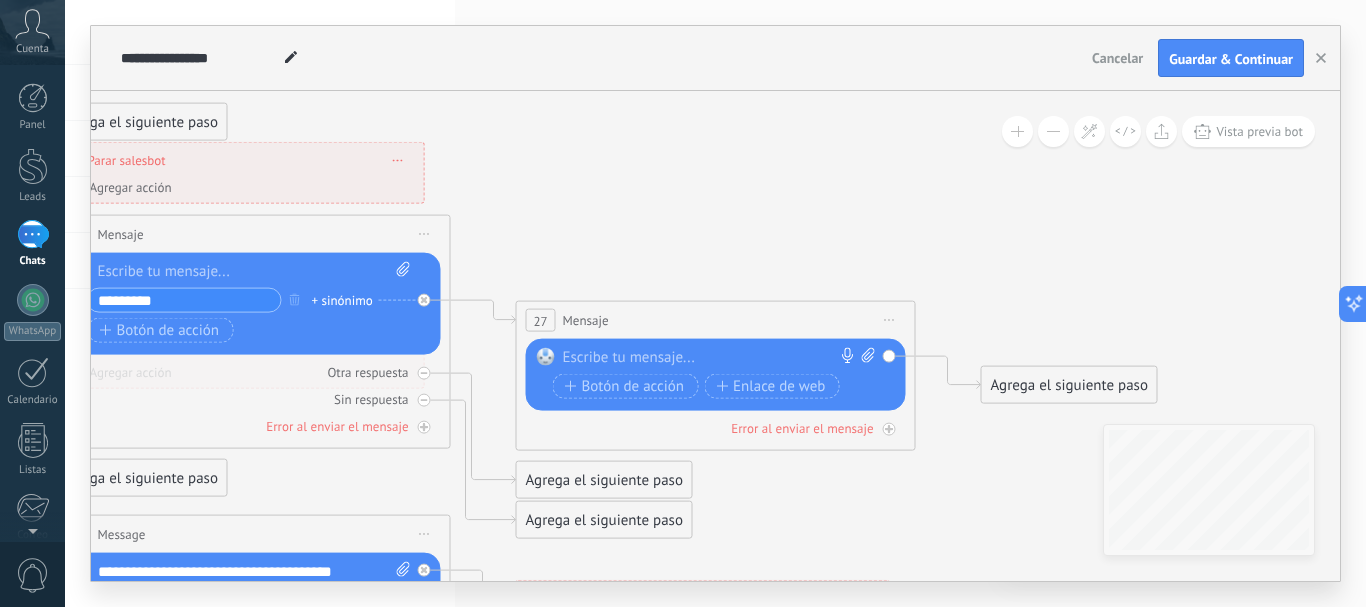 click at bounding box center [711, 358] 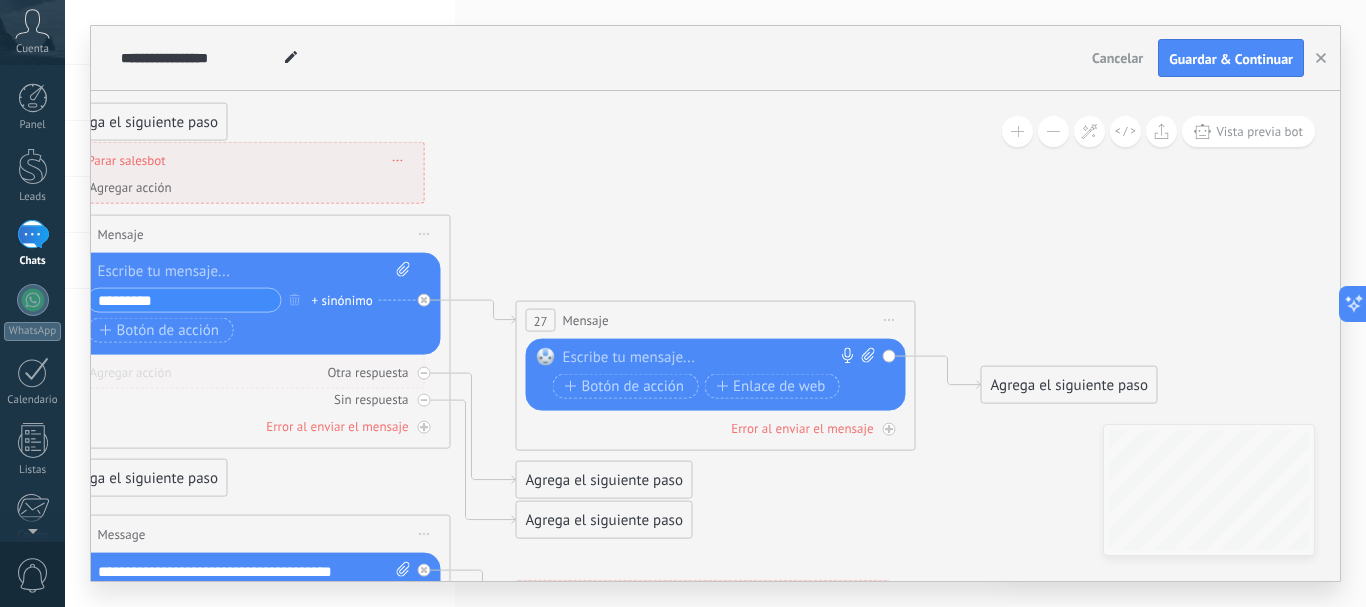 click on "Botón de acción
Enlace de web" at bounding box center (249, 330) 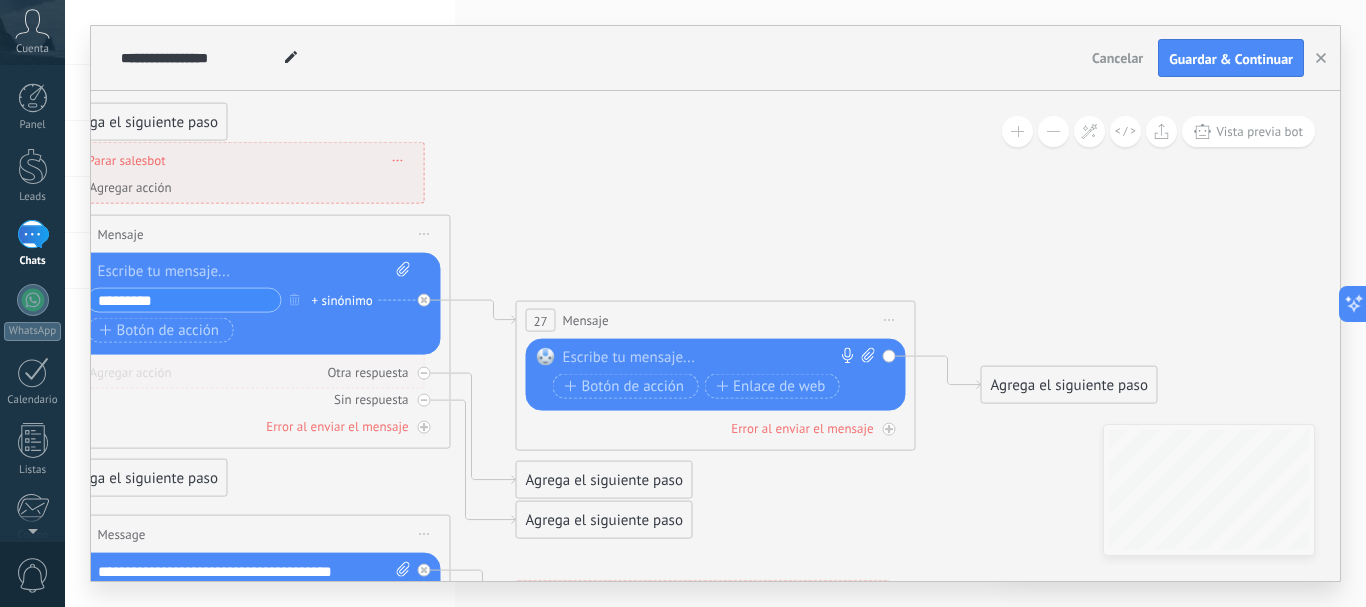 click at bounding box center [546, 357] 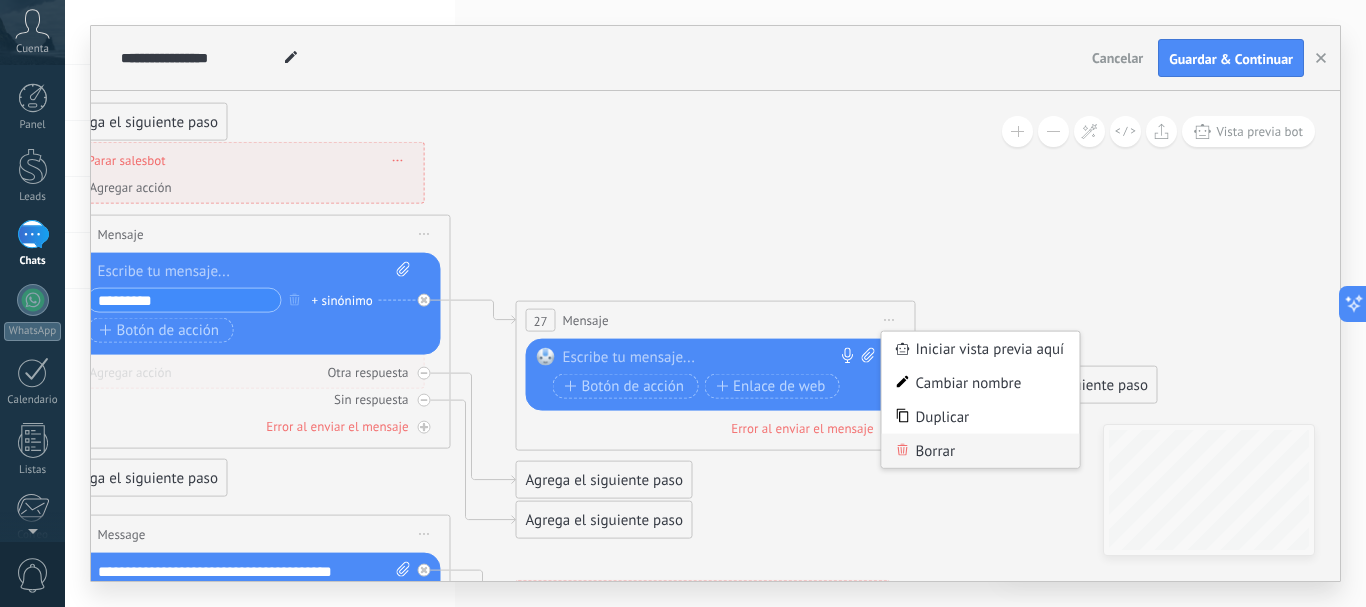 click on "Borrar" at bounding box center [981, 451] 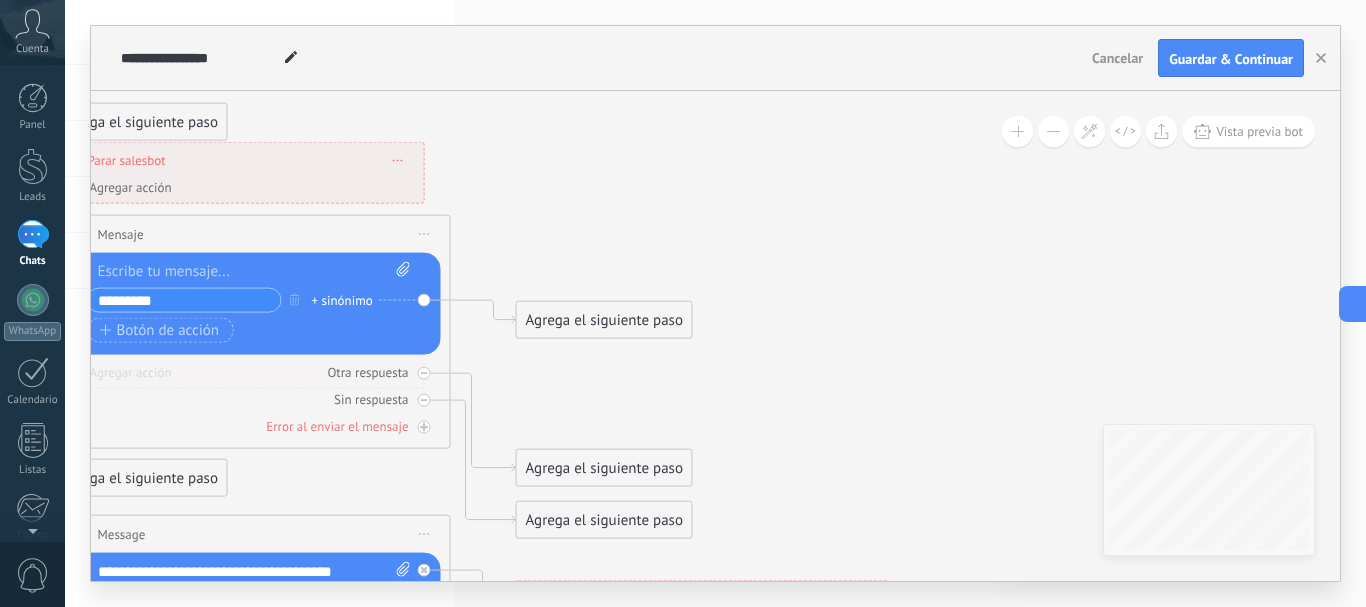click on "Agrega el siguiente paso" at bounding box center (604, 320) 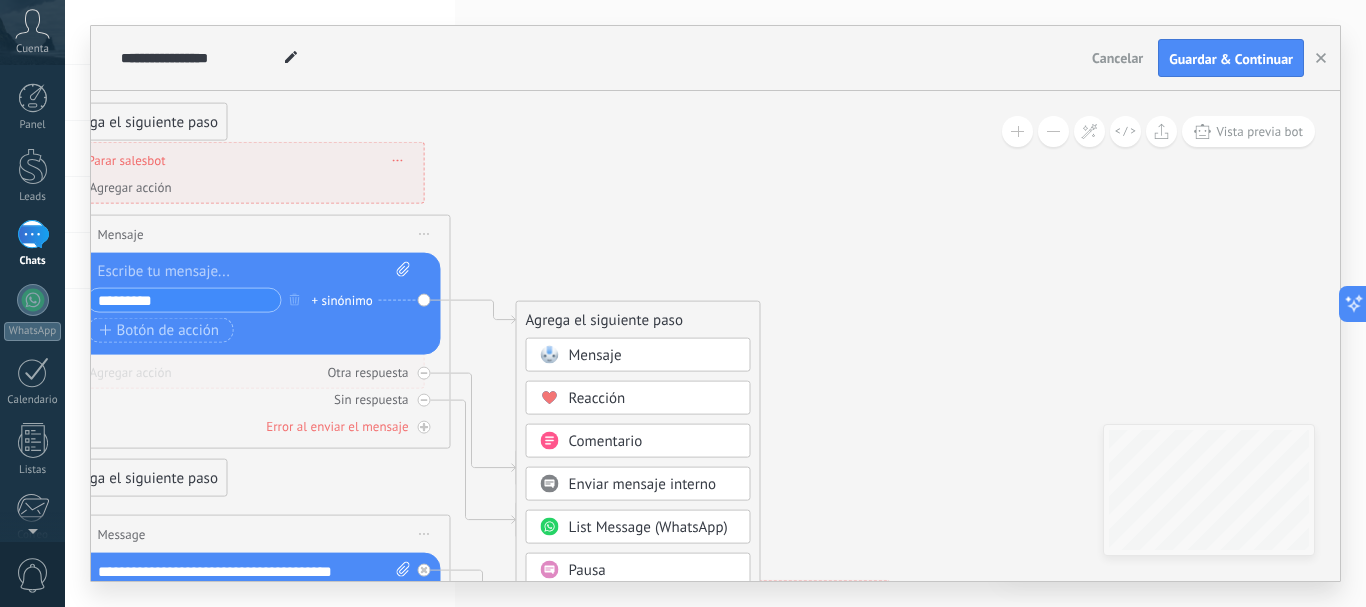 click on "List Message (WhatsApp)" at bounding box center [648, 527] 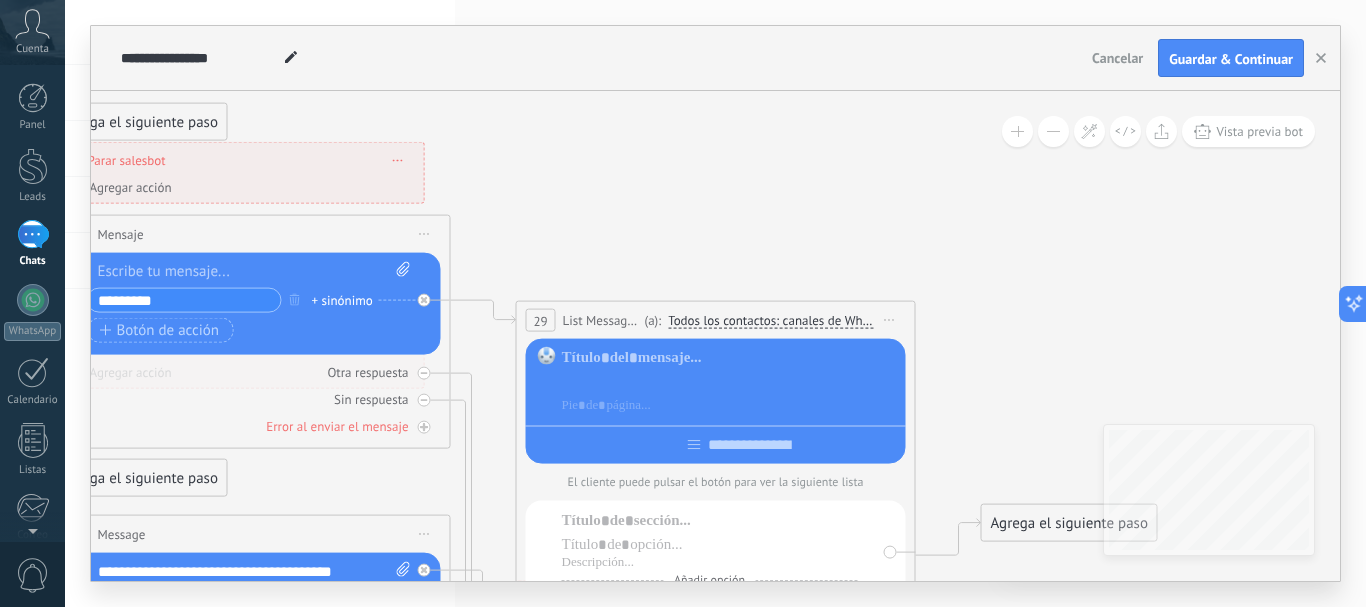 click at bounding box center [730, 382] 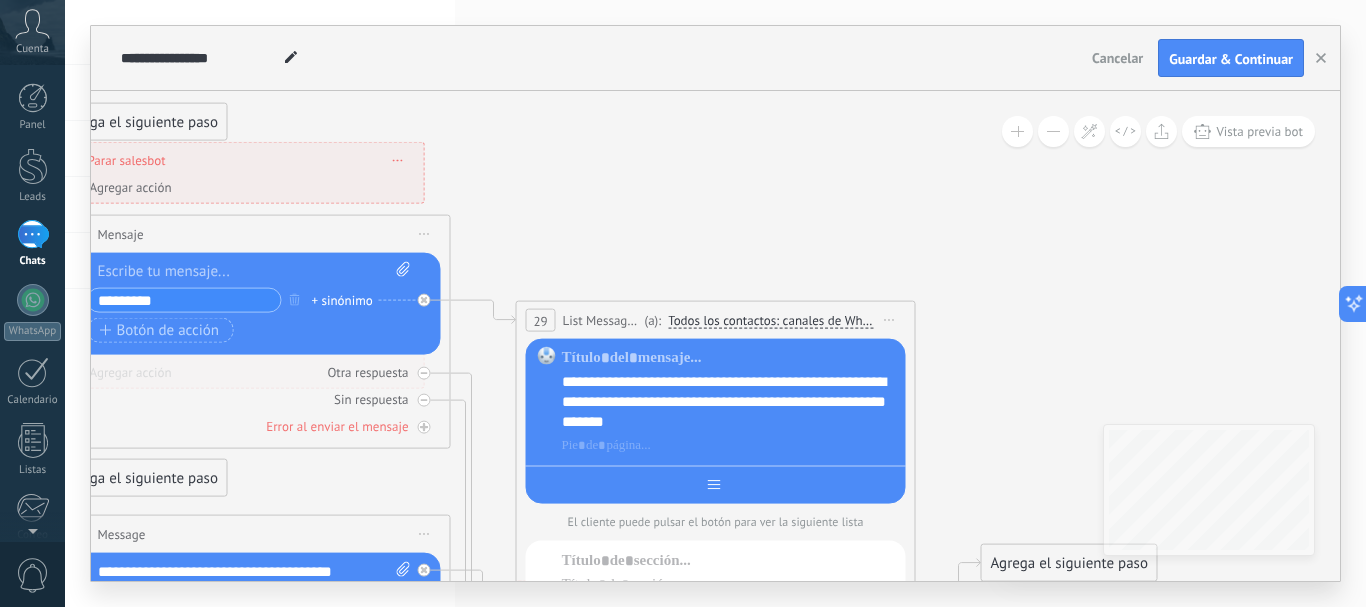 click at bounding box center (731, 485) 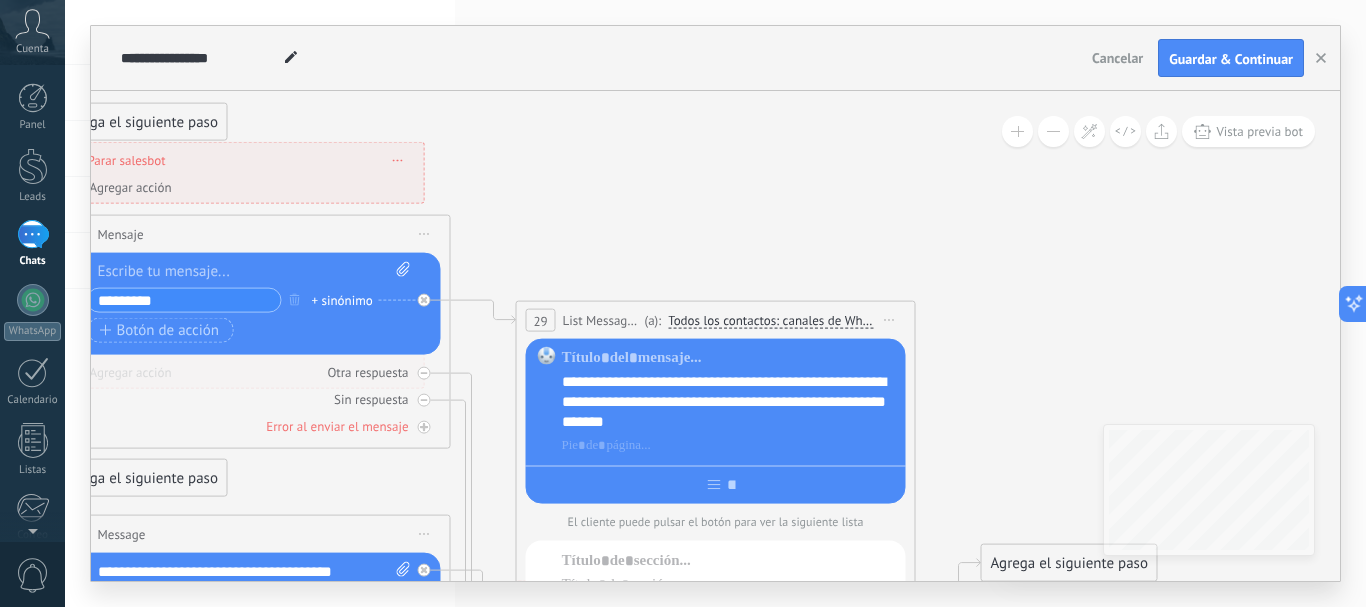 click 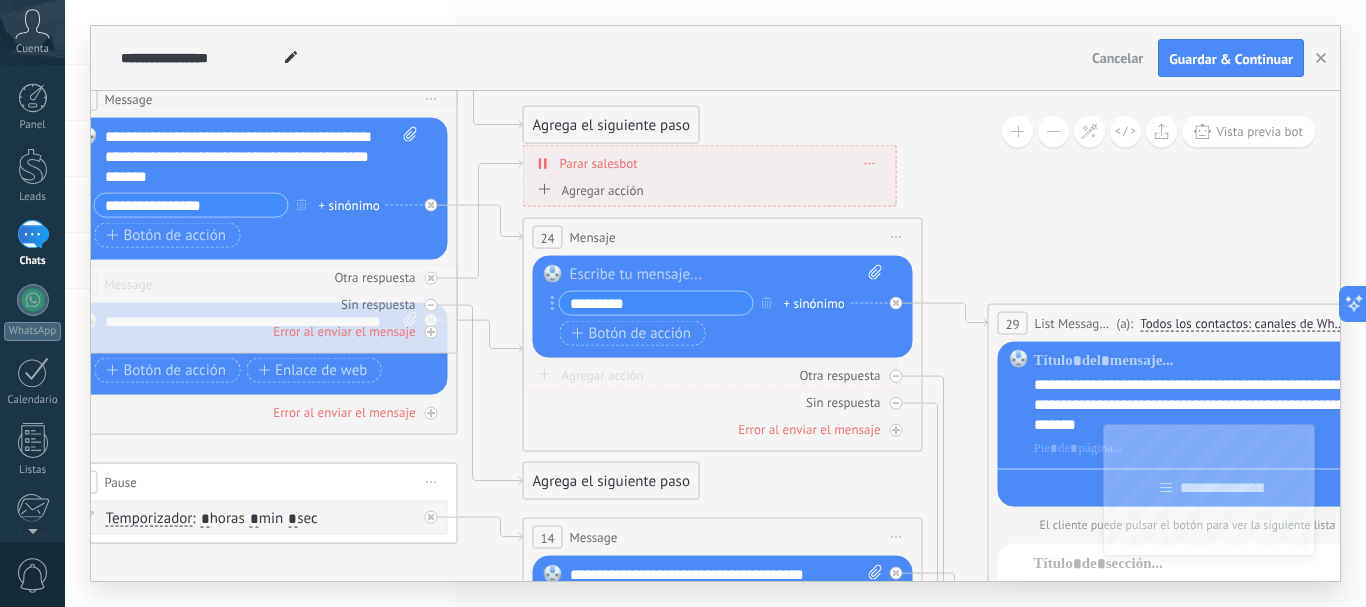 drag, startPoint x: 560, startPoint y: 187, endPoint x: 1032, endPoint y: 190, distance: 472.00952 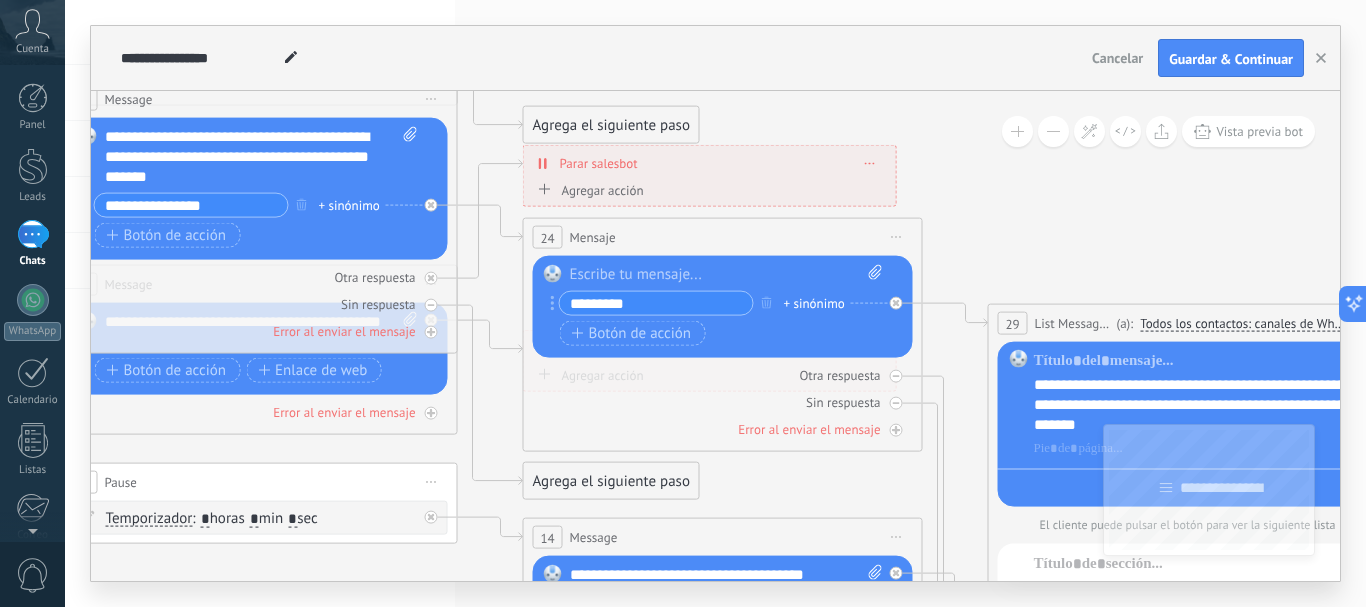 click 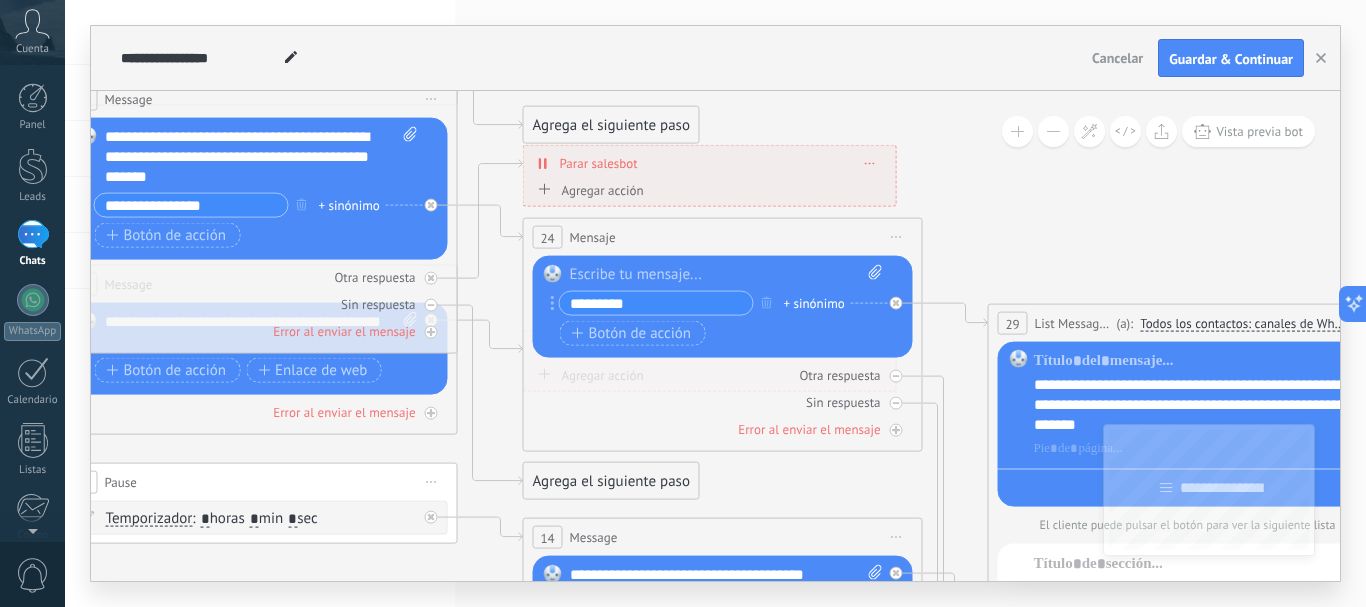 drag, startPoint x: 587, startPoint y: 409, endPoint x: 773, endPoint y: 288, distance: 221.89412 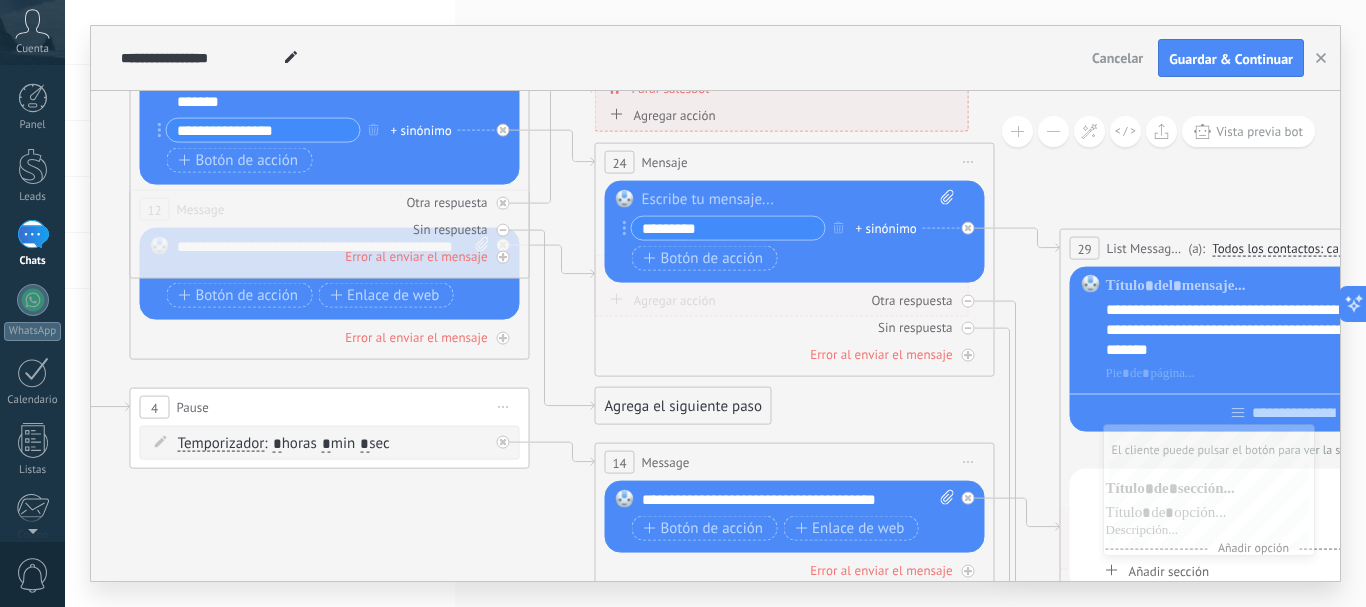 drag, startPoint x: 443, startPoint y: 445, endPoint x: 515, endPoint y: 370, distance: 103.96634 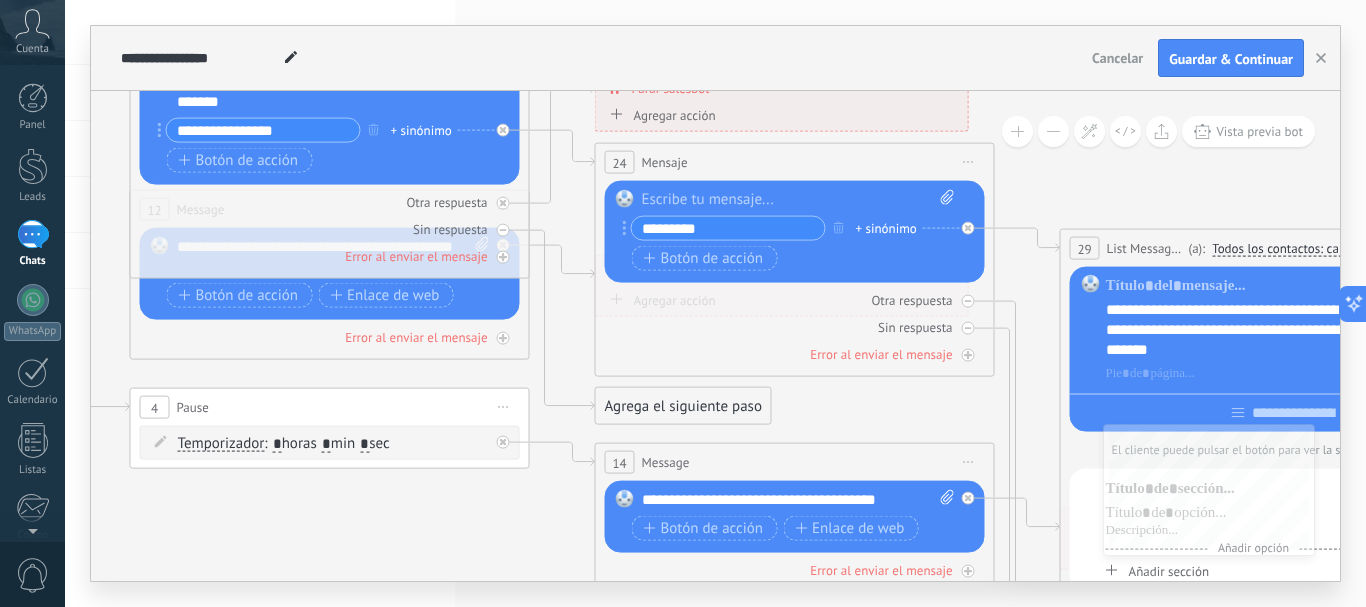 click 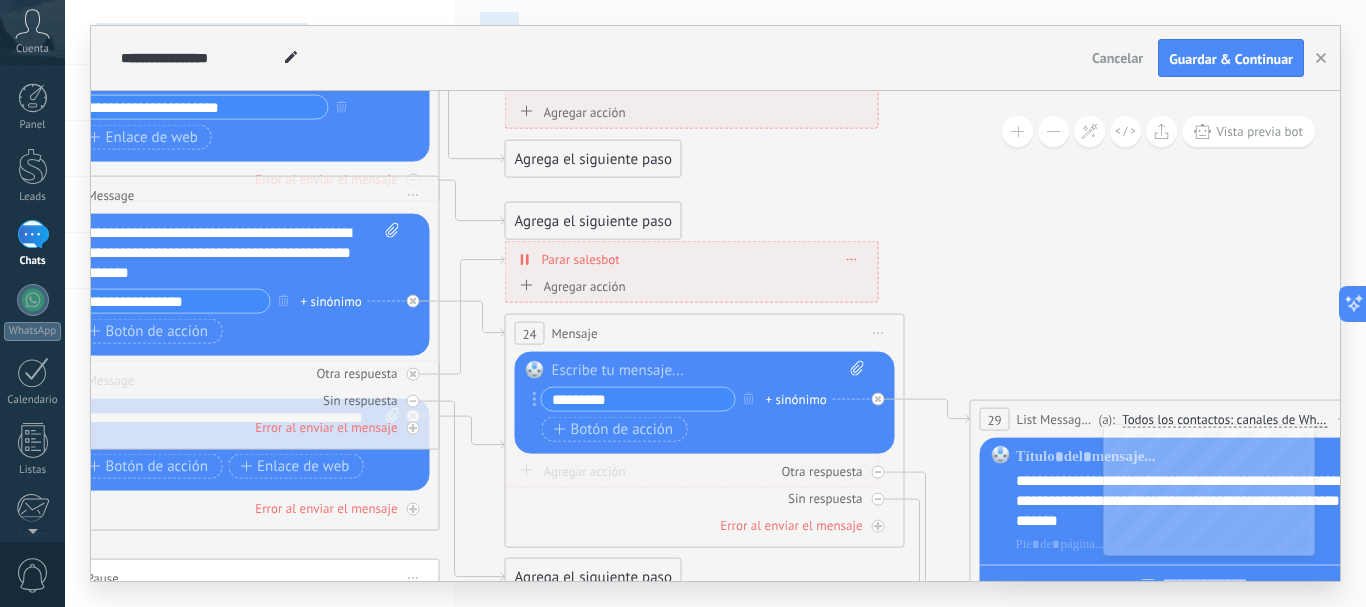 drag, startPoint x: 527, startPoint y: 475, endPoint x: 437, endPoint y: 646, distance: 193.23819 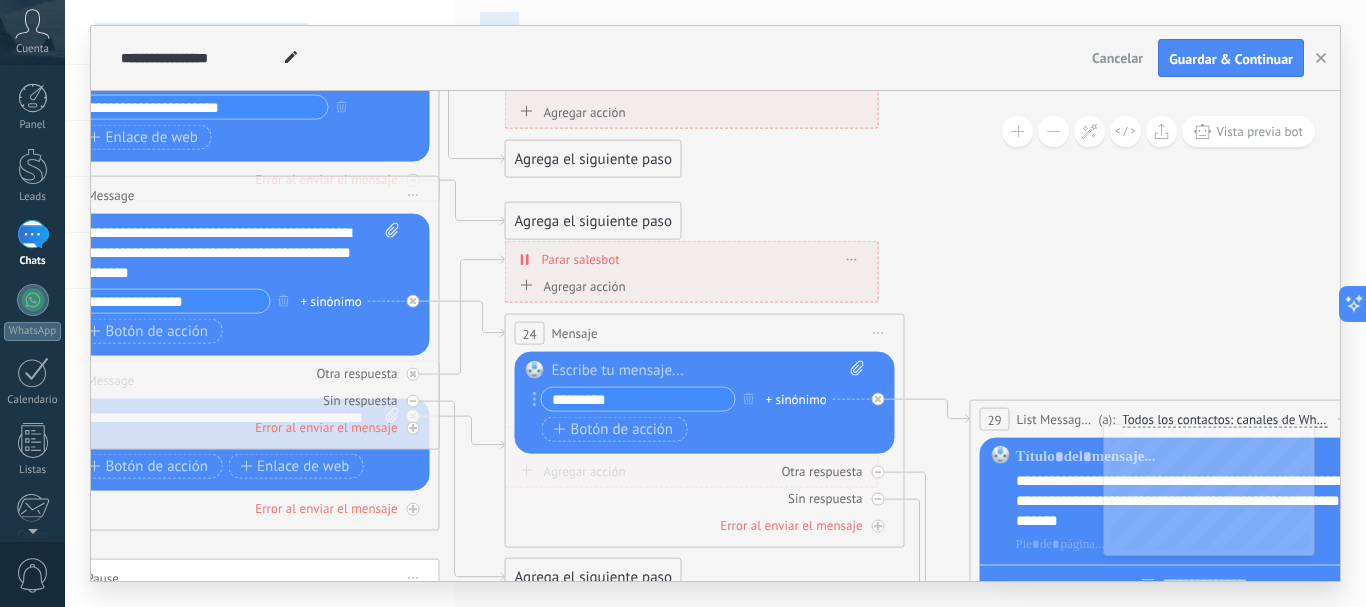click on ".abccls-1,.abccls-2{fill-rule:evenodd}.abccls-2{fill:#fff} .abfcls-1{fill:none}.abfcls-2{fill:#fff} .abncls-1{isolation:isolate}.abncls-2{opacity:.06}.abncls-2,.abncls-3,.abncls-6{mix-blend-mode:multiply}.abncls-3{opacity:.15}.abncls-4,.abncls-8{fill:#fff}.abncls-5{fill:url(#abnlinear-gradient)}.abncls-6{opacity:.04}.abncls-7{fill:url(#abnlinear-gradient-2)}.abncls-8{fill-rule:evenodd} .abqst0{fill:#ffa200} .abwcls-1{fill:#252525} .cls-1{isolation:isolate} .acicls-1{fill:none} .aclcls-1{fill:#232323} .acnst0{display:none} .addcls-1,.addcls-2{fill:none;stroke-miterlimit:10}.addcls-1{stroke:#dfe0e5}.addcls-2{stroke:#a1a7ab} .adecls-1,.adecls-2{fill:none;stroke-miterlimit:10}.adecls-1{stroke:#dfe0e5}.adecls-2{stroke:#a1a7ab} .adqcls-1{fill:#8591a5;fill-rule:evenodd} .aeccls-1{fill:#5c9f37} .aeecls-1{fill:#f86161} .aejcls-1{fill:#8591a5;fill-rule:evenodd} .aekcls-1{fill-rule:evenodd} .aelcls-1{fill-rule:evenodd;fill:currentColor} .aemcls-1{fill-rule:evenodd;fill:currentColor} .aercls-2{fill:#24bc8c}" at bounding box center (683, 303) 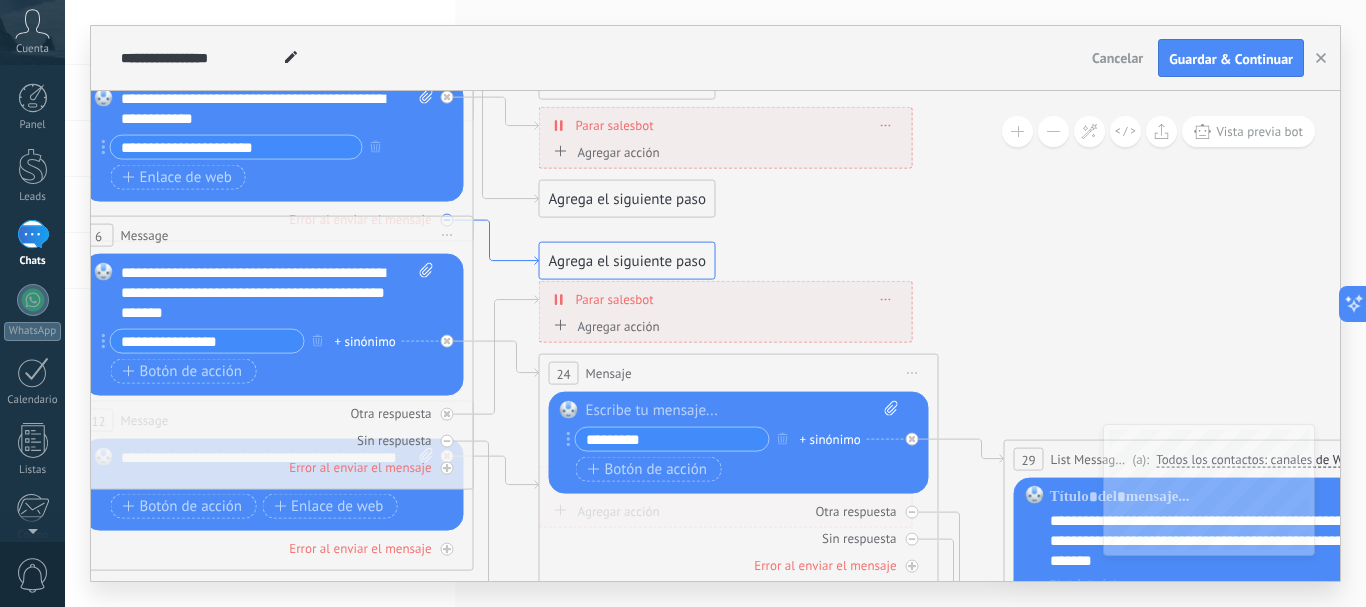 drag, startPoint x: 478, startPoint y: 221, endPoint x: 490, endPoint y: 190, distance: 33.24154 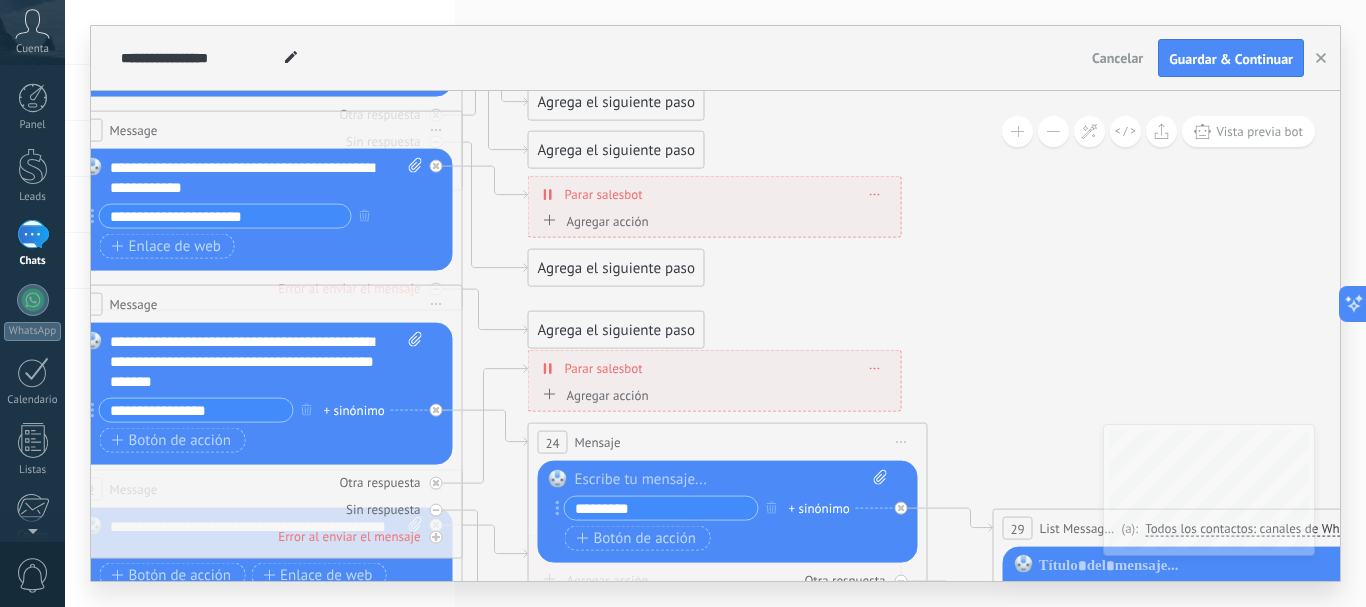 drag, startPoint x: 926, startPoint y: 162, endPoint x: 915, endPoint y: 230, distance: 68.88396 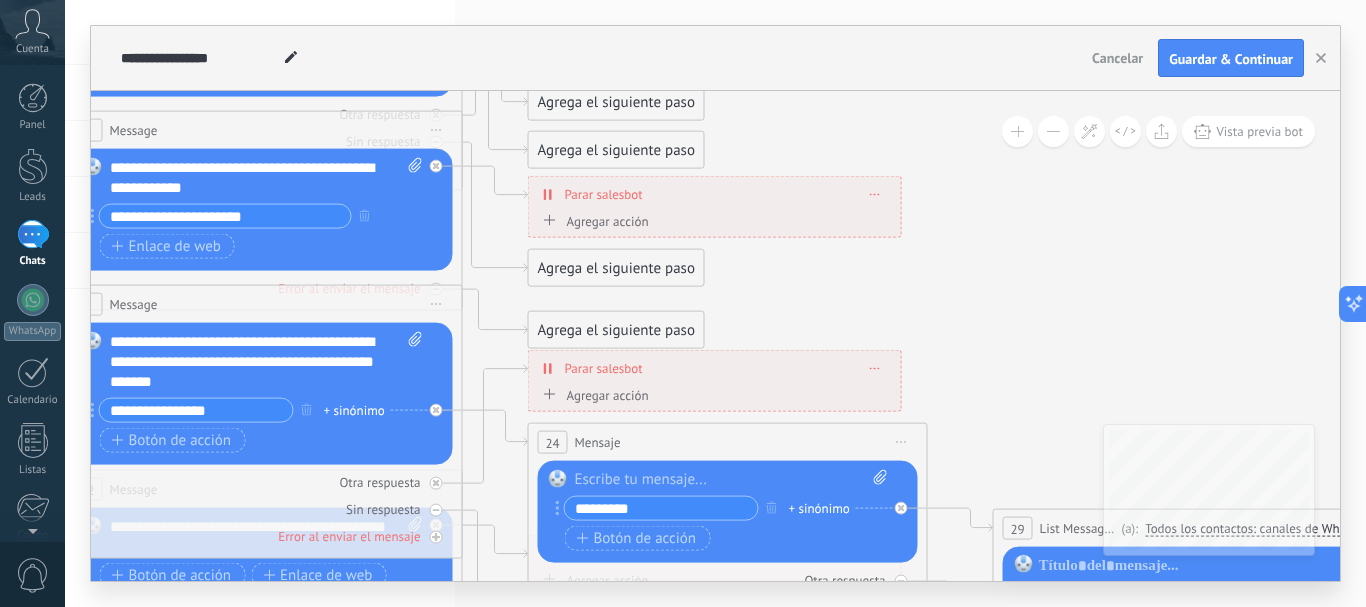 click 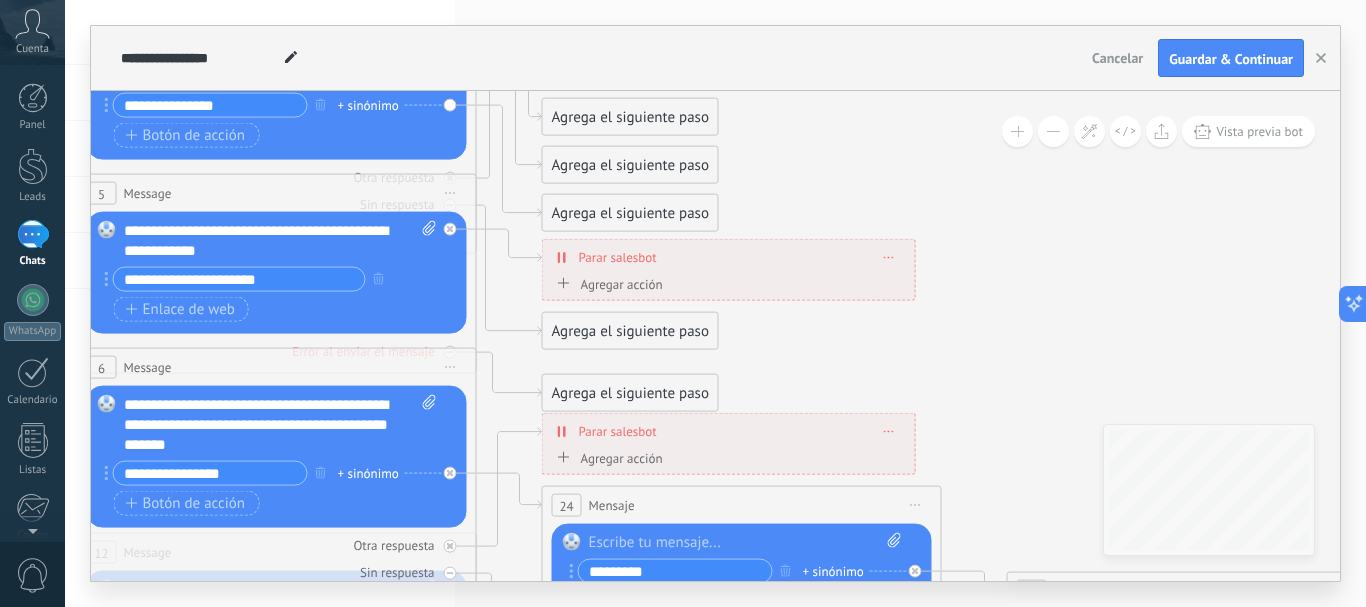 drag, startPoint x: 860, startPoint y: 139, endPoint x: 864, endPoint y: 291, distance: 152.05263 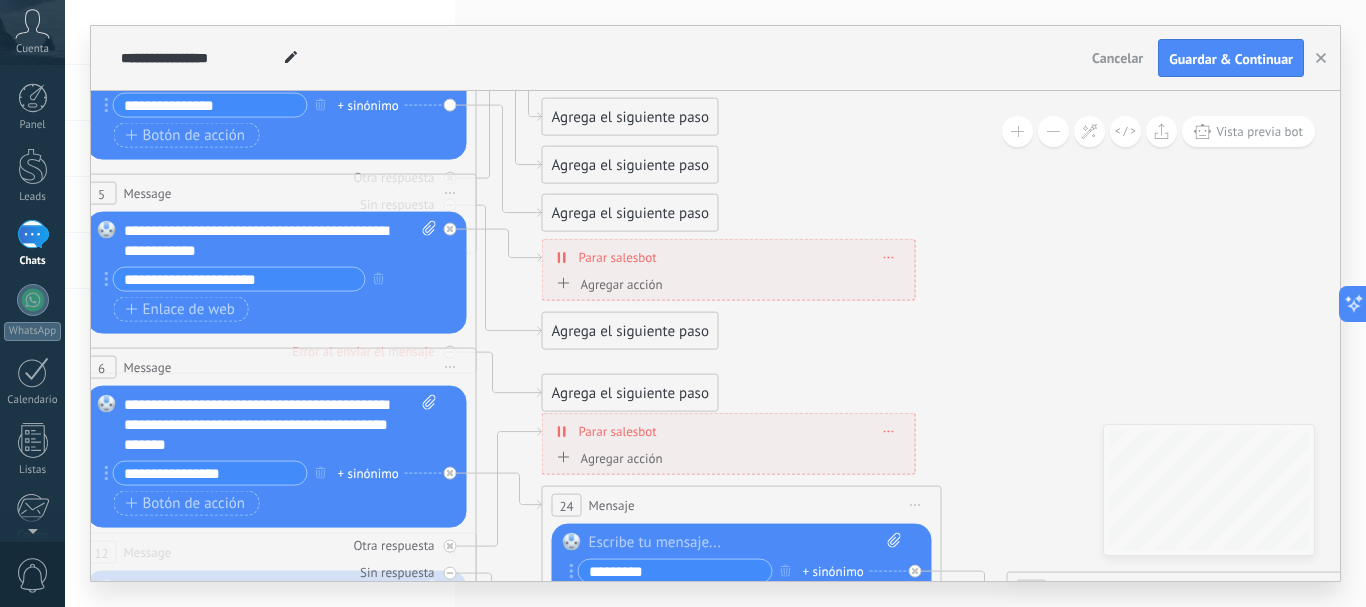 click 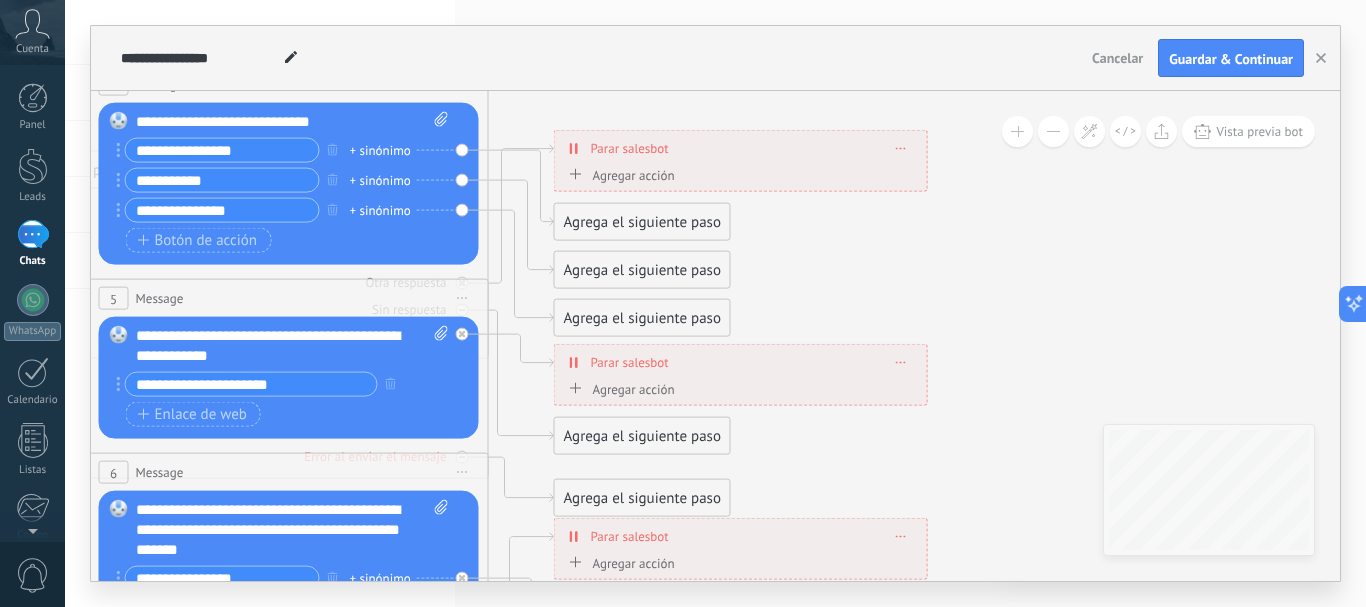 drag, startPoint x: 851, startPoint y: 246, endPoint x: 873, endPoint y: 262, distance: 27.202942 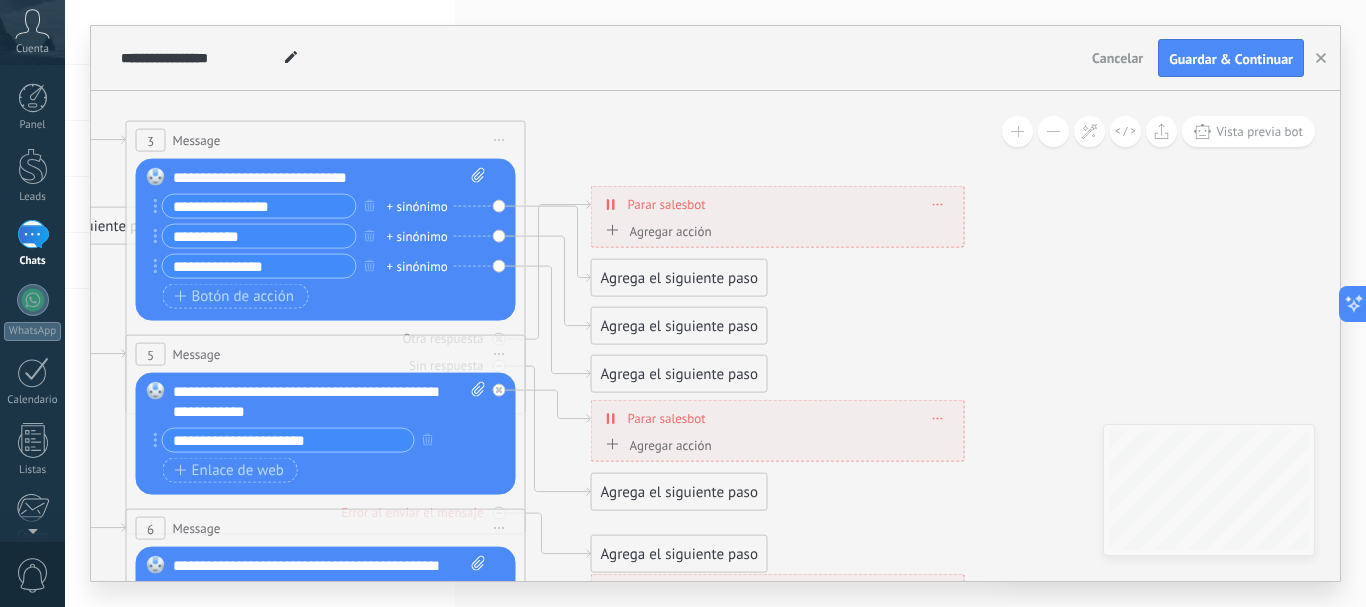 drag, startPoint x: 873, startPoint y: 262, endPoint x: 910, endPoint y: 318, distance: 67.11929 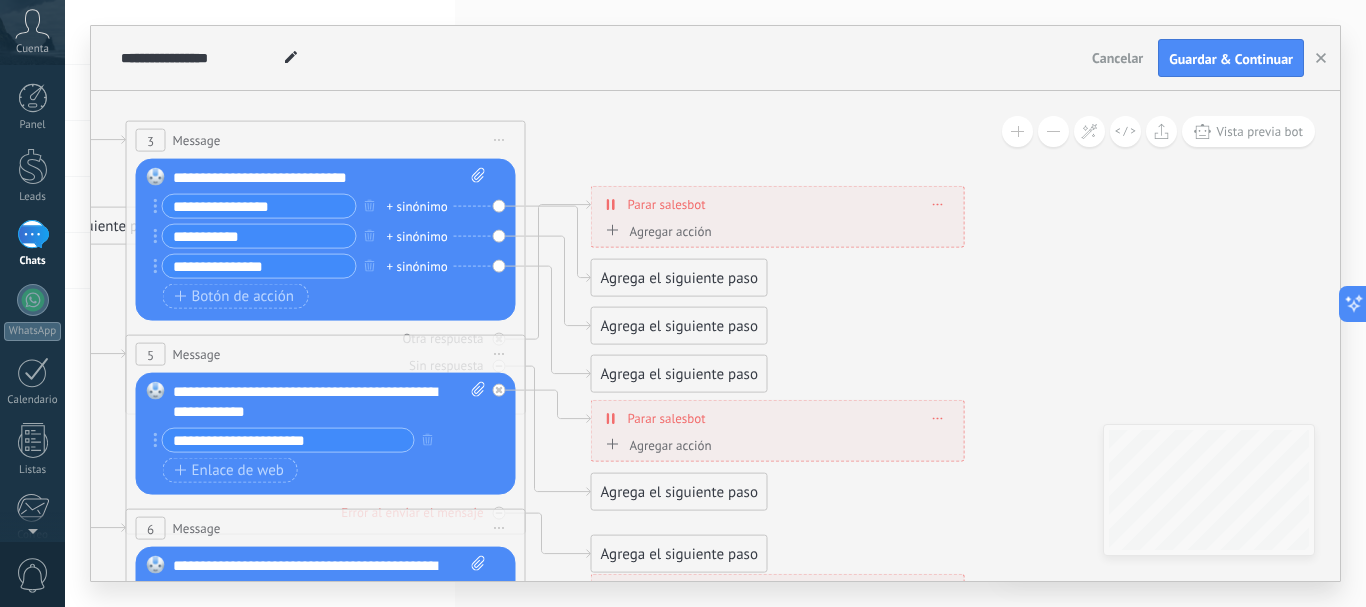 click 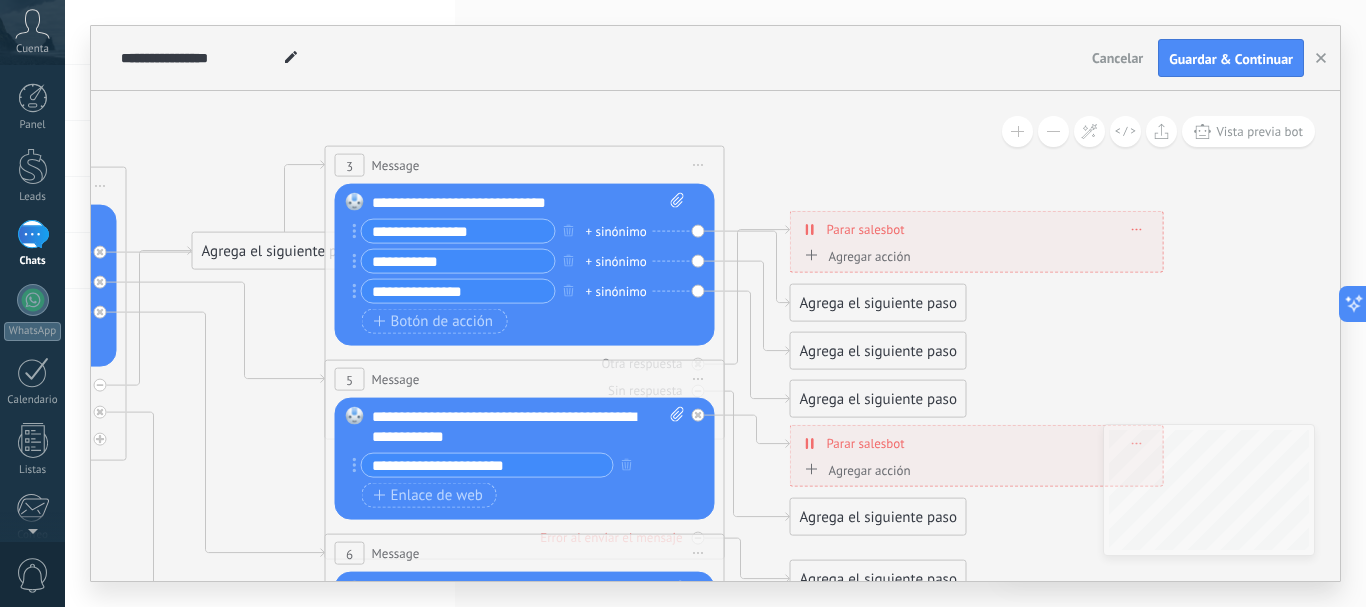drag, startPoint x: 578, startPoint y: 121, endPoint x: 807, endPoint y: 136, distance: 229.49074 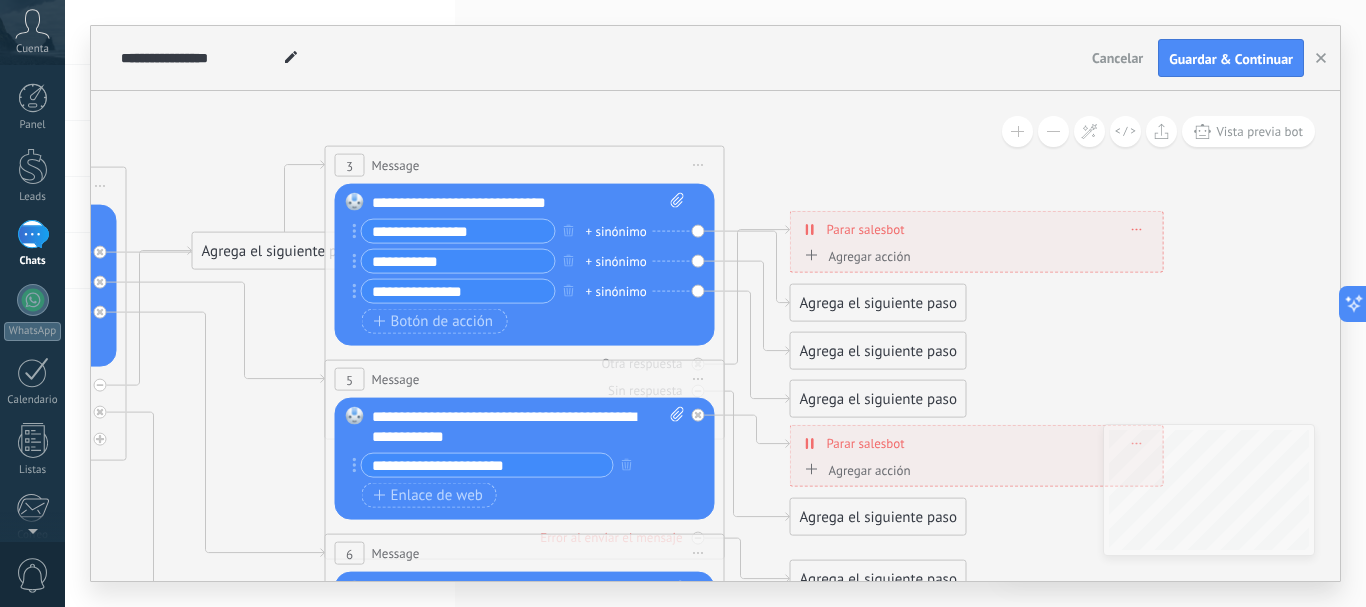 click 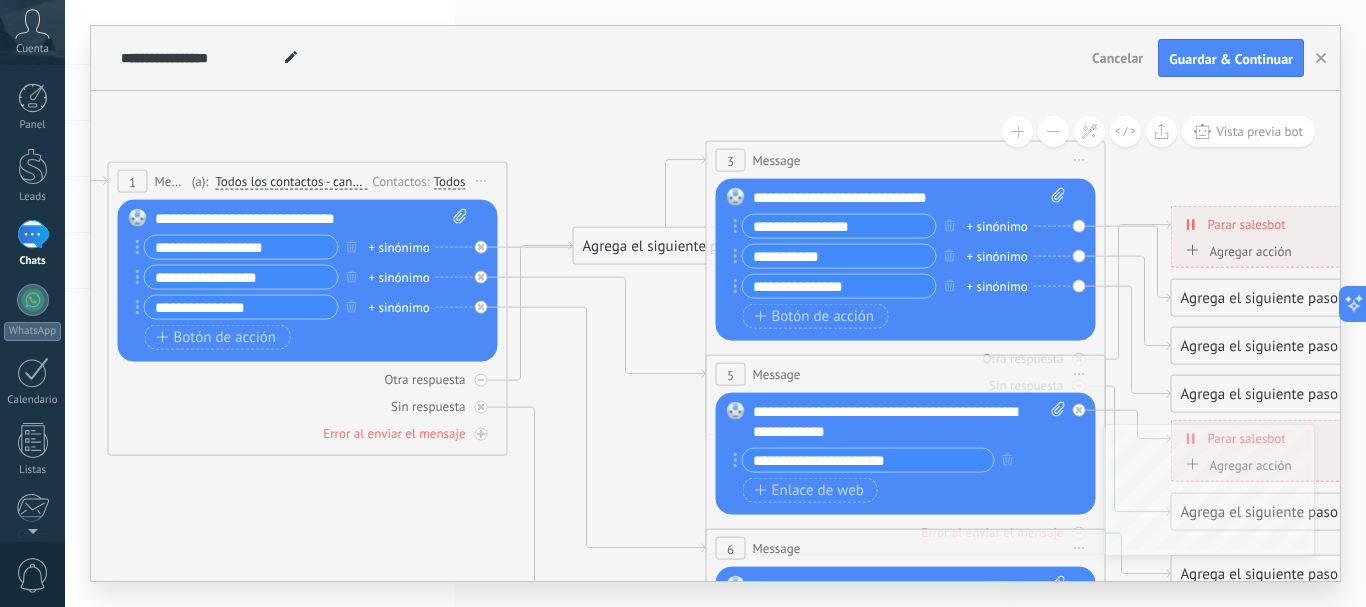 drag, startPoint x: 145, startPoint y: 142, endPoint x: 495, endPoint y: 147, distance: 350.0357 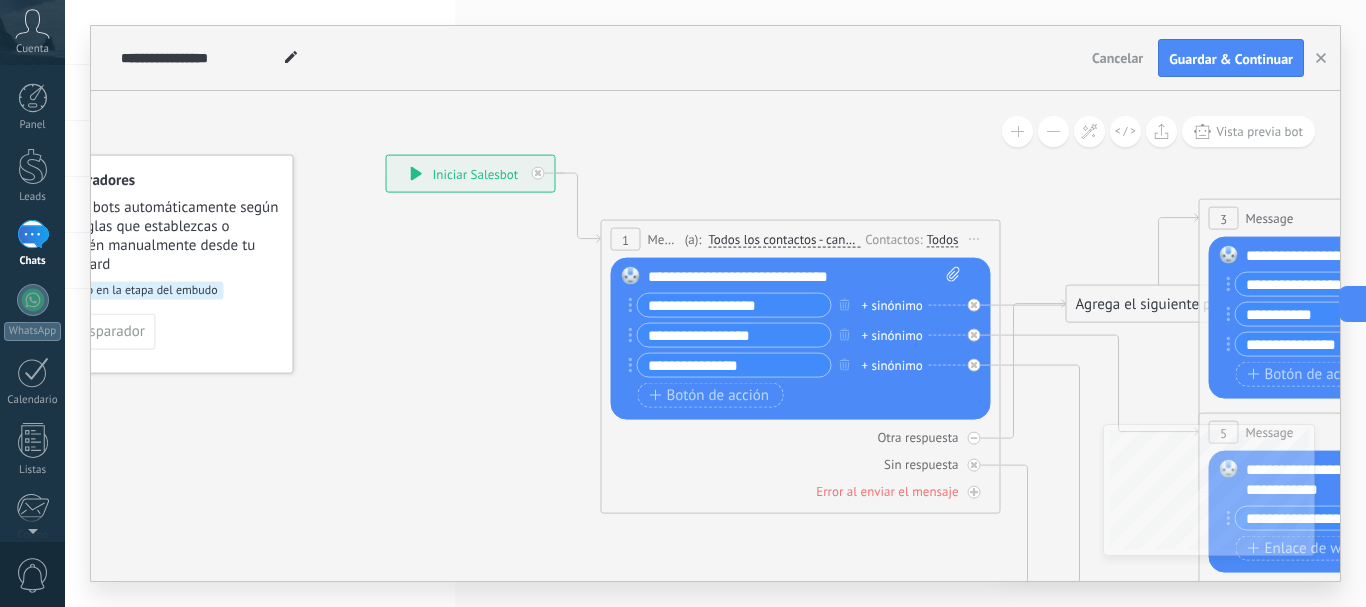 drag, startPoint x: 145, startPoint y: 134, endPoint x: 638, endPoint y: 192, distance: 496.40005 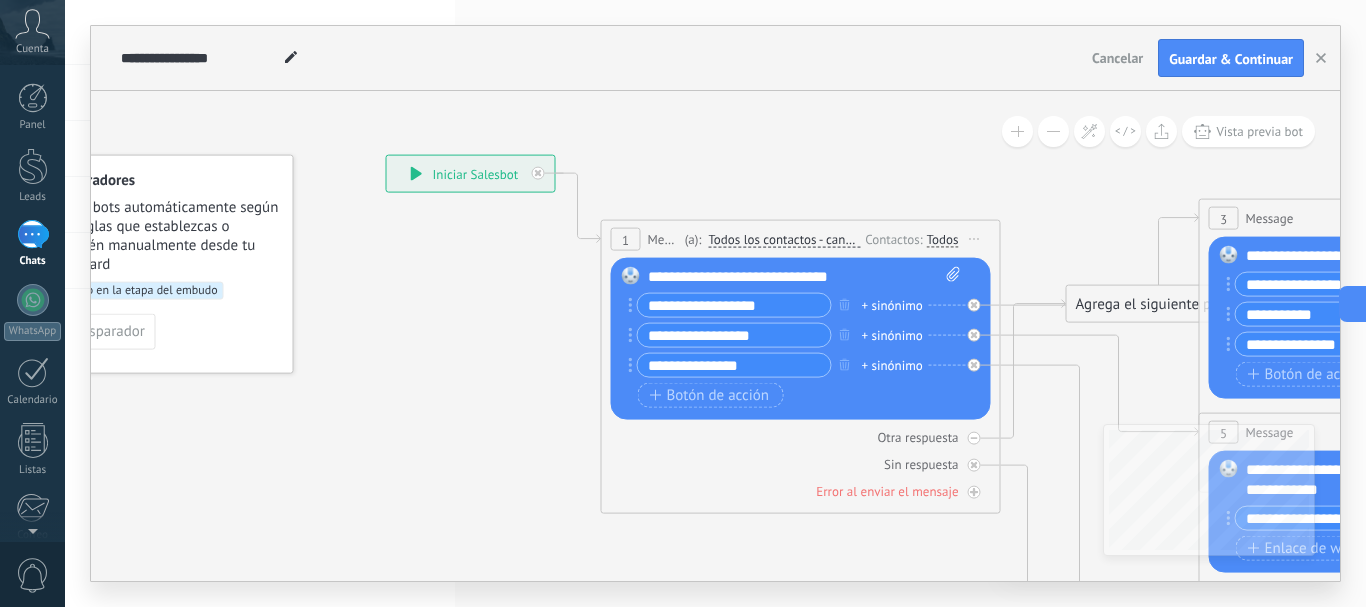 click 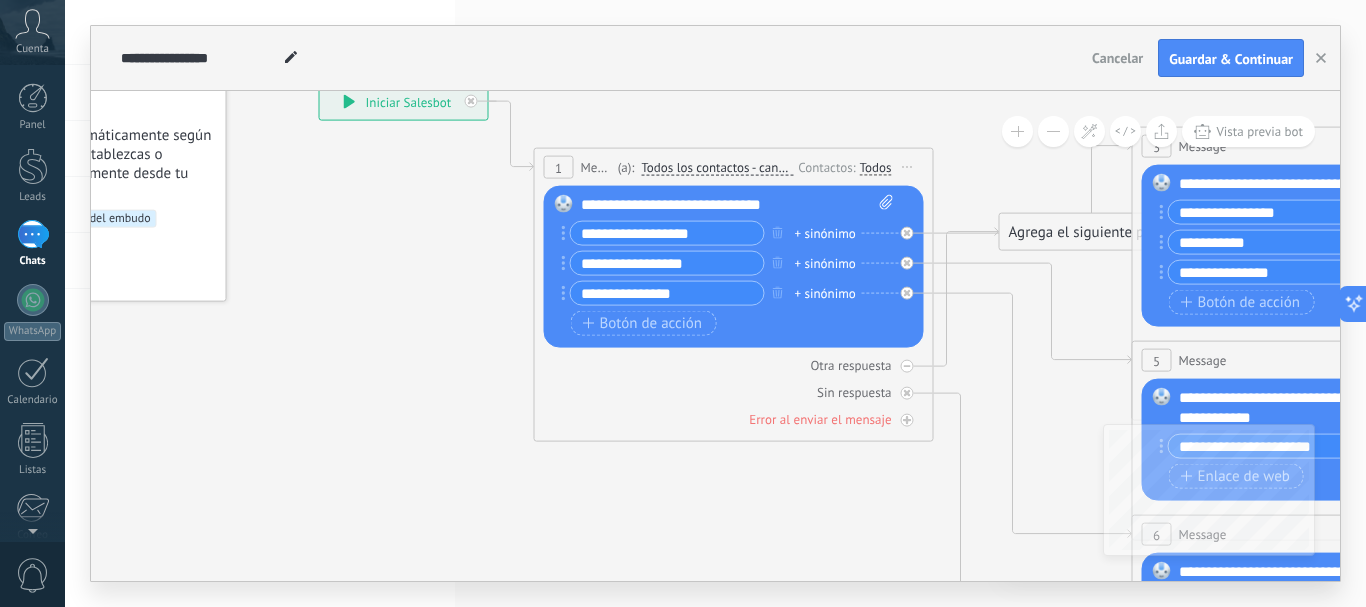 drag, startPoint x: 454, startPoint y: 222, endPoint x: 374, endPoint y: 179, distance: 90.824005 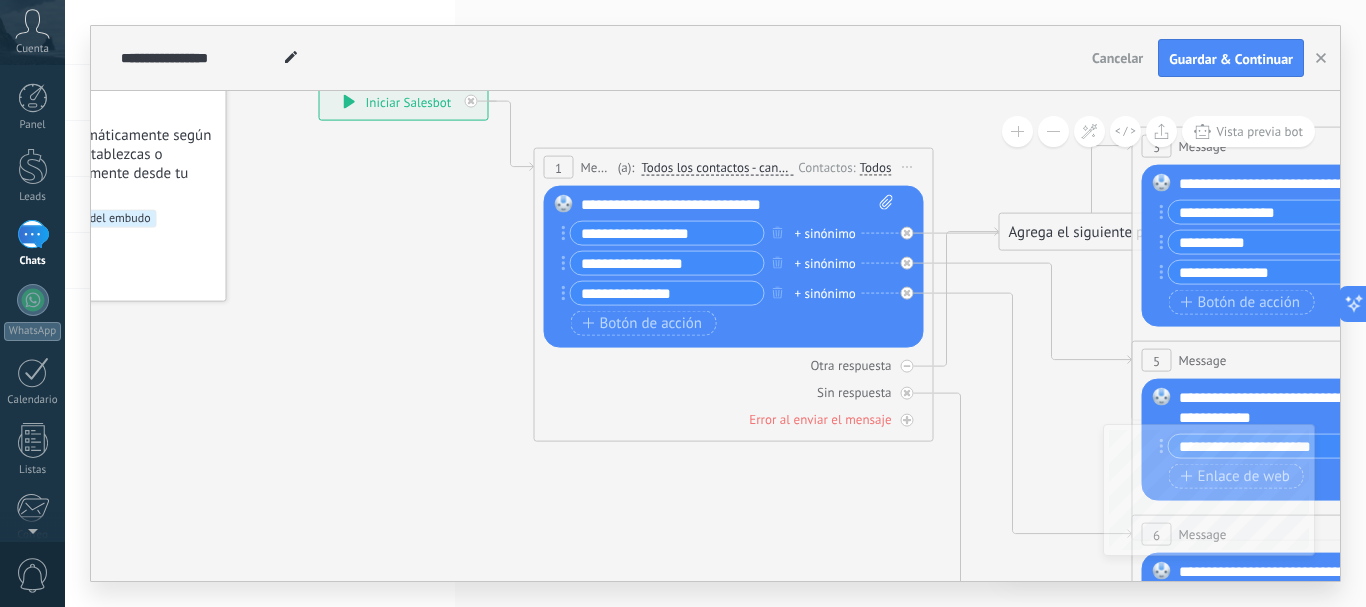 click 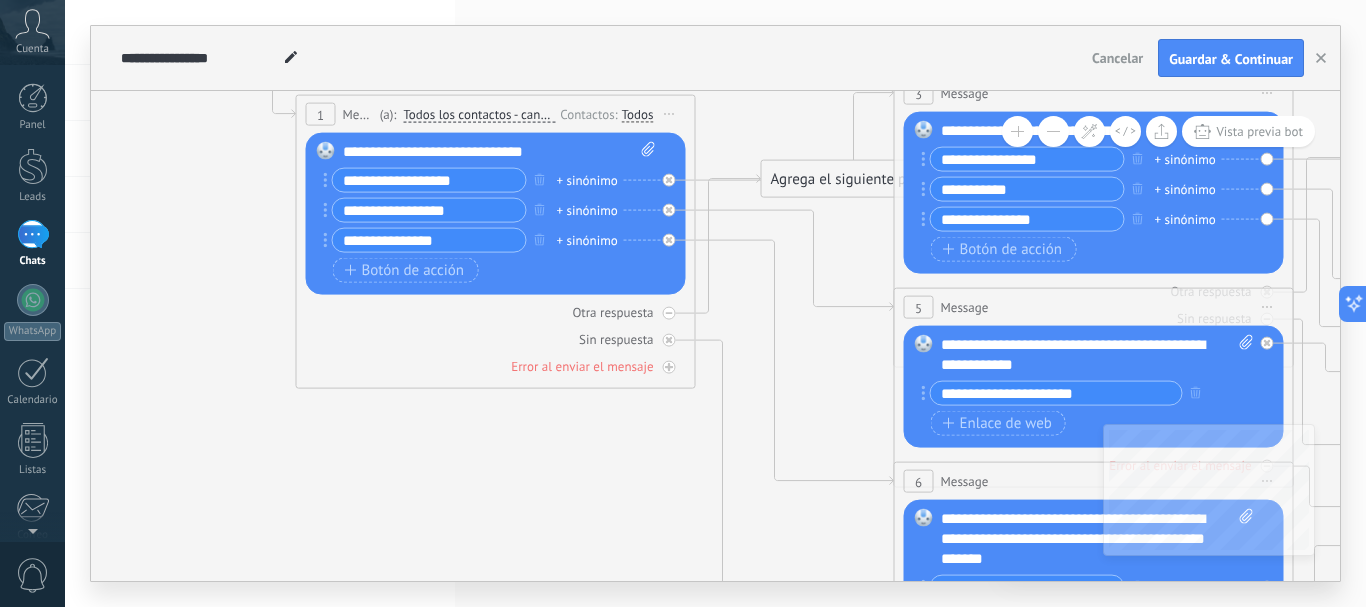 drag, startPoint x: 370, startPoint y: 266, endPoint x: 134, endPoint y: 213, distance: 241.87807 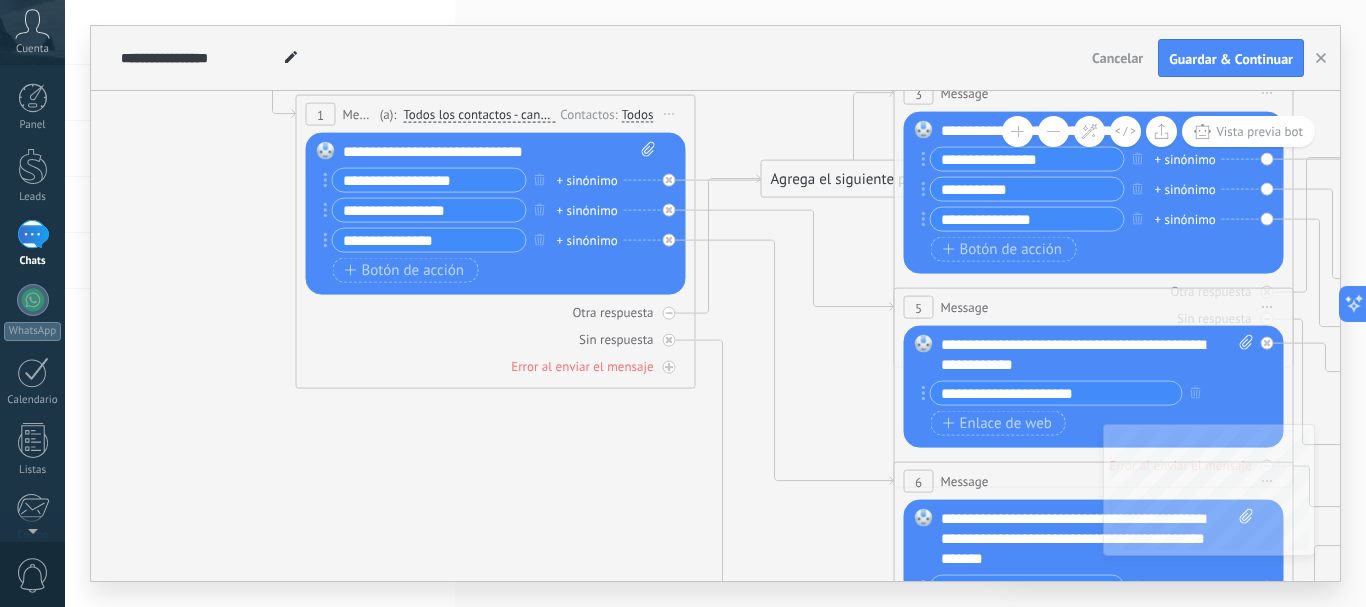 click 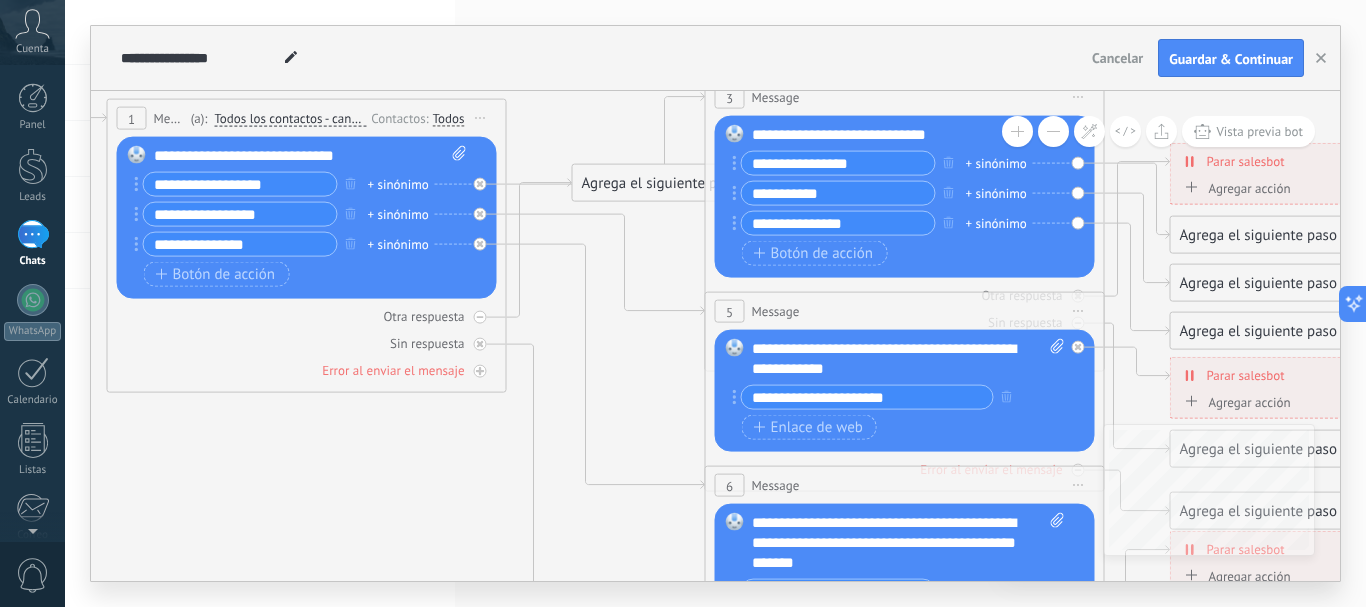 drag, startPoint x: 687, startPoint y: 465, endPoint x: 498, endPoint y: 489, distance: 190.51772 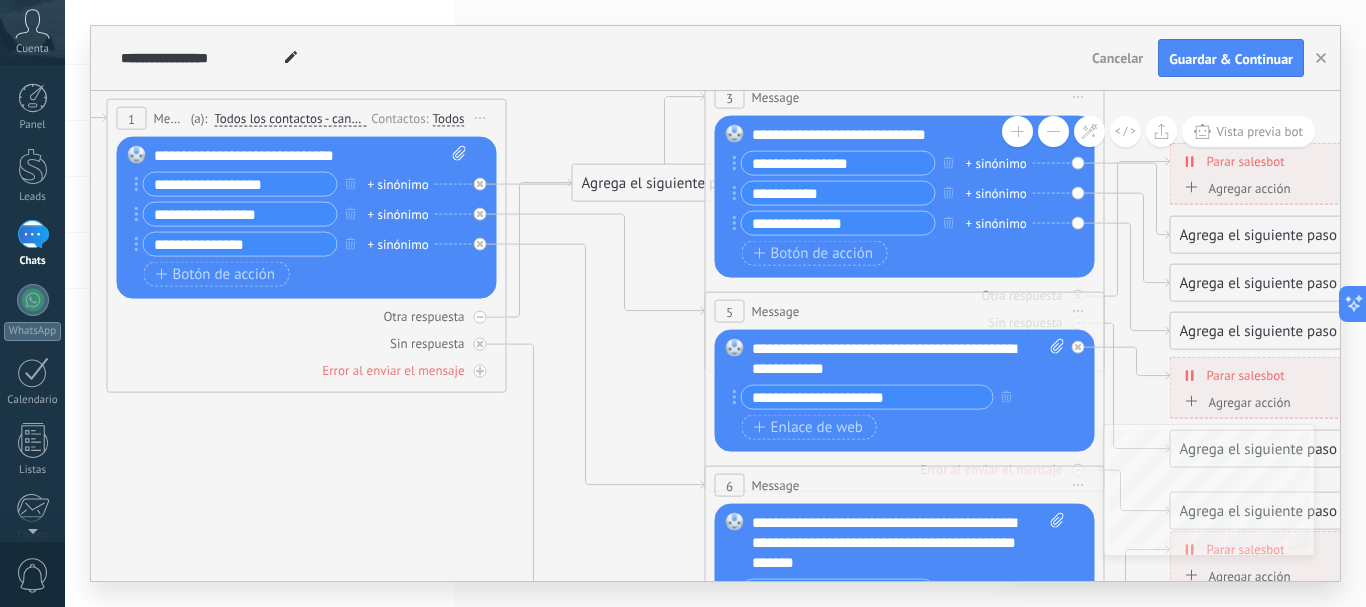 click 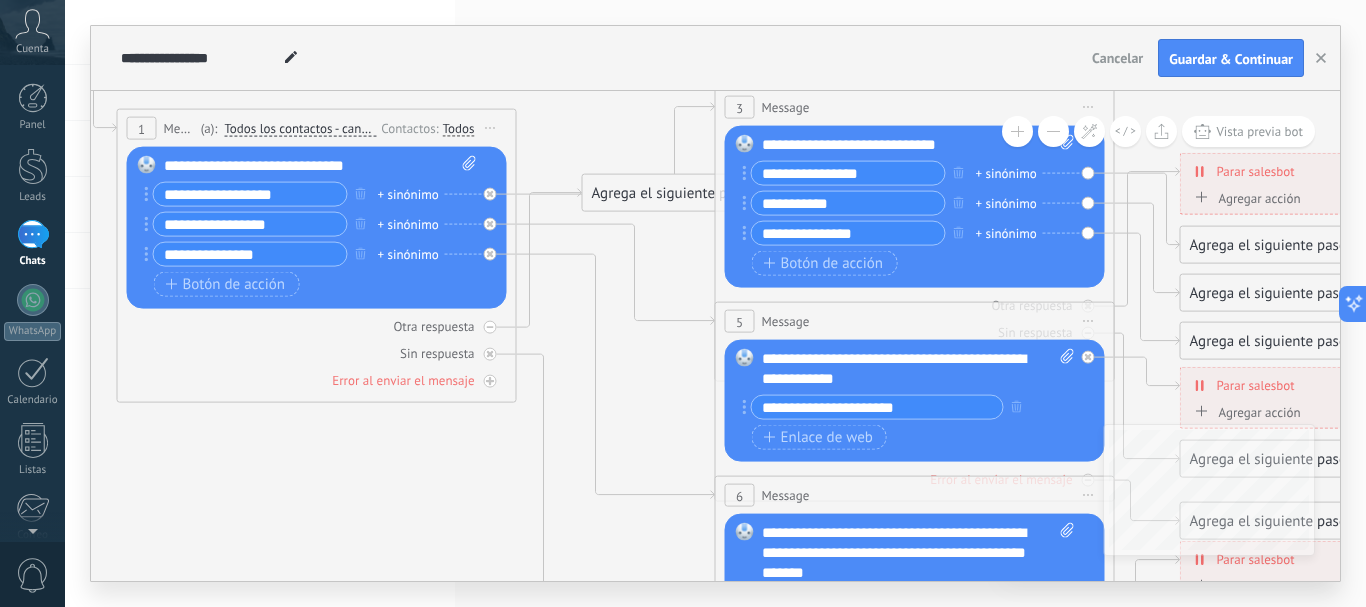 drag, startPoint x: 293, startPoint y: 442, endPoint x: 303, endPoint y: 432, distance: 14.142136 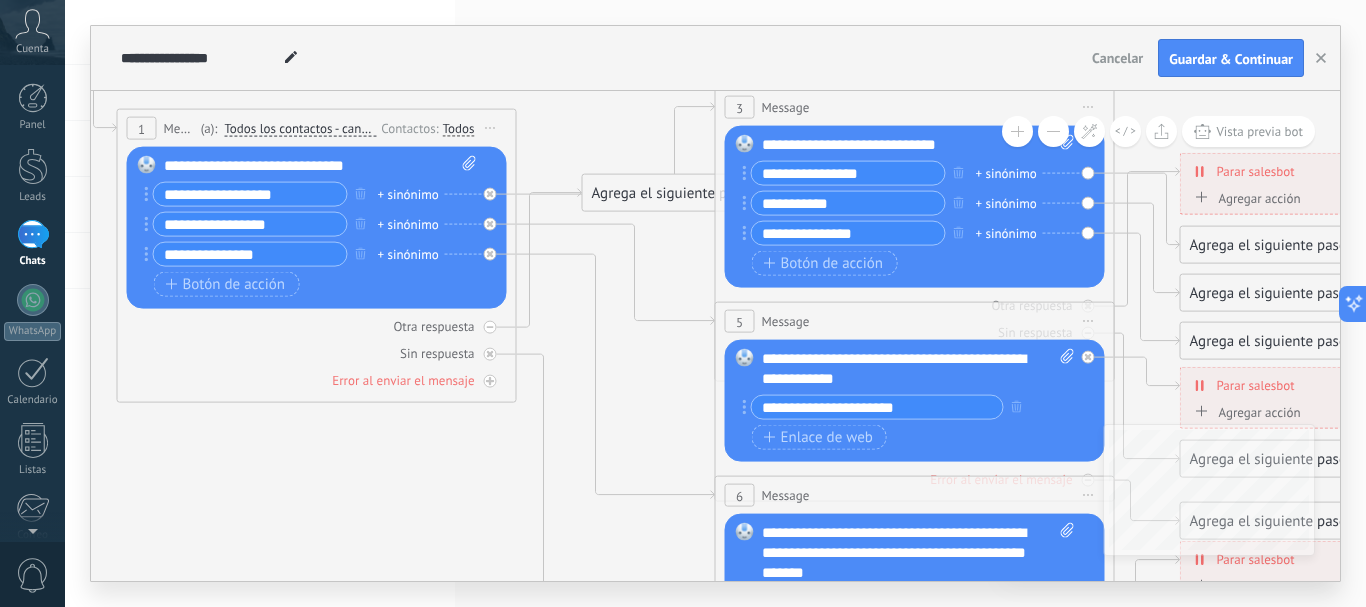 click 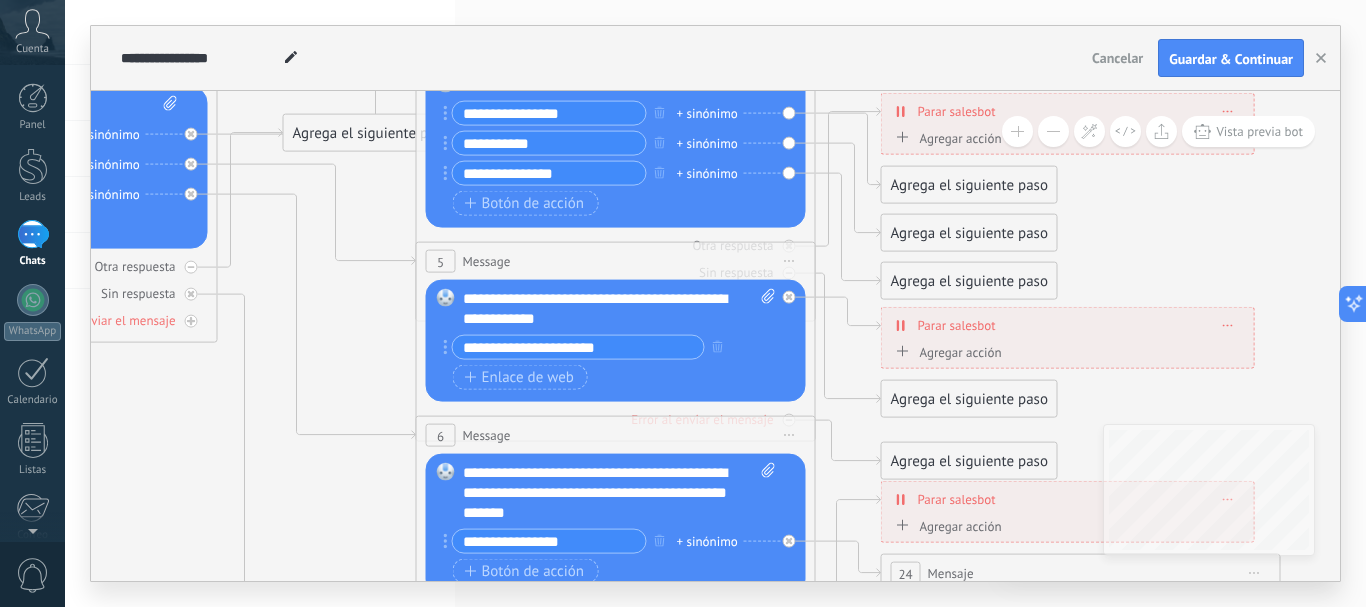drag, startPoint x: 579, startPoint y: 414, endPoint x: 280, endPoint y: 354, distance: 304.96066 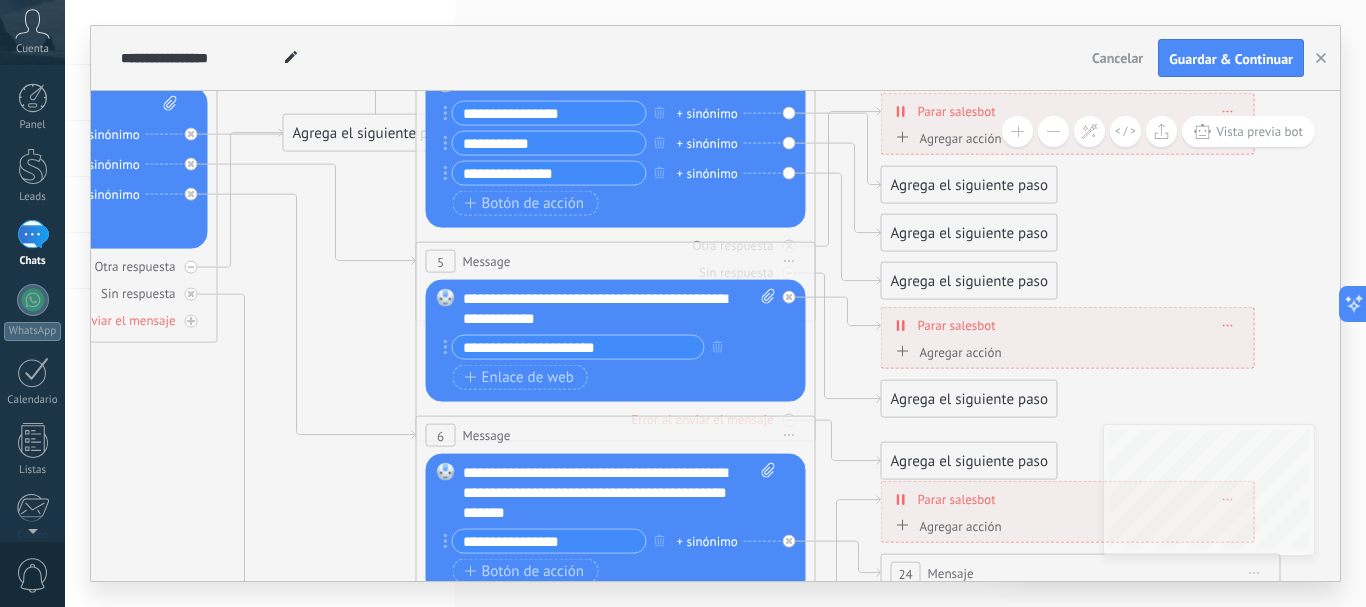 click 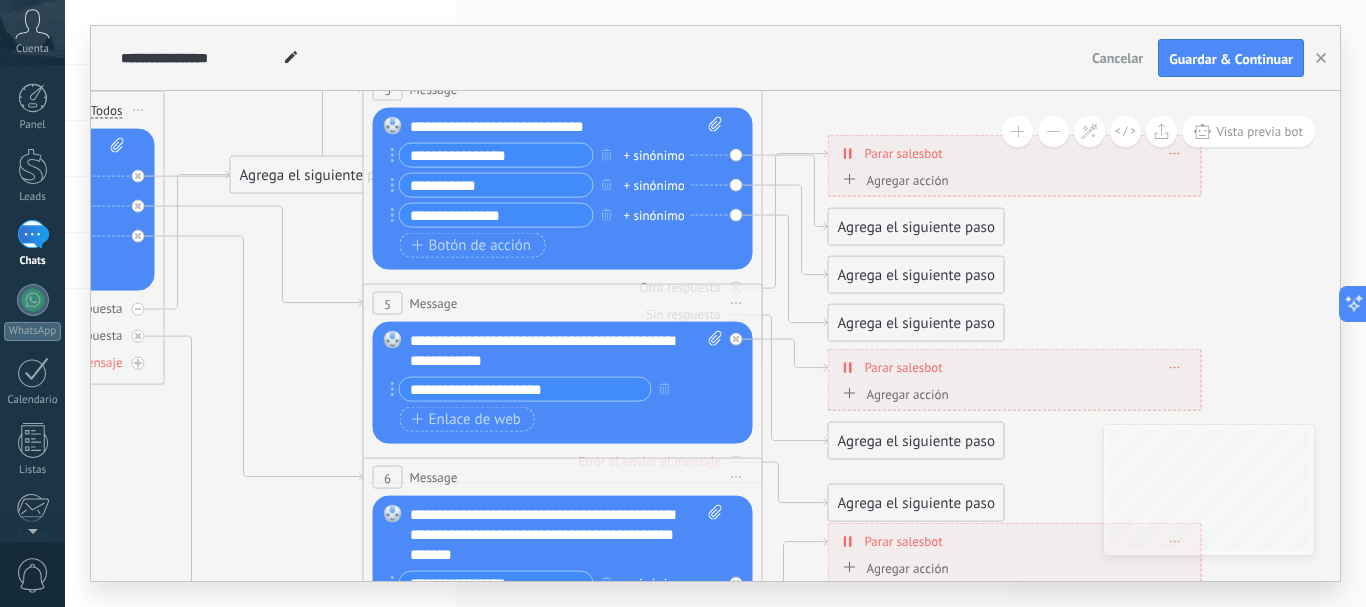 drag, startPoint x: 317, startPoint y: 301, endPoint x: 253, endPoint y: 281, distance: 67.052216 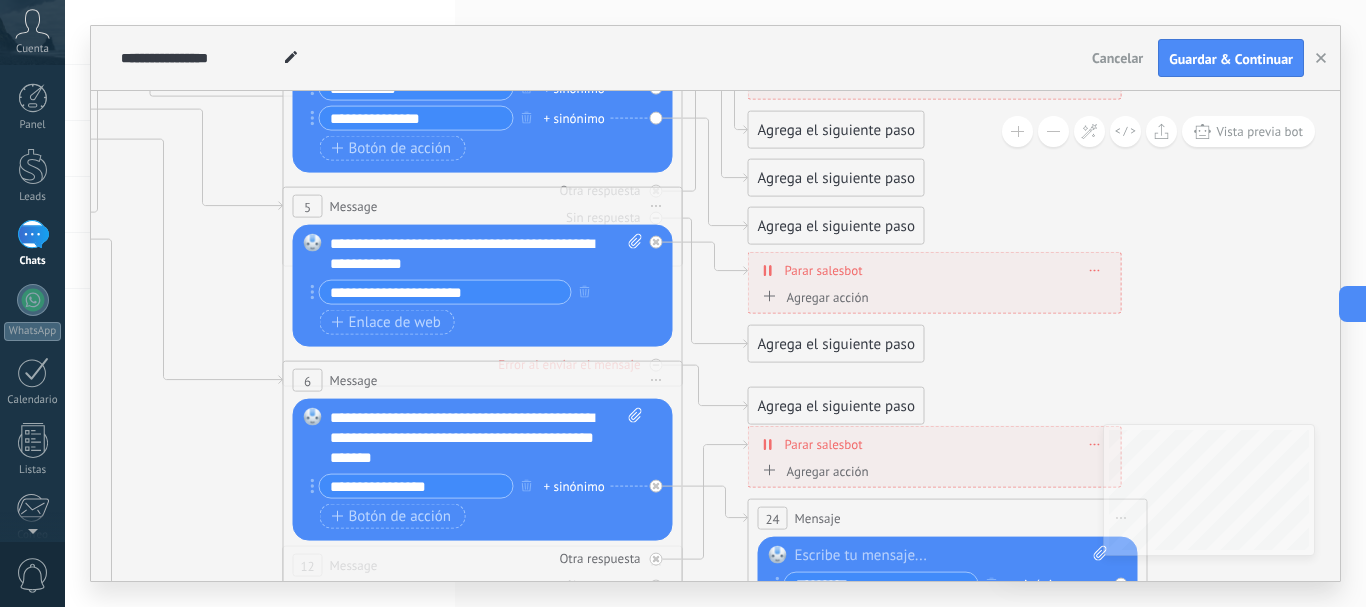 drag, startPoint x: 286, startPoint y: 342, endPoint x: 99, endPoint y: 316, distance: 188.79883 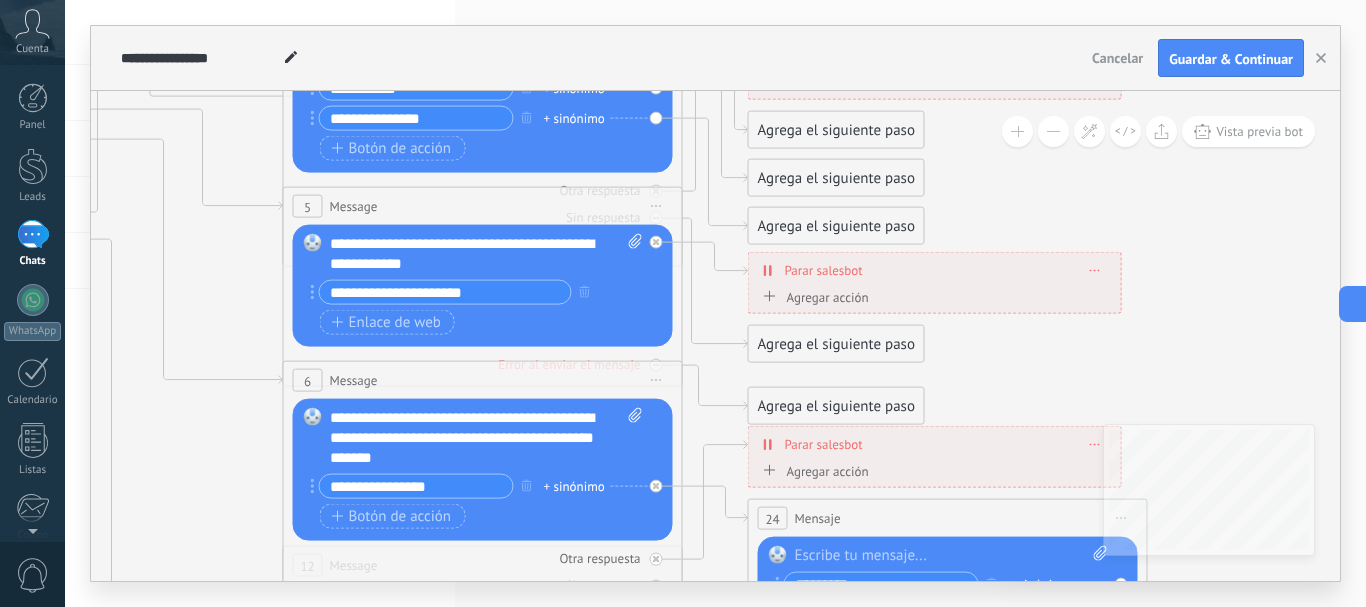 click 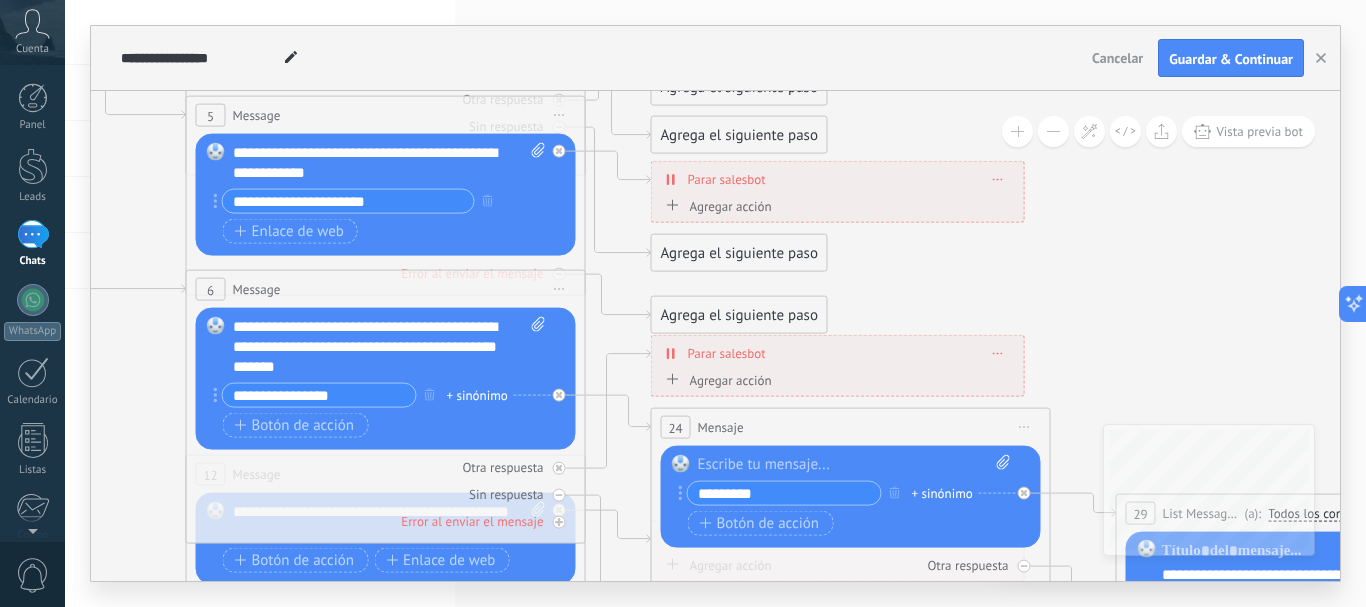 drag, startPoint x: 109, startPoint y: 485, endPoint x: 130, endPoint y: 383, distance: 104.13933 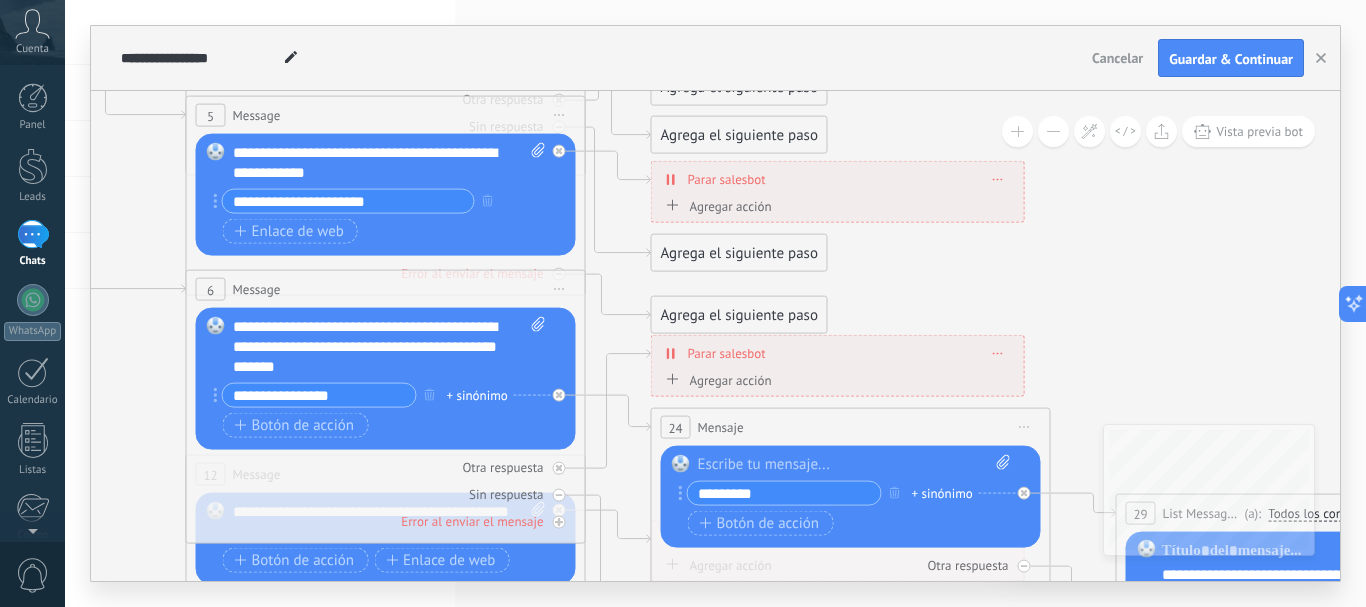 click 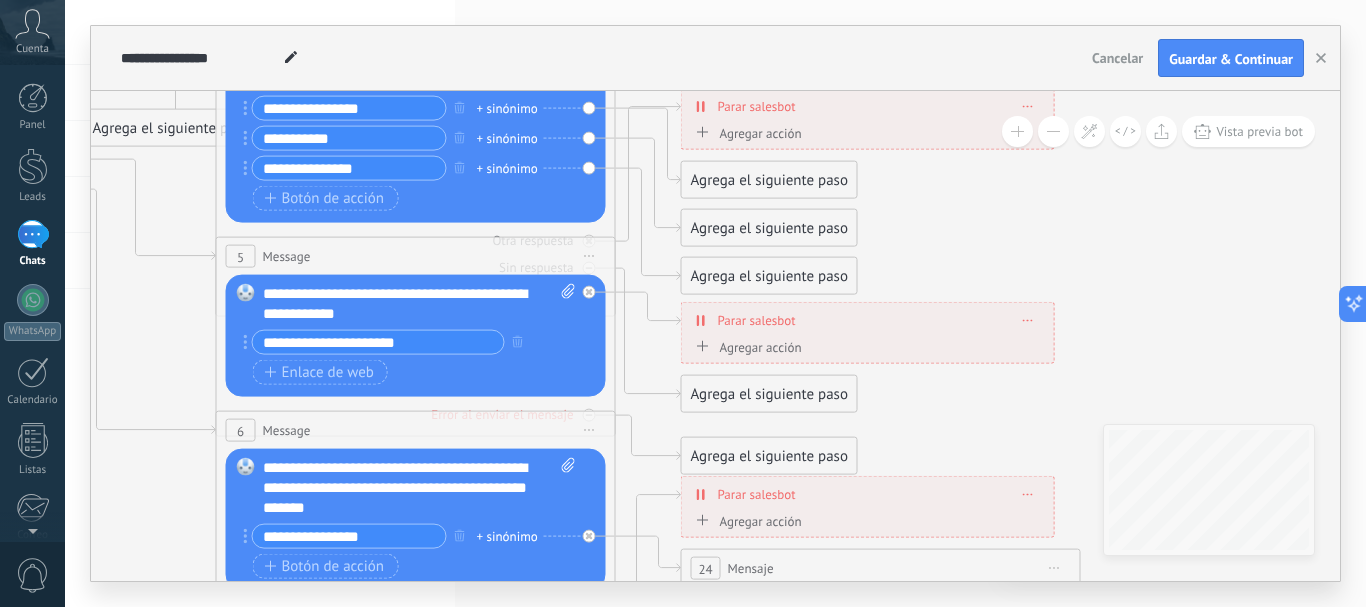 drag, startPoint x: 1117, startPoint y: 277, endPoint x: 1147, endPoint y: 418, distance: 144.15616 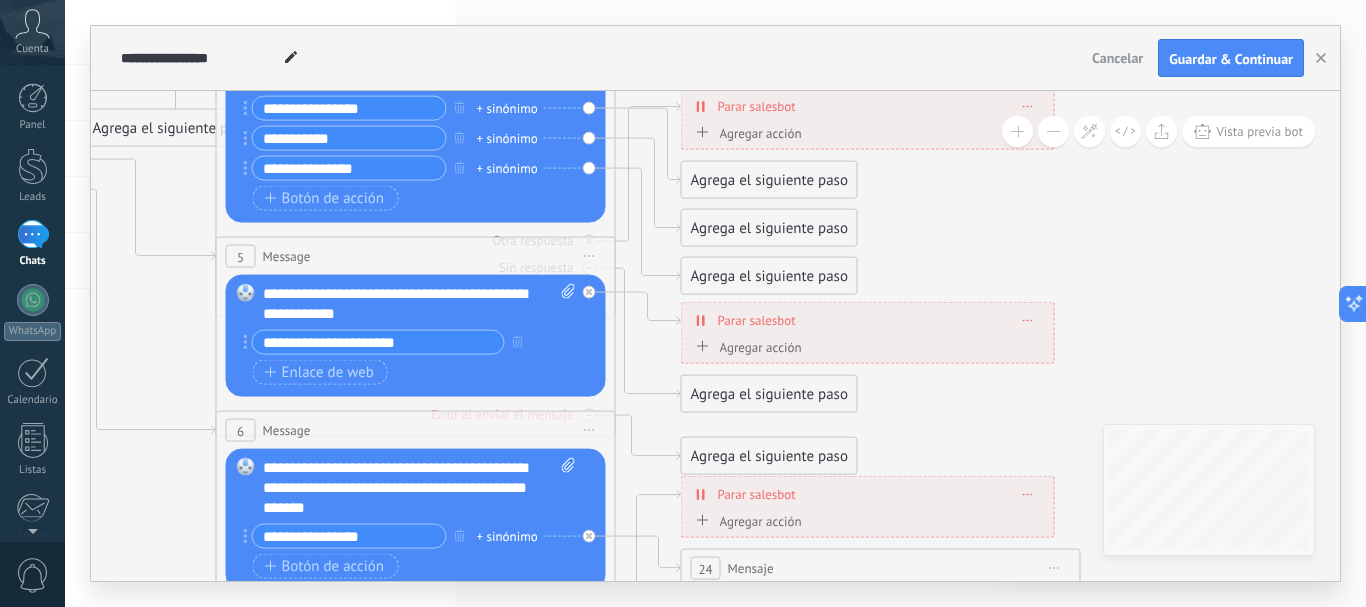 click 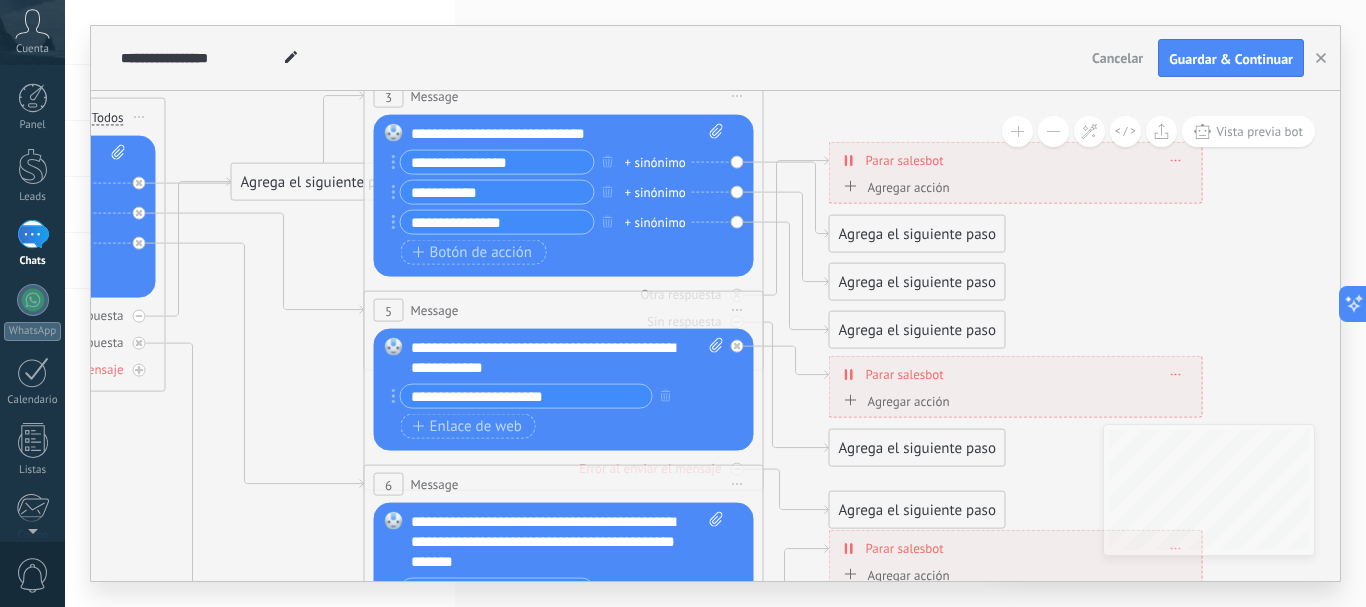 drag, startPoint x: 1106, startPoint y: 224, endPoint x: 1250, endPoint y: 275, distance: 152.76453 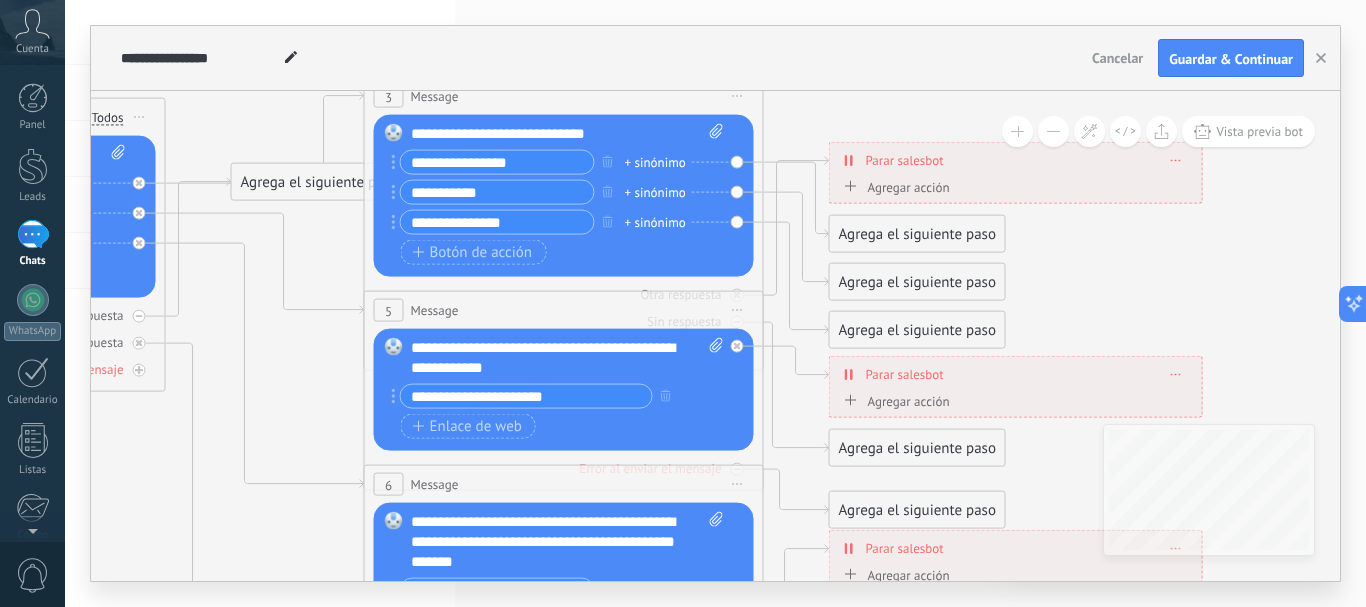 click 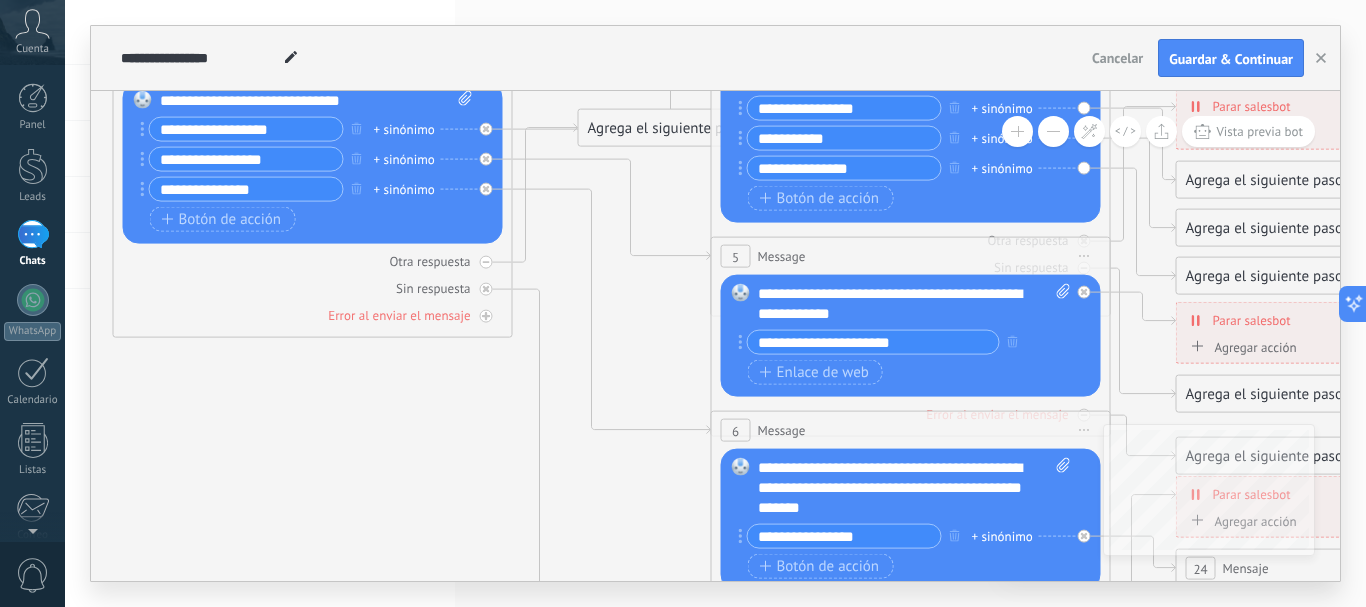 drag, startPoint x: 284, startPoint y: 339, endPoint x: 631, endPoint y: 285, distance: 351.1766 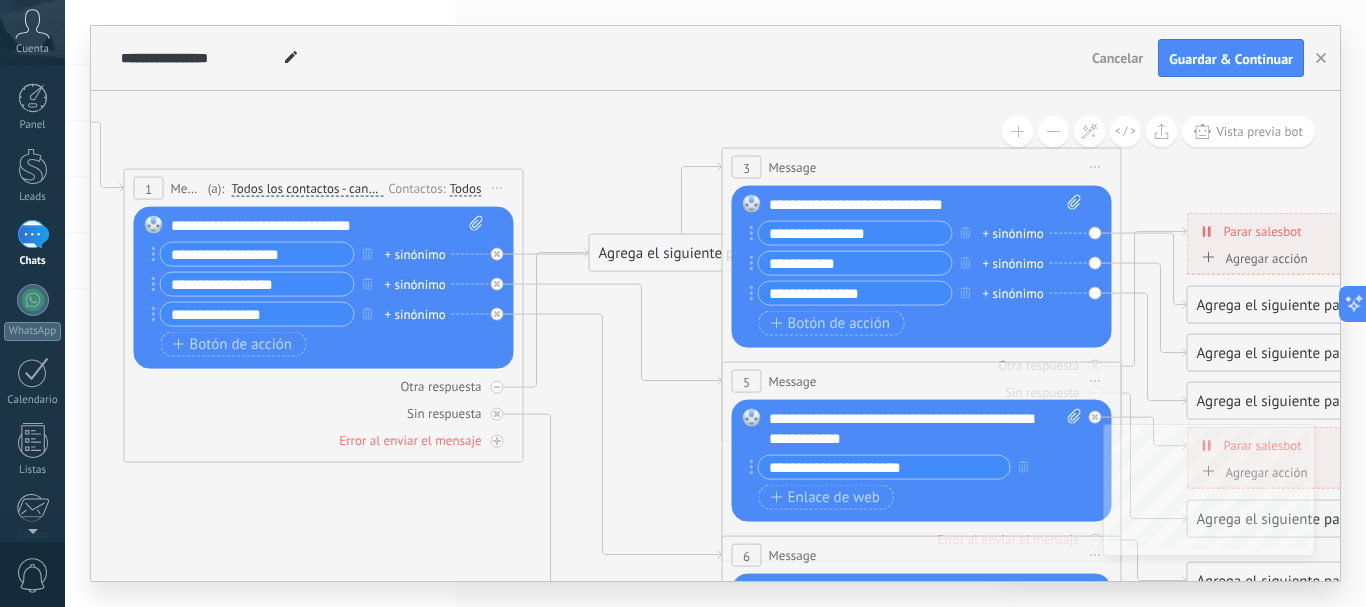 drag, startPoint x: 231, startPoint y: 451, endPoint x: 242, endPoint y: 576, distance: 125.48307 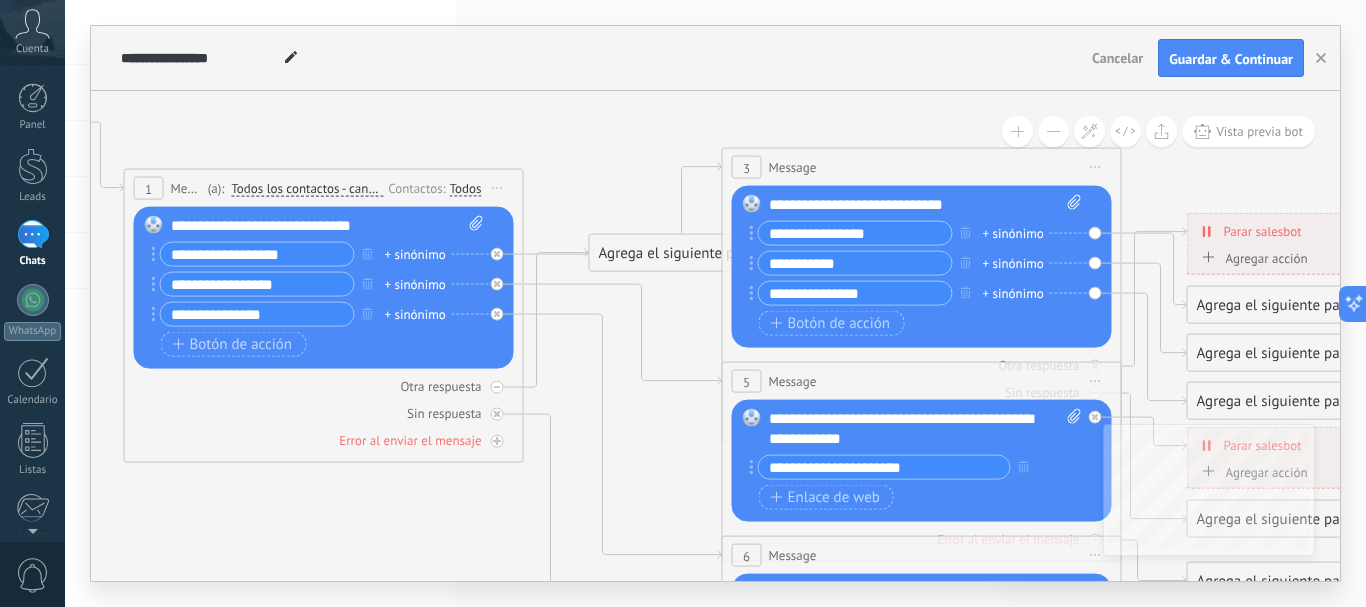 click 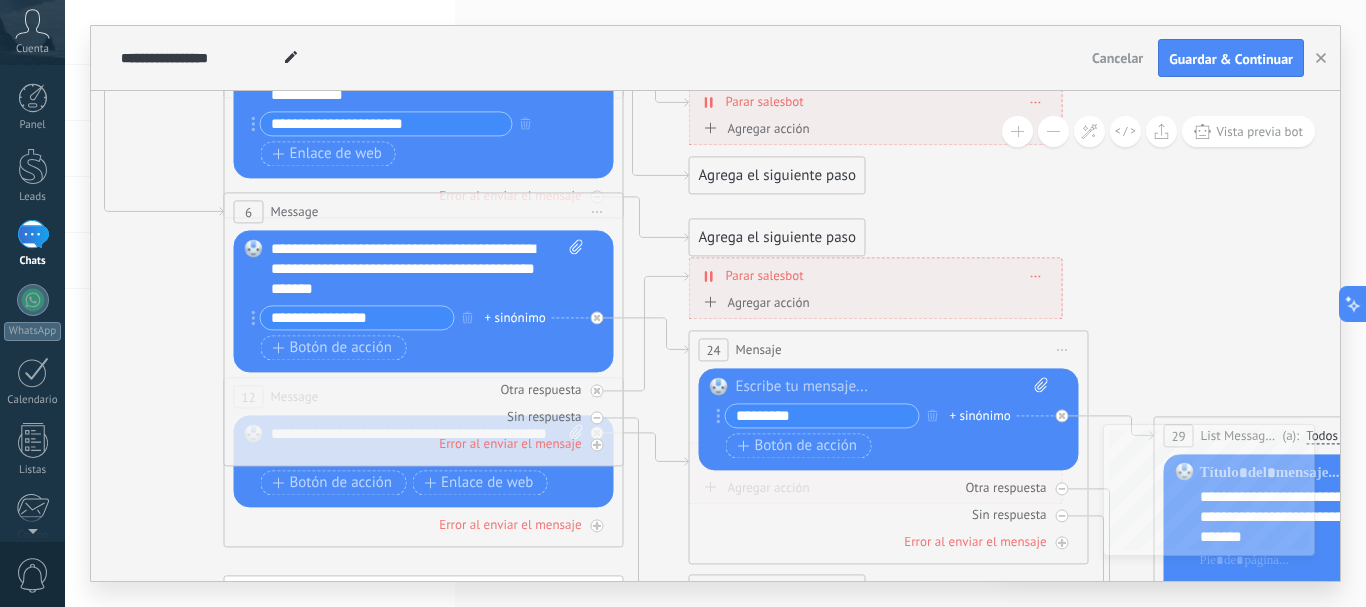 click on "********" at bounding box center (822, 415) 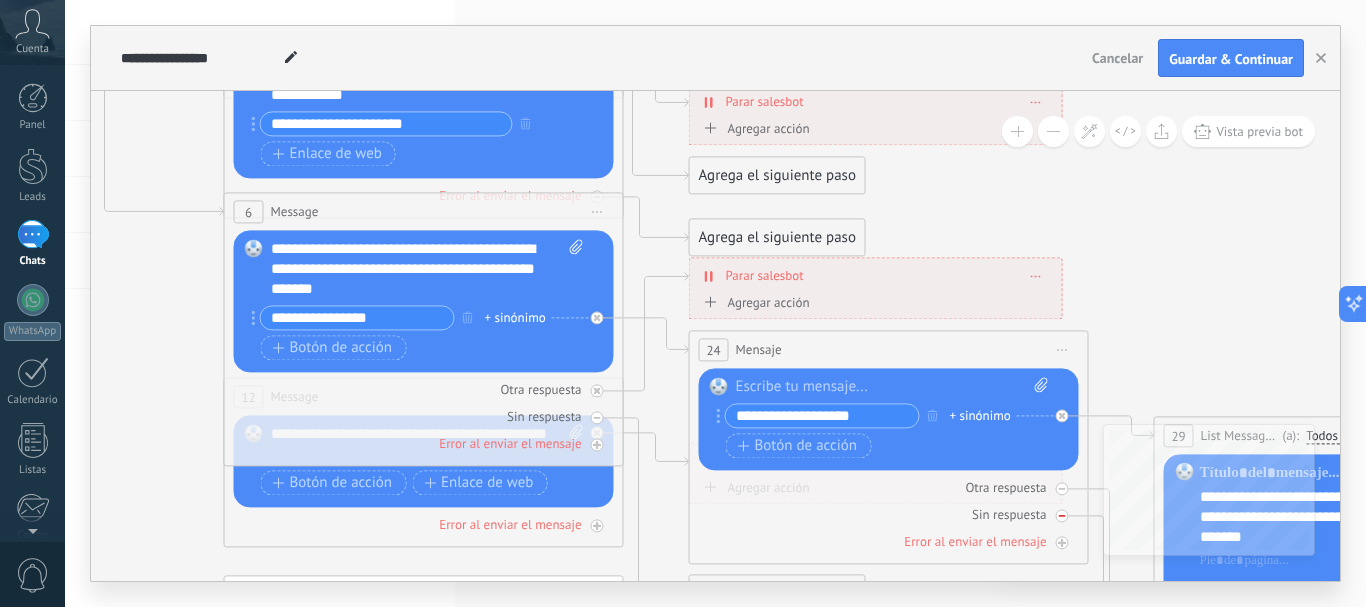 type on "**********" 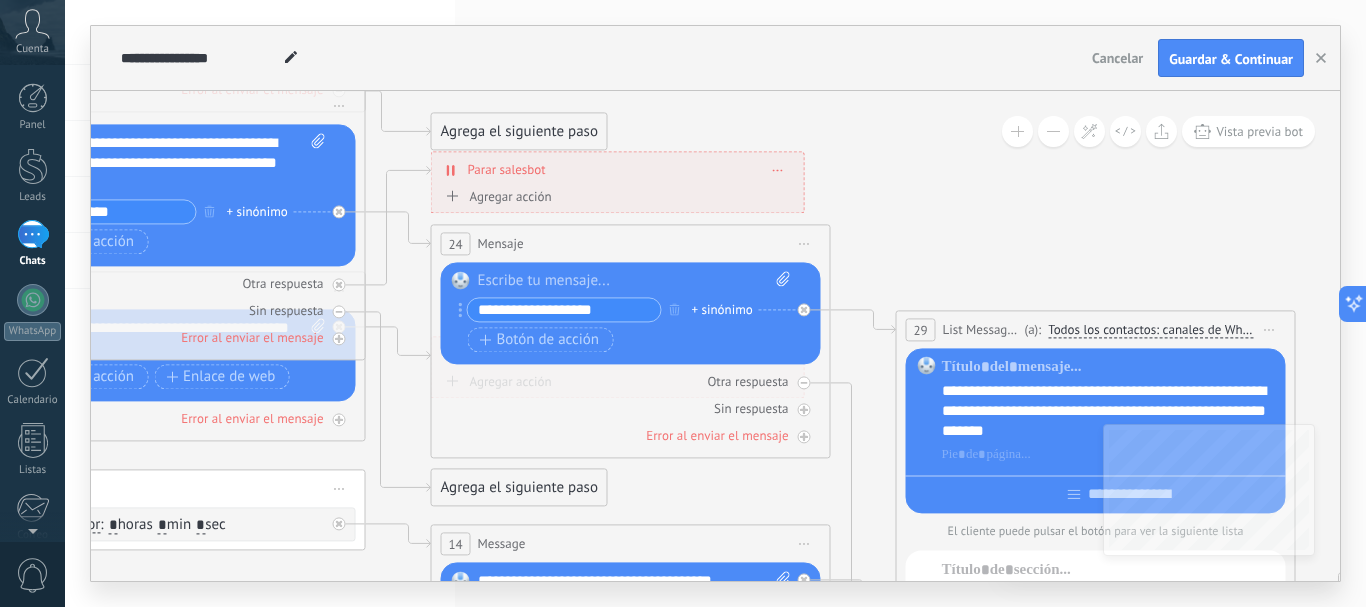 drag, startPoint x: 1110, startPoint y: 295, endPoint x: 852, endPoint y: 189, distance: 278.9265 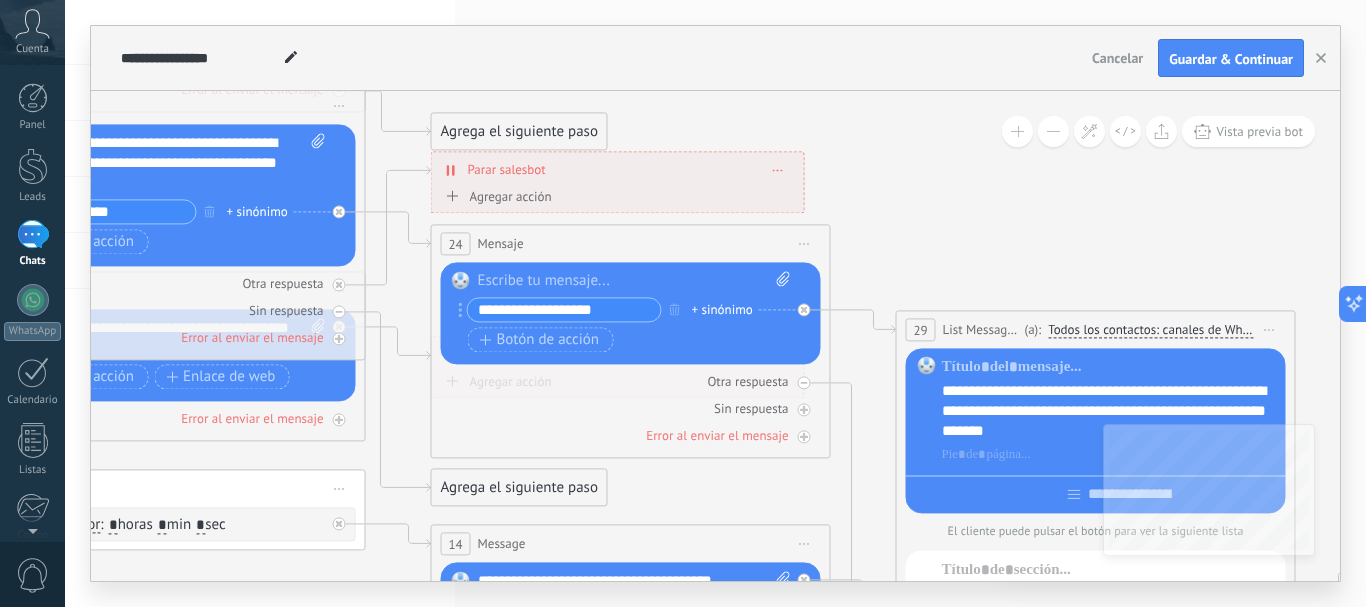 click 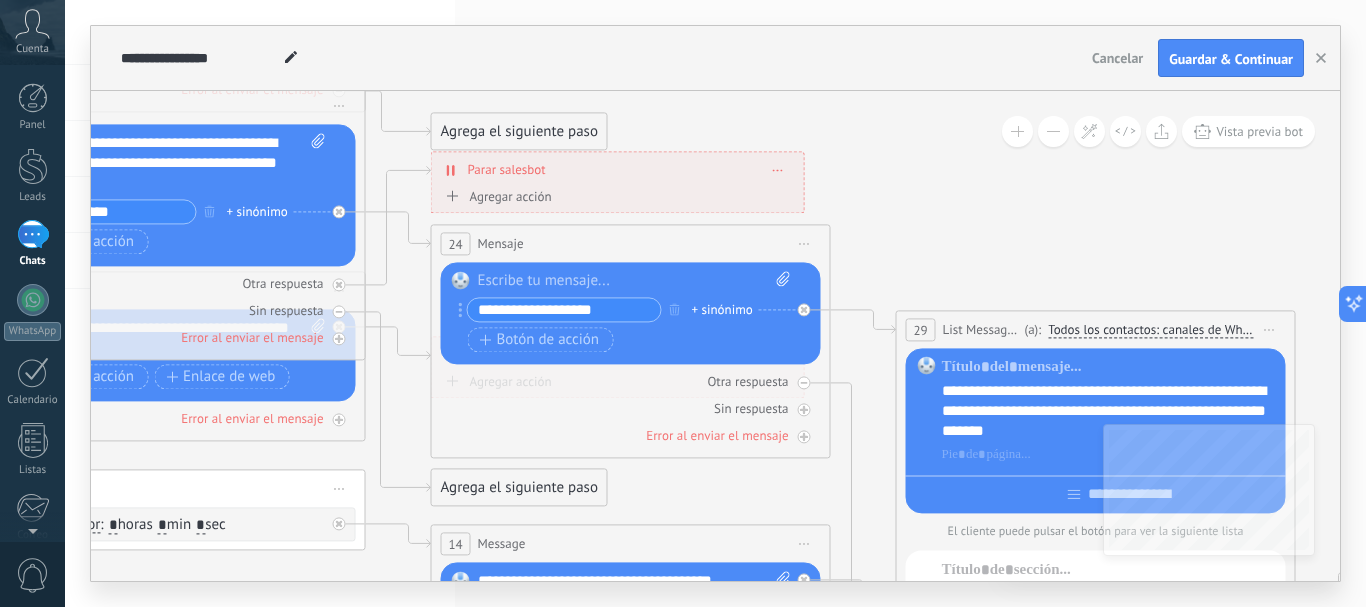 click 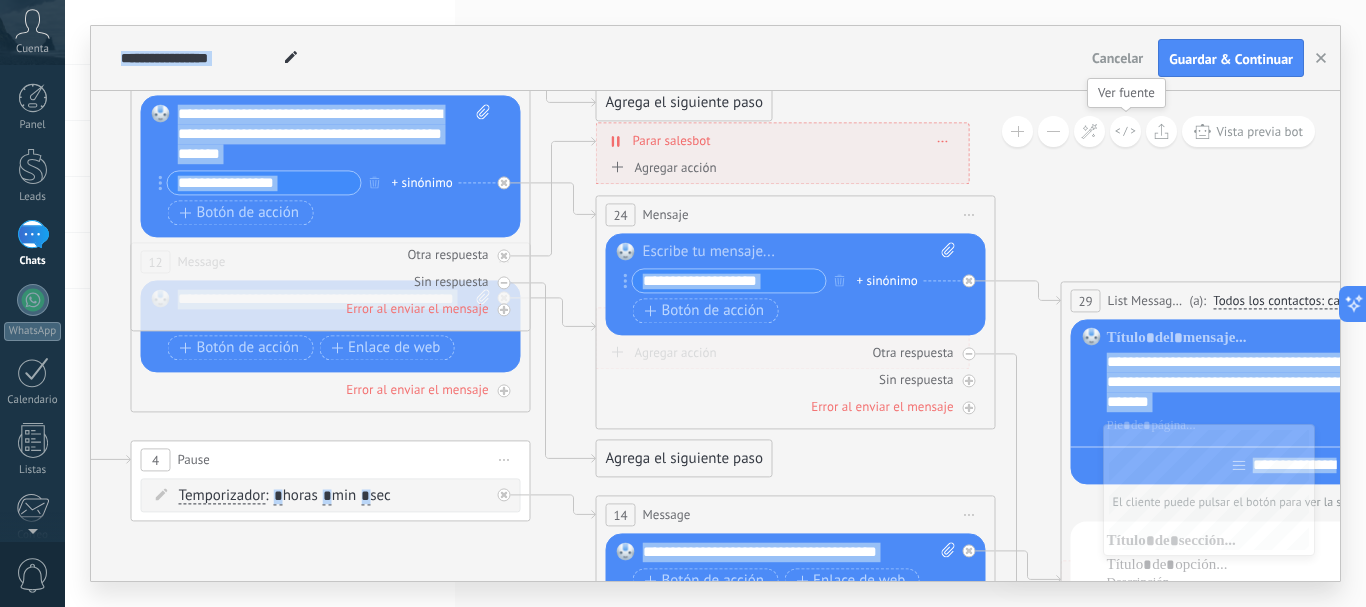 drag, startPoint x: 973, startPoint y: 161, endPoint x: 1138, endPoint y: 132, distance: 167.5291 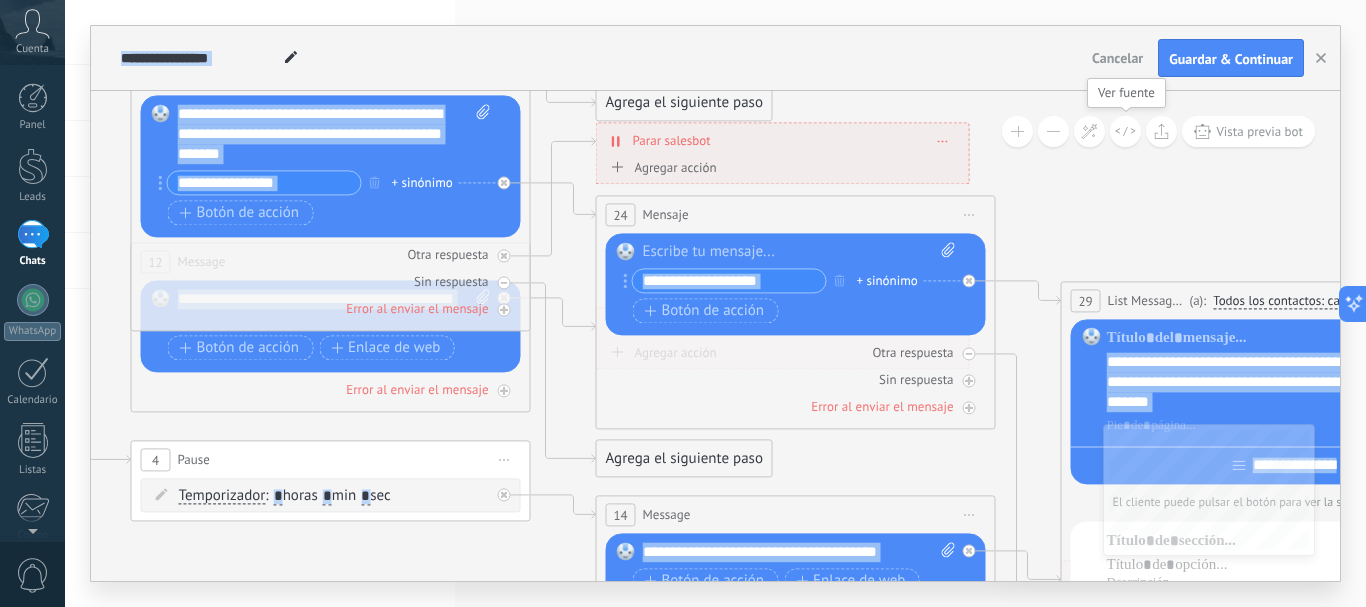 click on "**********" at bounding box center (715, 336) 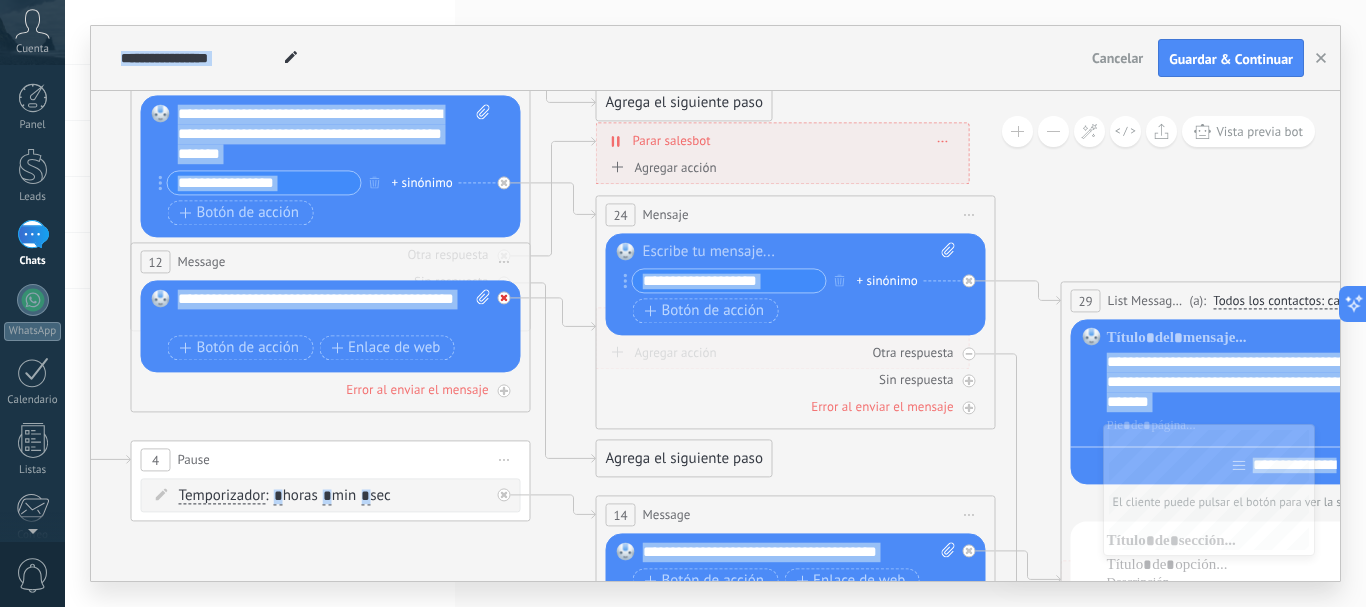 click at bounding box center [504, 297] 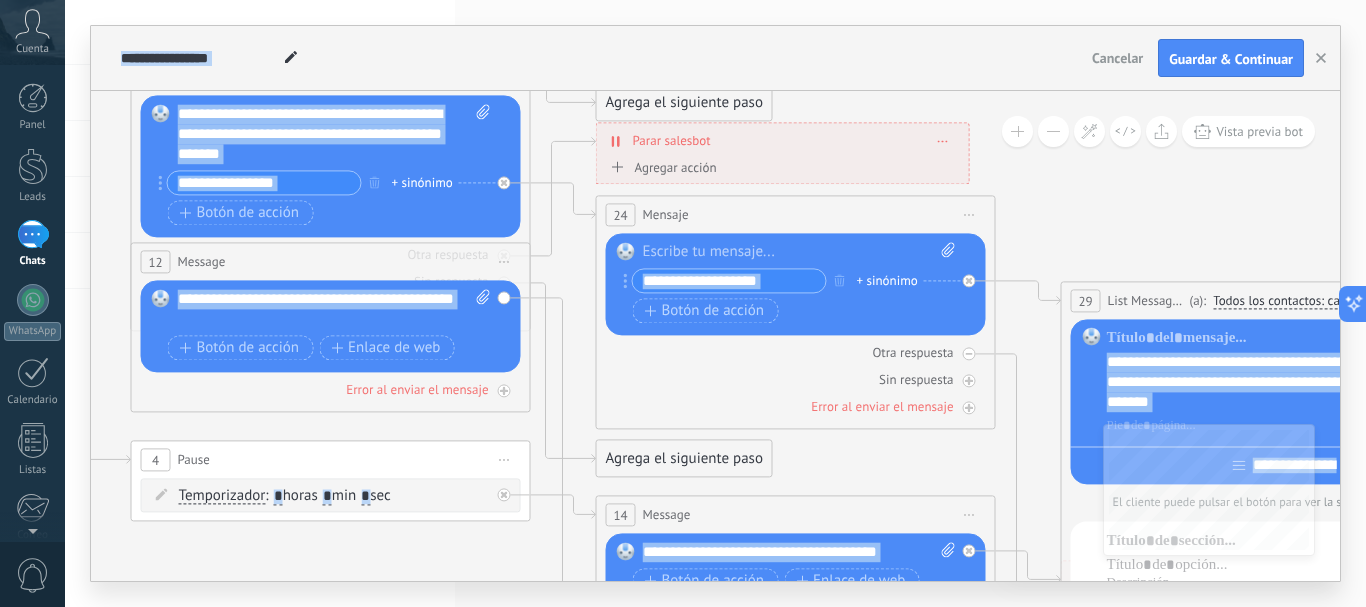 click on "Iniciar vista previa aquí
Cambiar nombre
Duplicar
[GEOGRAPHIC_DATA]" at bounding box center (505, 261) 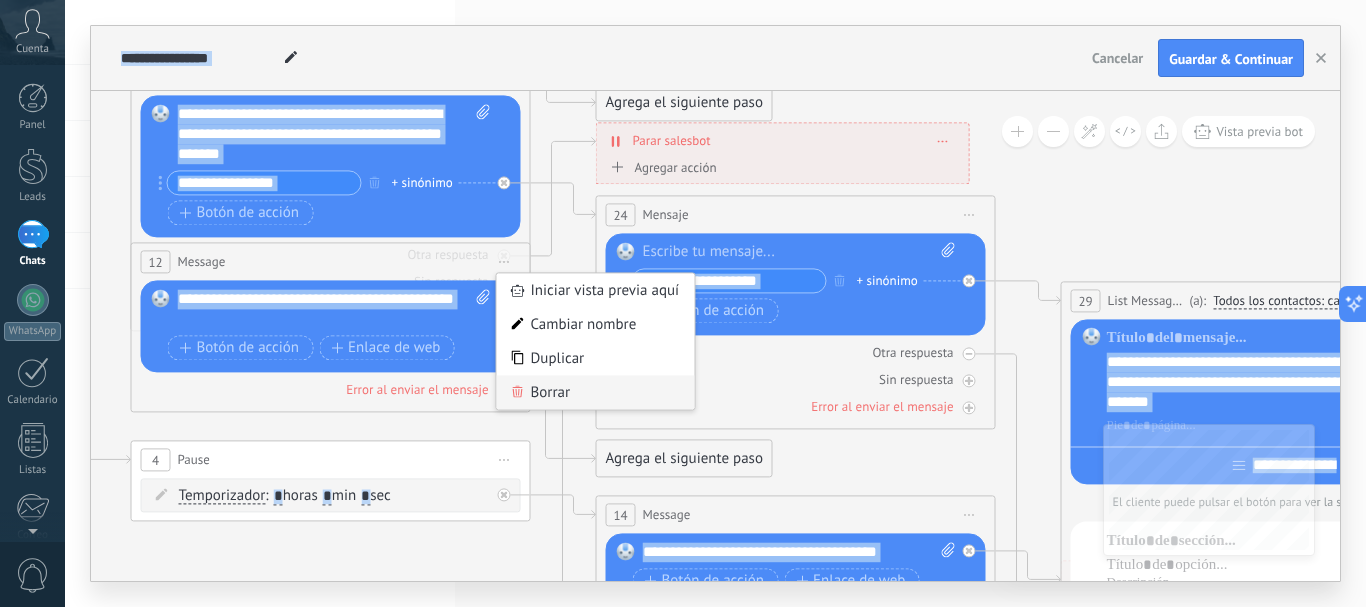 click on "Borrar" at bounding box center (596, 392) 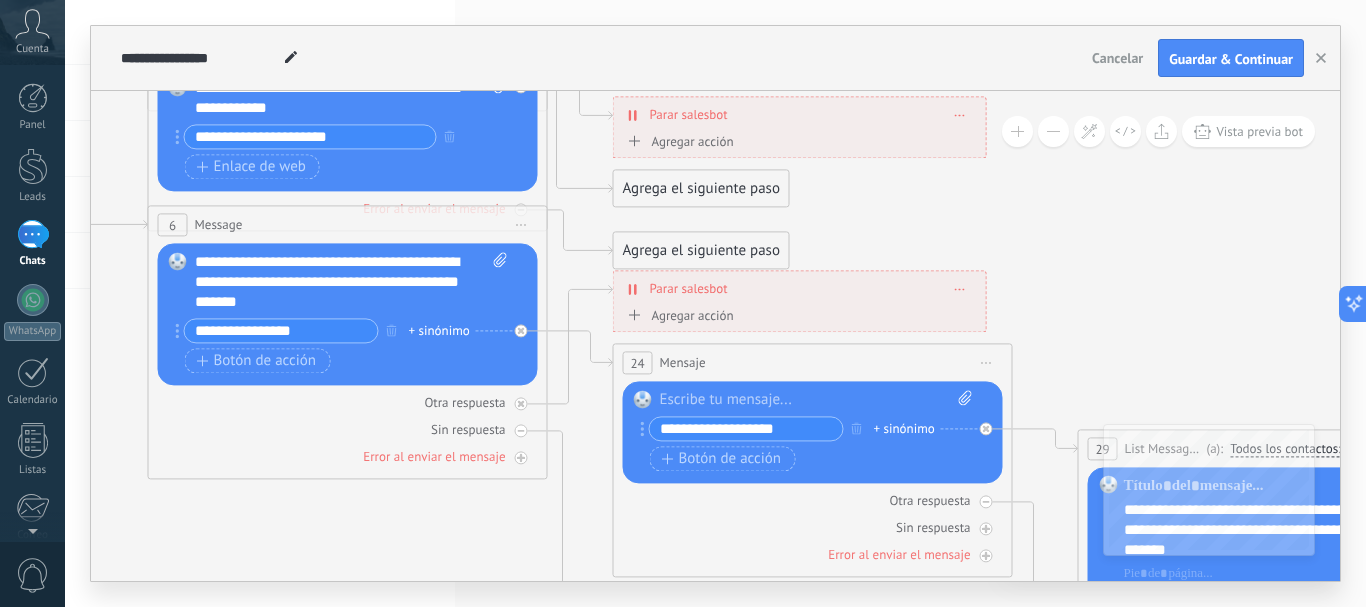 drag, startPoint x: 295, startPoint y: 402, endPoint x: 312, endPoint y: 554, distance: 152.94771 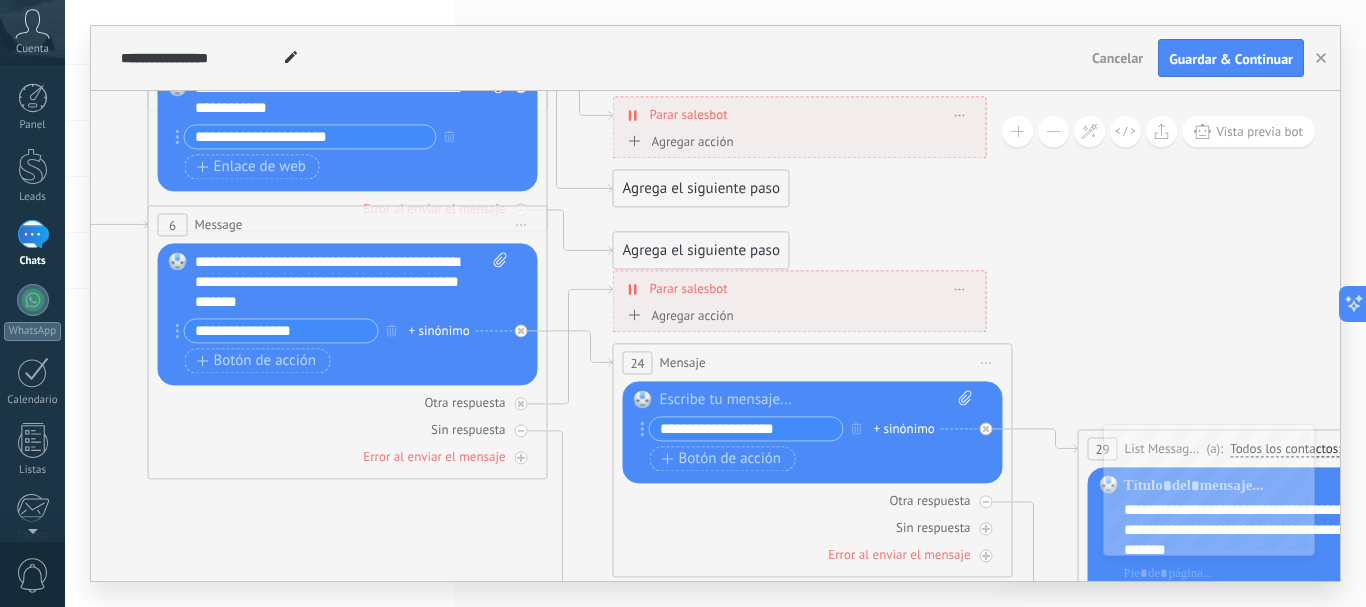 click 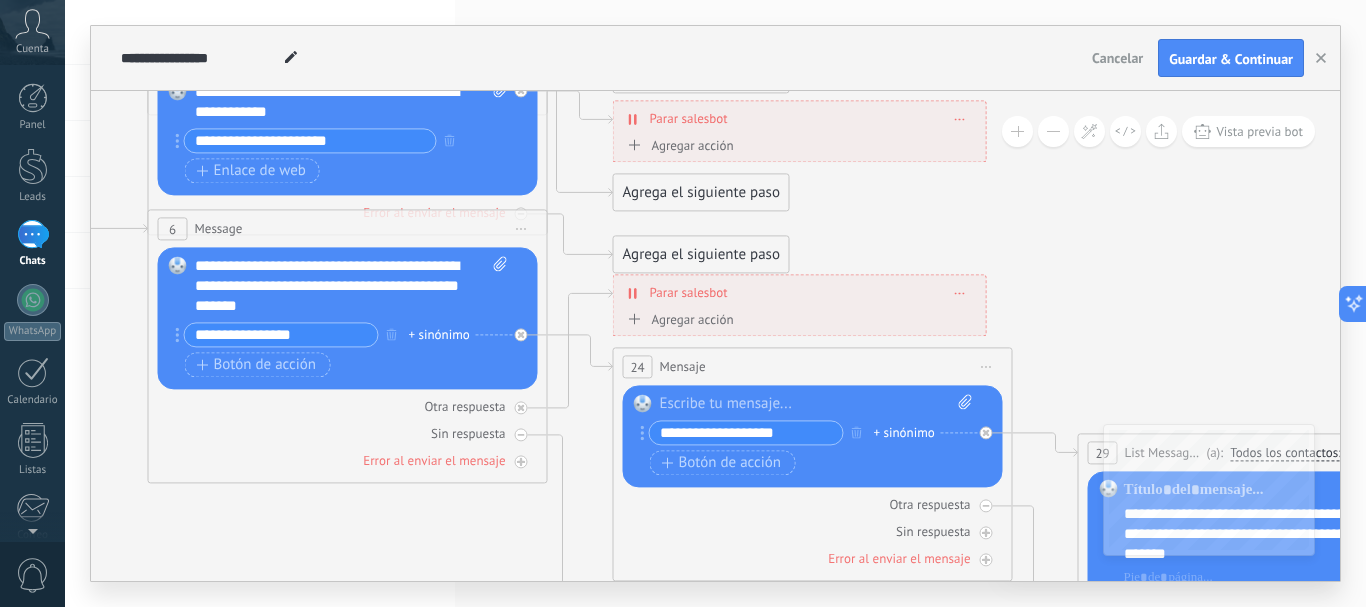 click on "Iniciar vista previa aquí
Cambiar nombre
Duplicar
[GEOGRAPHIC_DATA]" at bounding box center (522, 228) 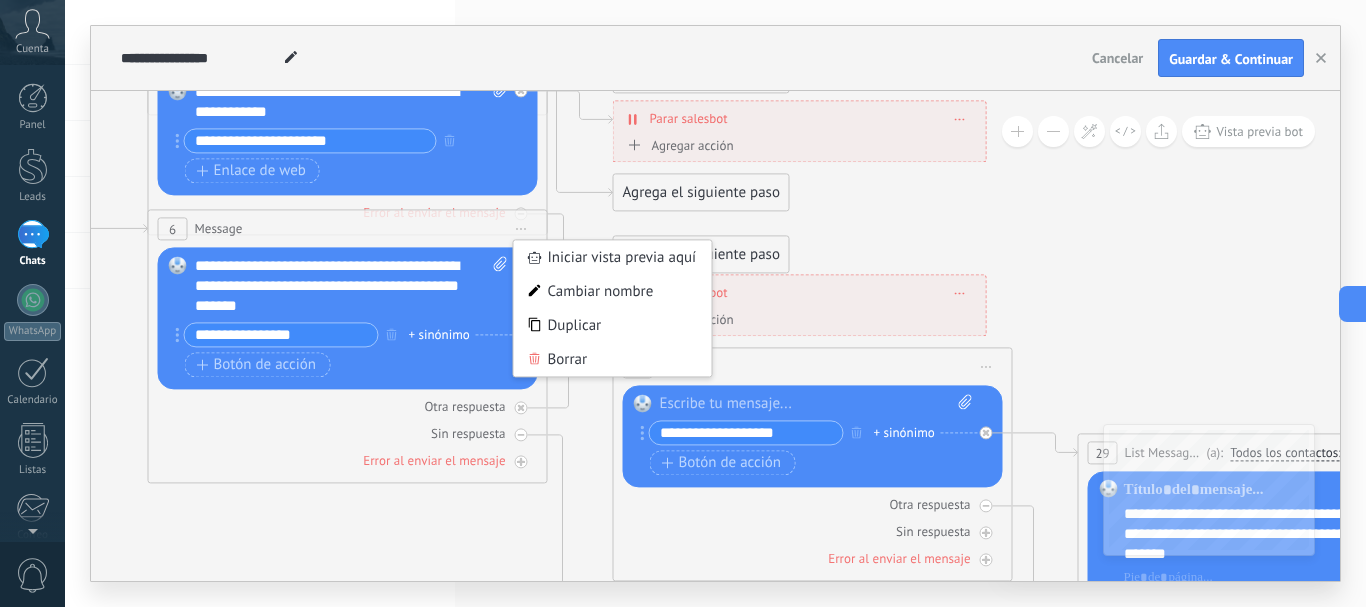 click on "Otra respuesta
Sin respuesta
Error al enviar el mensaje" at bounding box center (348, 429) 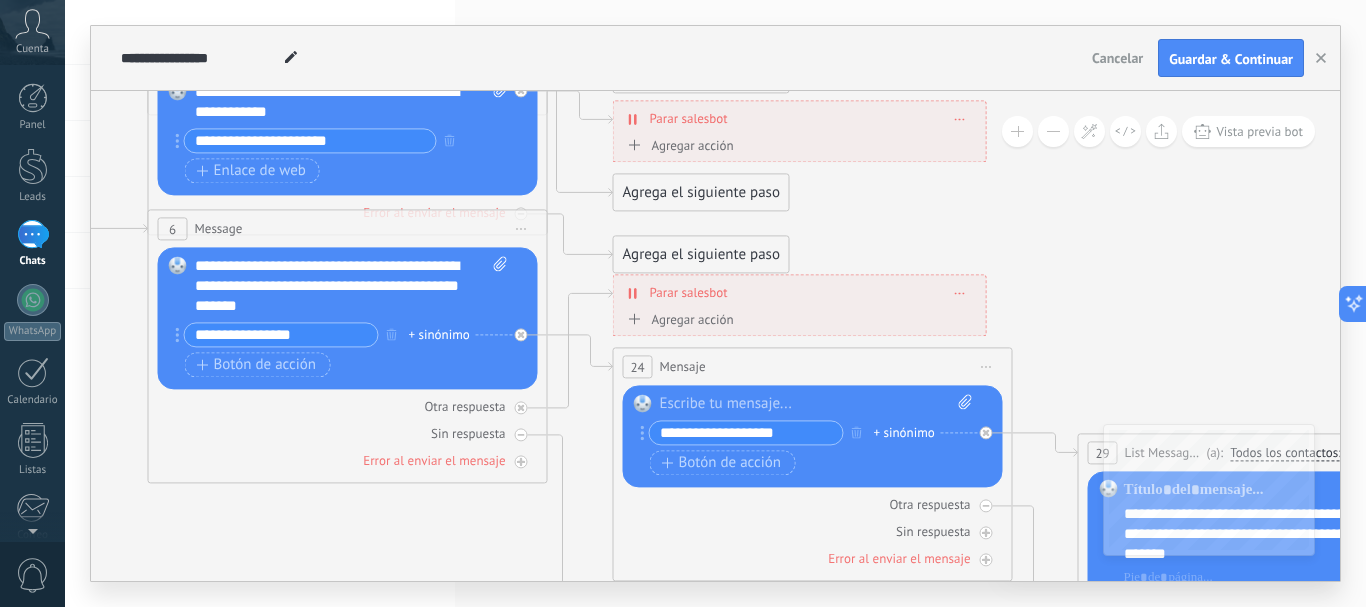 click on "Iniciar vista previa aquí
Cambiar nombre
Duplicar
[GEOGRAPHIC_DATA]" at bounding box center [522, 228] 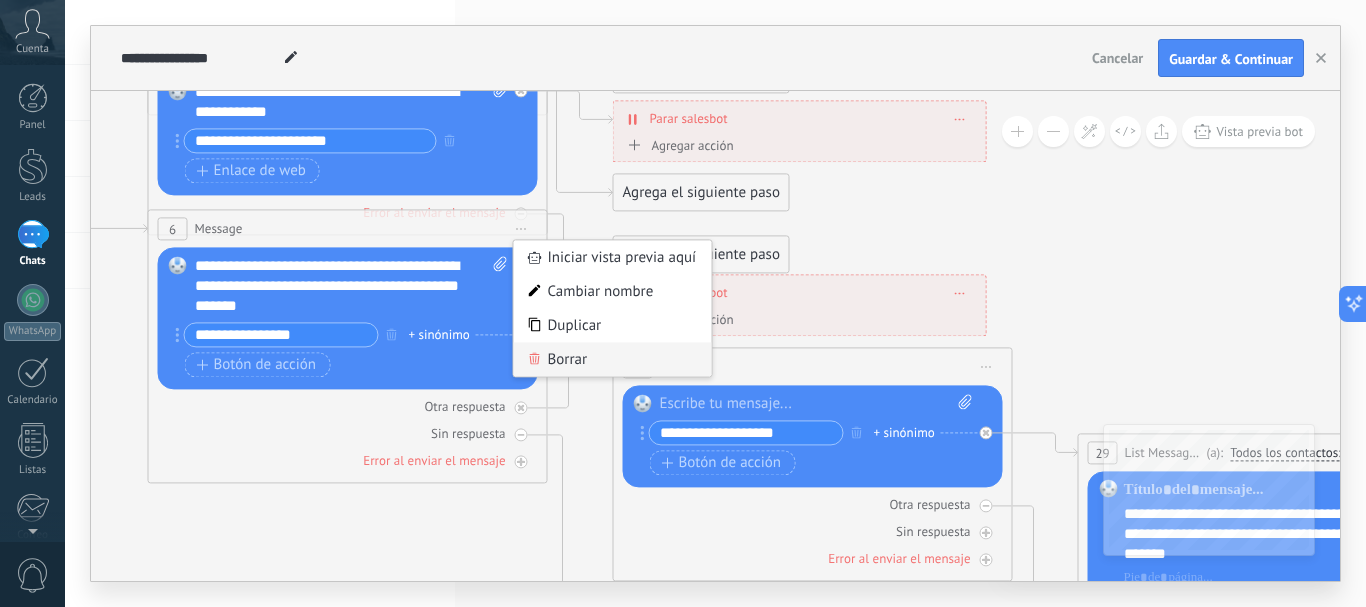 click on "Borrar" at bounding box center [613, 359] 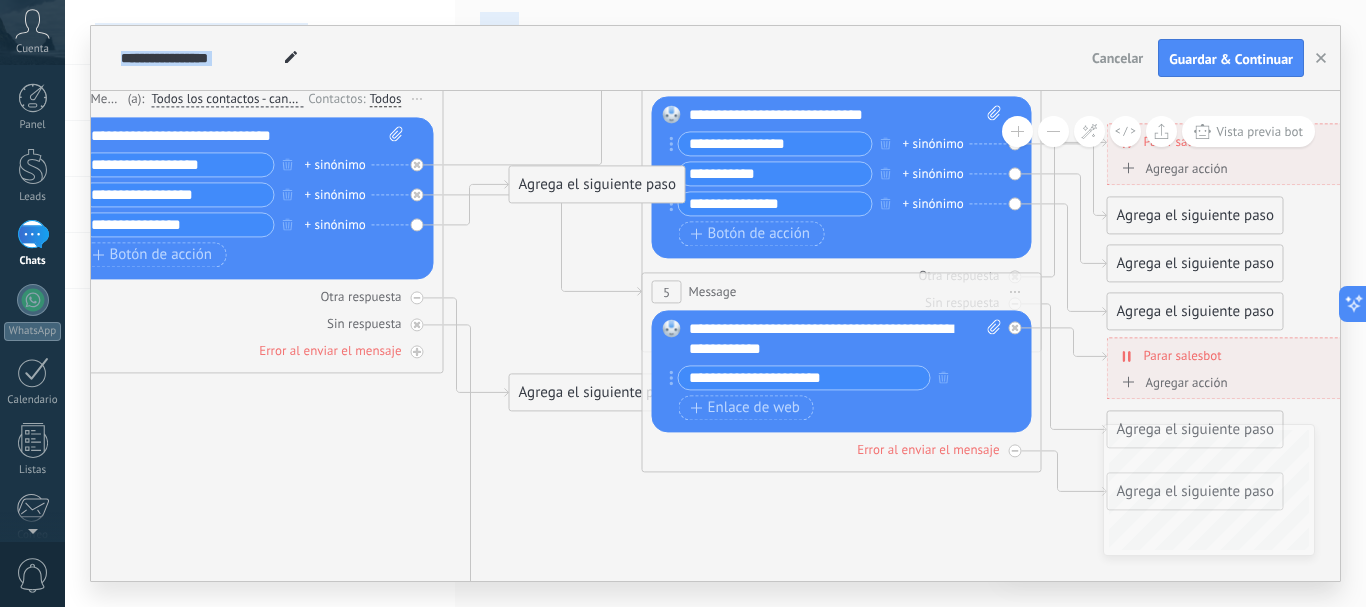 drag, startPoint x: 187, startPoint y: 373, endPoint x: 681, endPoint y: 610, distance: 547.90967 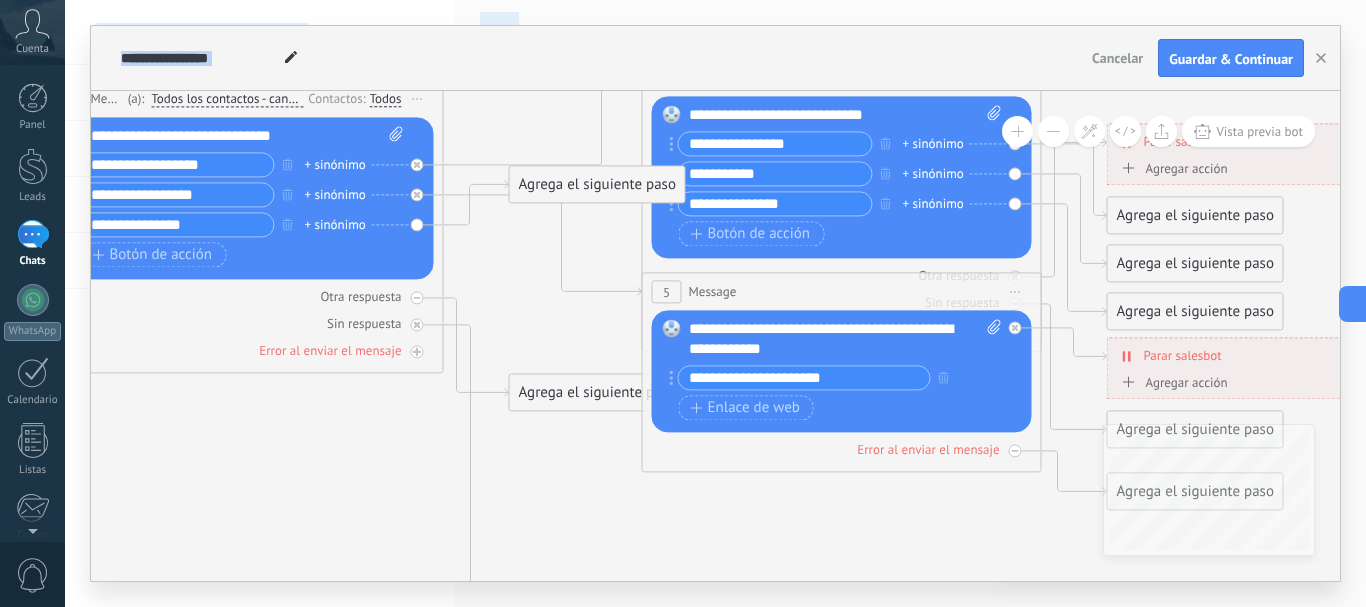click on "Agrega el siguiente paso" at bounding box center [597, 184] 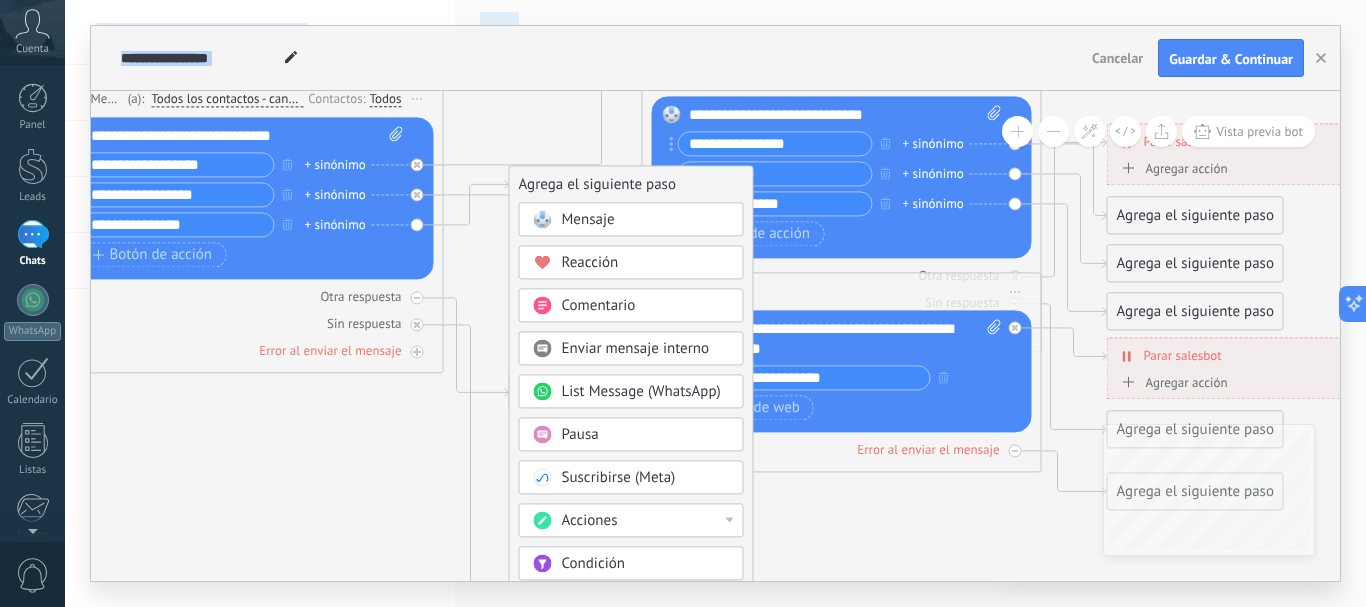 click on "List Message (WhatsApp)" at bounding box center [641, 391] 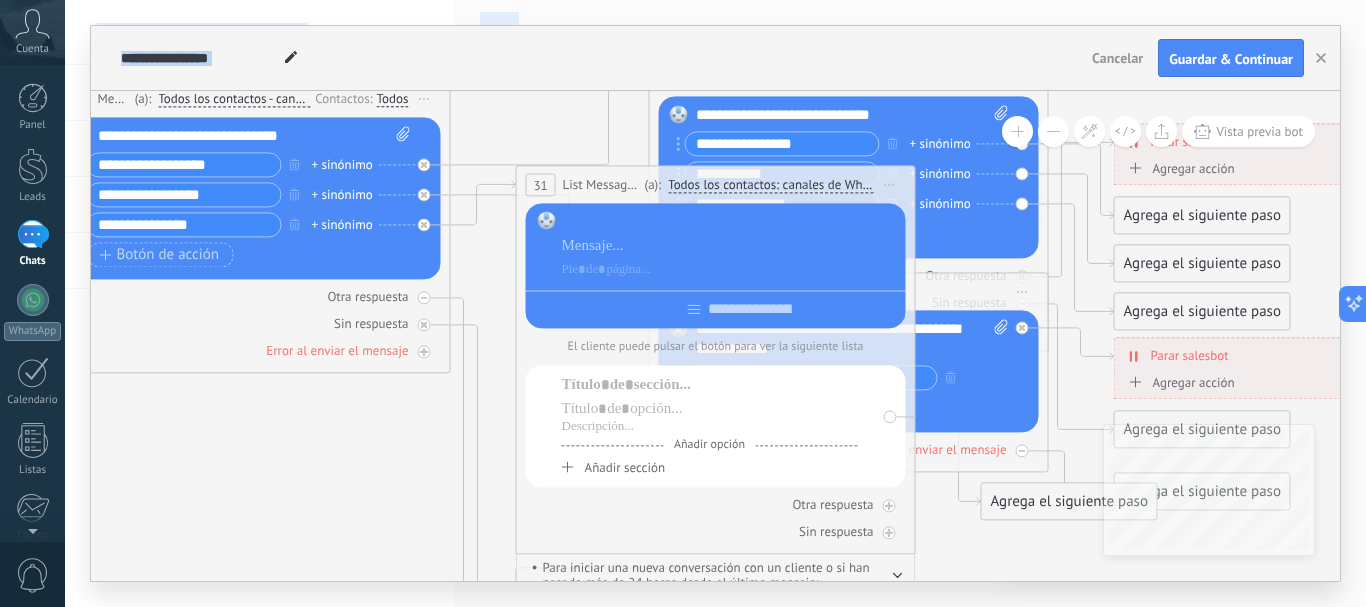 click at bounding box center [730, 222] 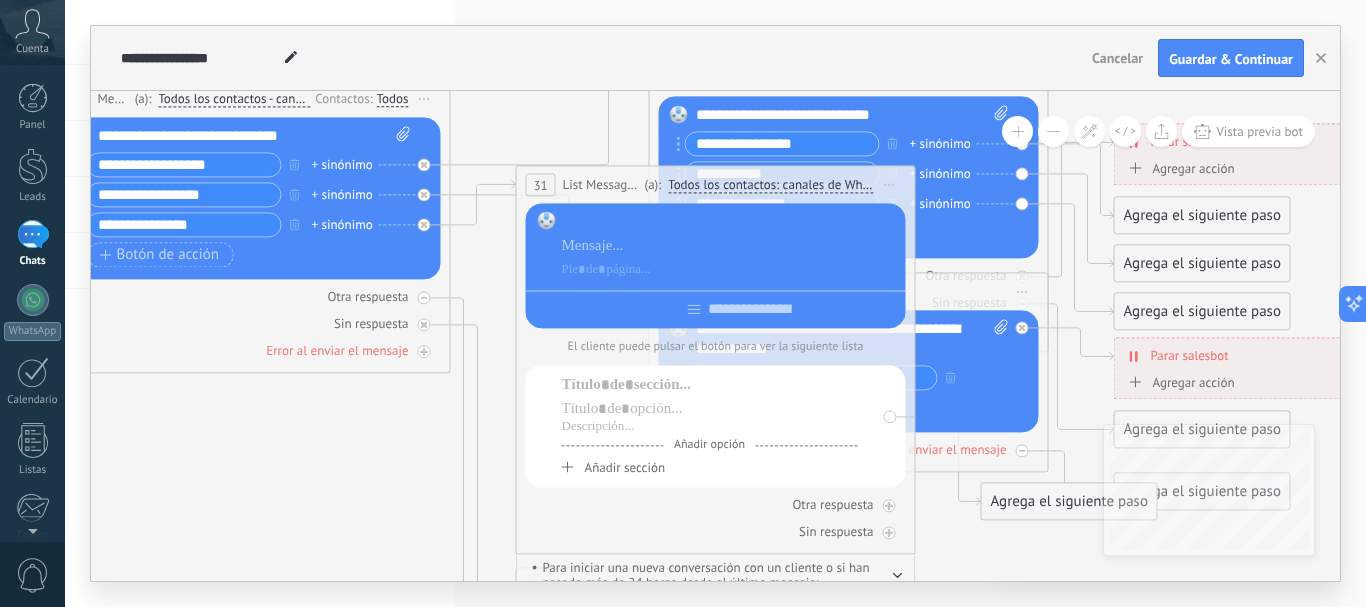 type 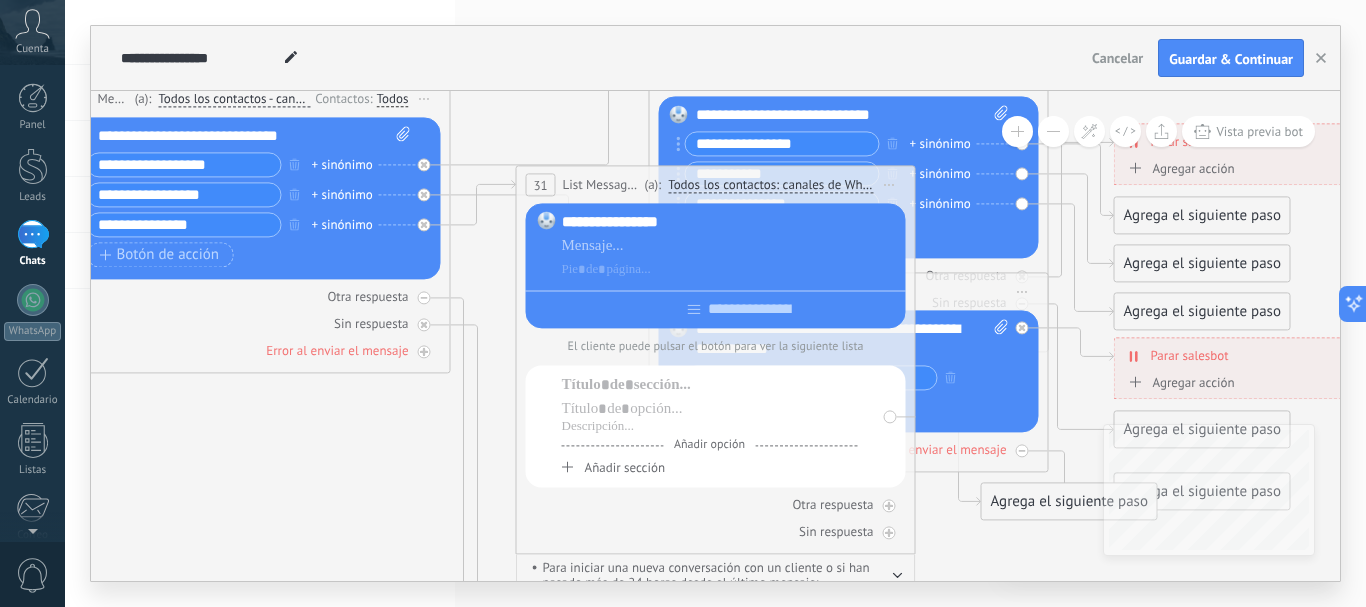 scroll, scrollTop: 0, scrollLeft: 0, axis: both 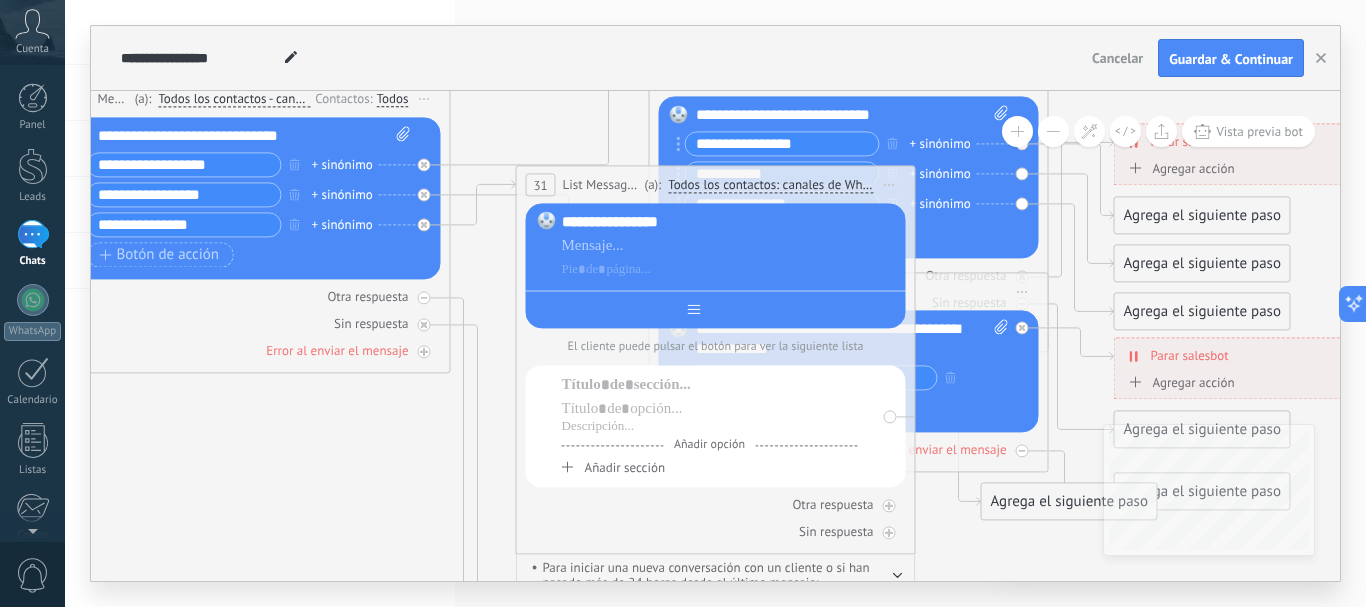 click at bounding box center [716, 305] 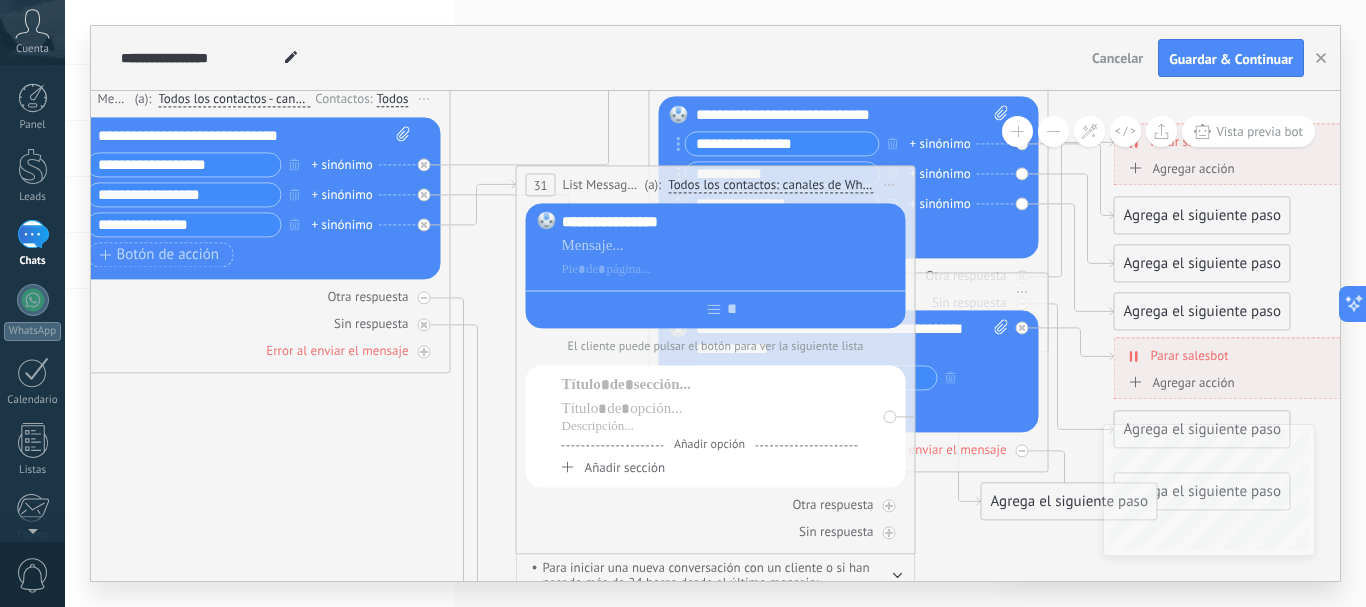 click on "**********" at bounding box center [730, 222] 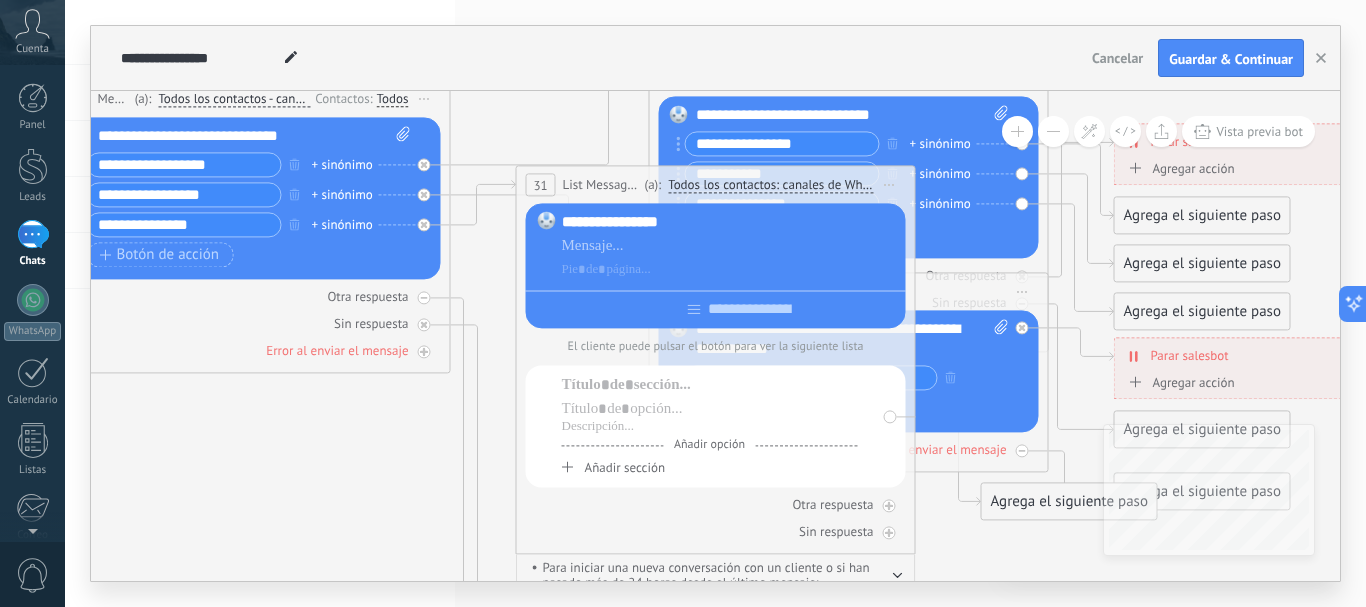 type 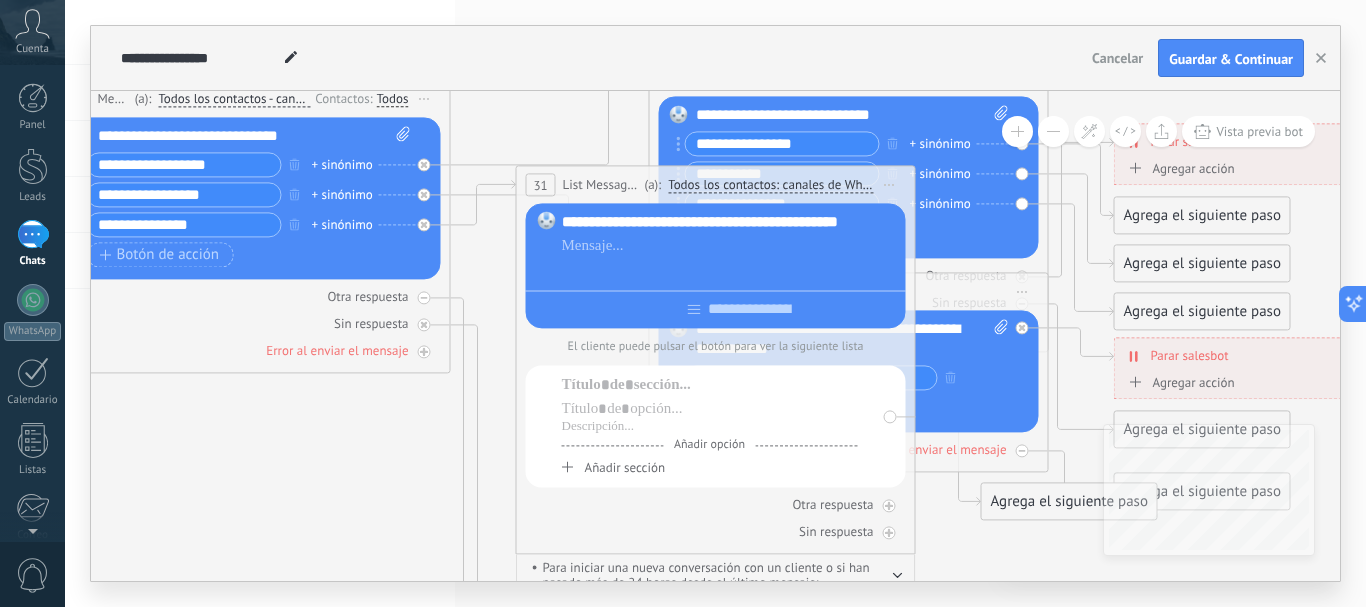 click at bounding box center [730, 270] 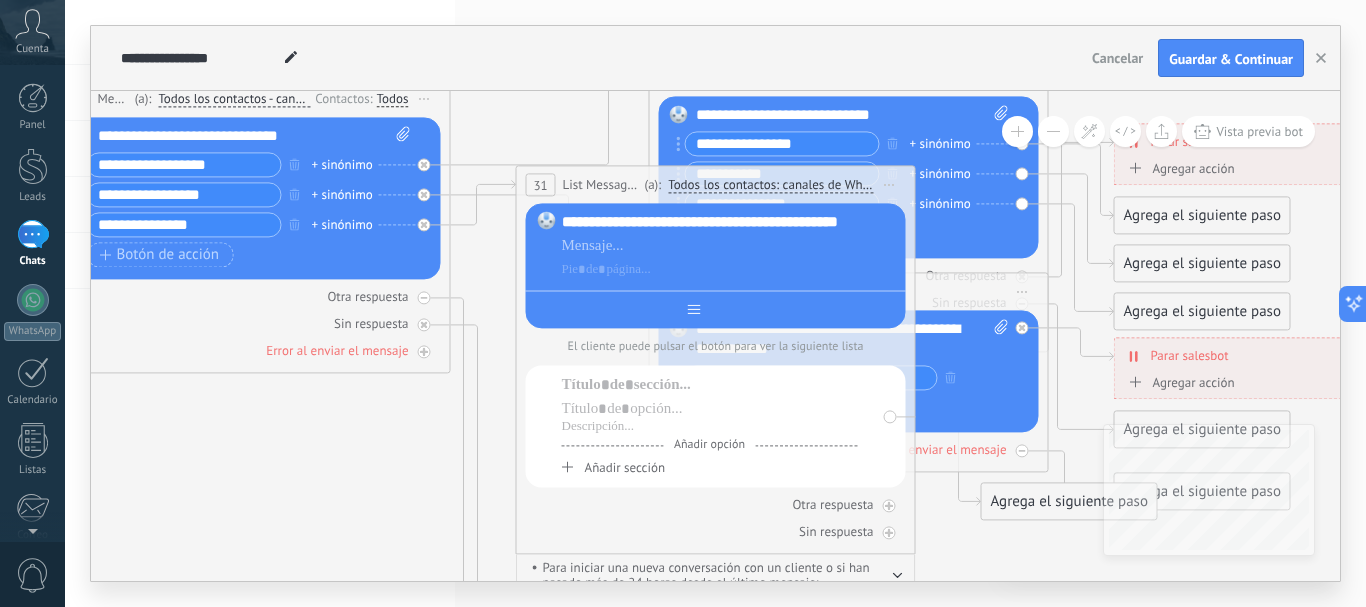 click at bounding box center [716, 305] 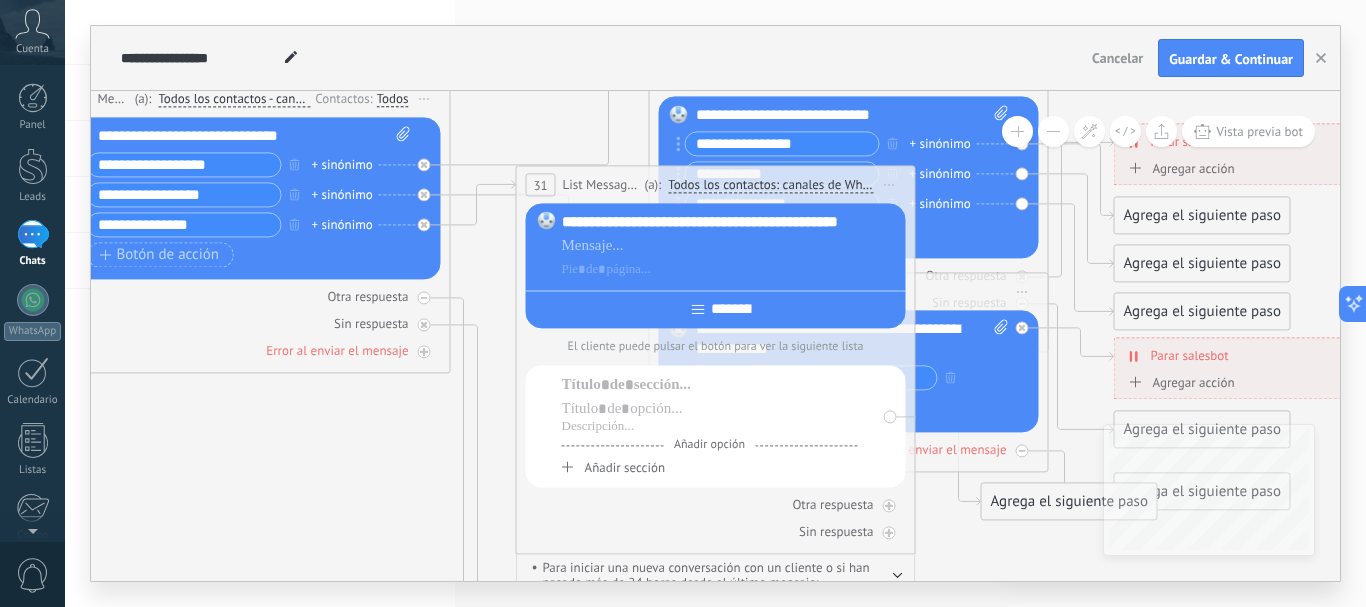 type on "********" 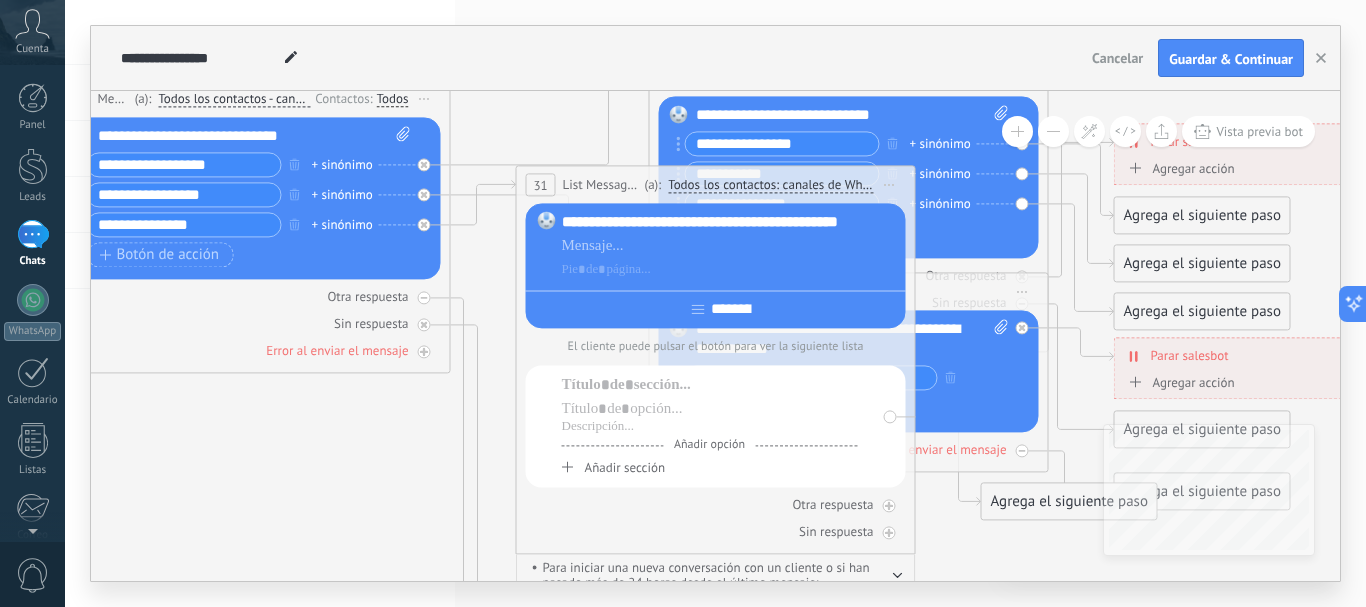 click 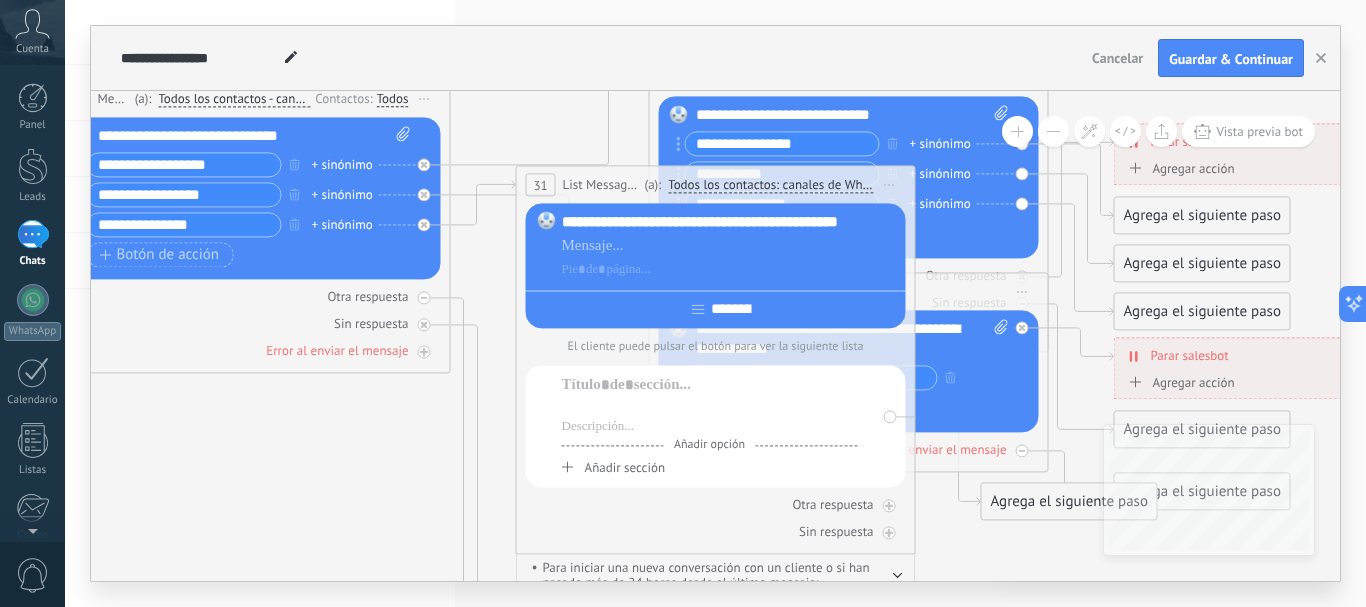 drag, startPoint x: 753, startPoint y: 410, endPoint x: 809, endPoint y: 258, distance: 161.98766 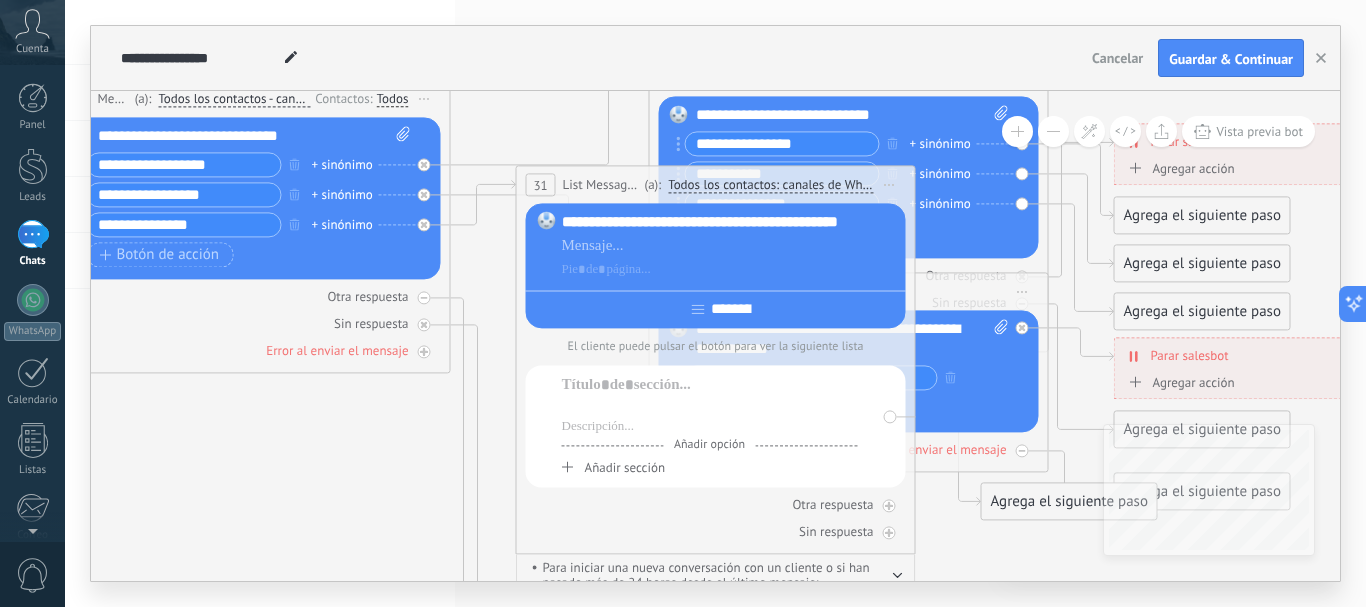 click on "**********" at bounding box center (716, 345) 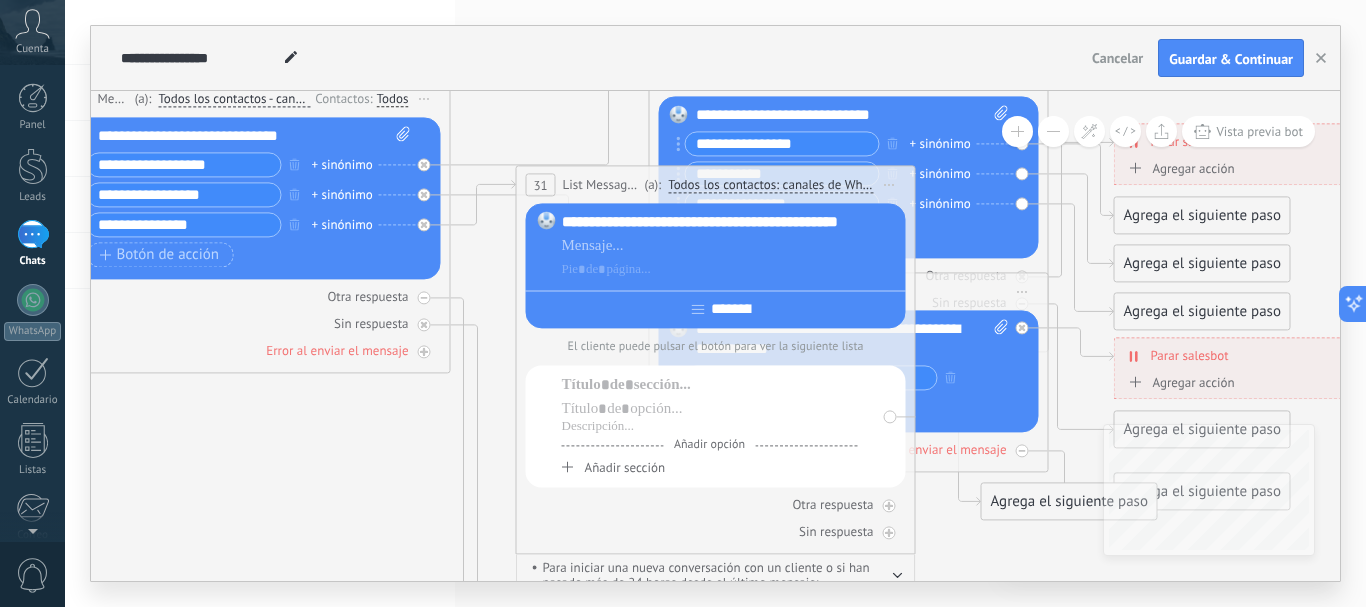 click on "List Message (WhatsApp)" at bounding box center (601, 184) 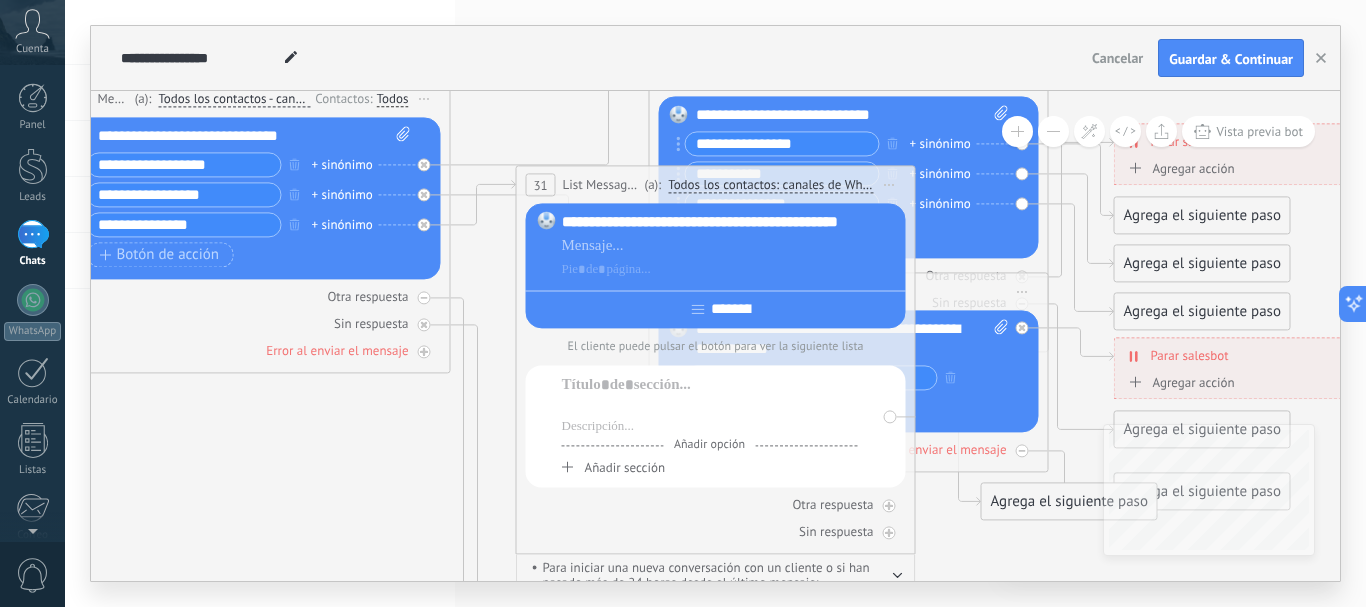 click at bounding box center [710, 409] 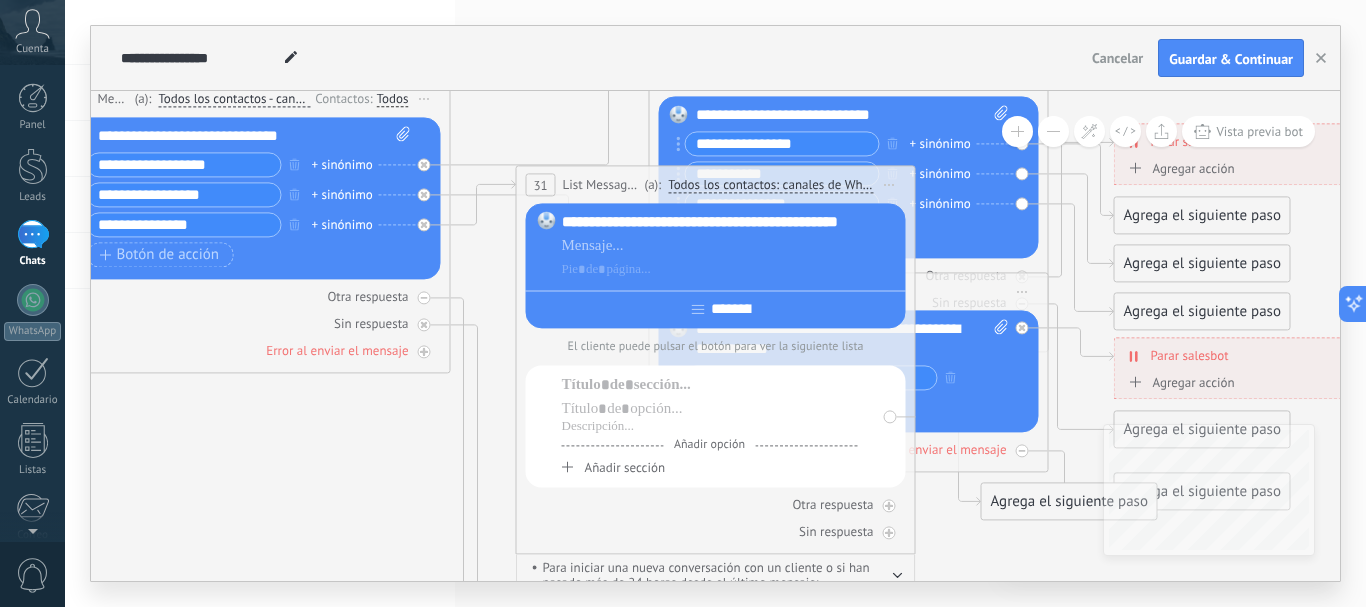 click on "Otra respuesta
Sin respuesta
Error al enviar el mensaje" at bounding box center [716, 514] 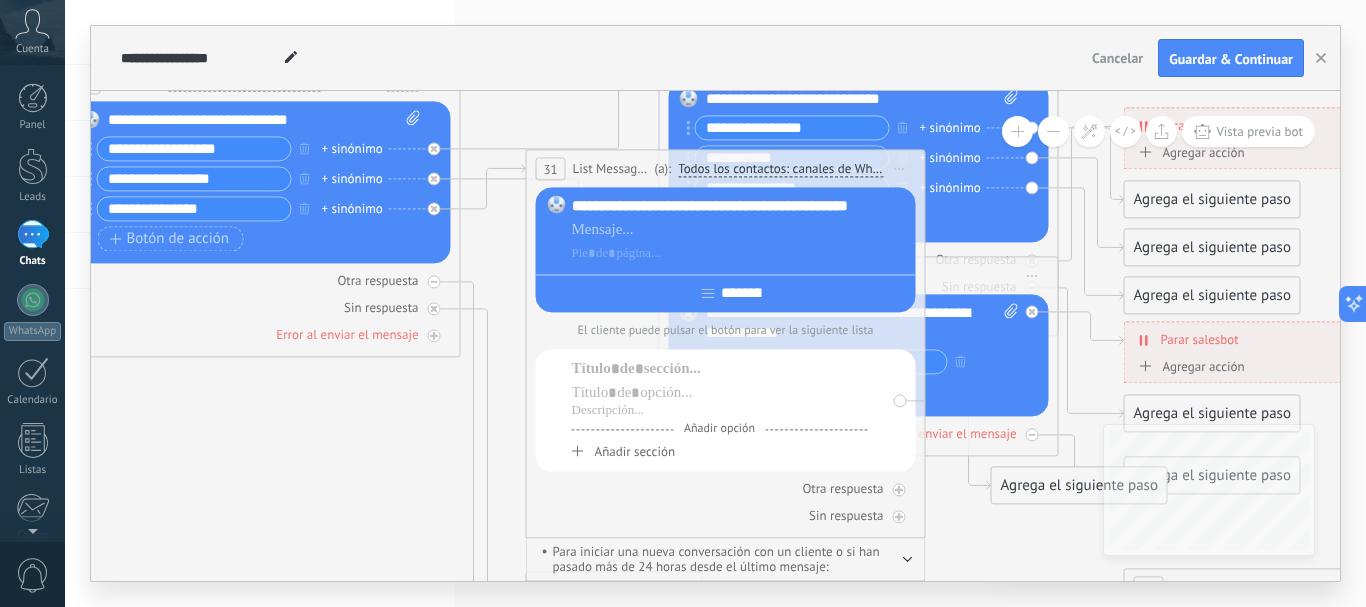 drag, startPoint x: 510, startPoint y: 505, endPoint x: 520, endPoint y: 489, distance: 18.867962 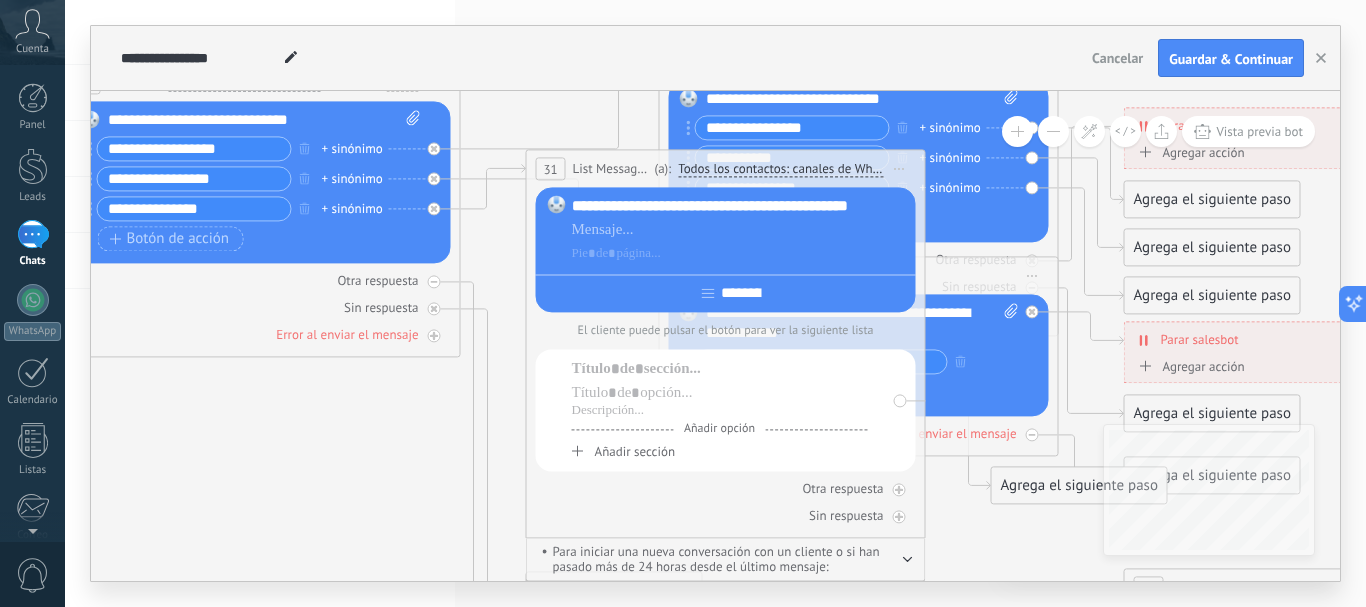 click 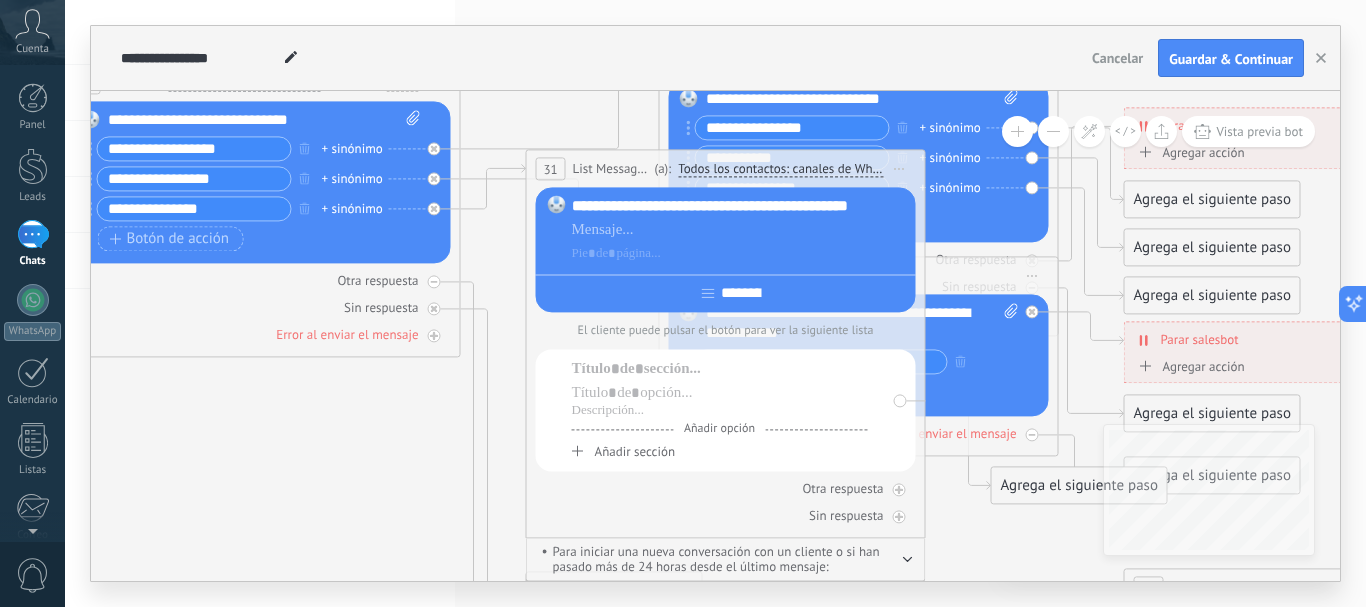 click on "Iniciar vista previa aquí
Cambiar nombre
Duplicar
[GEOGRAPHIC_DATA]" at bounding box center [900, 168] 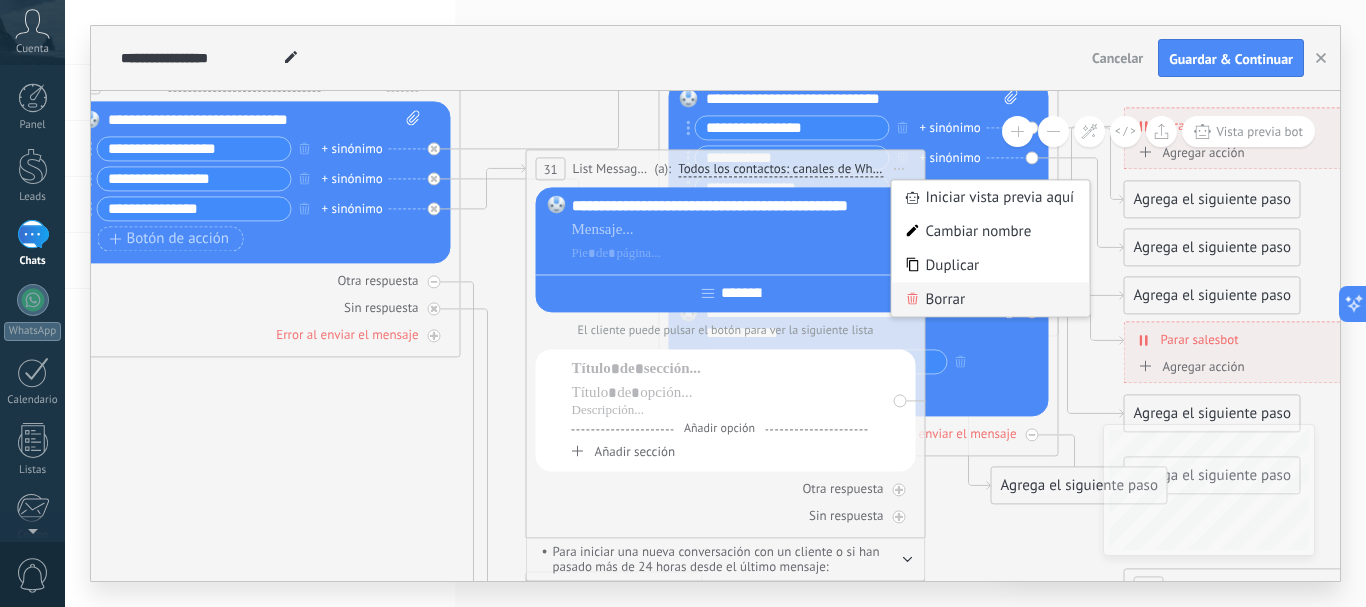 click on "Borrar" at bounding box center (991, 299) 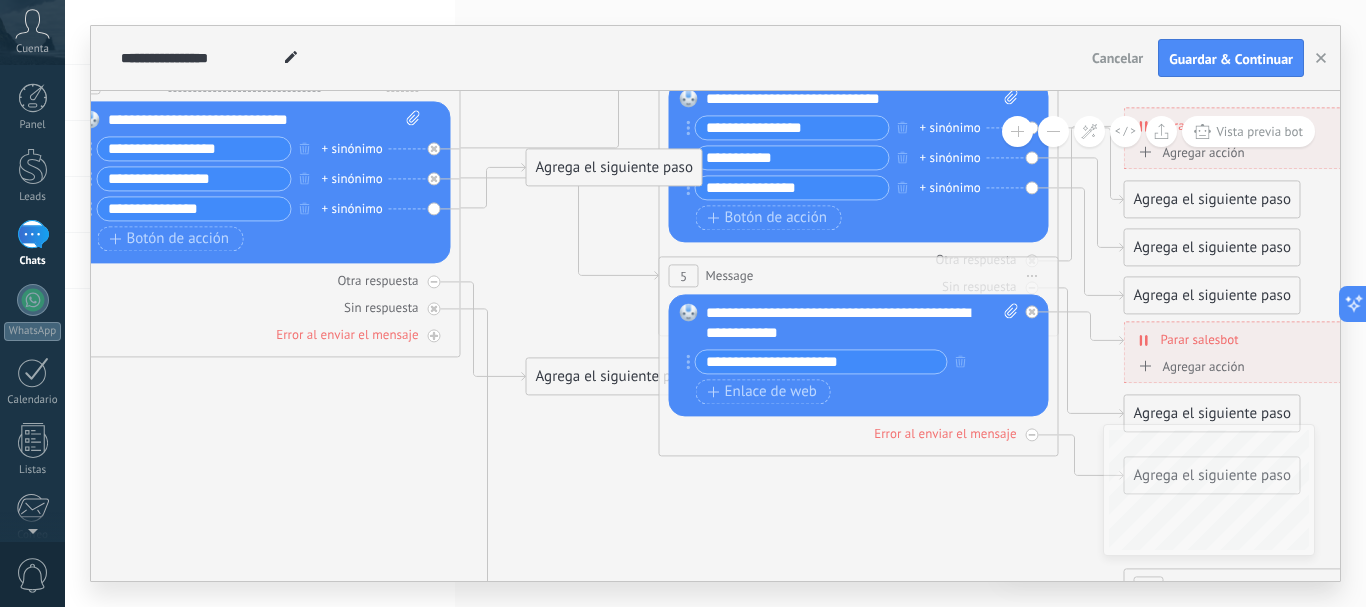 click on "Agrega el siguiente paso" at bounding box center (614, 167) 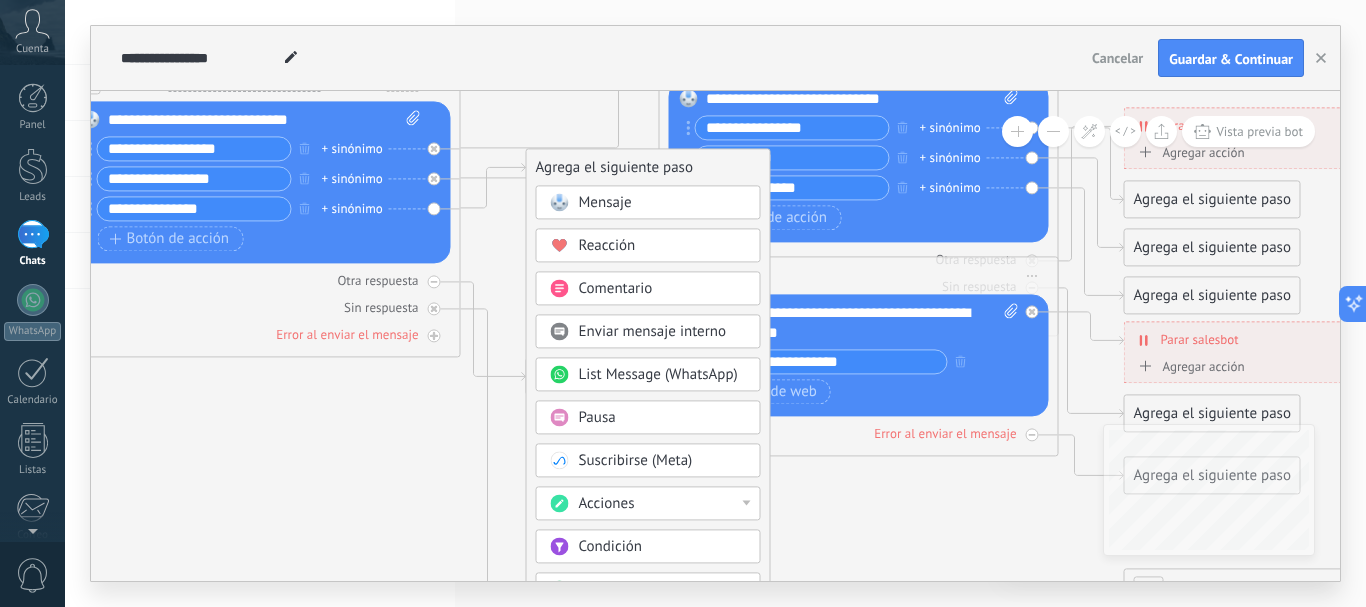 click on "Mensaje" at bounding box center [605, 202] 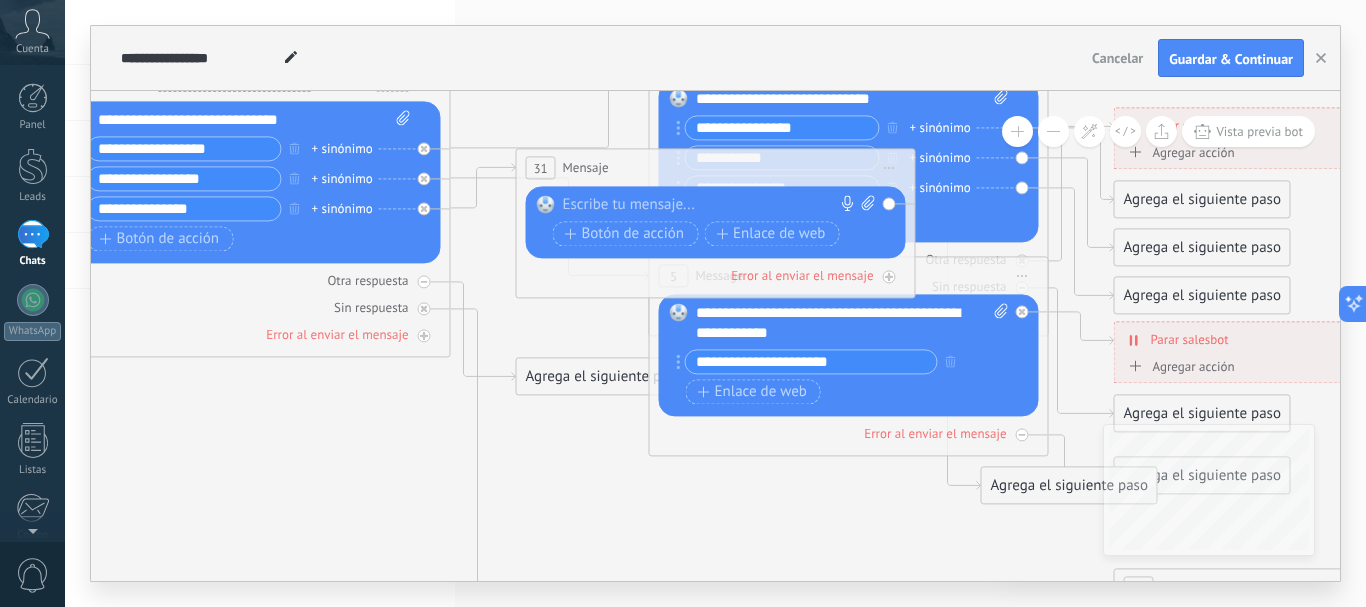 click at bounding box center (711, 205) 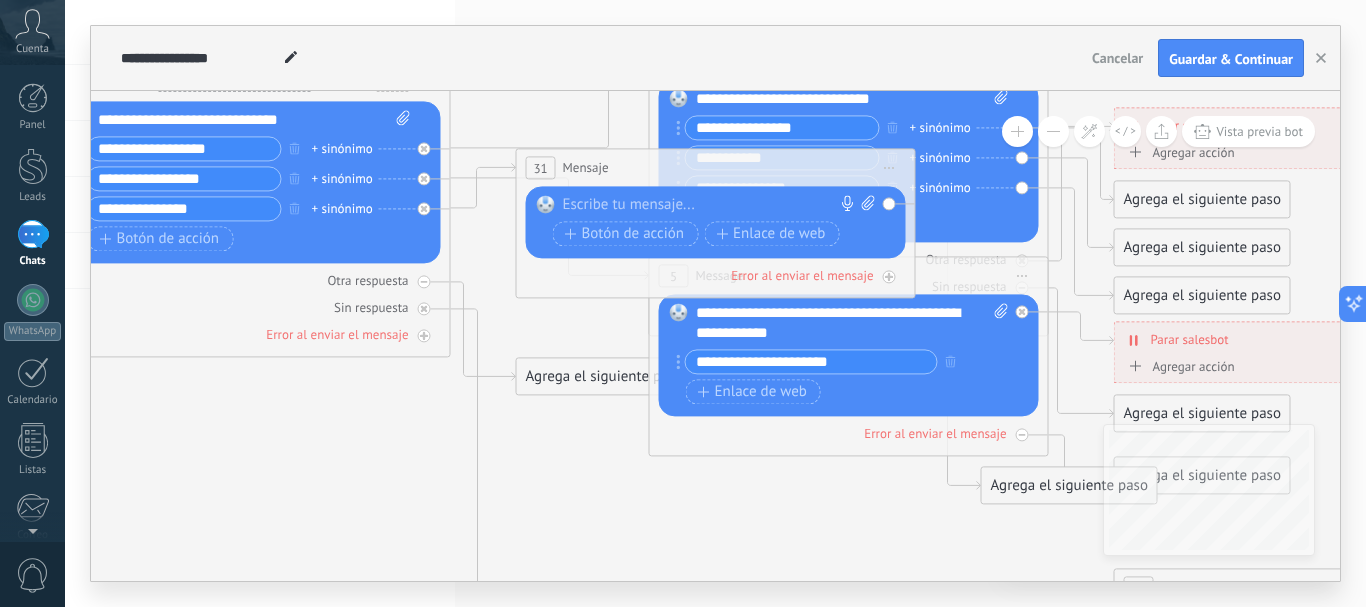 click 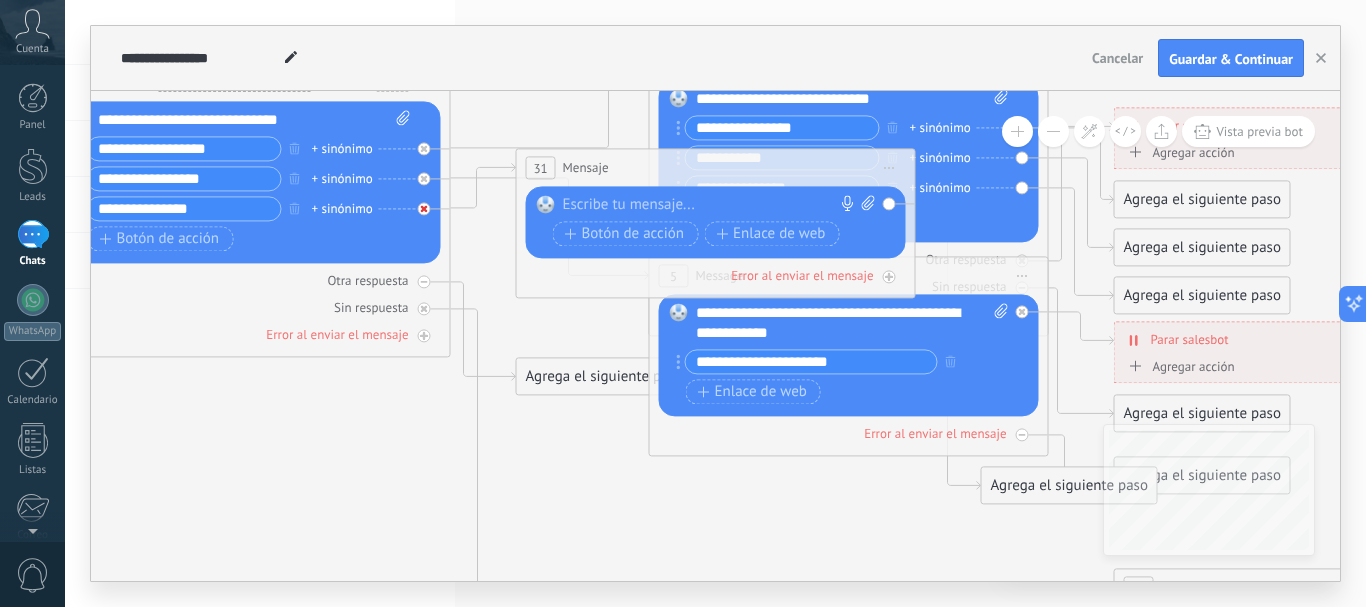 click at bounding box center [424, 208] 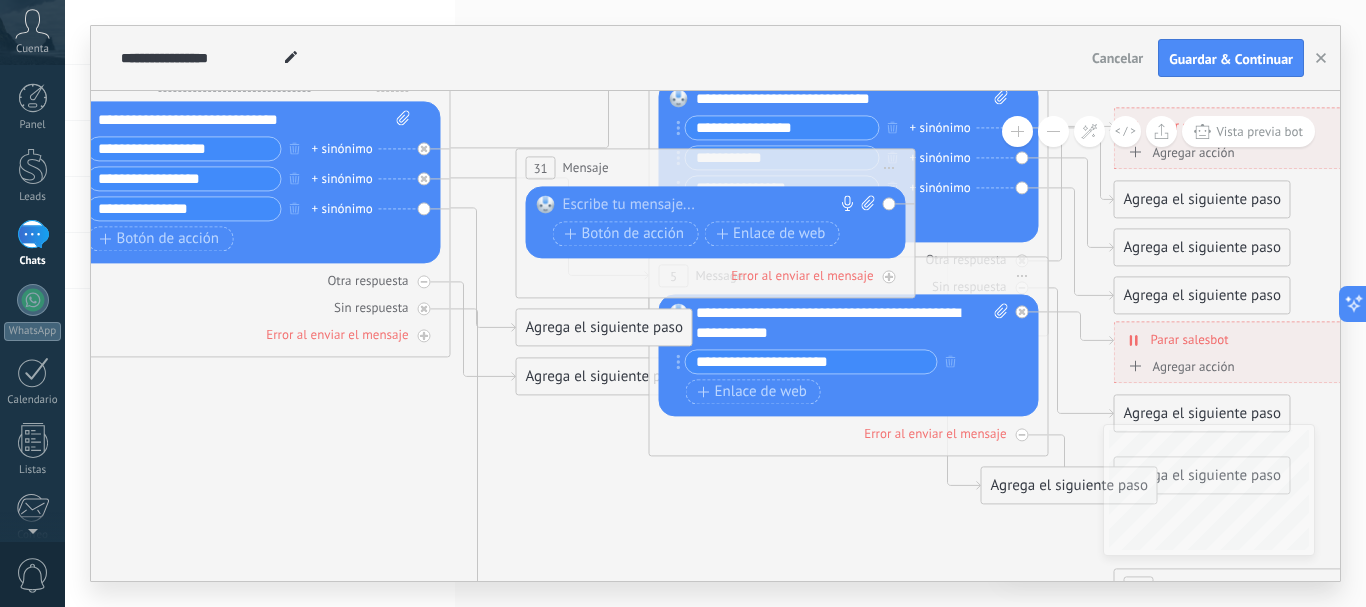 click on "Iniciar vista previa aquí
Cambiar nombre
Duplicar
[GEOGRAPHIC_DATA]" at bounding box center (890, 167) 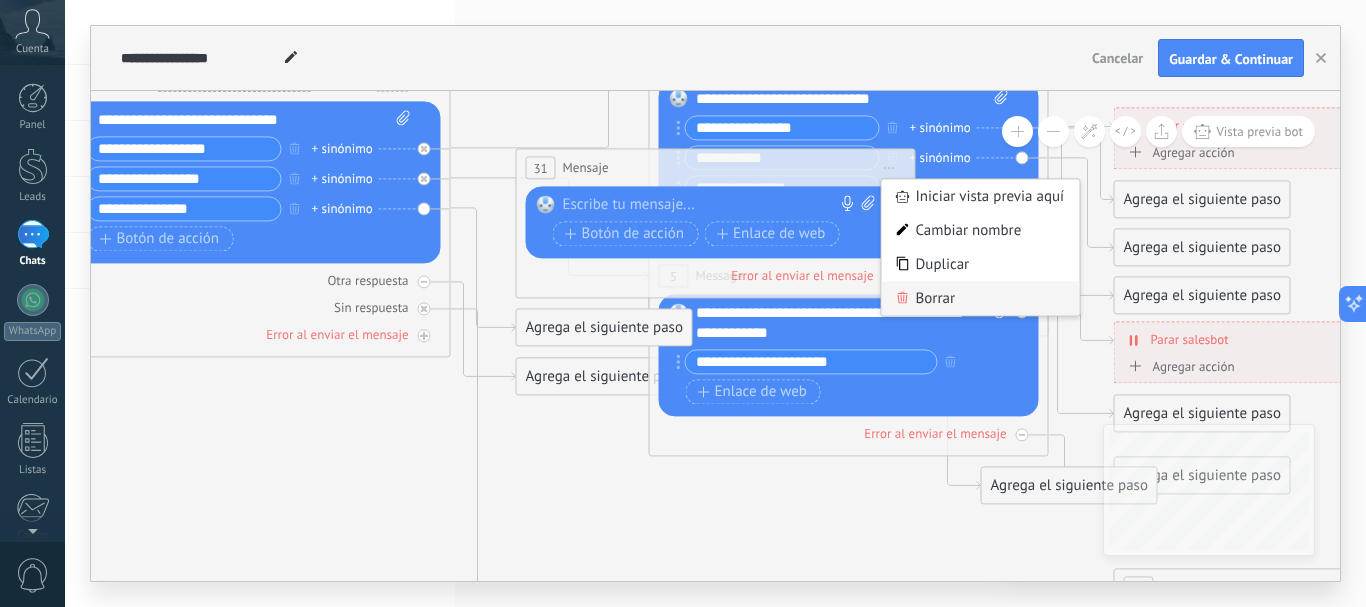 click on "Borrar" at bounding box center [981, 298] 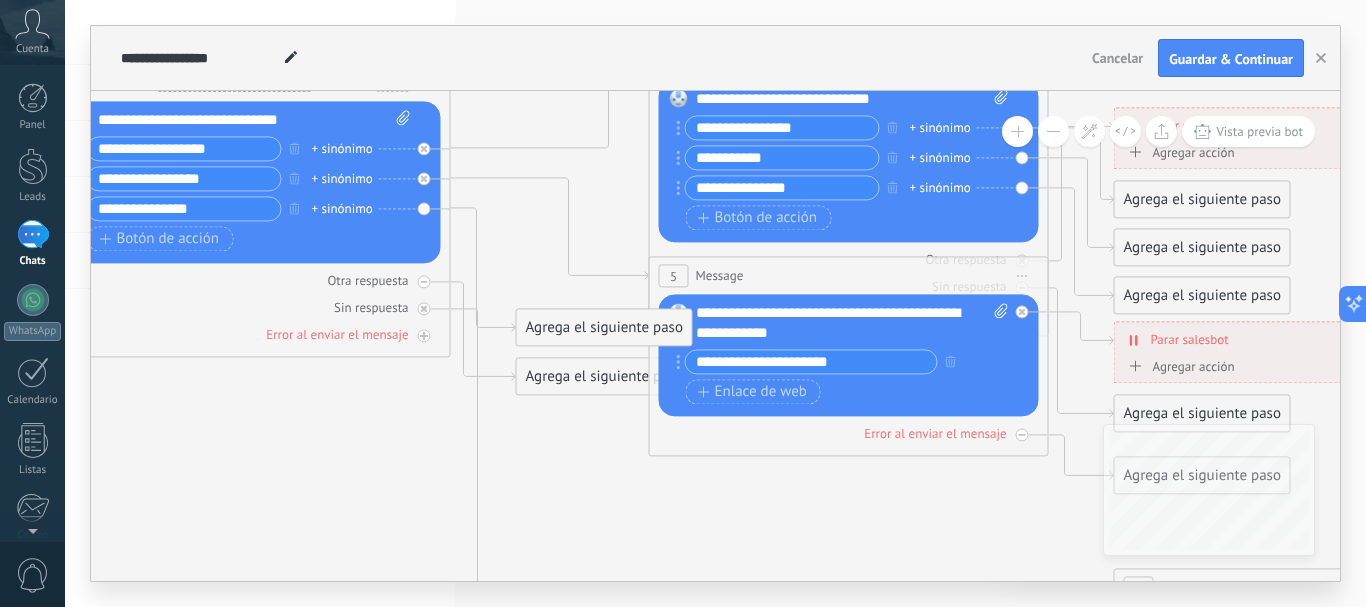 click on "Agrega el siguiente paso" at bounding box center (604, 327) 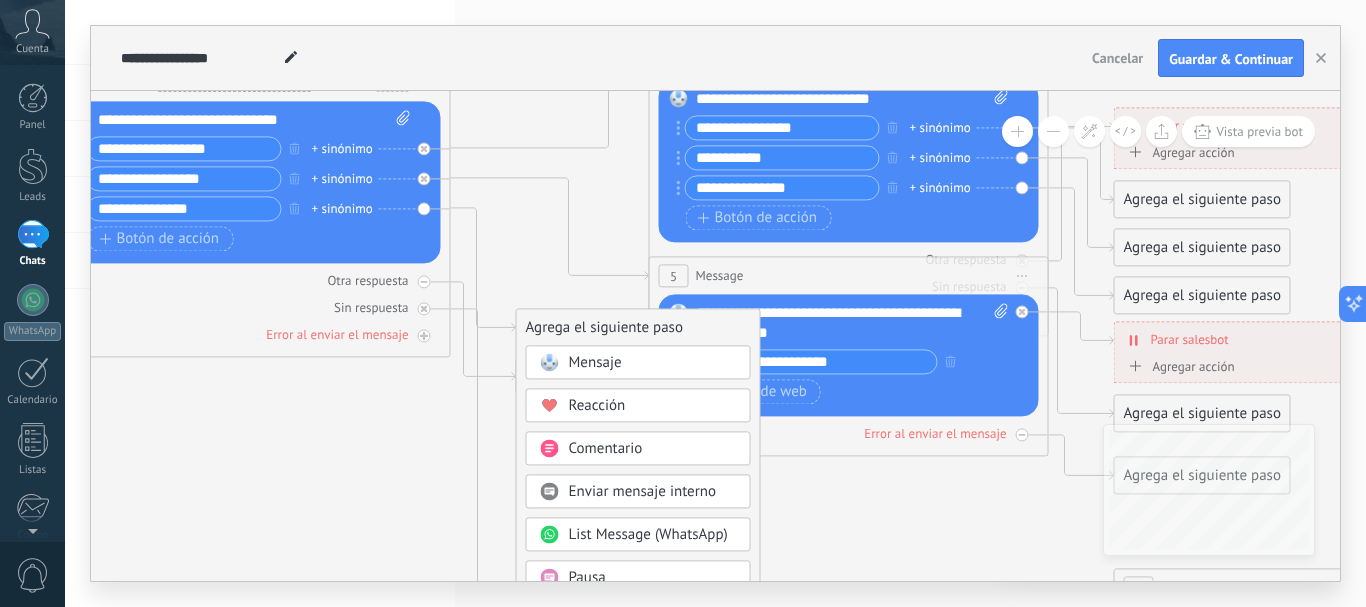 click on "Mensaje" at bounding box center (653, 363) 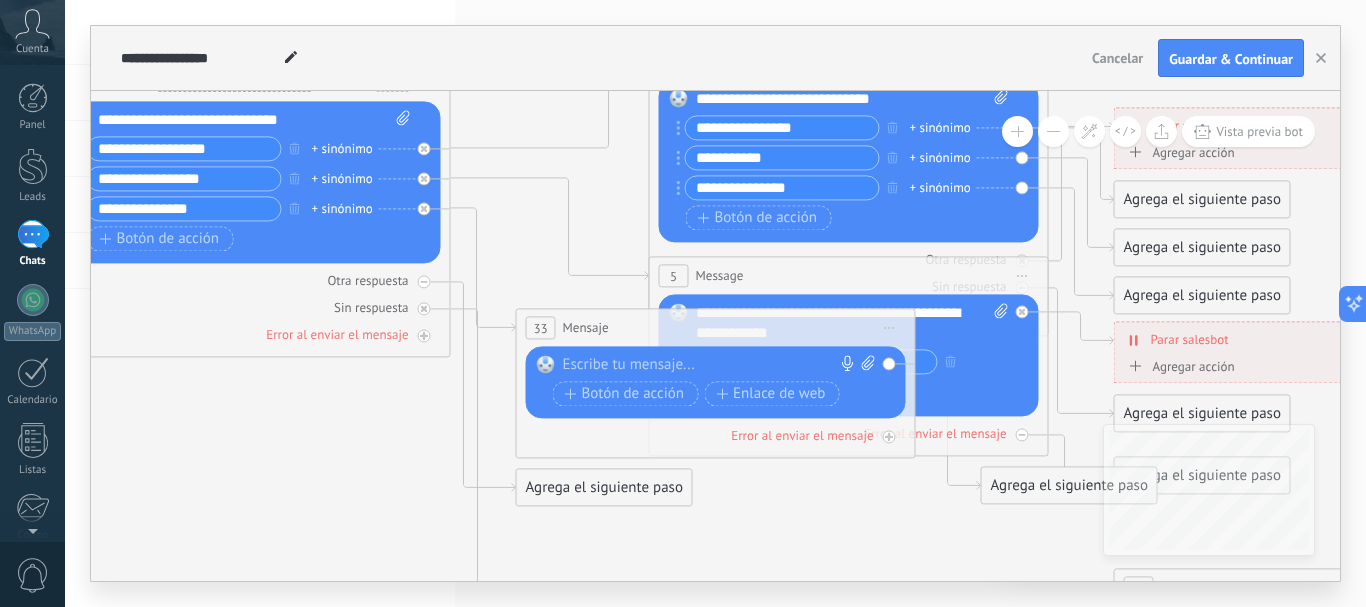 click on "33
Mensaje
*******
(a):
Todos los contactos - canales seleccionados
Todos los contactos - canales seleccionados
Todos los contactos - canal primario
Contacto principal - canales seleccionados
Contacto principal - canal primario
Todos los contactos - canales seleccionados
Todos los contactos - canales seleccionados
Todos los contactos - canal primario
Contacto principal - canales seleccionados" at bounding box center (716, 327) 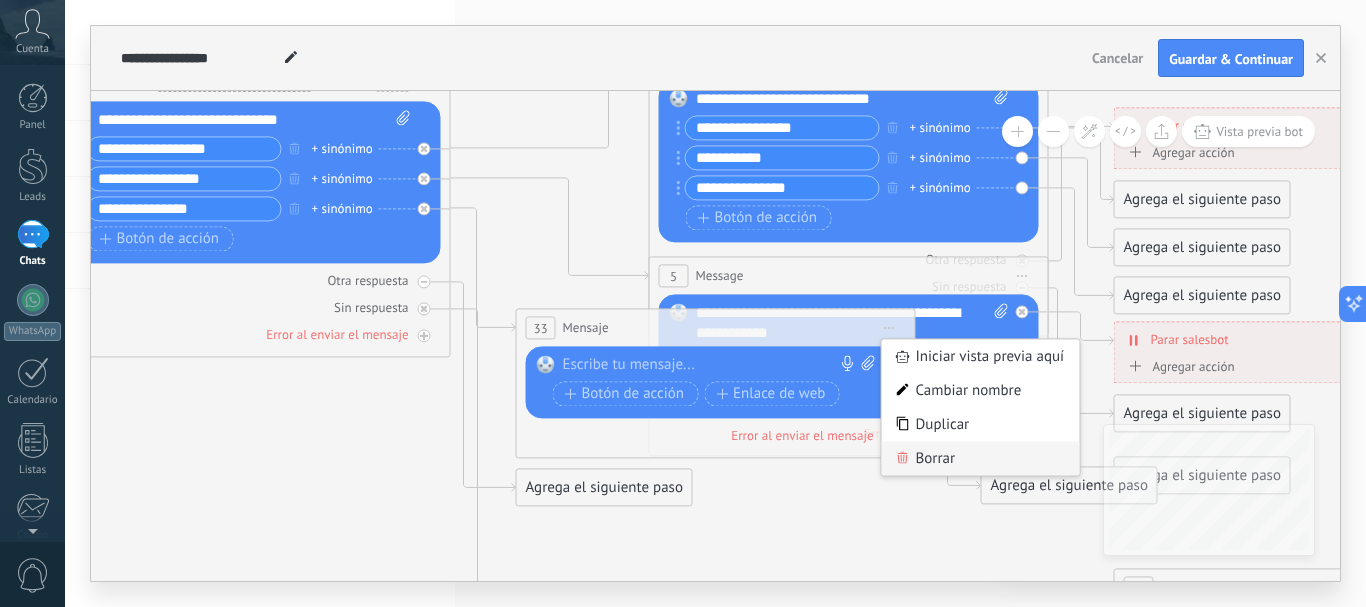 click on "Borrar" at bounding box center (981, 458) 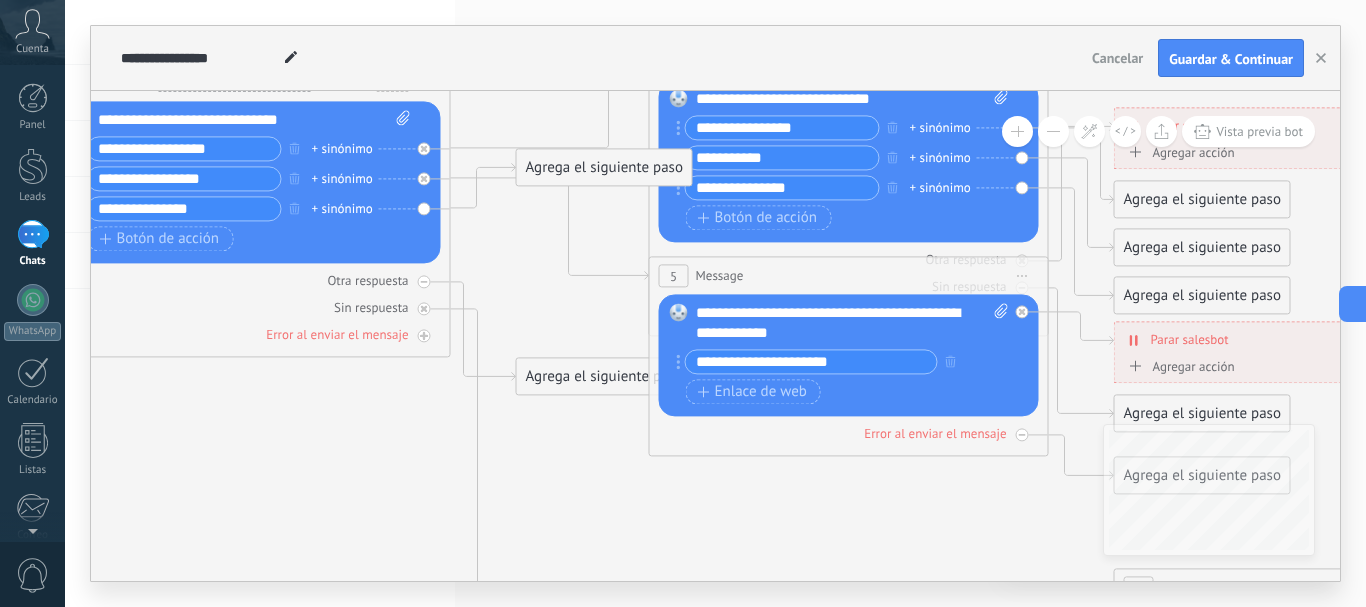 click on "Agrega el siguiente paso" at bounding box center [604, 167] 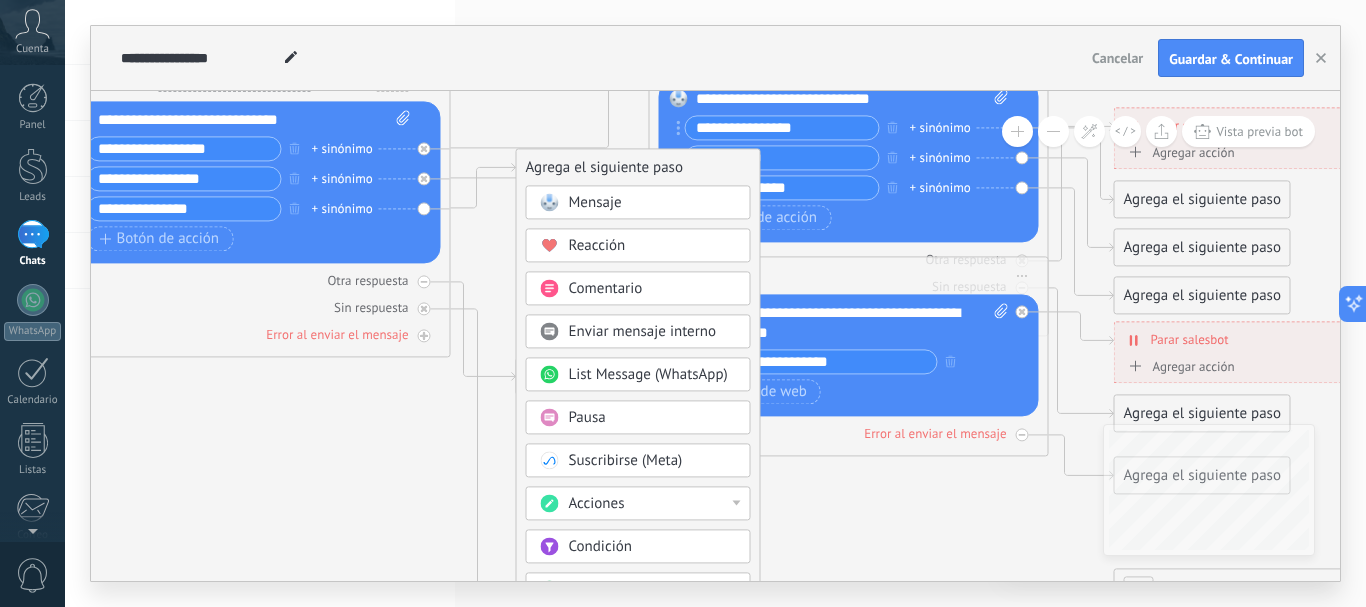 click on "List Message (WhatsApp)" at bounding box center [648, 374] 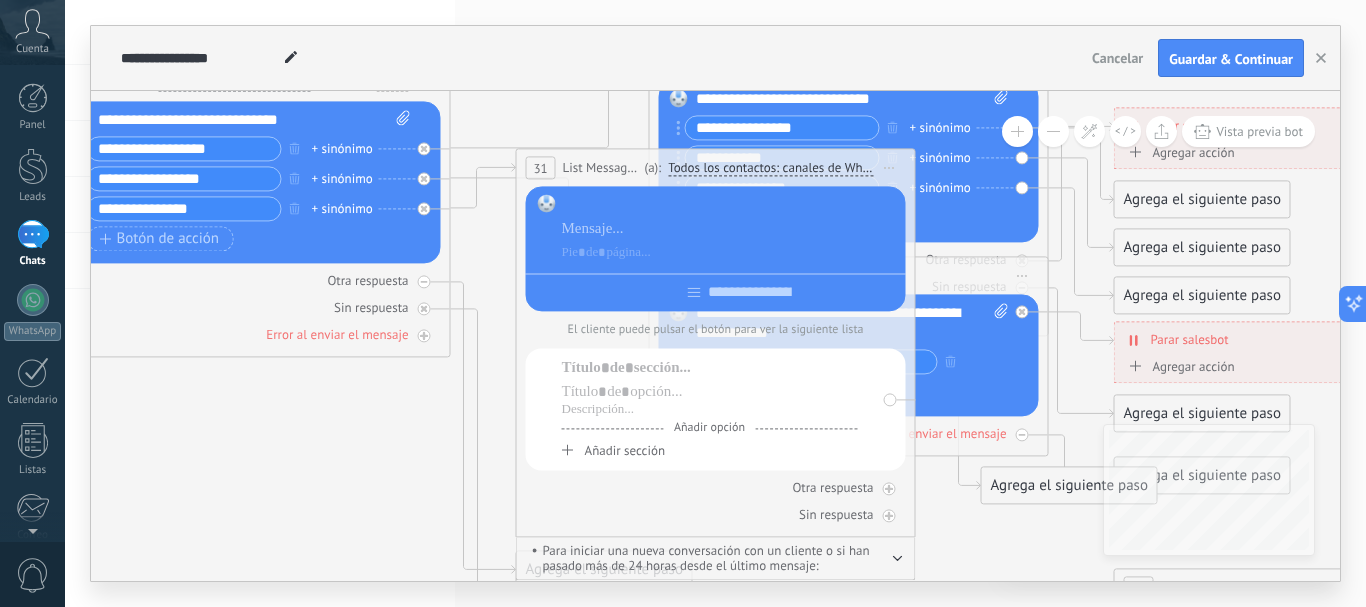 click at bounding box center (730, 205) 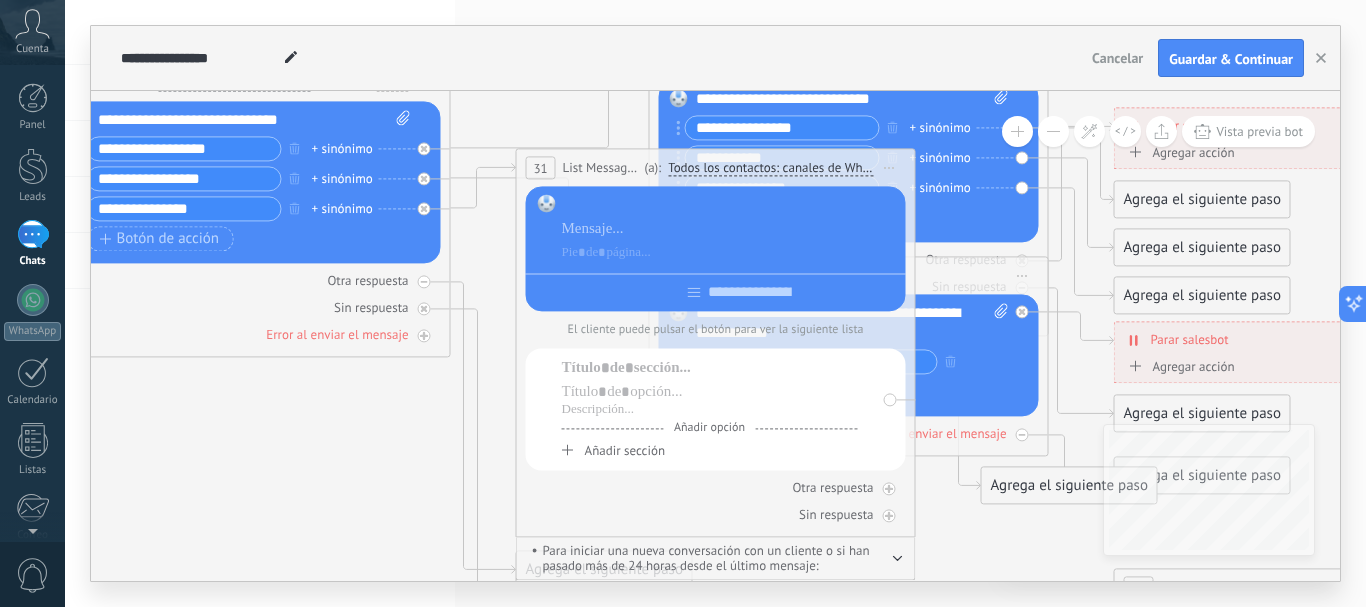 type 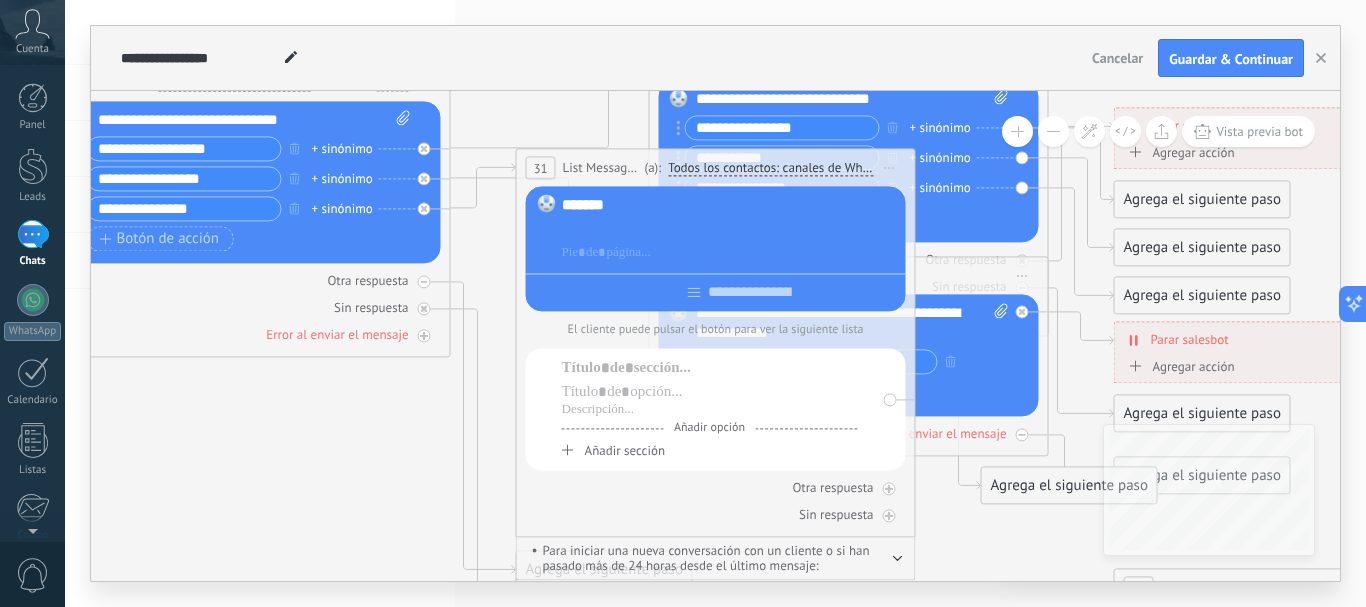 click at bounding box center (730, 229) 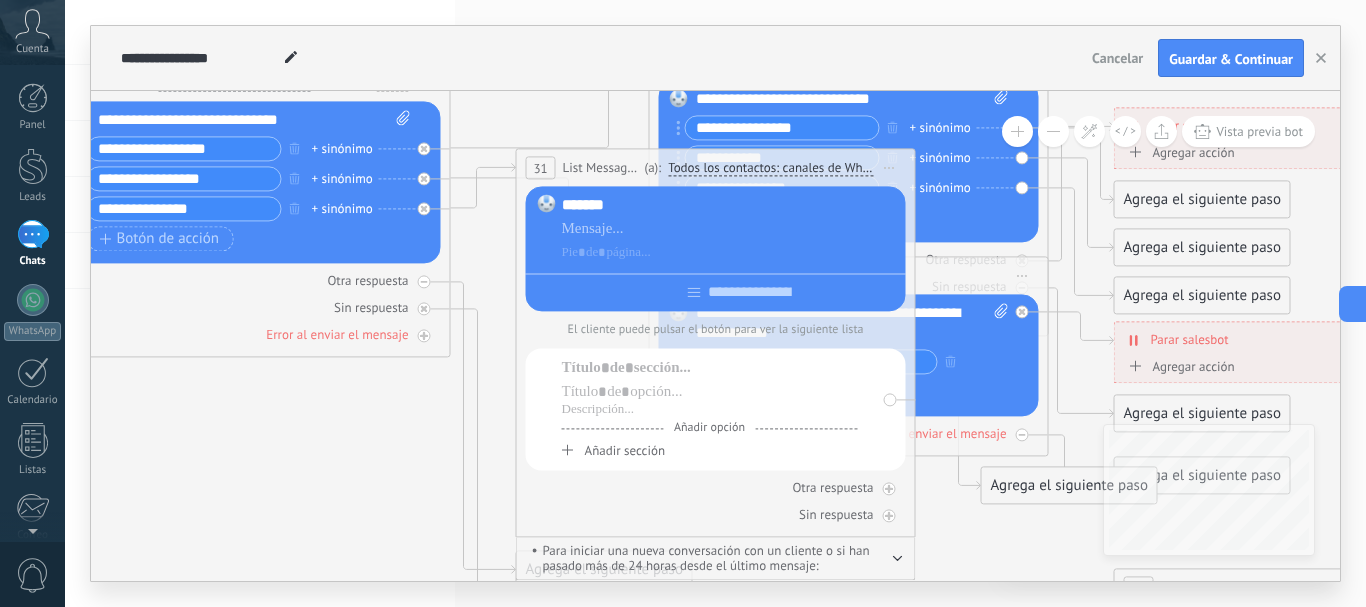 click on "*******" at bounding box center [730, 205] 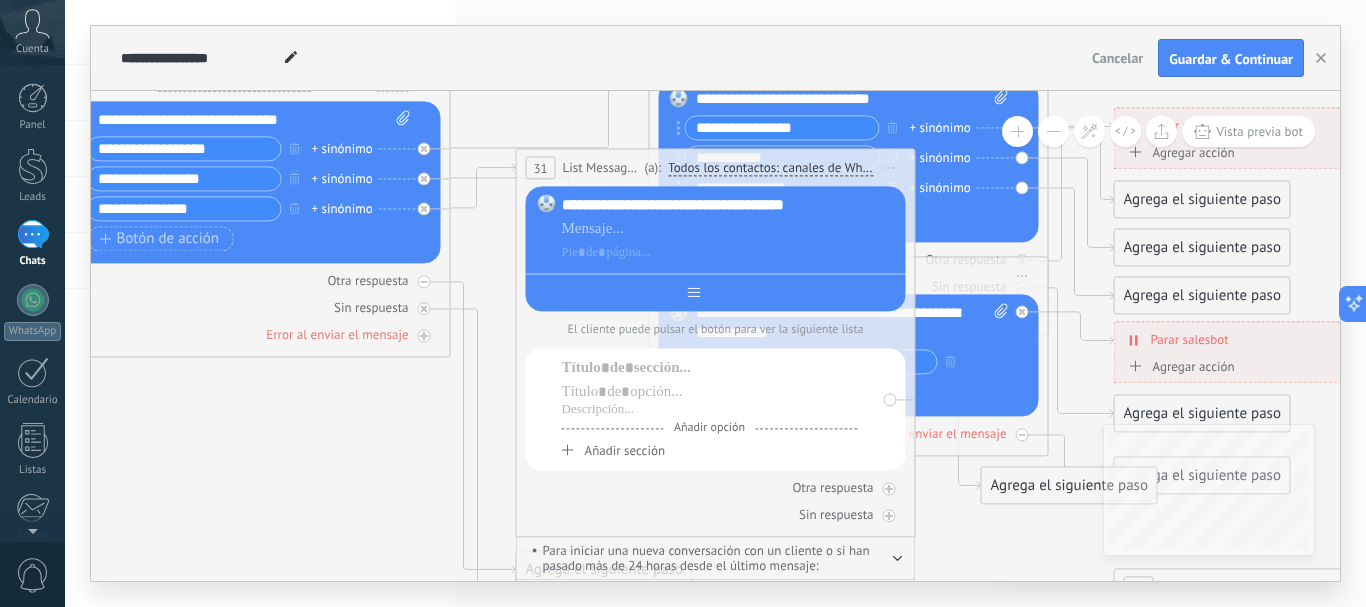 click at bounding box center (716, 288) 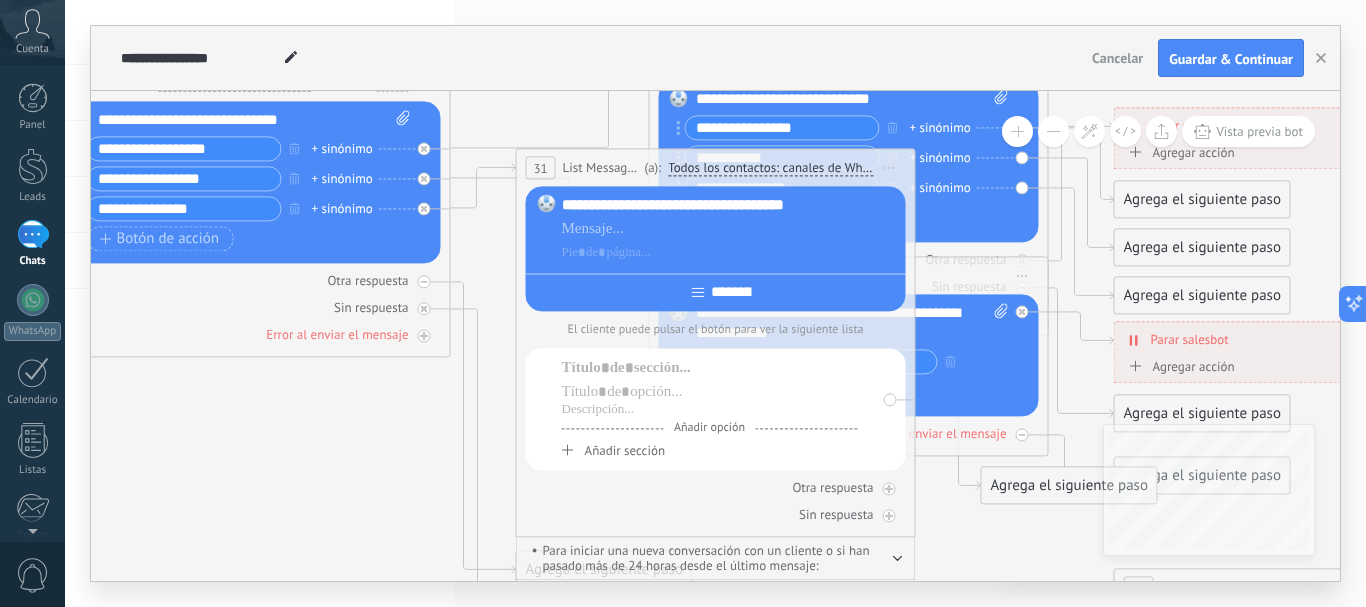 type on "********" 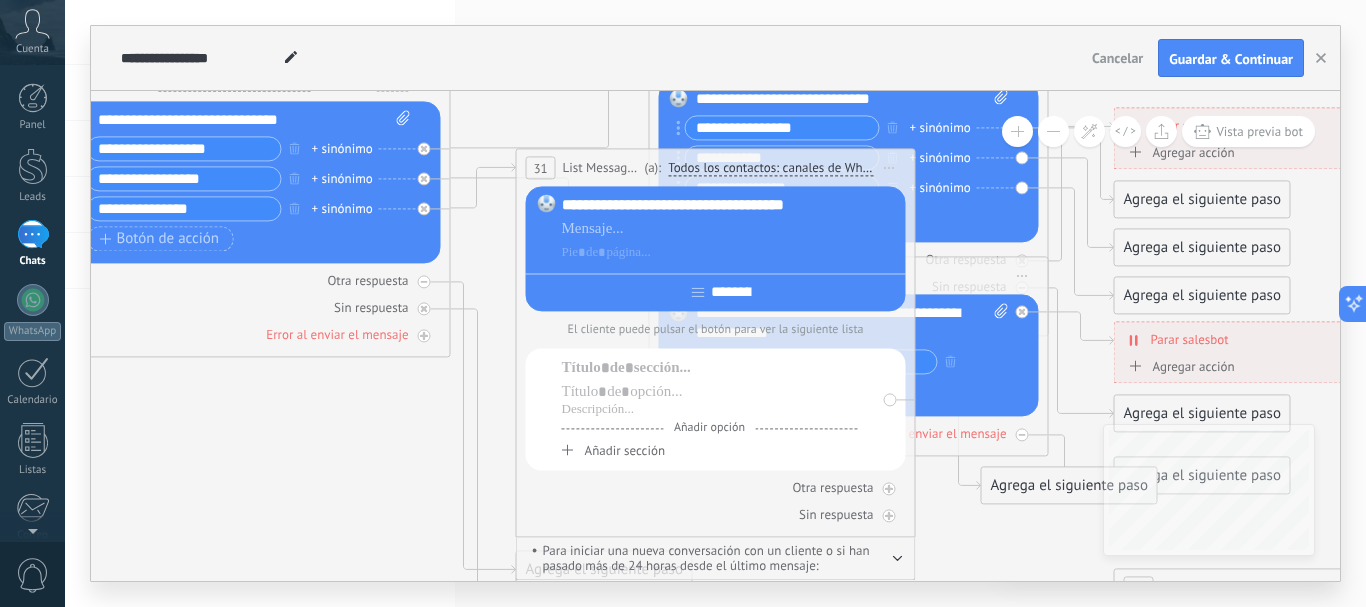click on "El cliente puede pulsar el botón para ver la siguiente lista" at bounding box center [716, 329] 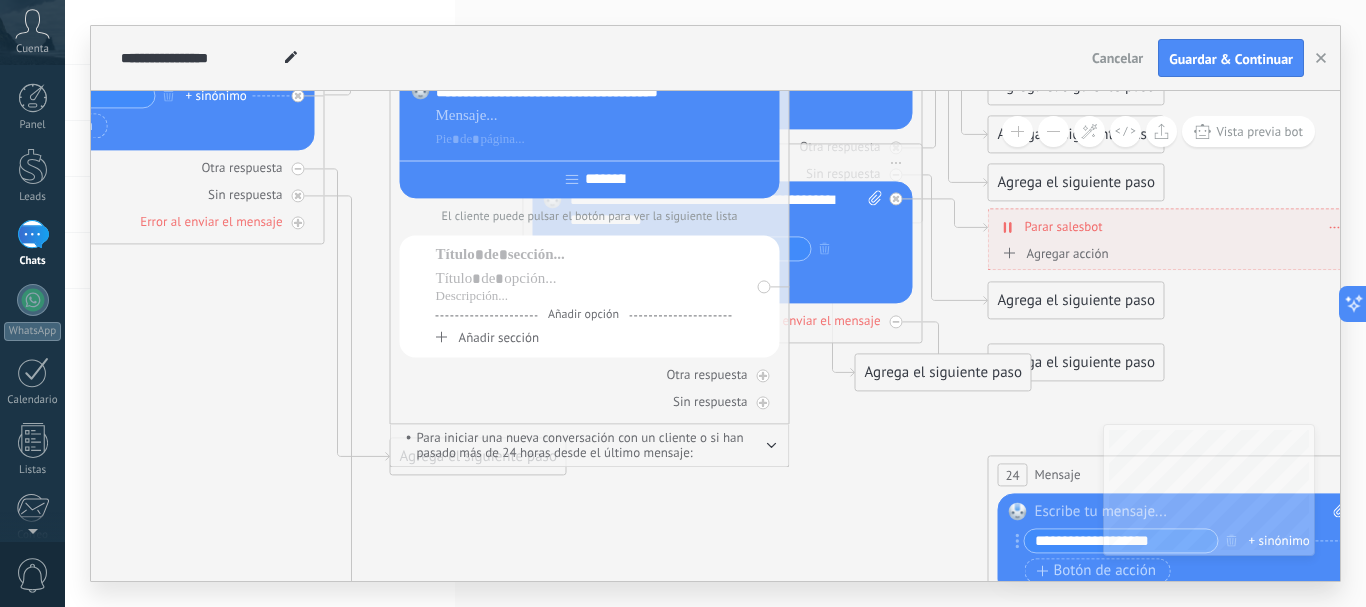 drag, startPoint x: 927, startPoint y: 474, endPoint x: 801, endPoint y: 361, distance: 169.24834 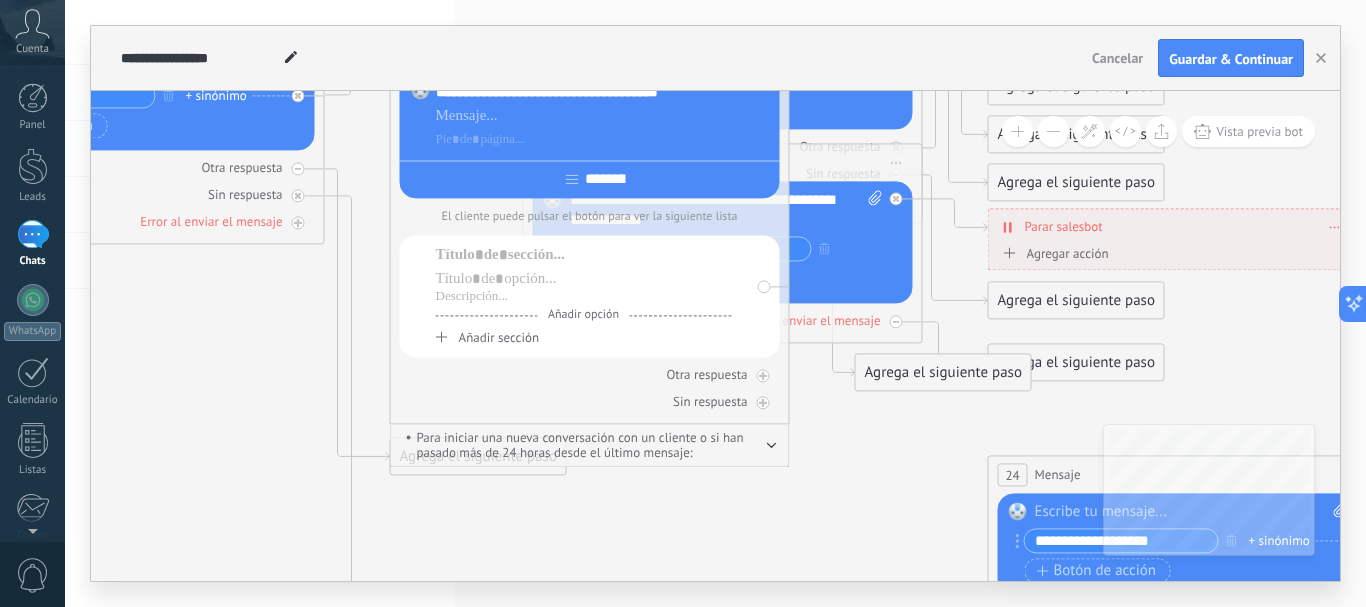 click at bounding box center (772, 443) 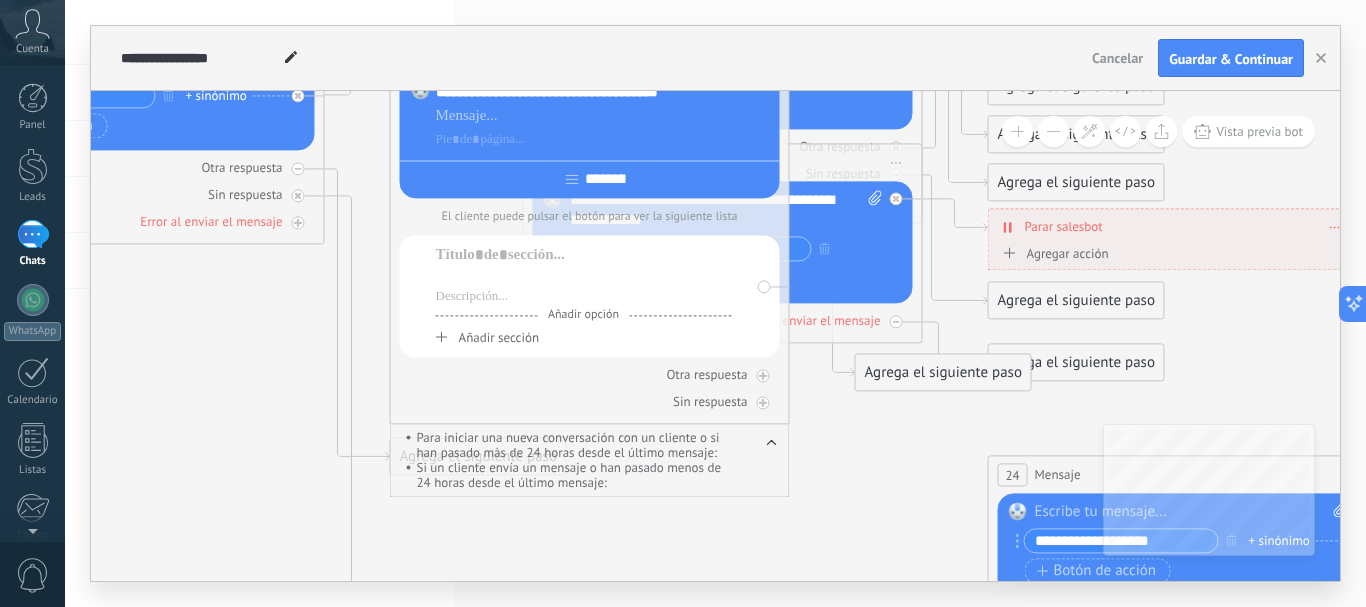 click at bounding box center (584, 279) 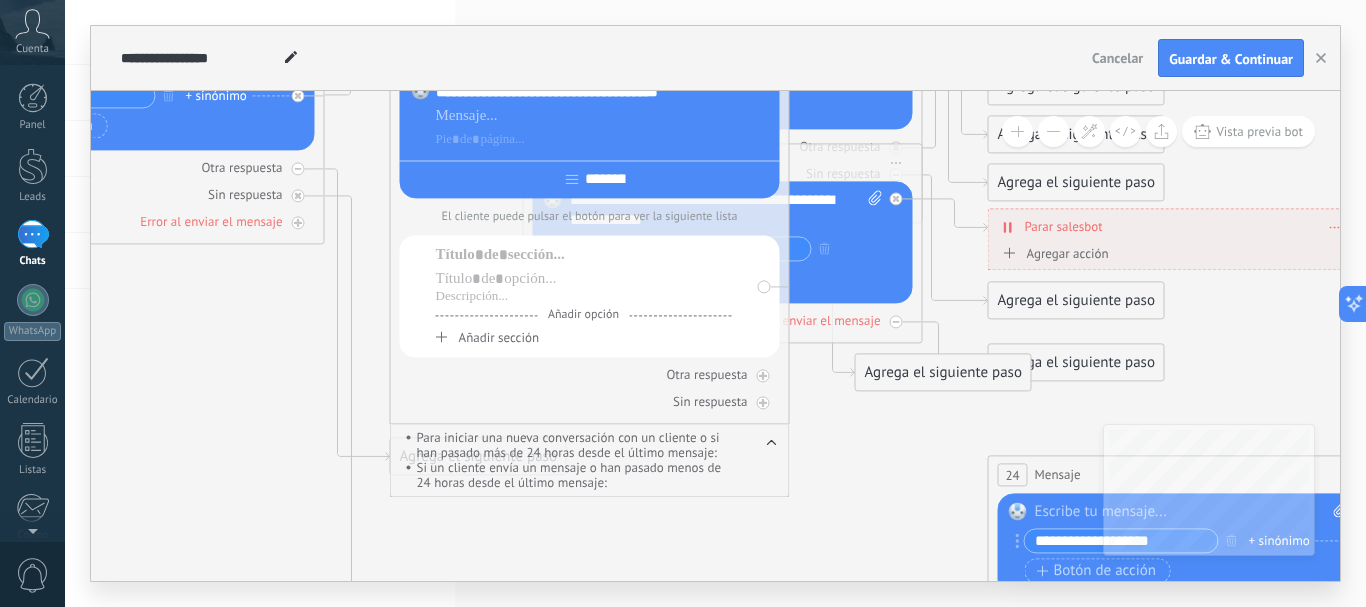 click 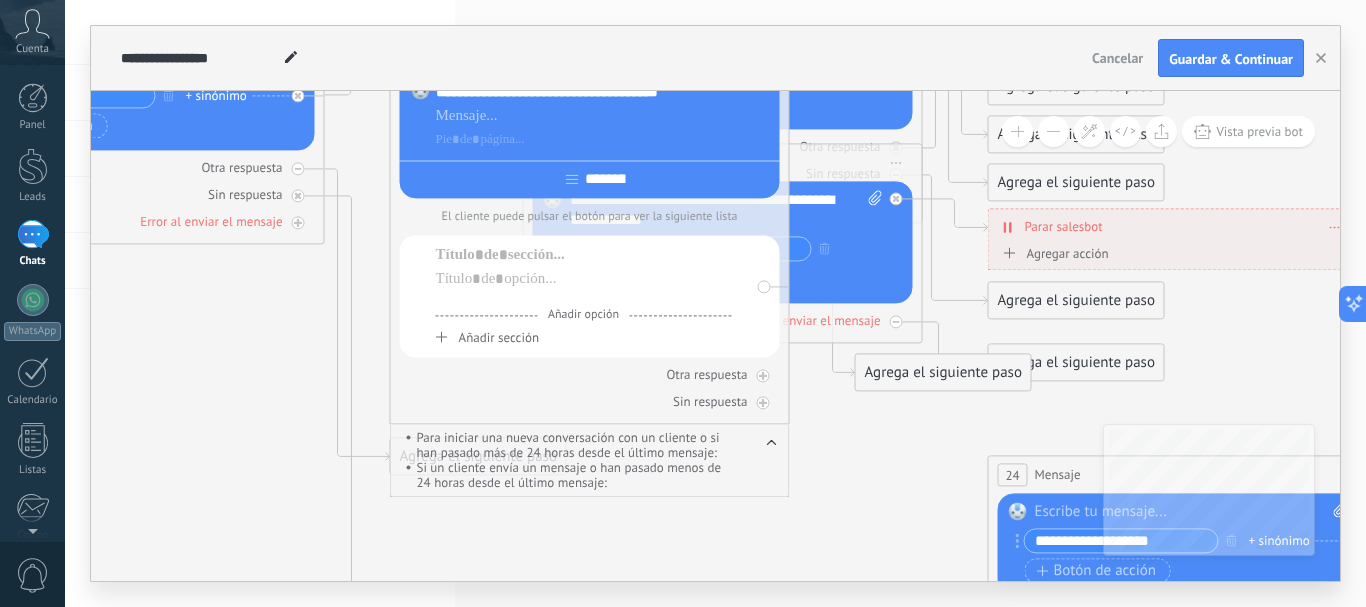 drag, startPoint x: 626, startPoint y: 305, endPoint x: 589, endPoint y: 646, distance: 343.00146 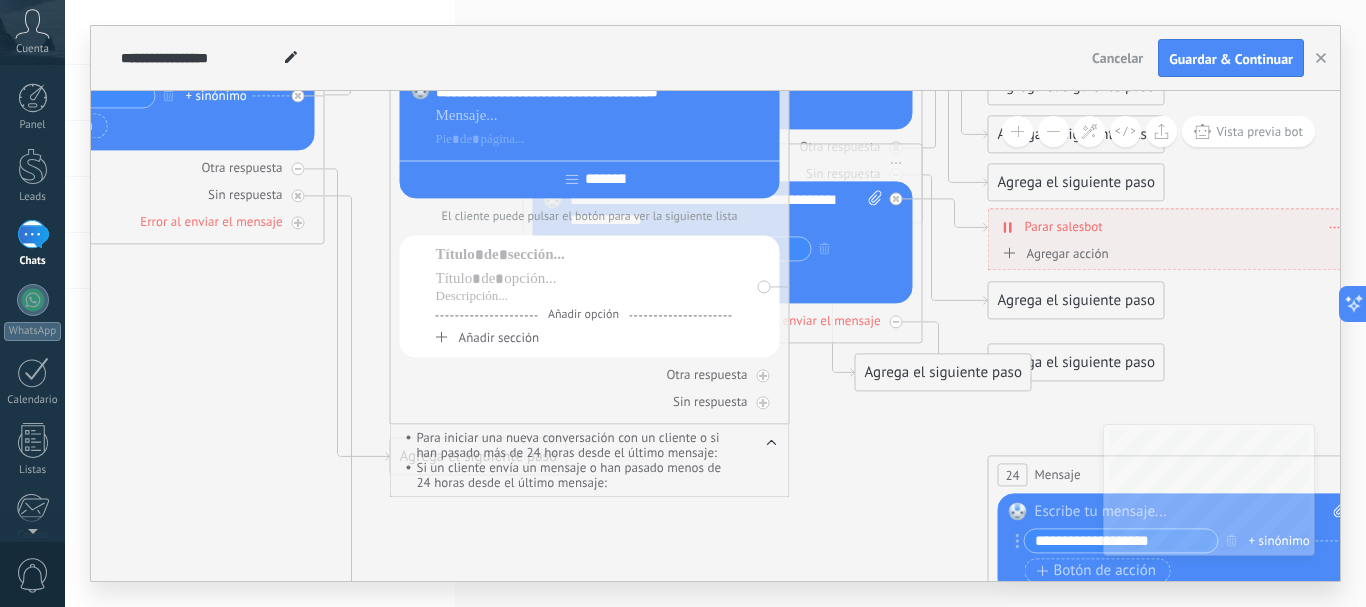 click on "Añadir opción
Añadir sección" at bounding box center (590, 296) 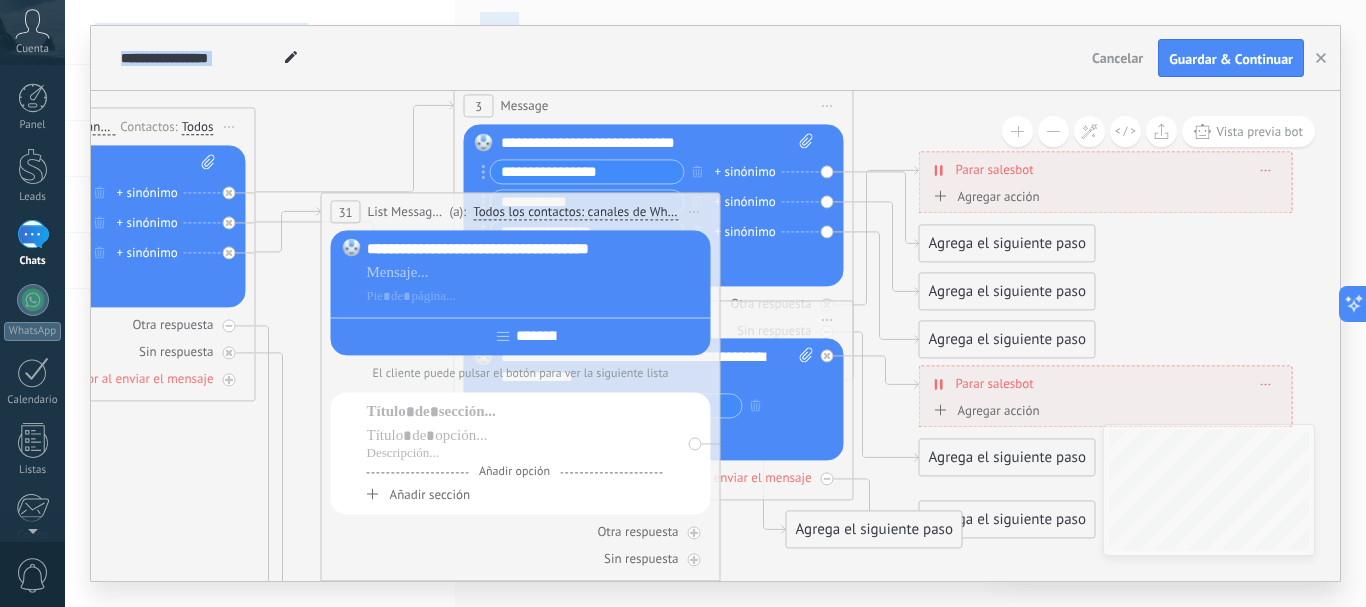 drag, startPoint x: 827, startPoint y: 512, endPoint x: 818, endPoint y: 646, distance: 134.3019 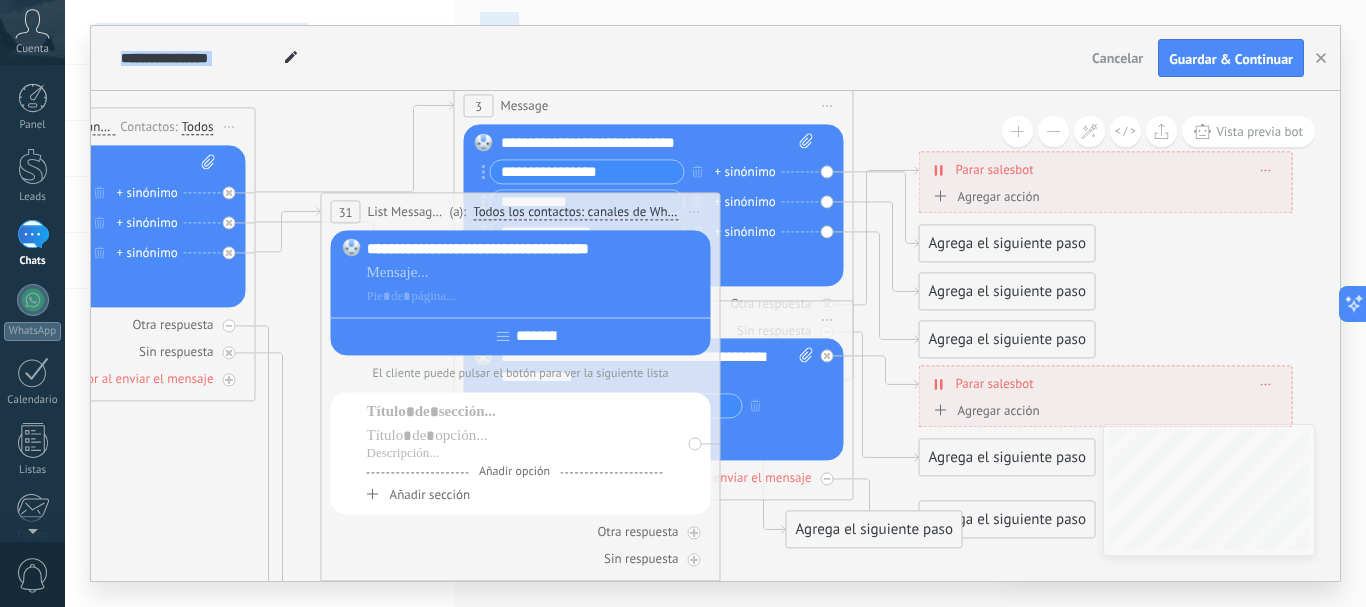click on ".abccls-1,.abccls-2{fill-rule:evenodd}.abccls-2{fill:#fff} .abfcls-1{fill:none}.abfcls-2{fill:#fff} .abncls-1{isolation:isolate}.abncls-2{opacity:.06}.abncls-2,.abncls-3,.abncls-6{mix-blend-mode:multiply}.abncls-3{opacity:.15}.abncls-4,.abncls-8{fill:#fff}.abncls-5{fill:url(#abnlinear-gradient)}.abncls-6{opacity:.04}.abncls-7{fill:url(#abnlinear-gradient-2)}.abncls-8{fill-rule:evenodd} .abqst0{fill:#ffa200} .abwcls-1{fill:#252525} .cls-1{isolation:isolate} .acicls-1{fill:none} .aclcls-1{fill:#232323} .acnst0{display:none} .addcls-1,.addcls-2{fill:none;stroke-miterlimit:10}.addcls-1{stroke:#dfe0e5}.addcls-2{stroke:#a1a7ab} .adecls-1,.adecls-2{fill:none;stroke-miterlimit:10}.adecls-1{stroke:#dfe0e5}.adecls-2{stroke:#a1a7ab} .adqcls-1{fill:#8591a5;fill-rule:evenodd} .aeccls-1{fill:#5c9f37} .aeecls-1{fill:#f86161} .aejcls-1{fill:#8591a5;fill-rule:evenodd} .aekcls-1{fill-rule:evenodd} .aelcls-1{fill-rule:evenodd;fill:currentColor} .aemcls-1{fill-rule:evenodd;fill:currentColor} .aercls-2{fill:#24bc8c}" at bounding box center [683, 303] 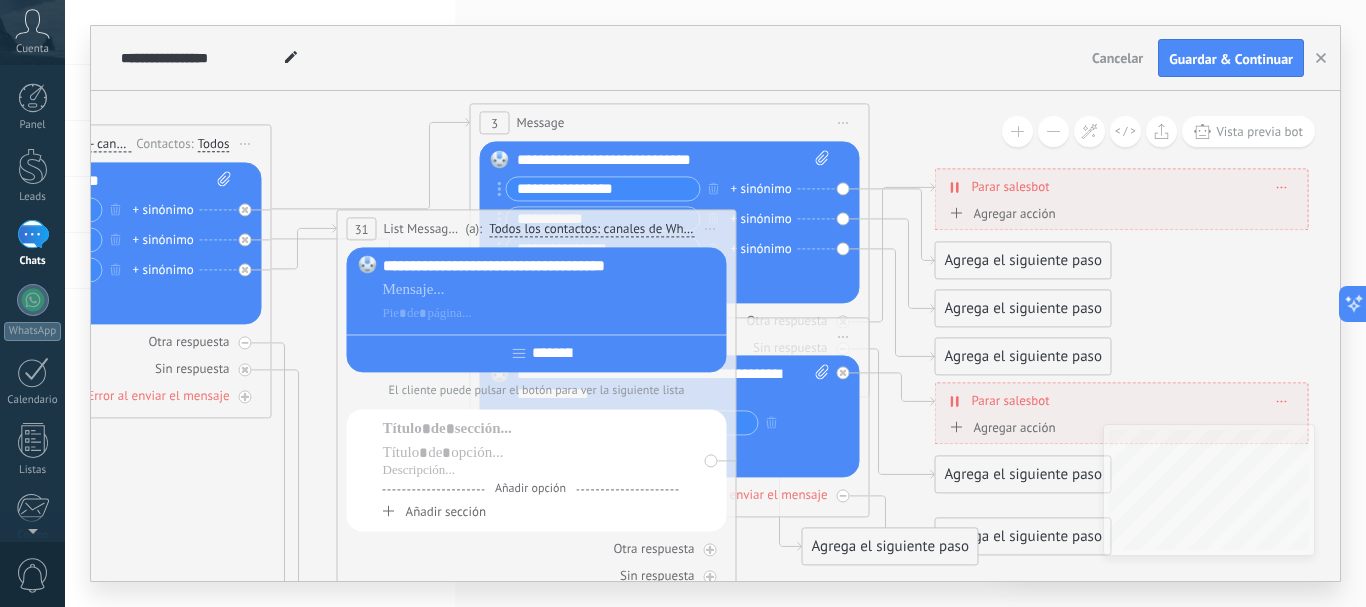click 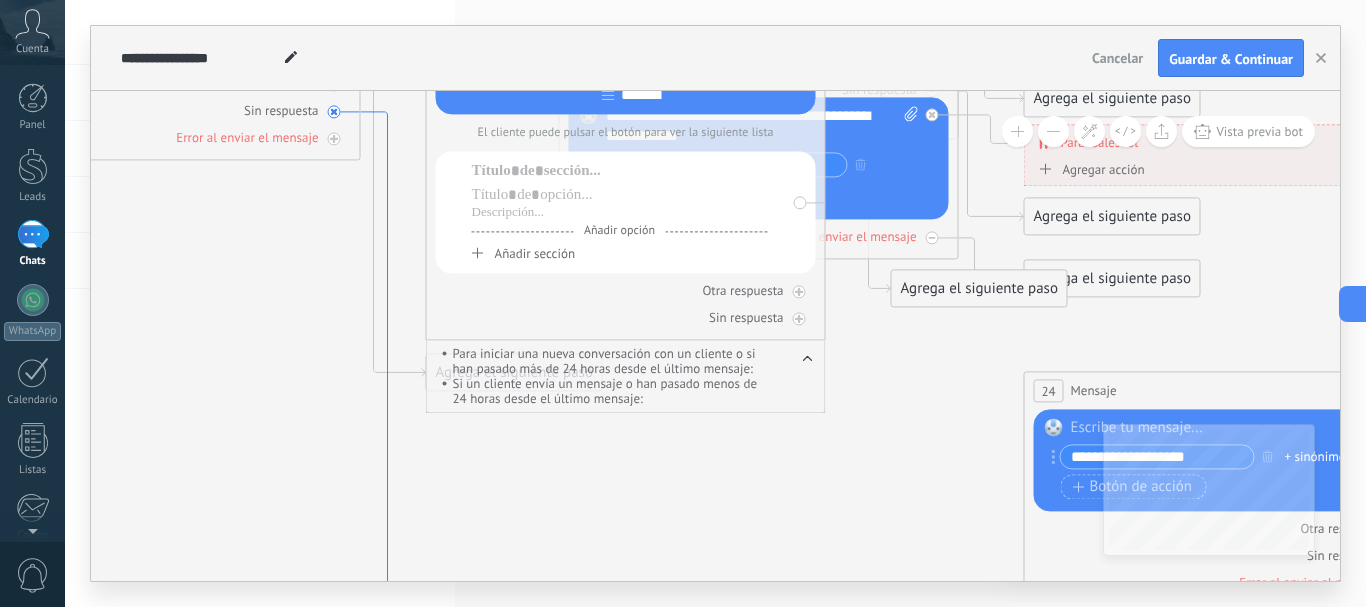 drag, startPoint x: 294, startPoint y: 458, endPoint x: 383, endPoint y: 200, distance: 272.9194 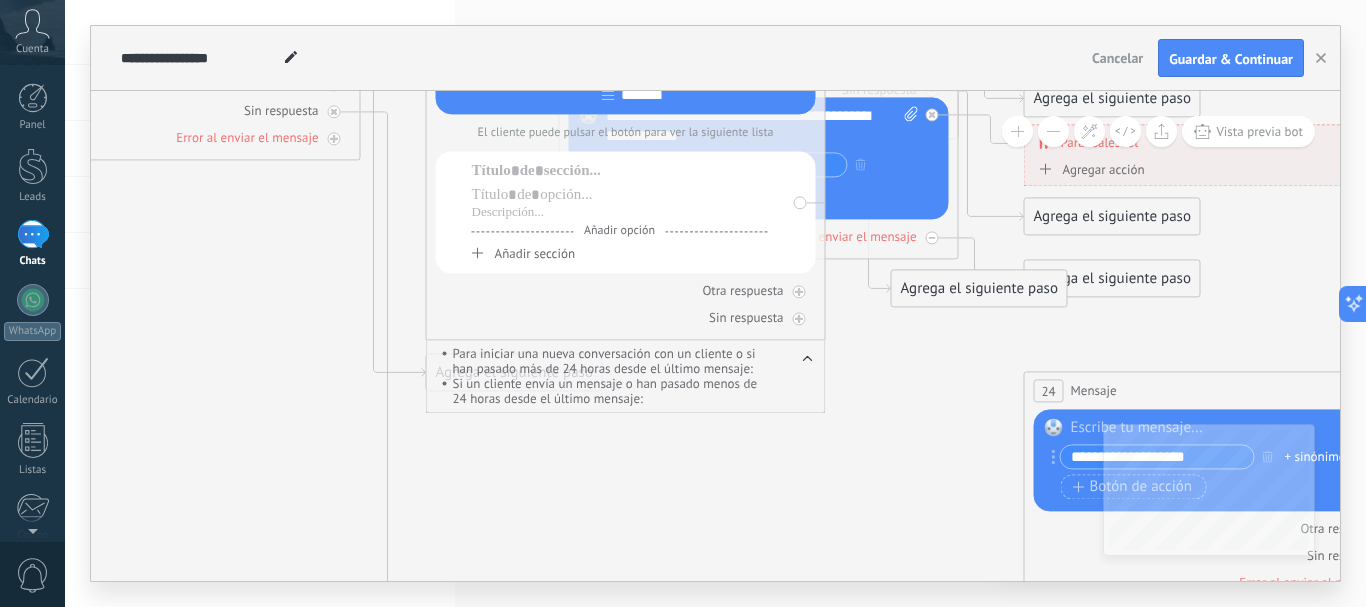 click 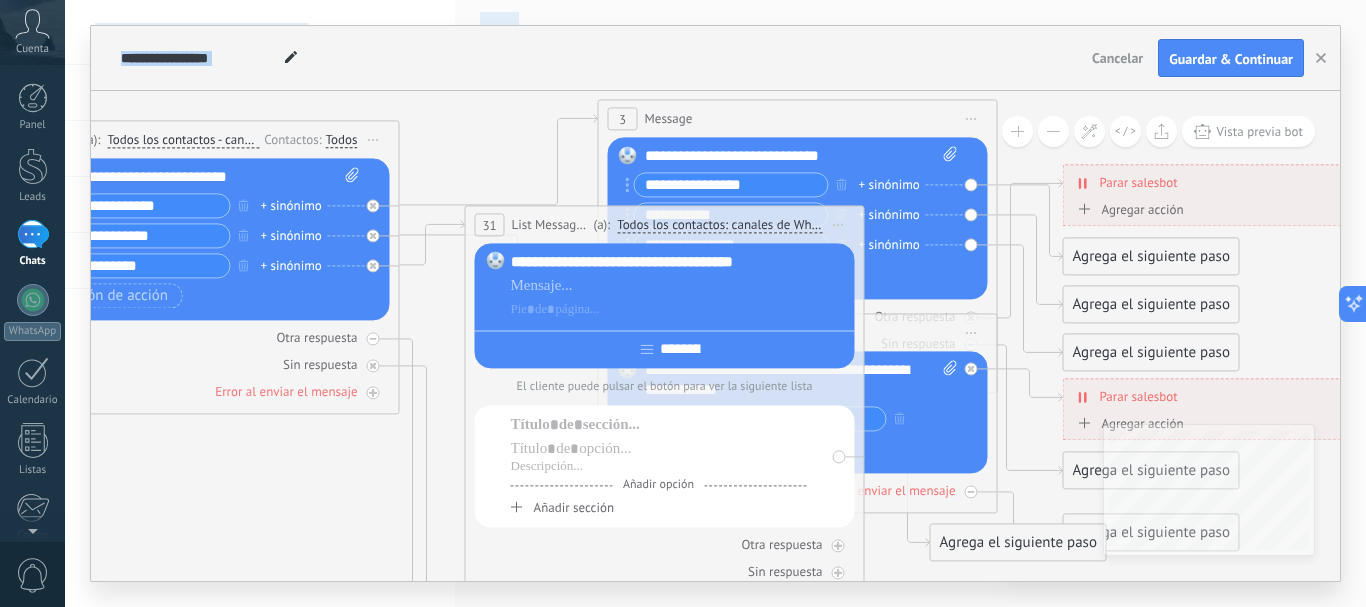 drag, startPoint x: 855, startPoint y: 392, endPoint x: 894, endPoint y: 646, distance: 256.97665 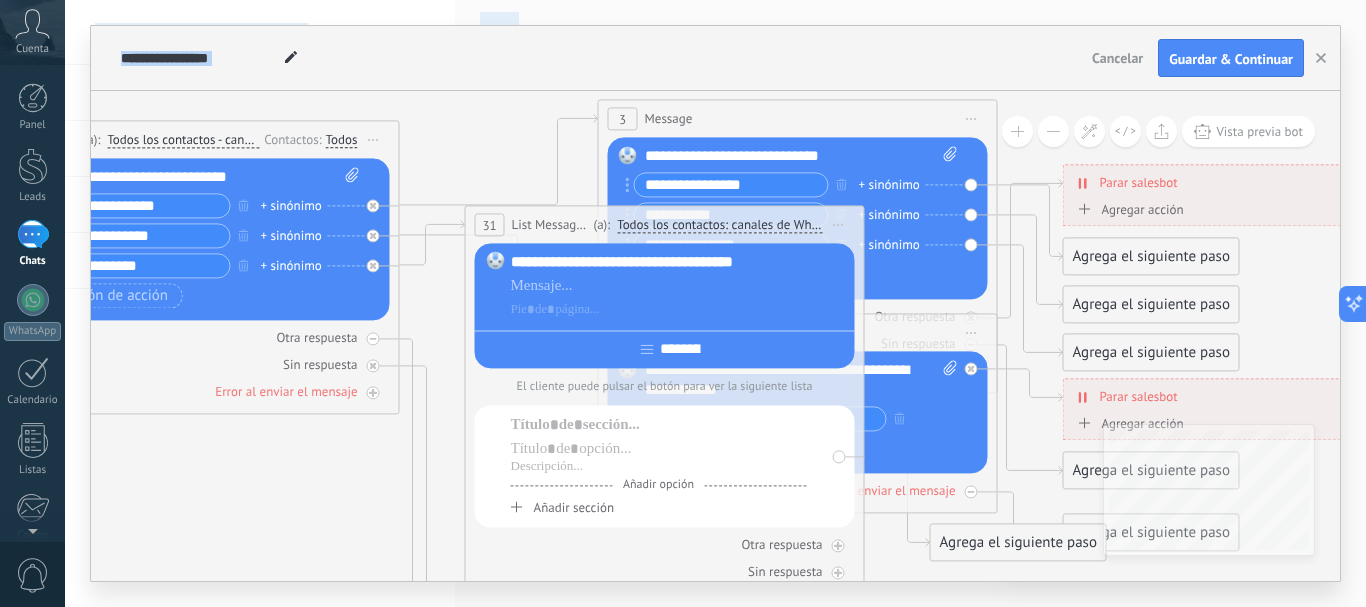 click on "Iniciar vista previa aquí
Cambiar nombre
Duplicar
[GEOGRAPHIC_DATA]" at bounding box center (839, 224) 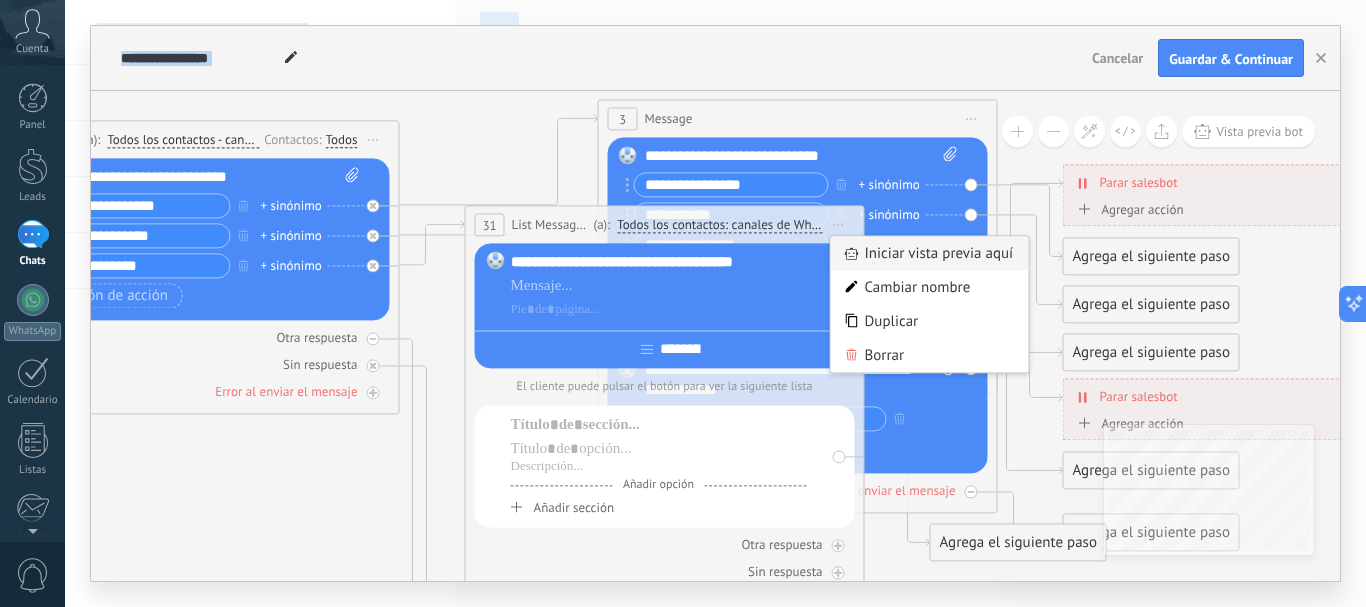 click on "Iniciar vista previa aquí" at bounding box center (930, 253) 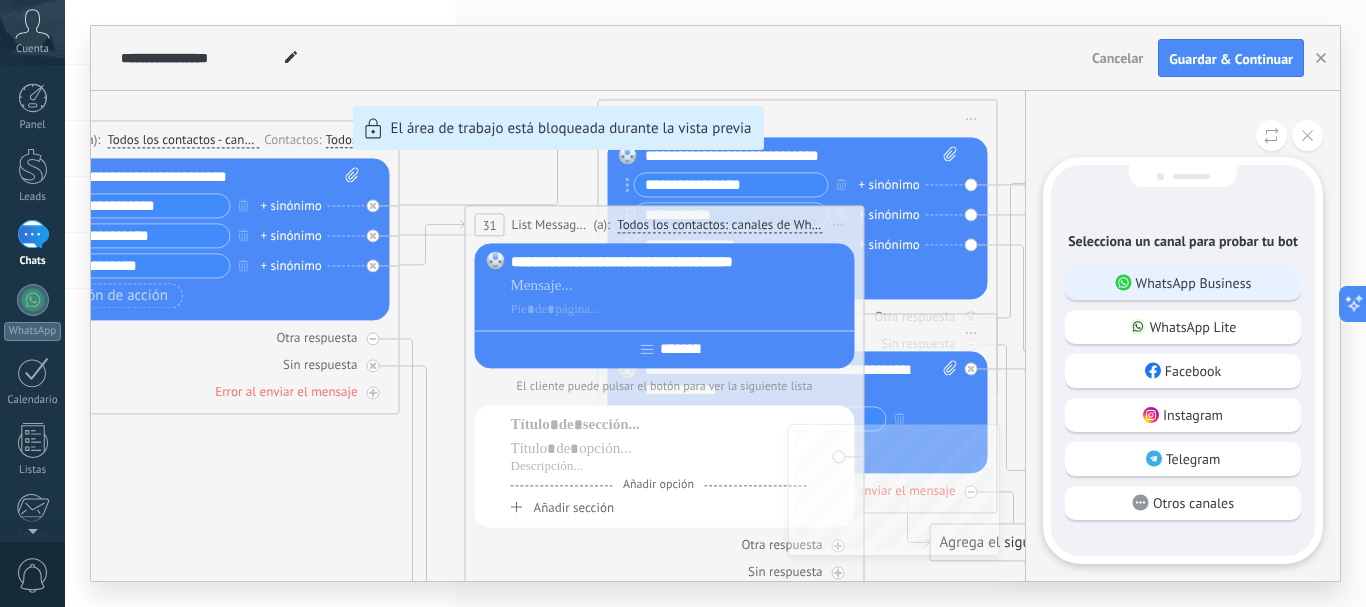 click on "WhatsApp Business" at bounding box center [1194, 283] 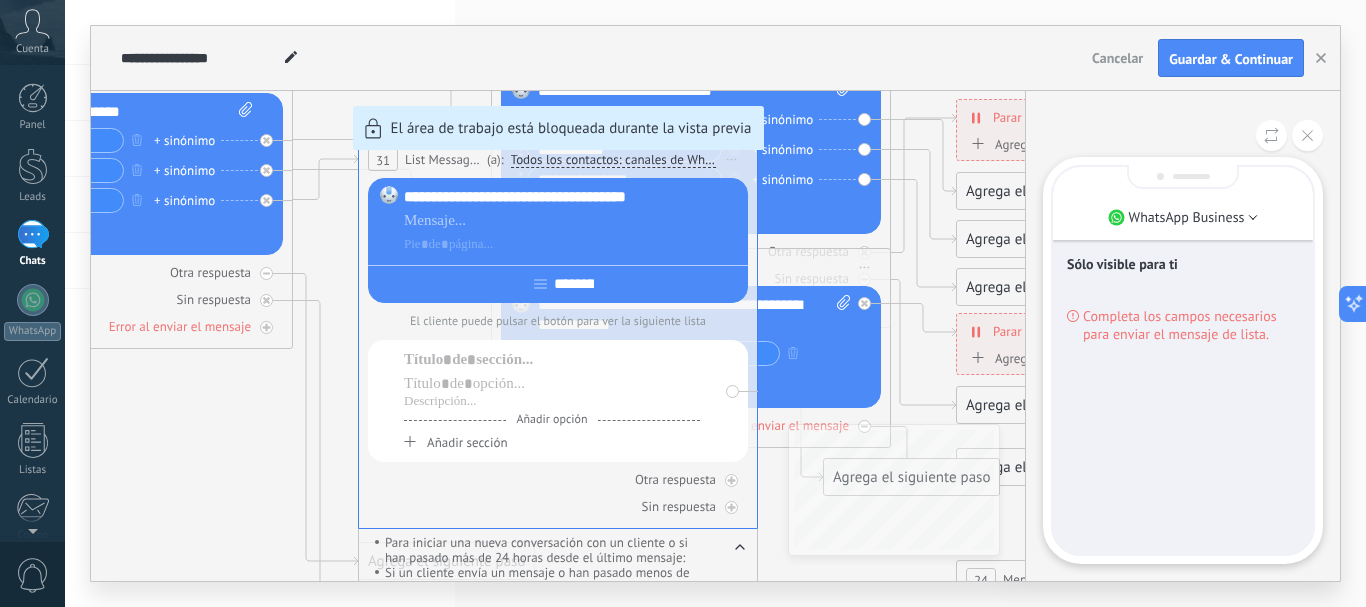 click on "Completa los campos necesarios para enviar el mensaje de lista." at bounding box center (1191, 325) 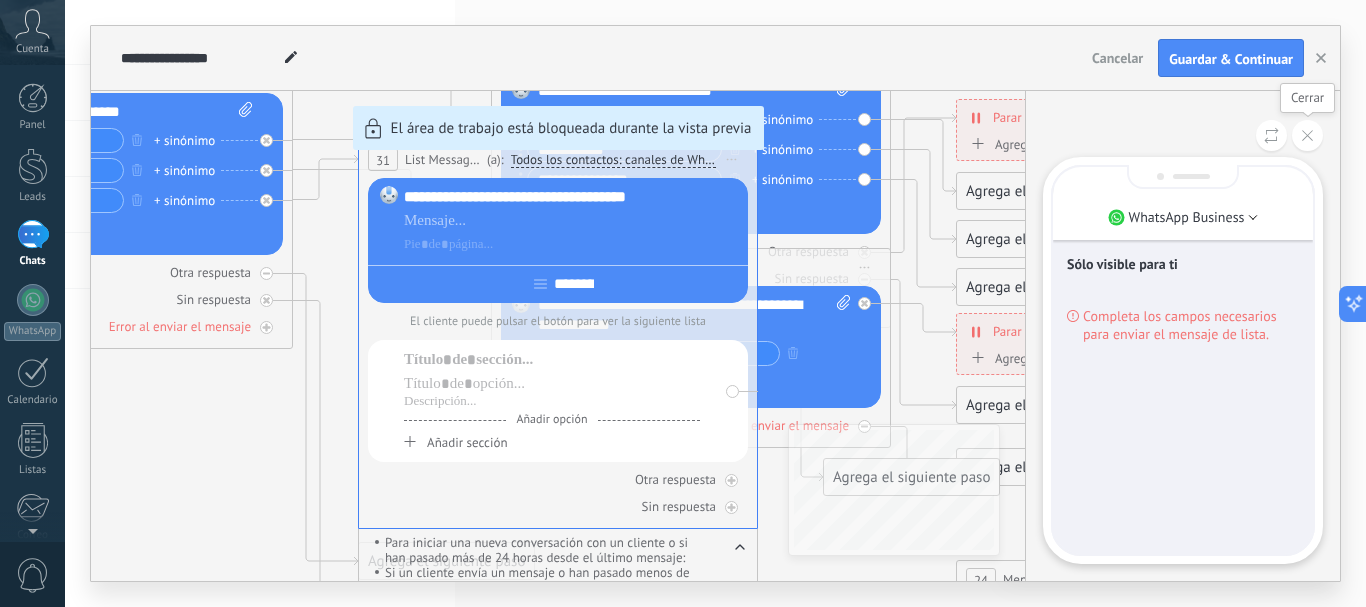 click at bounding box center [1307, 135] 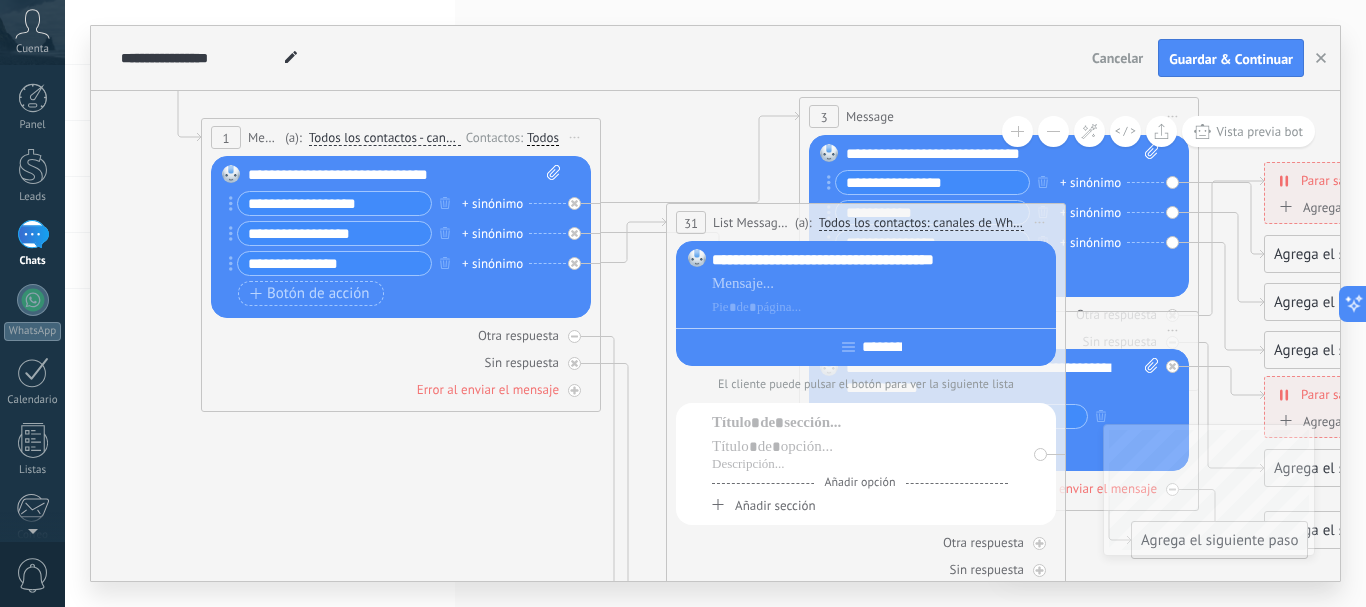 drag, startPoint x: 239, startPoint y: 405, endPoint x: 547, endPoint y: 468, distance: 314.37717 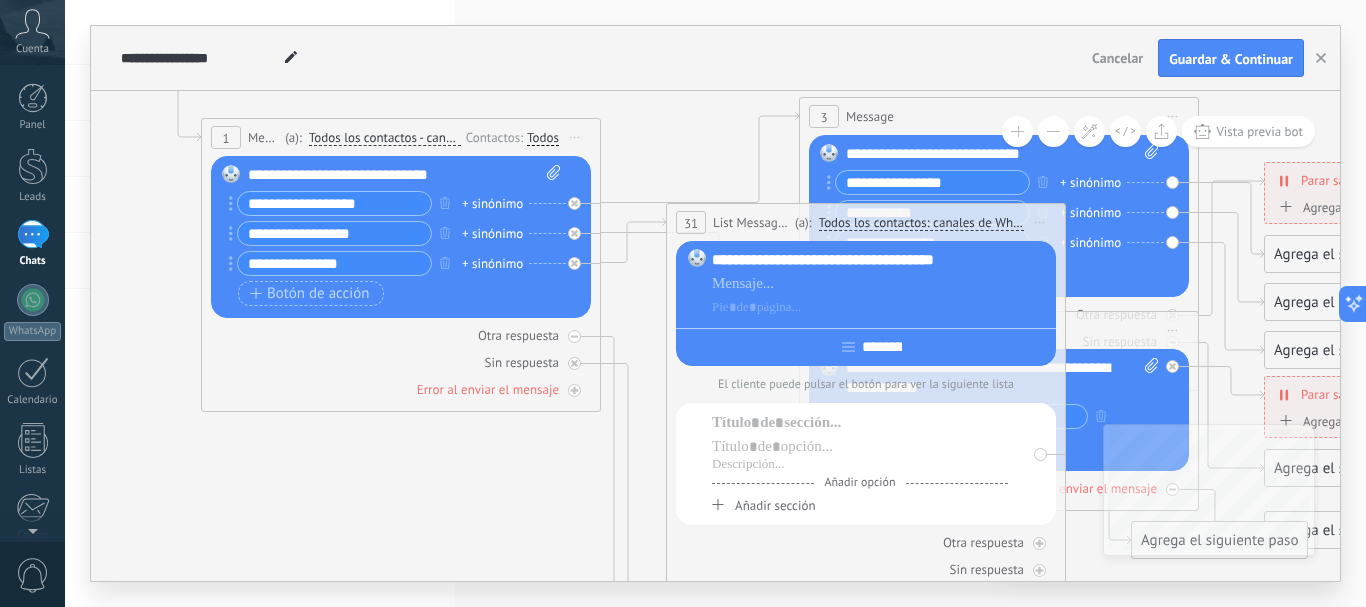 click 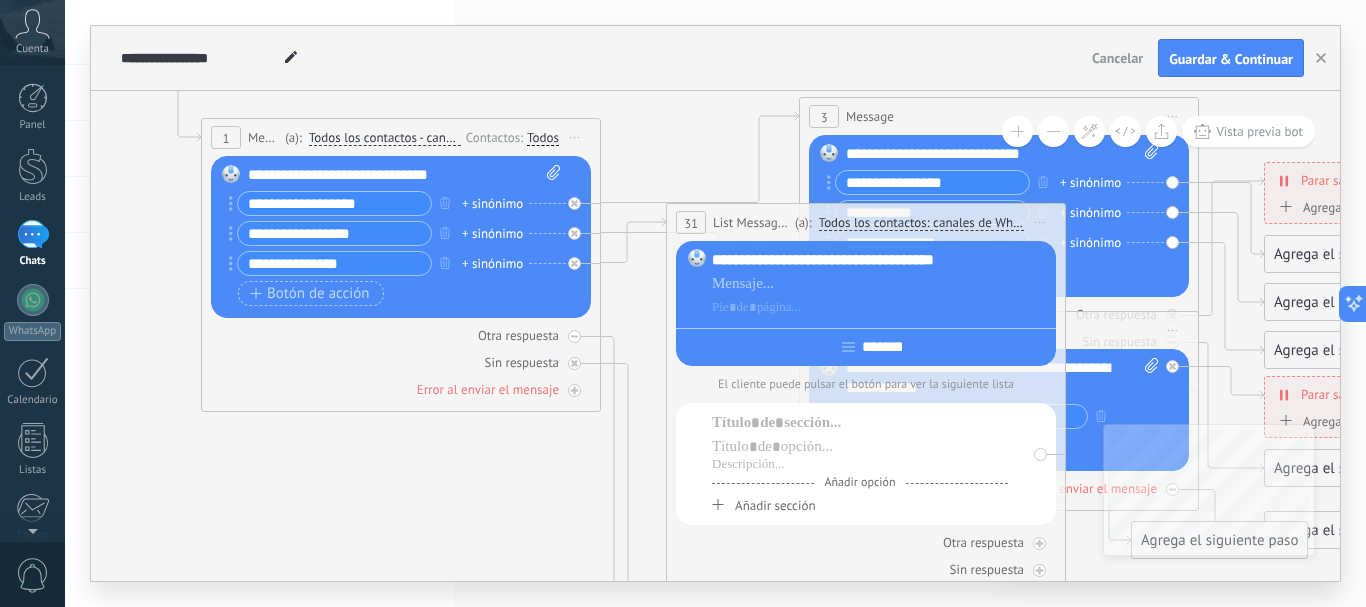 drag, startPoint x: 326, startPoint y: 400, endPoint x: 294, endPoint y: 457, distance: 65.36819 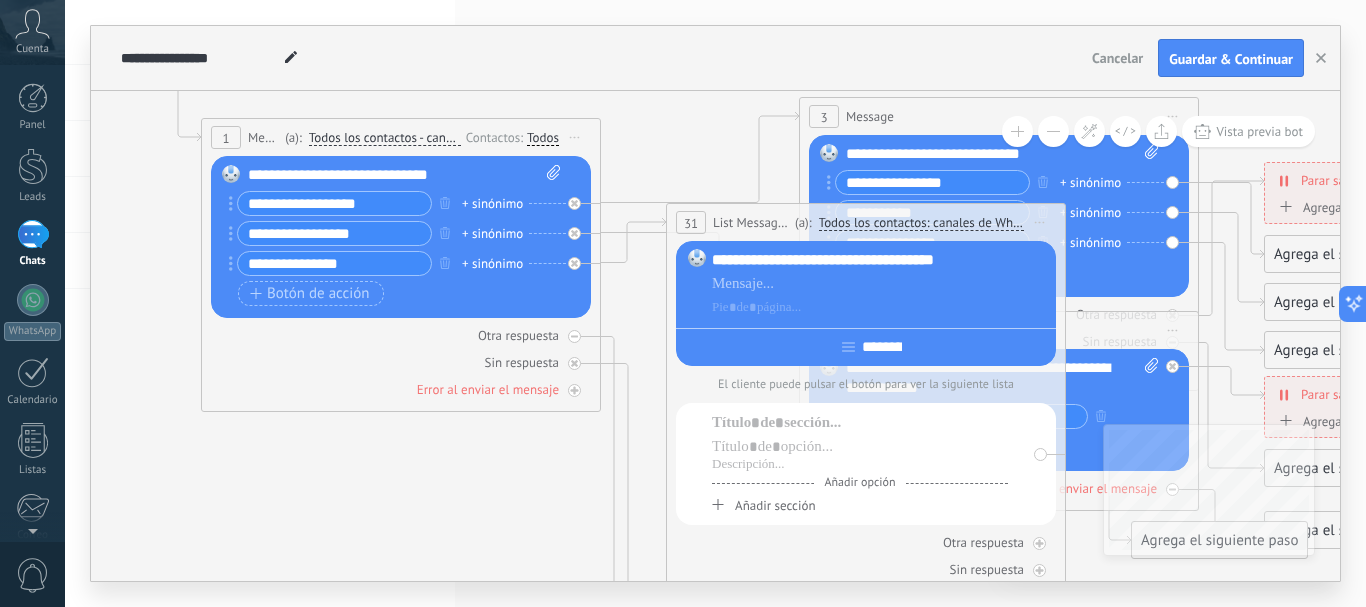 click on "**********" at bounding box center (-14, 53) 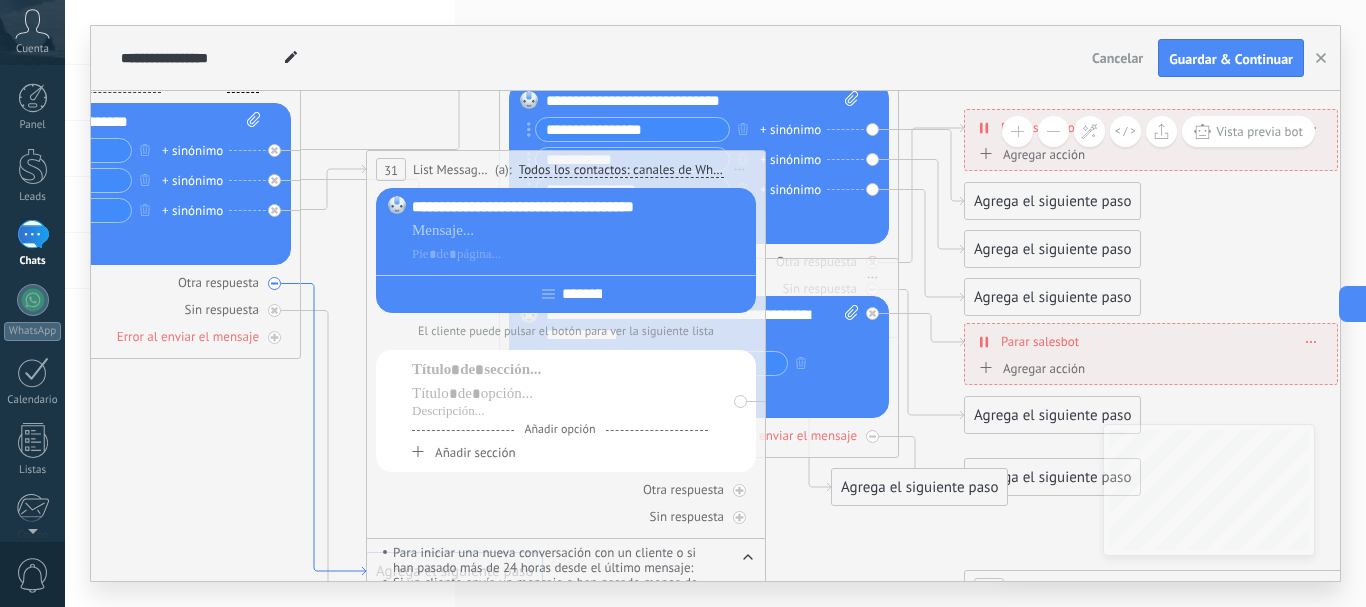 drag, startPoint x: 607, startPoint y: 452, endPoint x: 307, endPoint y: 399, distance: 304.6457 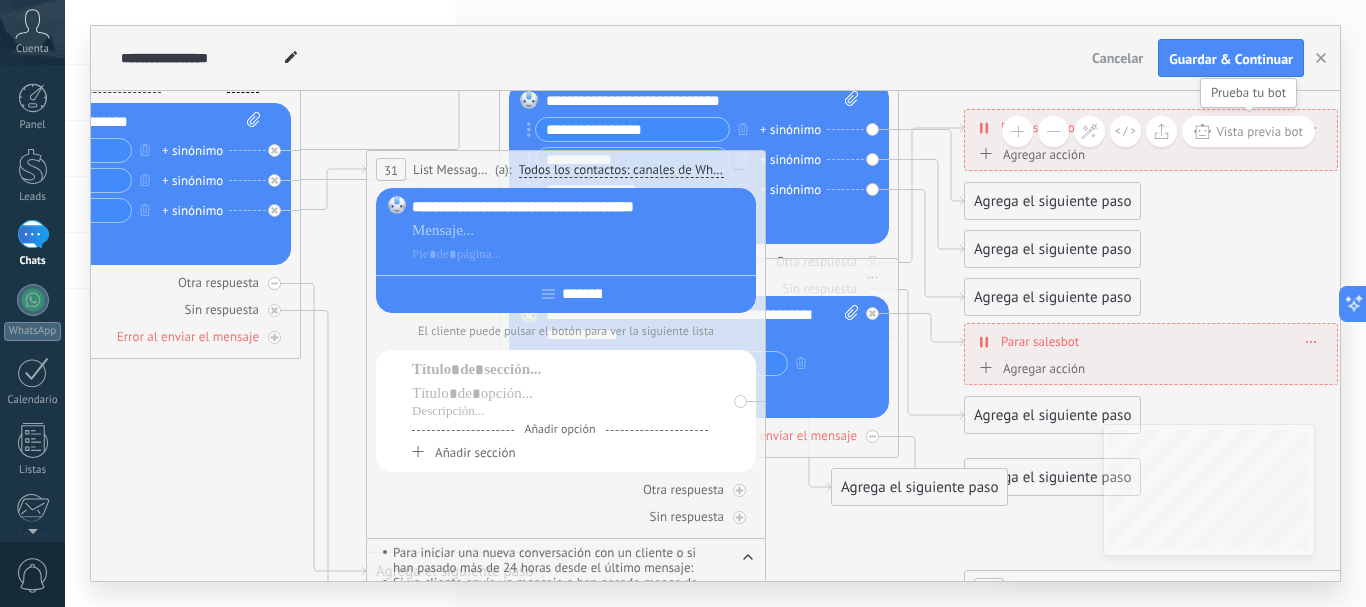 click on "Vista previa bot" at bounding box center [1248, 131] 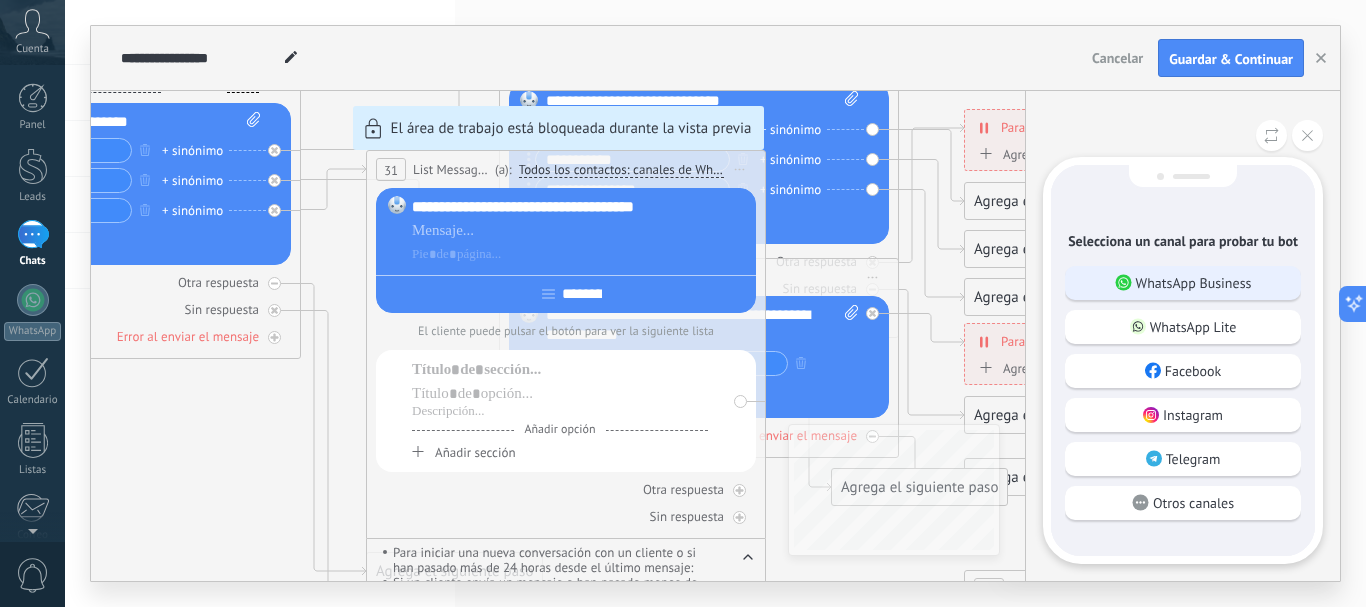 click on "WhatsApp Business" at bounding box center (1194, 283) 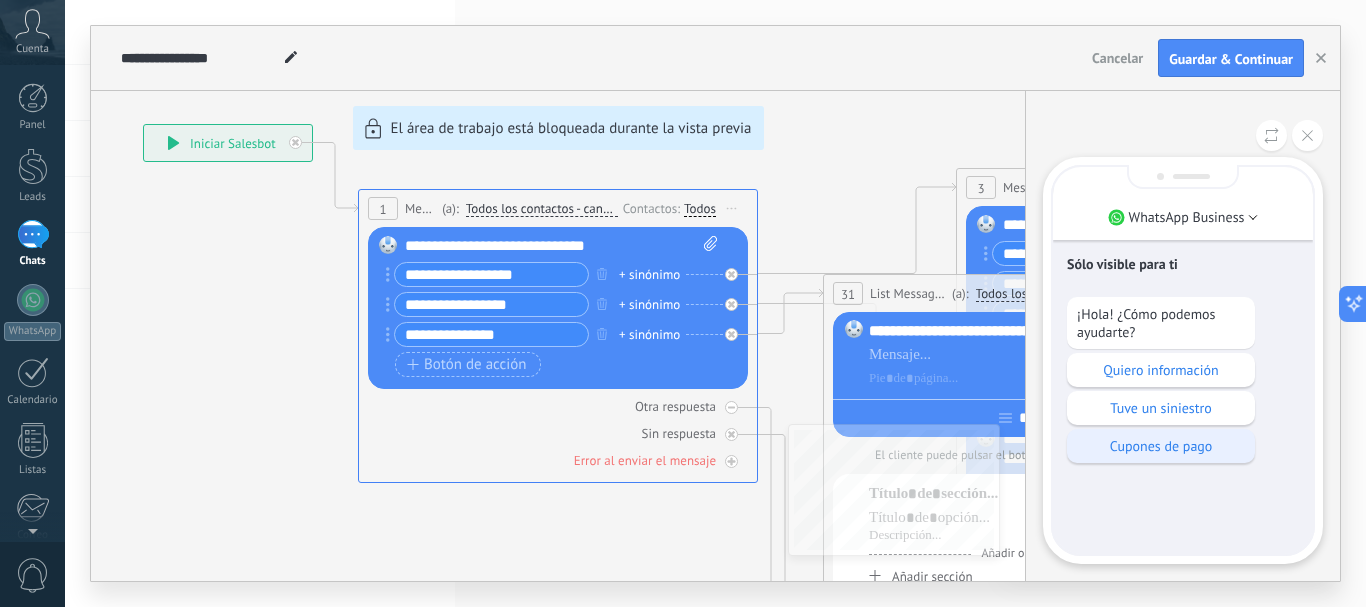 click on "Cupones de pago" at bounding box center (1161, 446) 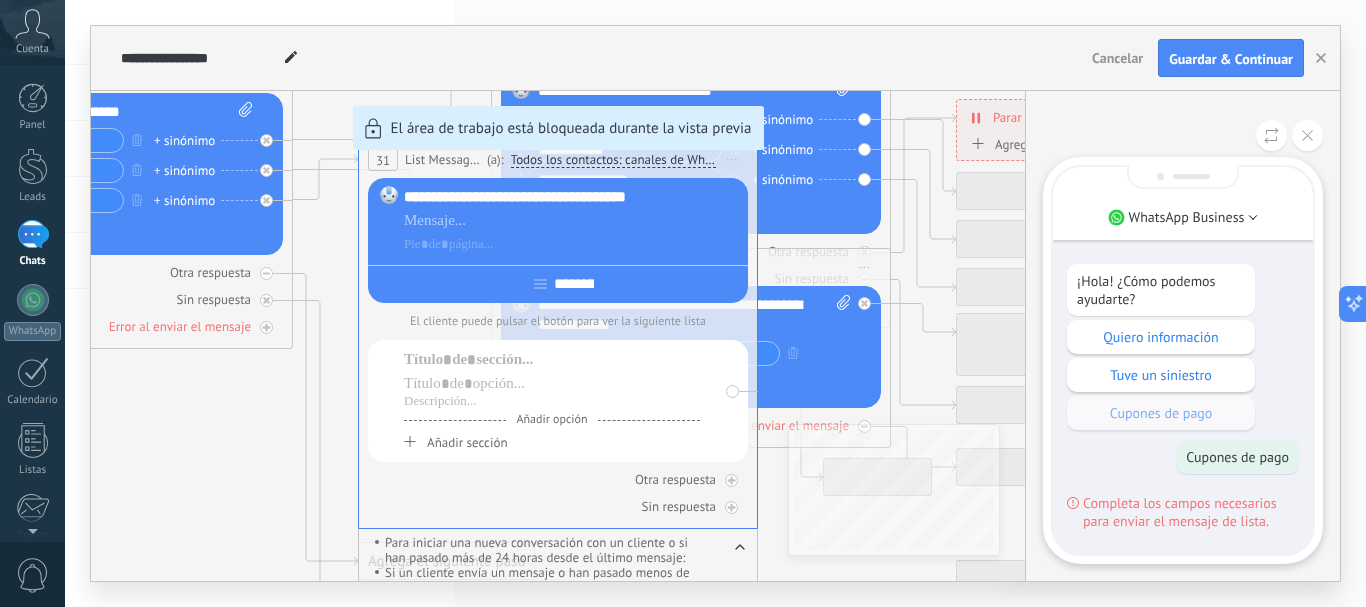 click on "Completa los campos necesarios para enviar el mensaje de lista." at bounding box center (1183, 507) 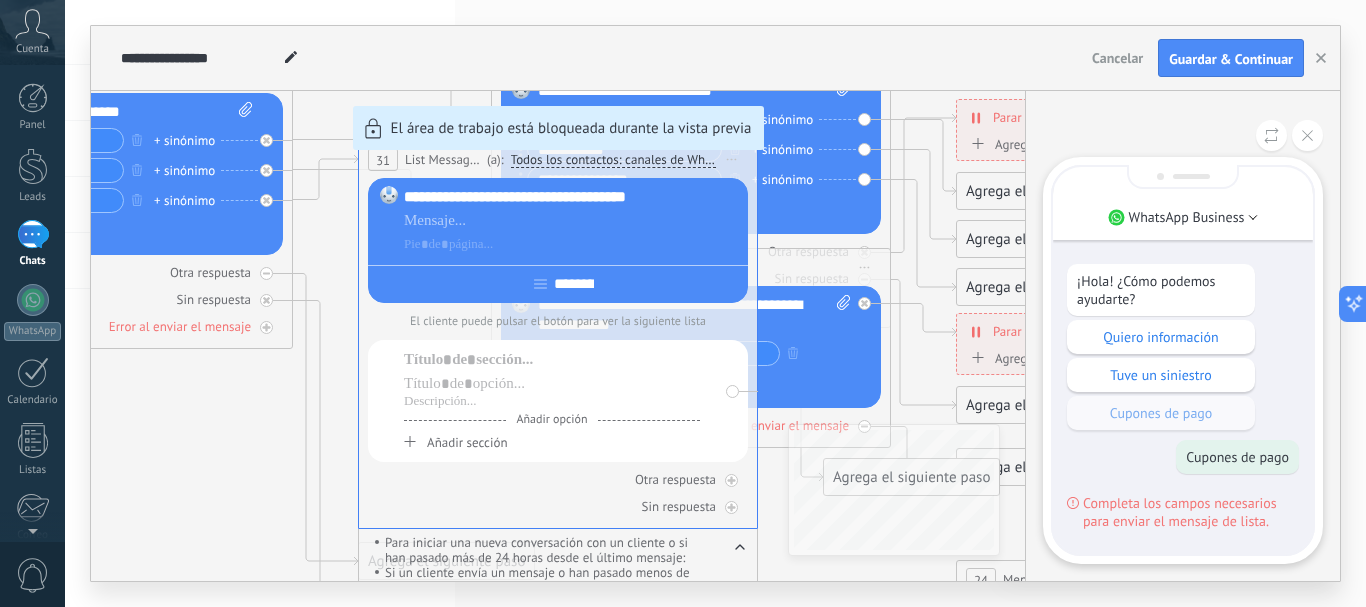 click on "**********" at bounding box center [715, 303] 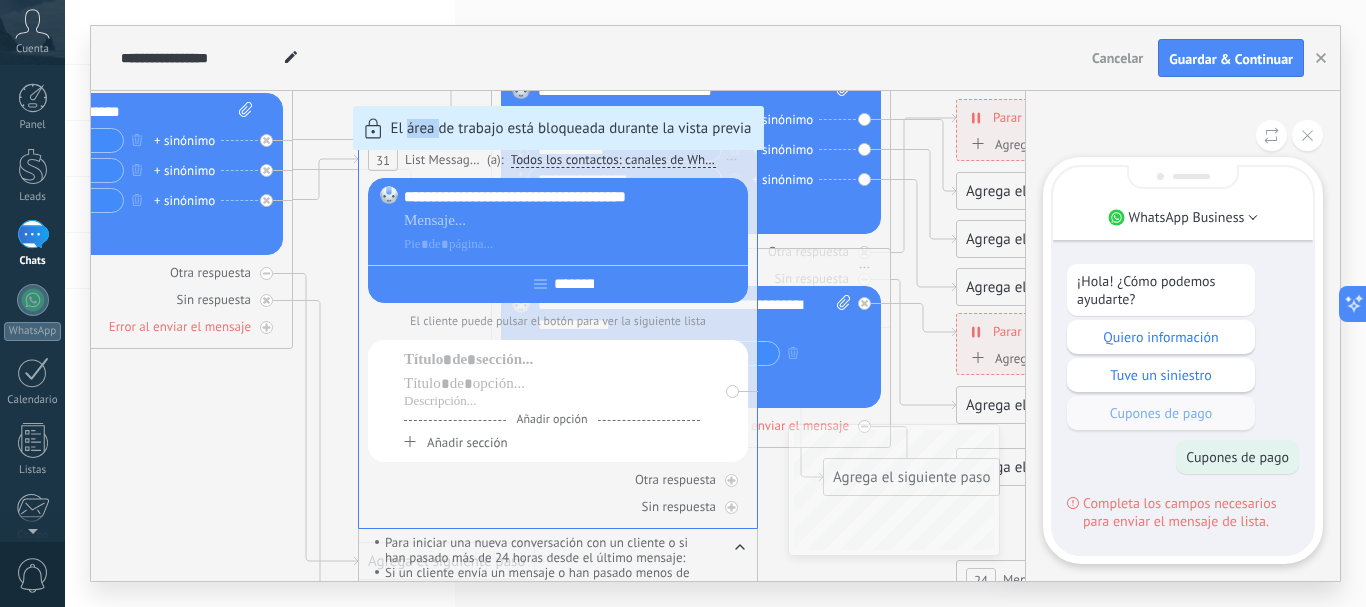 click on "**********" at bounding box center [715, 303] 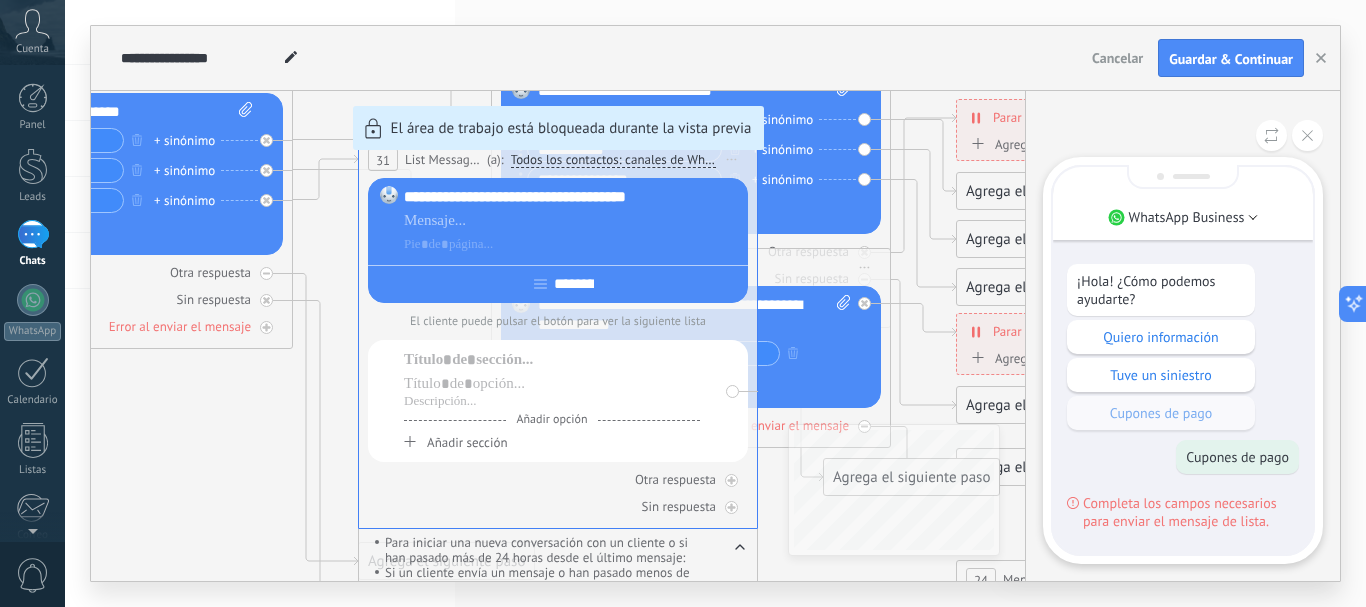 click on "**********" at bounding box center [715, 303] 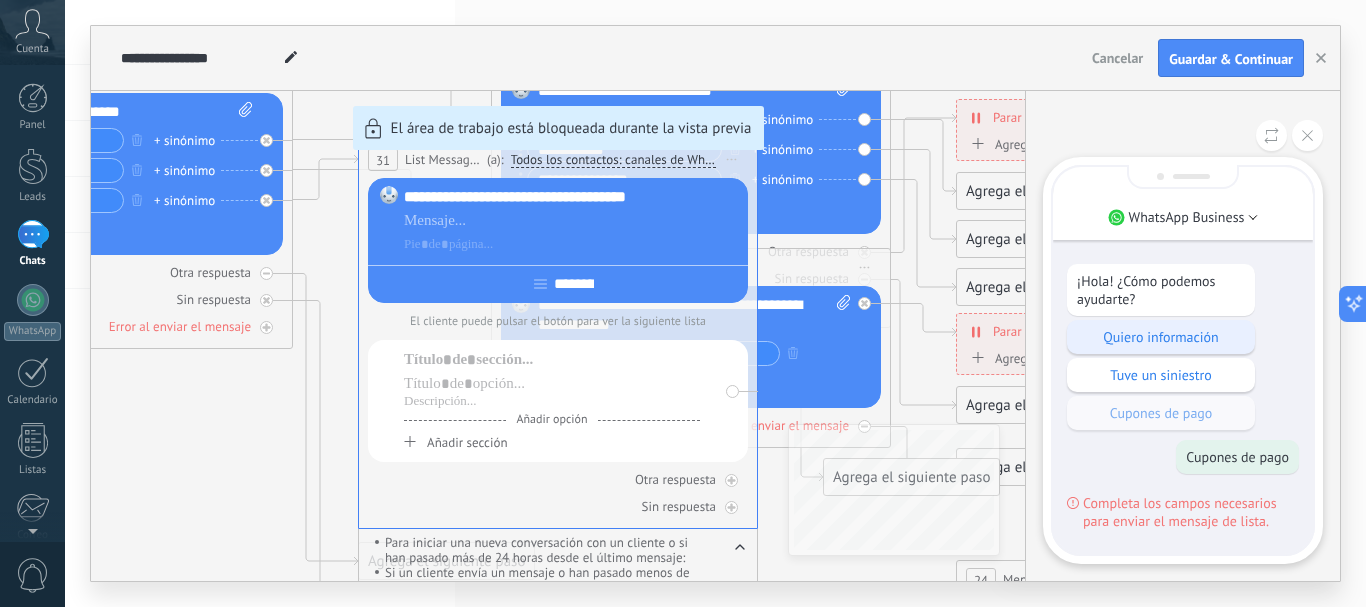 click on "Quiero información" at bounding box center (1161, 337) 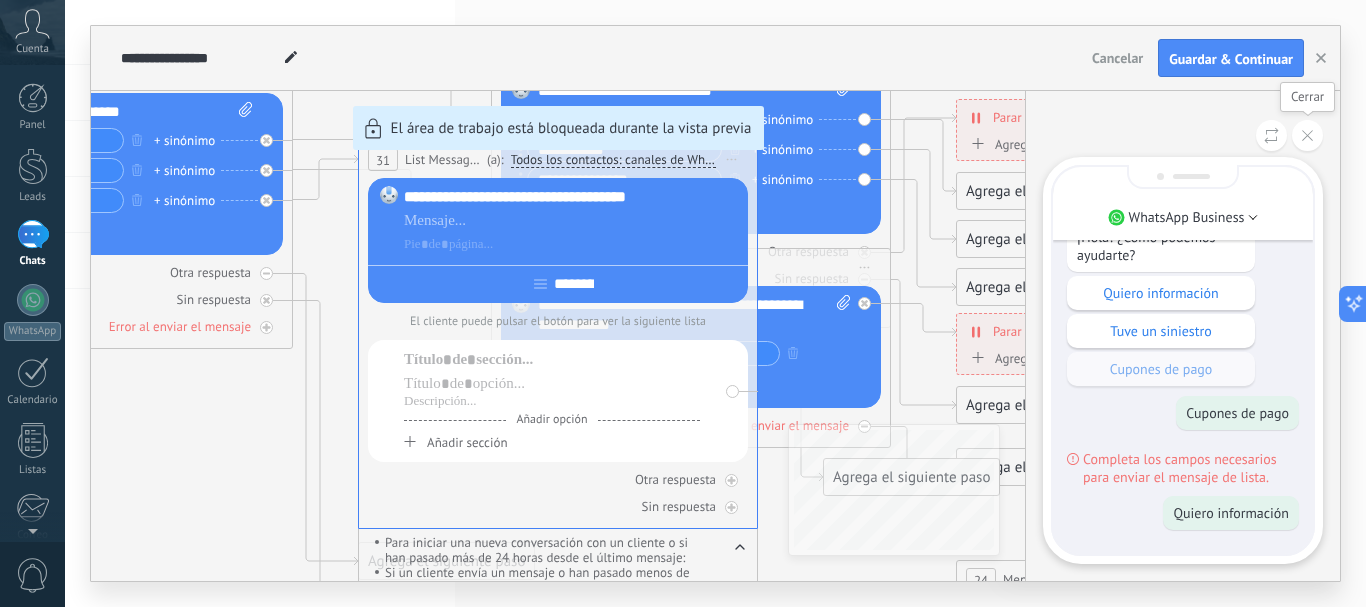 click 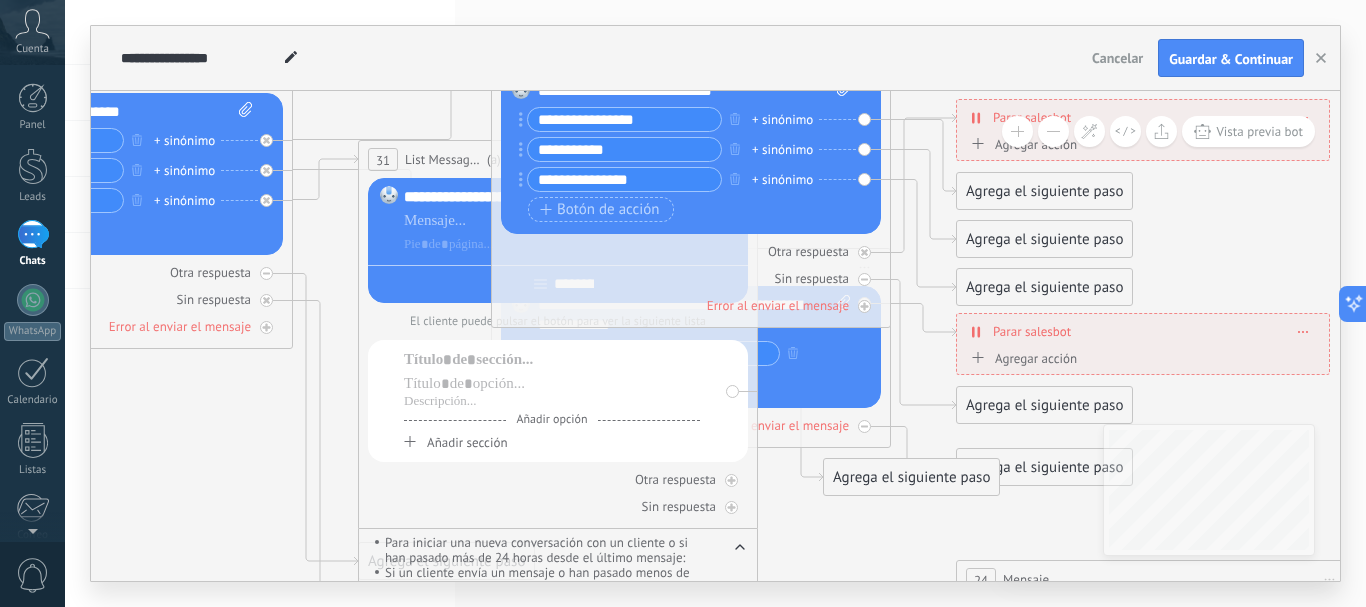 drag, startPoint x: 882, startPoint y: 194, endPoint x: 928, endPoint y: 264, distance: 83.761566 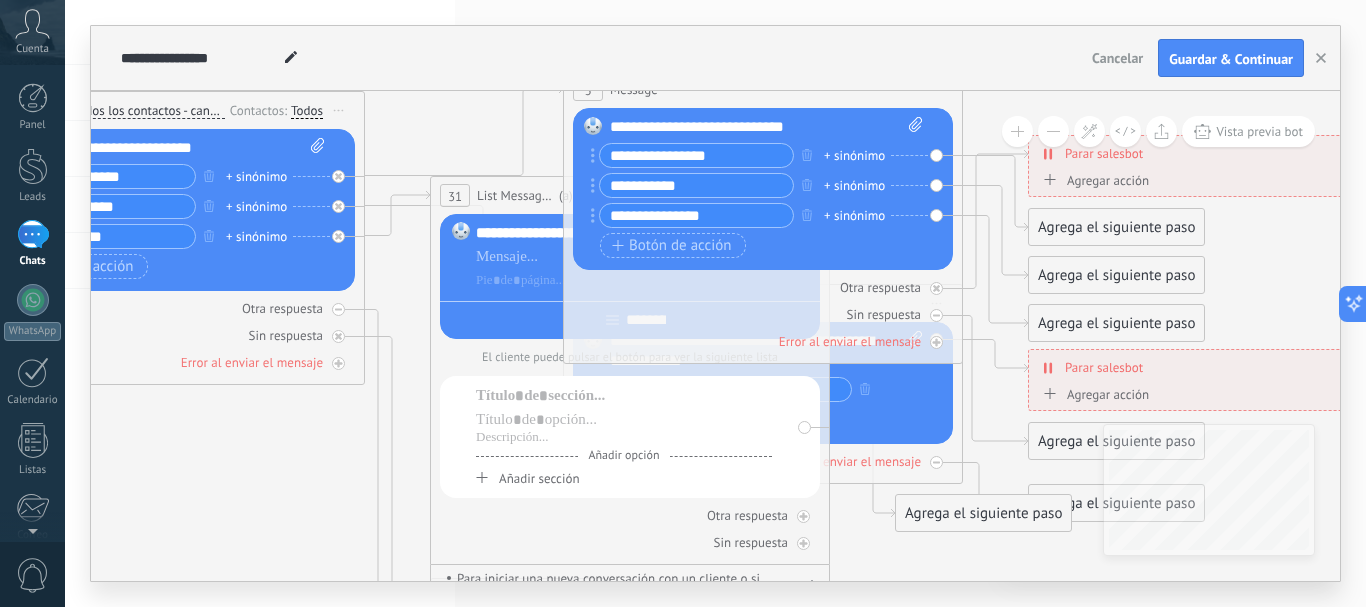 drag, startPoint x: 315, startPoint y: 397, endPoint x: 438, endPoint y: 445, distance: 132.03409 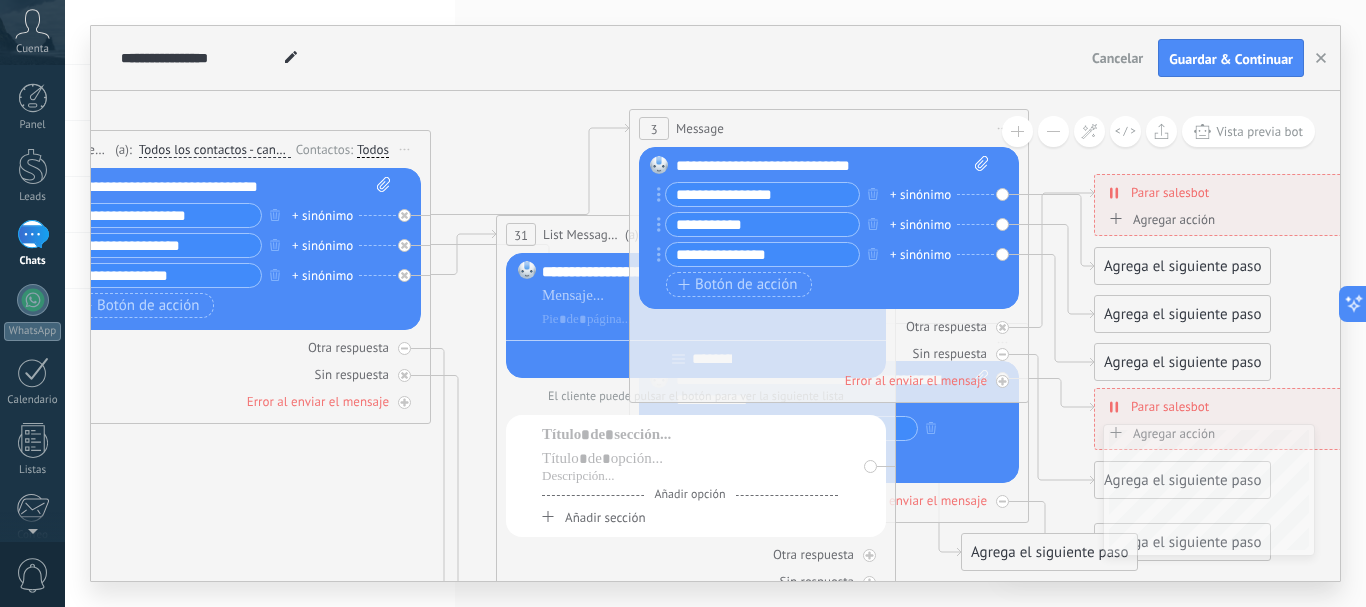 click on "Agrega el siguiente paso" at bounding box center [1182, 362] 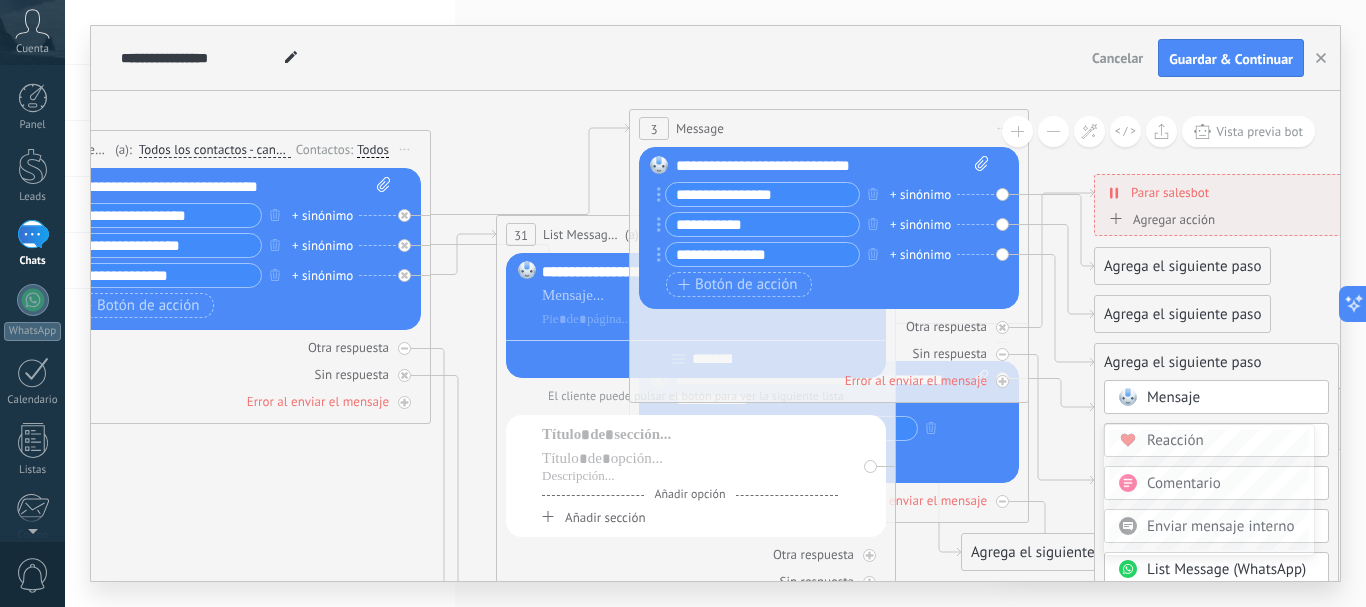 click on "Mensaje" at bounding box center (1173, 397) 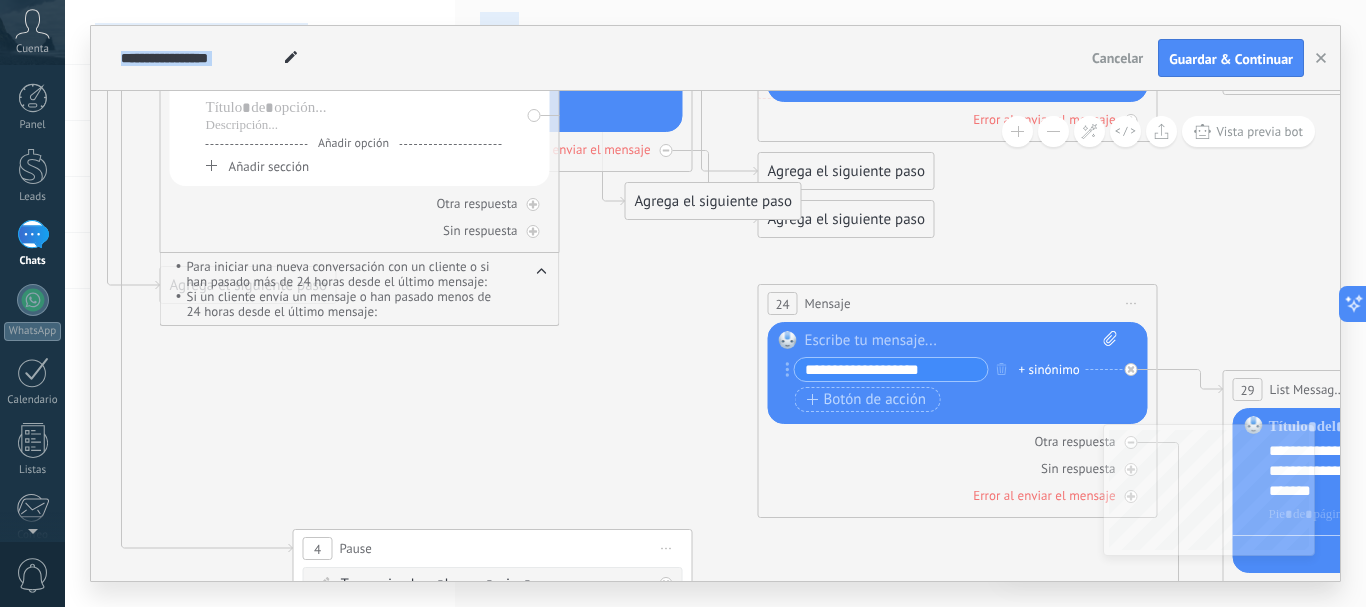 drag, startPoint x: 684, startPoint y: 341, endPoint x: 926, endPoint y: -10, distance: 426.33908 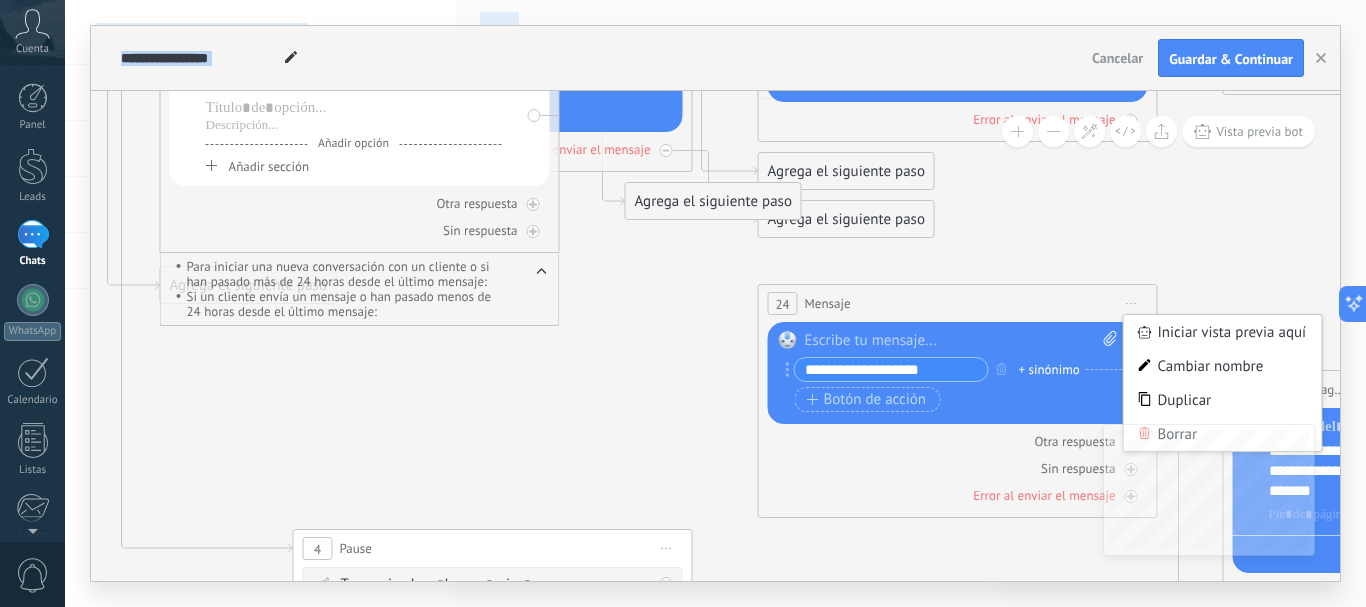 drag, startPoint x: 849, startPoint y: 448, endPoint x: 706, endPoint y: 165, distance: 317.07727 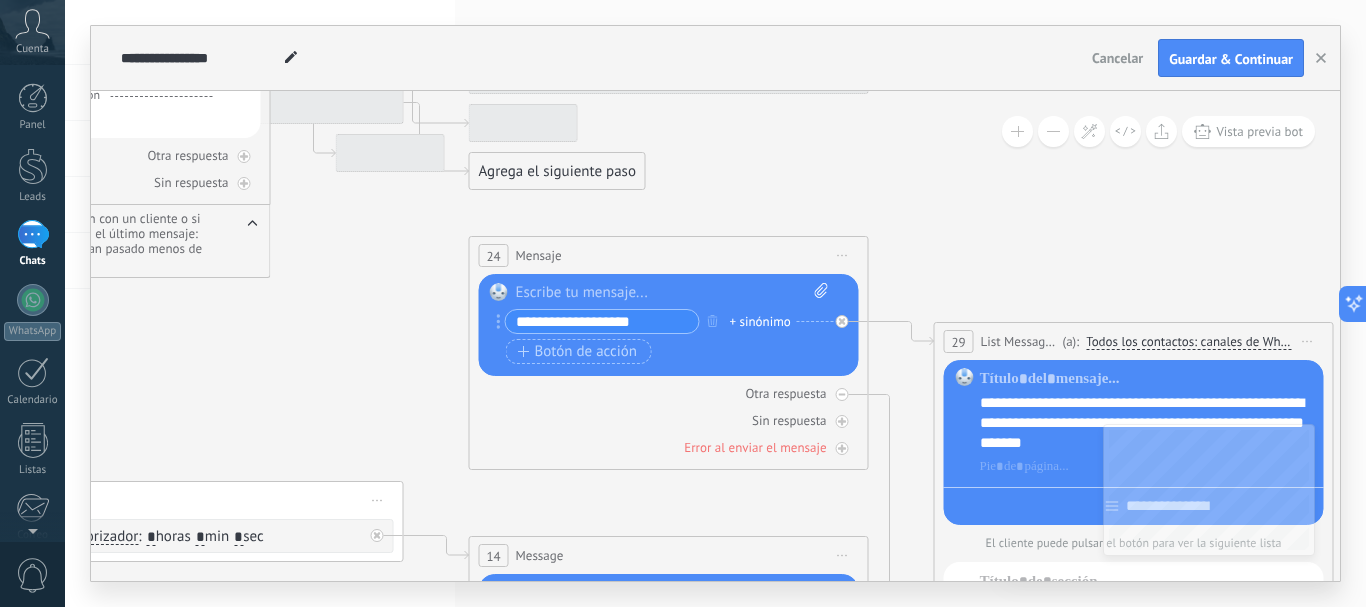 drag, startPoint x: 667, startPoint y: 302, endPoint x: 378, endPoint y: 254, distance: 292.95905 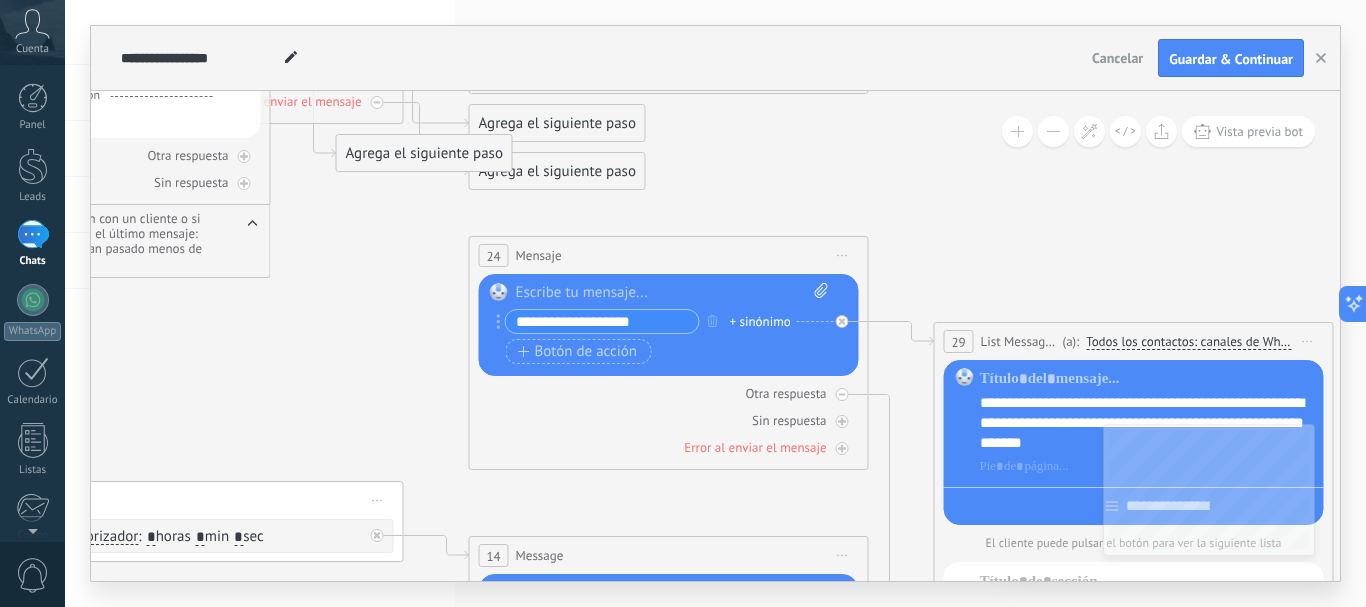 click on "Iniciar vista previa aquí
Cambiar nombre
Duplicar
[GEOGRAPHIC_DATA]" at bounding box center [843, 255] 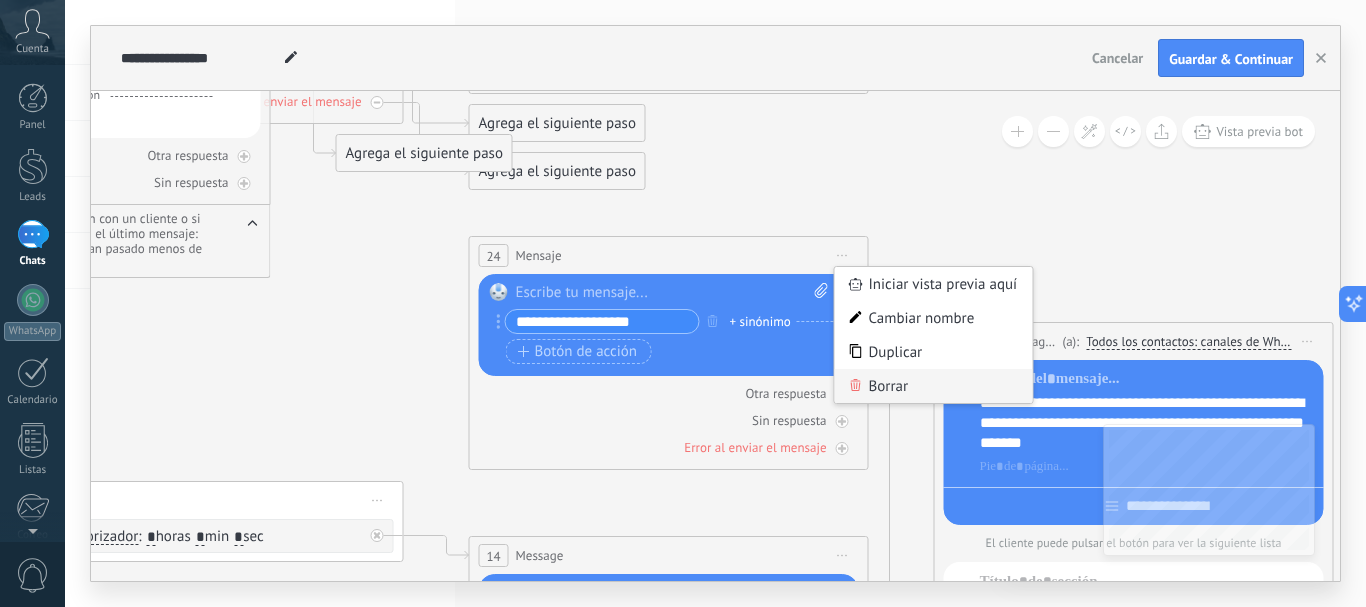 click 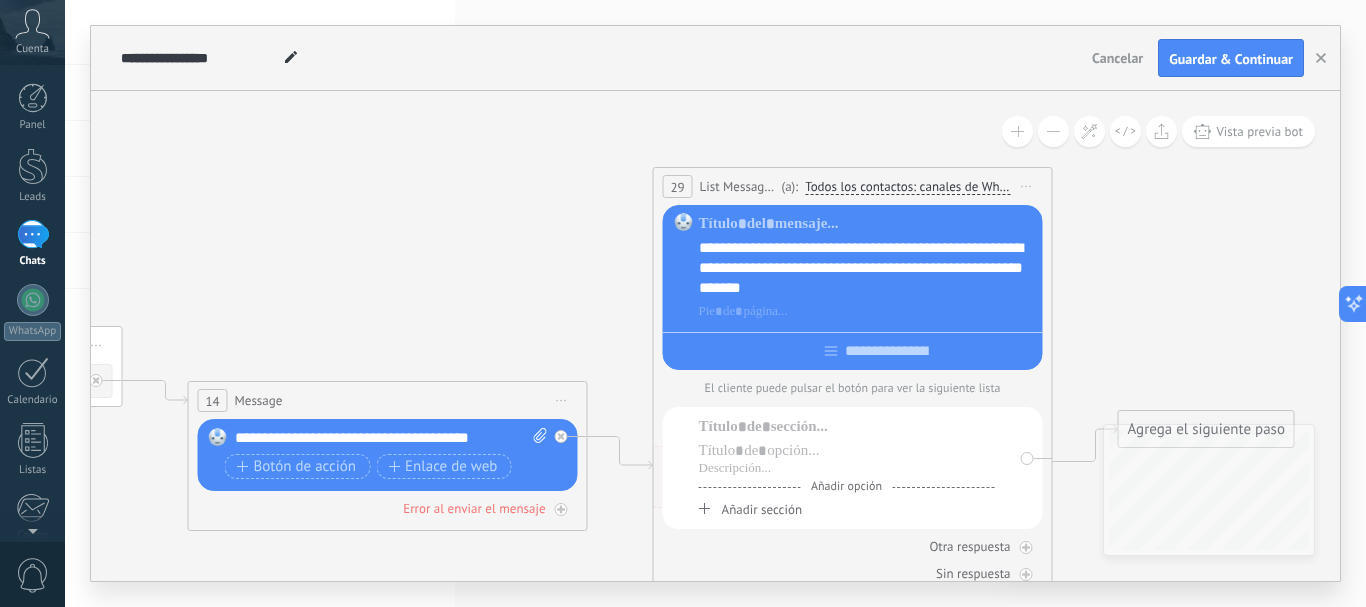 drag, startPoint x: 678, startPoint y: 385, endPoint x: 397, endPoint y: 230, distance: 320.9143 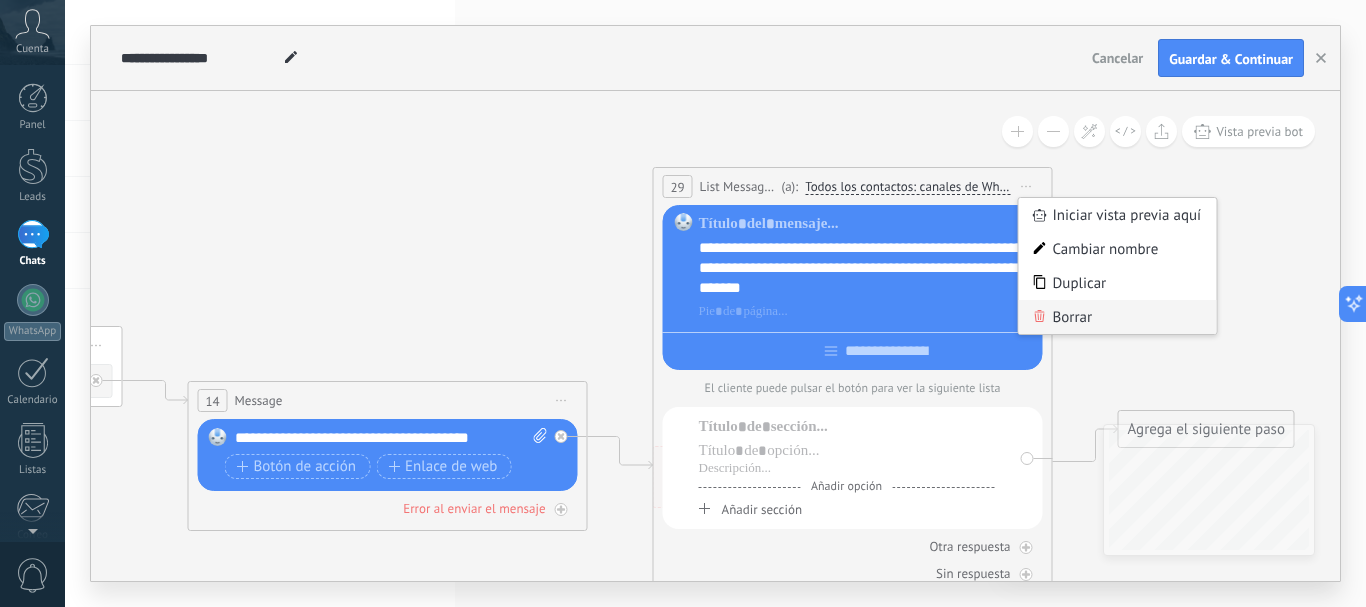 click on "Borrar" at bounding box center (1118, 317) 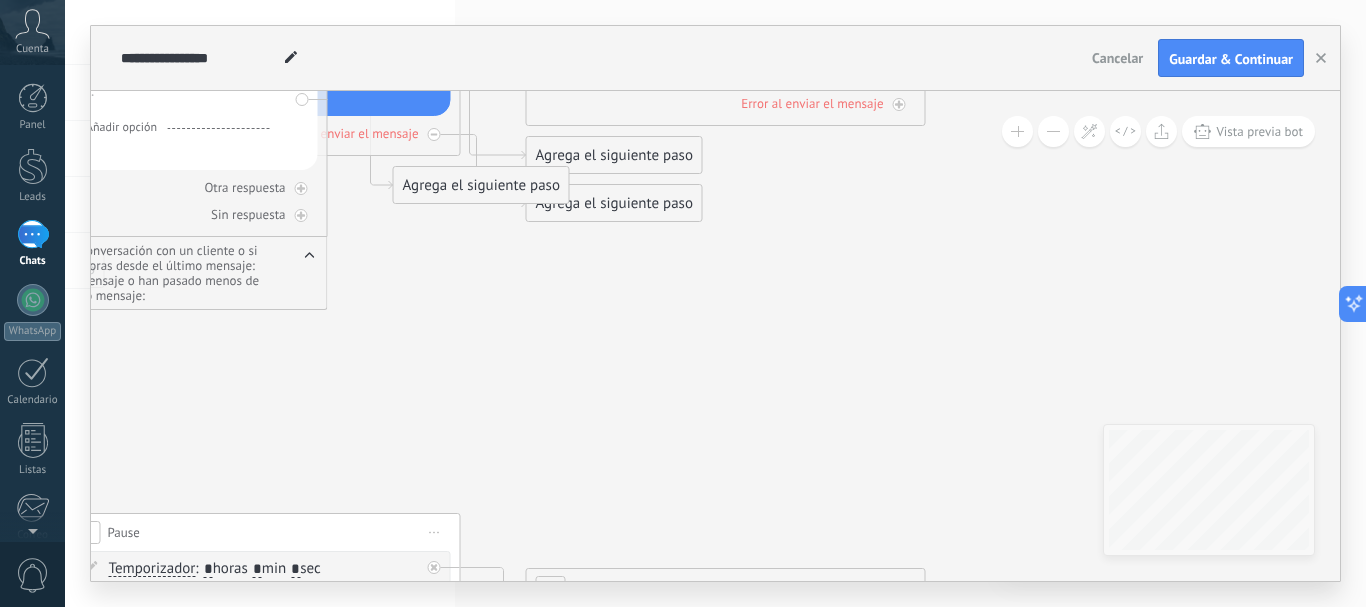drag, startPoint x: 461, startPoint y: 287, endPoint x: 829, endPoint y: 446, distance: 400.88028 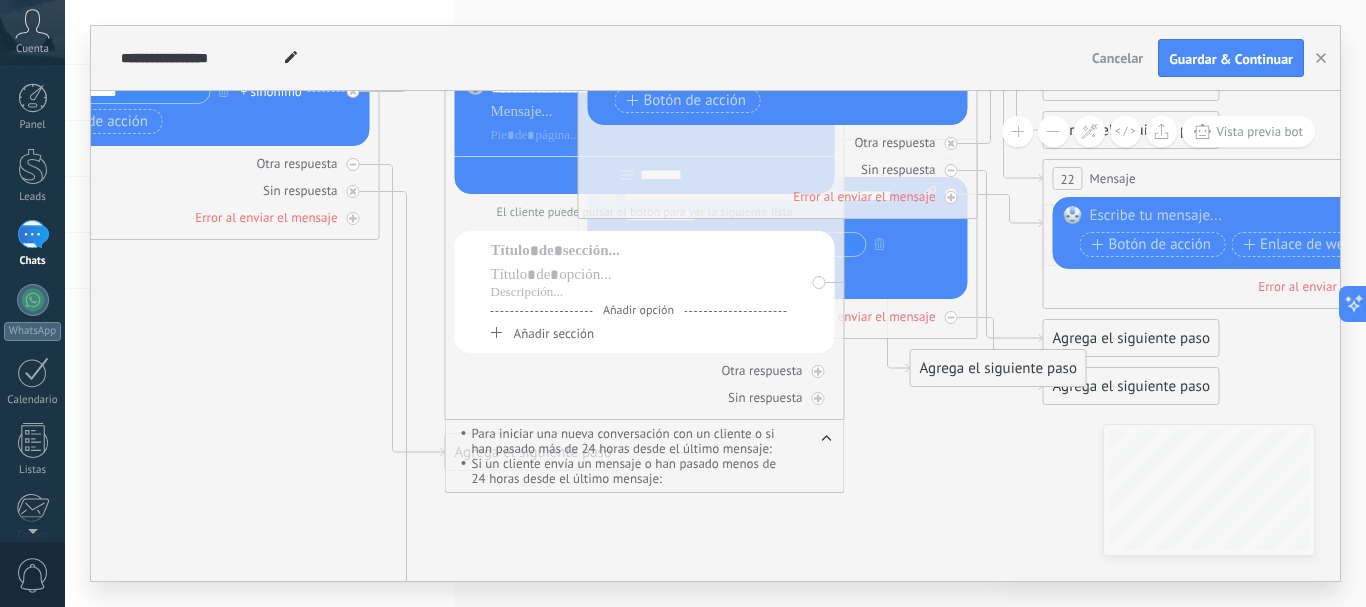 drag, startPoint x: 440, startPoint y: 331, endPoint x: 937, endPoint y: 505, distance: 526.57855 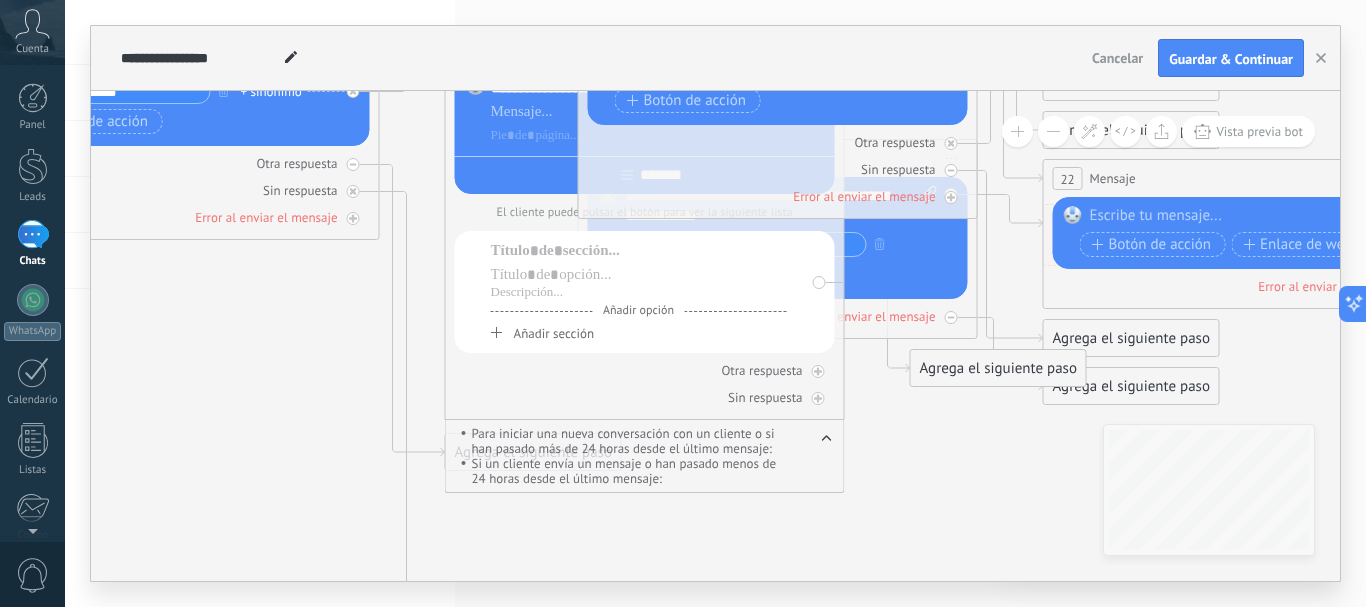 click 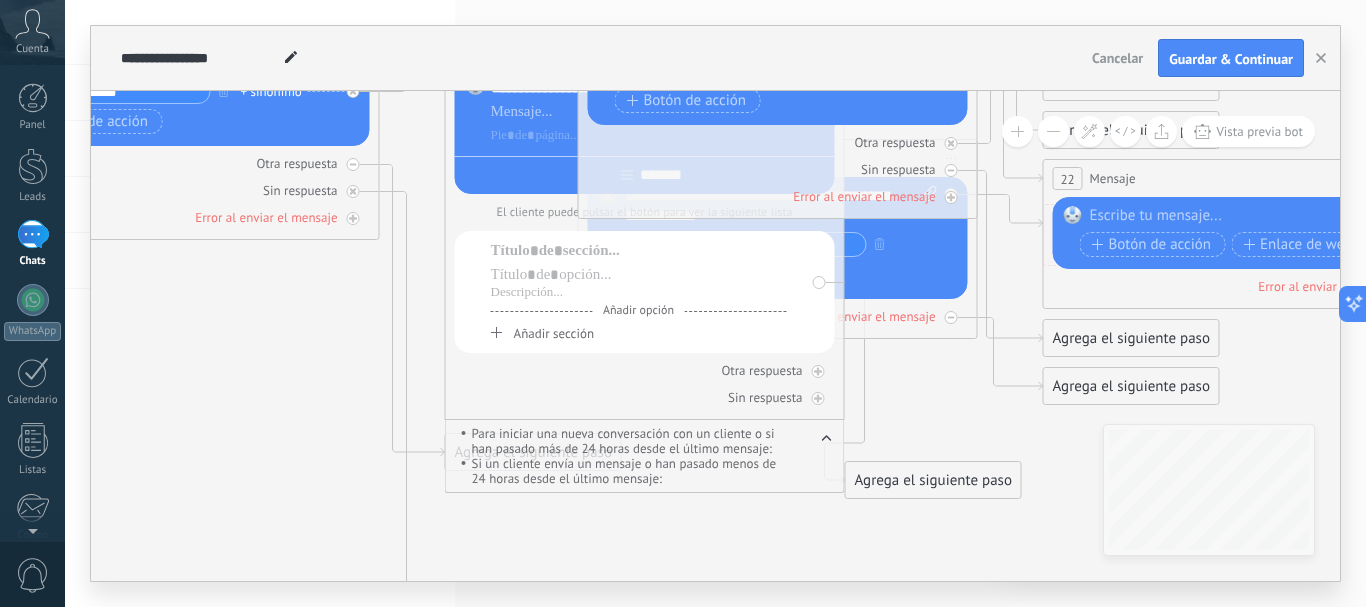 drag, startPoint x: 962, startPoint y: 355, endPoint x: 858, endPoint y: 554, distance: 224.53731 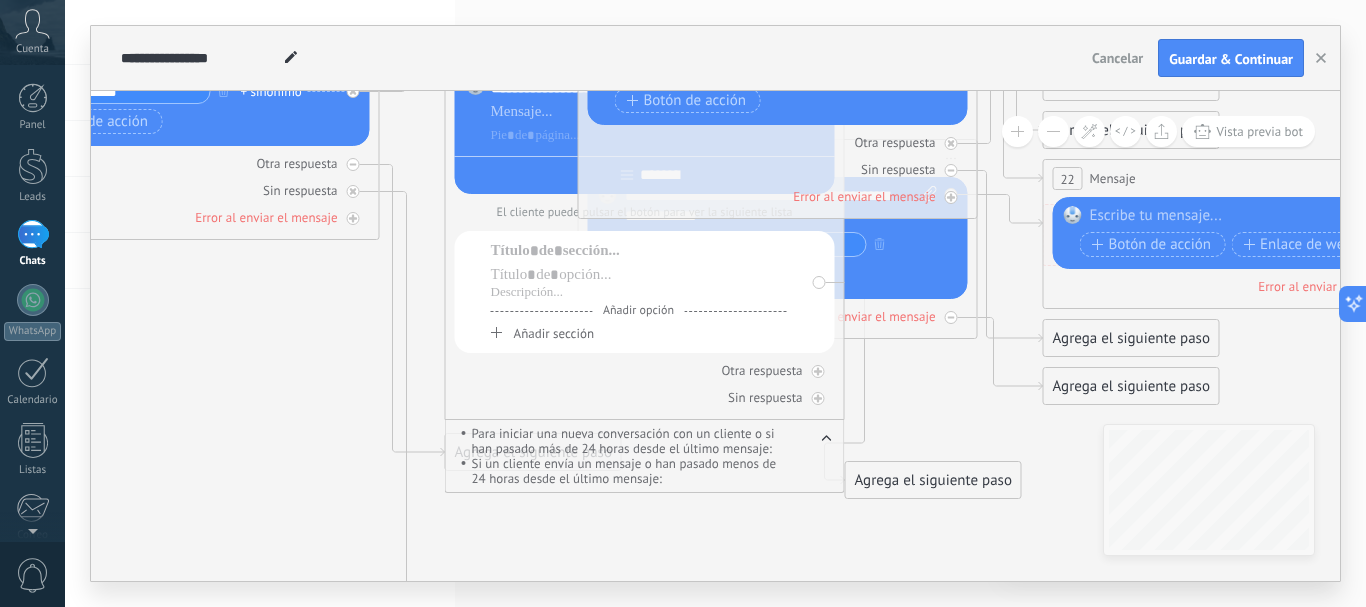 click on "Agrega el siguiente paso" at bounding box center (933, 480) 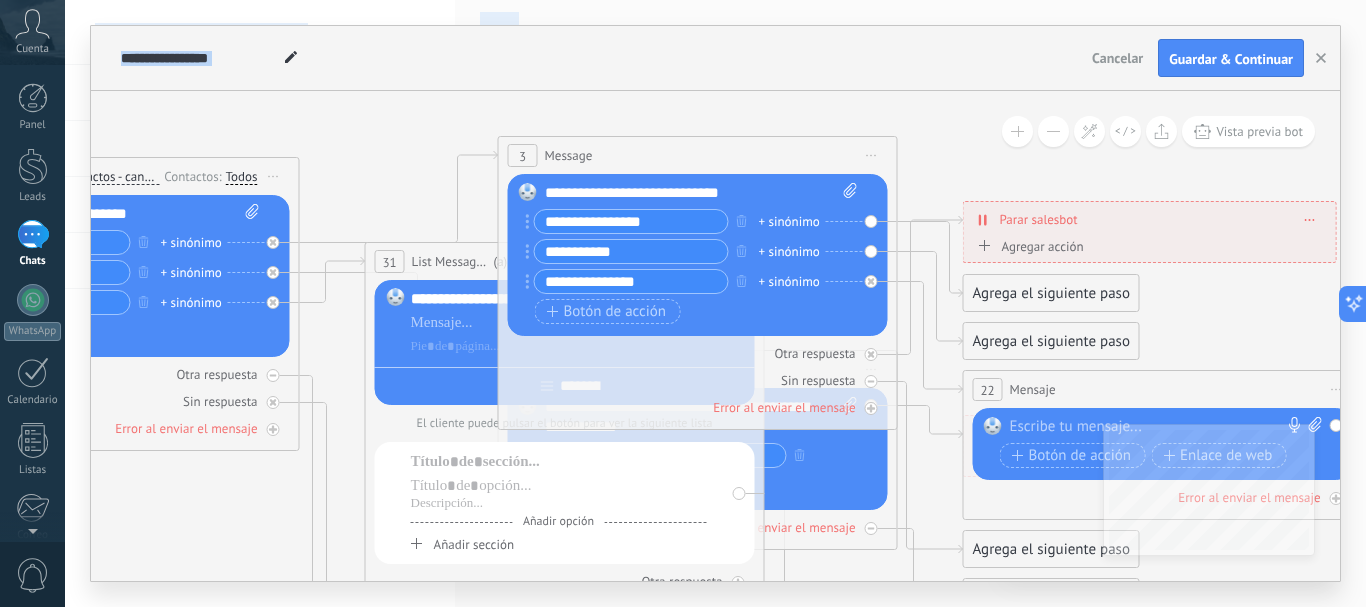 drag, startPoint x: 964, startPoint y: 478, endPoint x: 892, endPoint y: 626, distance: 164.58432 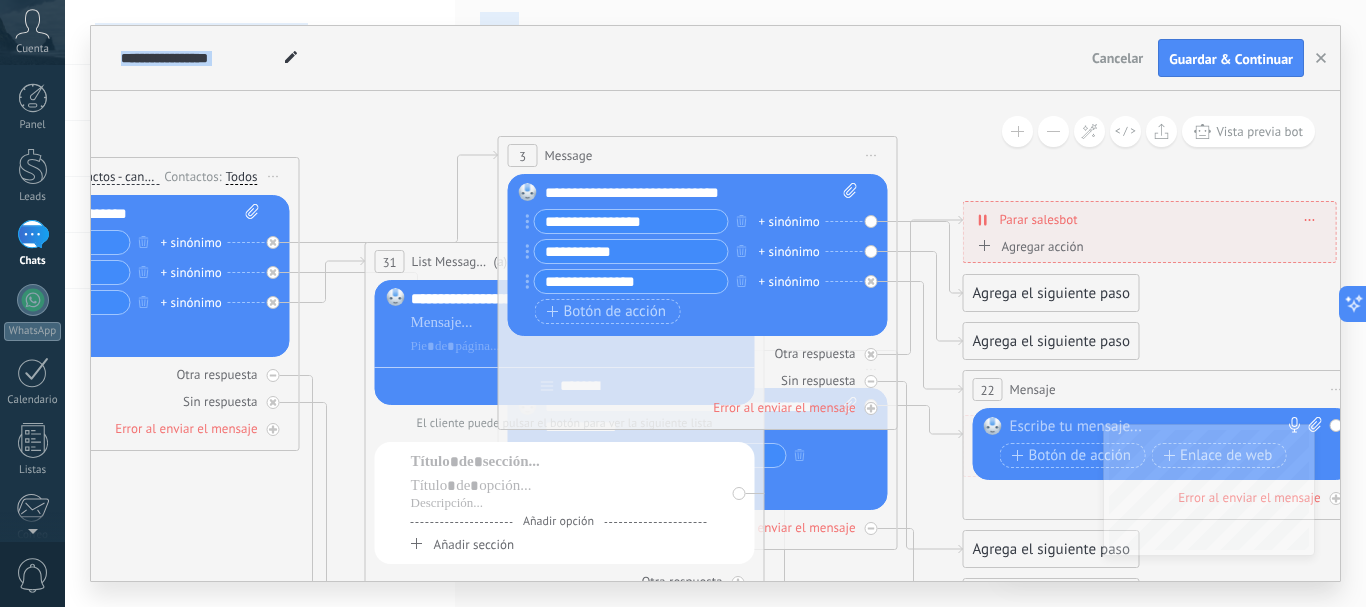 click on ".abccls-1,.abccls-2{fill-rule:evenodd}.abccls-2{fill:#fff} .abfcls-1{fill:none}.abfcls-2{fill:#fff} .abncls-1{isolation:isolate}.abncls-2{opacity:.06}.abncls-2,.abncls-3,.abncls-6{mix-blend-mode:multiply}.abncls-3{opacity:.15}.abncls-4,.abncls-8{fill:#fff}.abncls-5{fill:url(#abnlinear-gradient)}.abncls-6{opacity:.04}.abncls-7{fill:url(#abnlinear-gradient-2)}.abncls-8{fill-rule:evenodd} .abqst0{fill:#ffa200} .abwcls-1{fill:#252525} .cls-1{isolation:isolate} .acicls-1{fill:none} .aclcls-1{fill:#232323} .acnst0{display:none} .addcls-1,.addcls-2{fill:none;stroke-miterlimit:10}.addcls-1{stroke:#dfe0e5}.addcls-2{stroke:#a1a7ab} .adecls-1,.adecls-2{fill:none;stroke-miterlimit:10}.adecls-1{stroke:#dfe0e5}.adecls-2{stroke:#a1a7ab} .adqcls-1{fill:#8591a5;fill-rule:evenodd} .aeccls-1{fill:#5c9f37} .aeecls-1{fill:#f86161} .aejcls-1{fill:#8591a5;fill-rule:evenodd} .aekcls-1{fill-rule:evenodd} .aelcls-1{fill-rule:evenodd;fill:currentColor} .aemcls-1{fill-rule:evenodd;fill:currentColor} .aercls-2{fill:#24bc8c}" at bounding box center (683, 303) 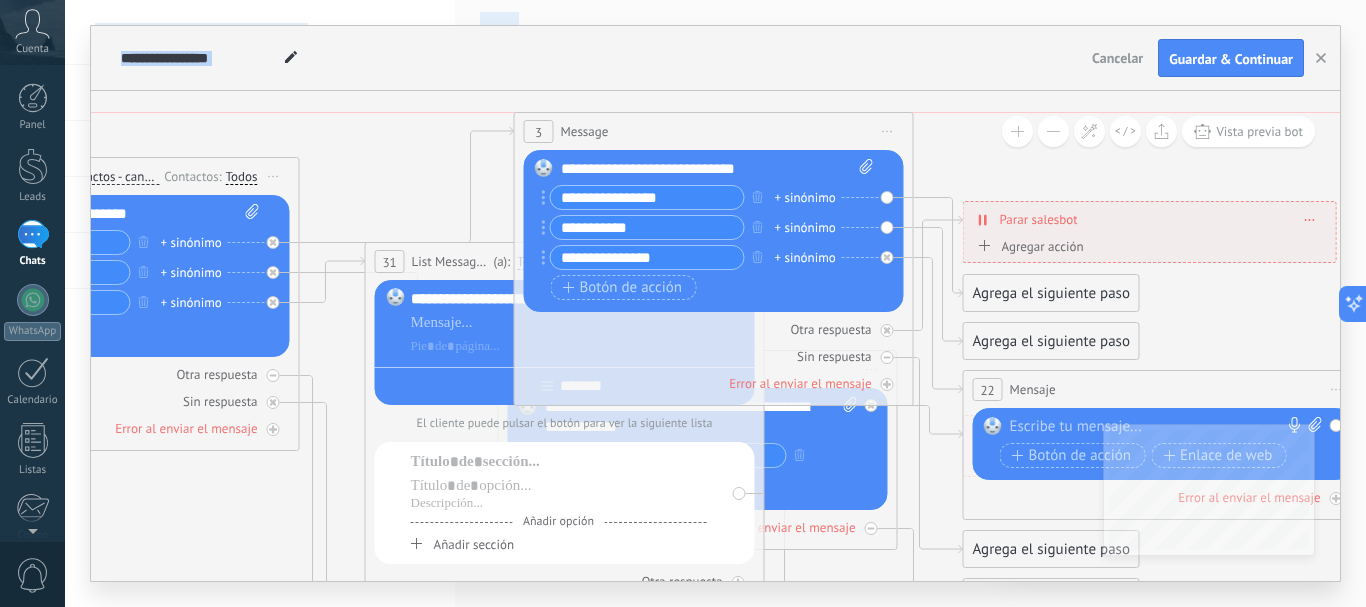 drag, startPoint x: 746, startPoint y: 275, endPoint x: 772, endPoint y: 112, distance: 165.0606 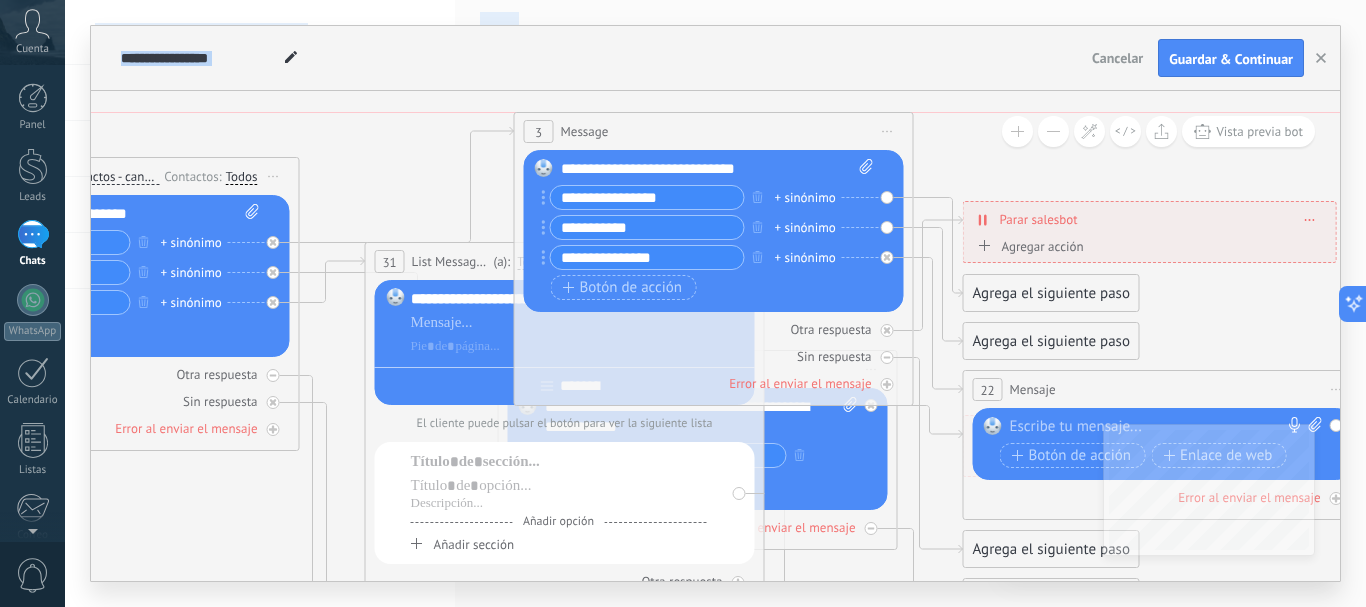 click on "3
Message
*******
(a):
Todos los contactos - canales seleccionados
Todos los contactos - canales seleccionados
Todos los contactos - canal primario
Contacto principal - canales seleccionados
Contacto principal - canal primario
Todos los contactos - canales seleccionados
Todos los contactos - canales seleccionados
Todos los contactos - canal primario
Contacto principal - canales seleccionados" at bounding box center [714, 259] 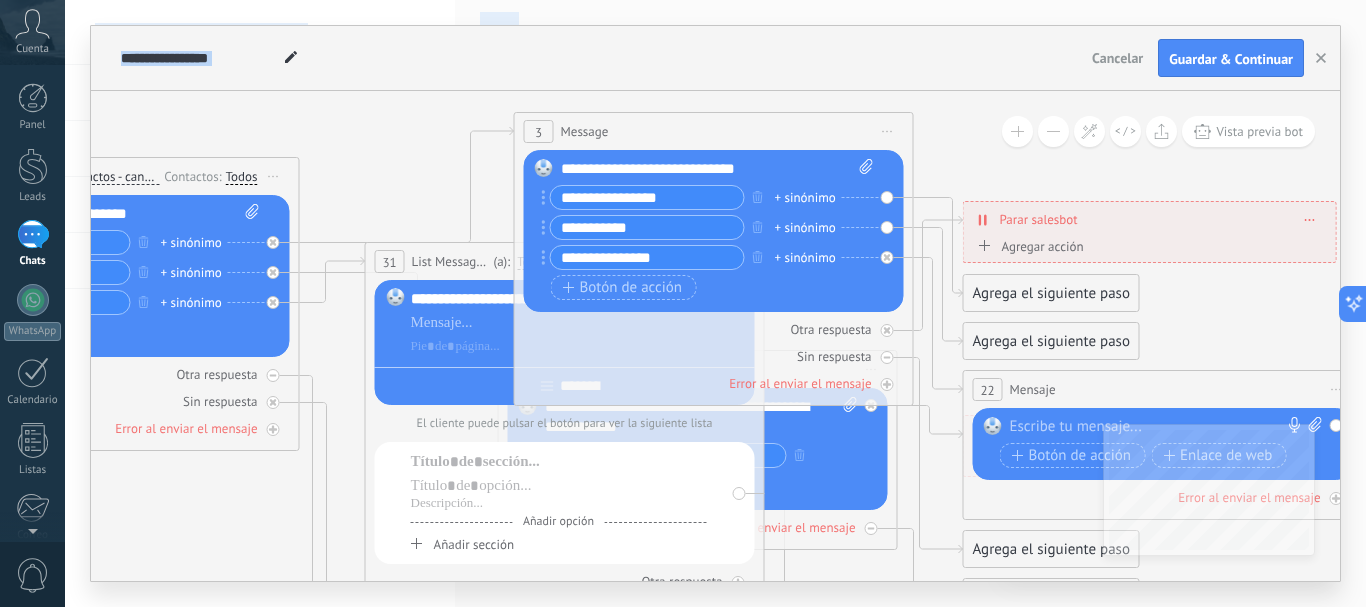 click on "3
Message
*******
(a):
Todos los contactos - canales seleccionados
Todos los contactos - canales seleccionados
Todos los contactos - canal primario
Contacto principal - canales seleccionados
Contacto principal - canal primario
Todos los contactos - canales seleccionados
Todos los contactos - canales seleccionados
Todos los contactos - canal primario
Contacto principal - canales seleccionados" at bounding box center [714, 259] 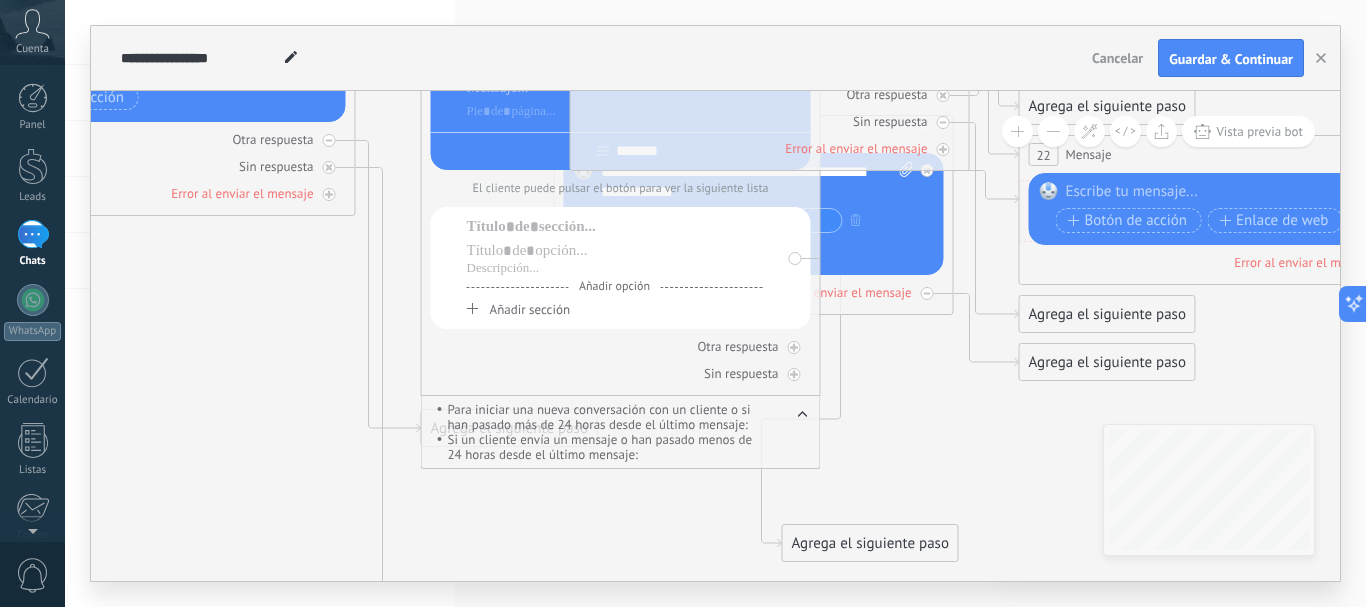 drag, startPoint x: 165, startPoint y: 489, endPoint x: 221, endPoint y: 254, distance: 241.58022 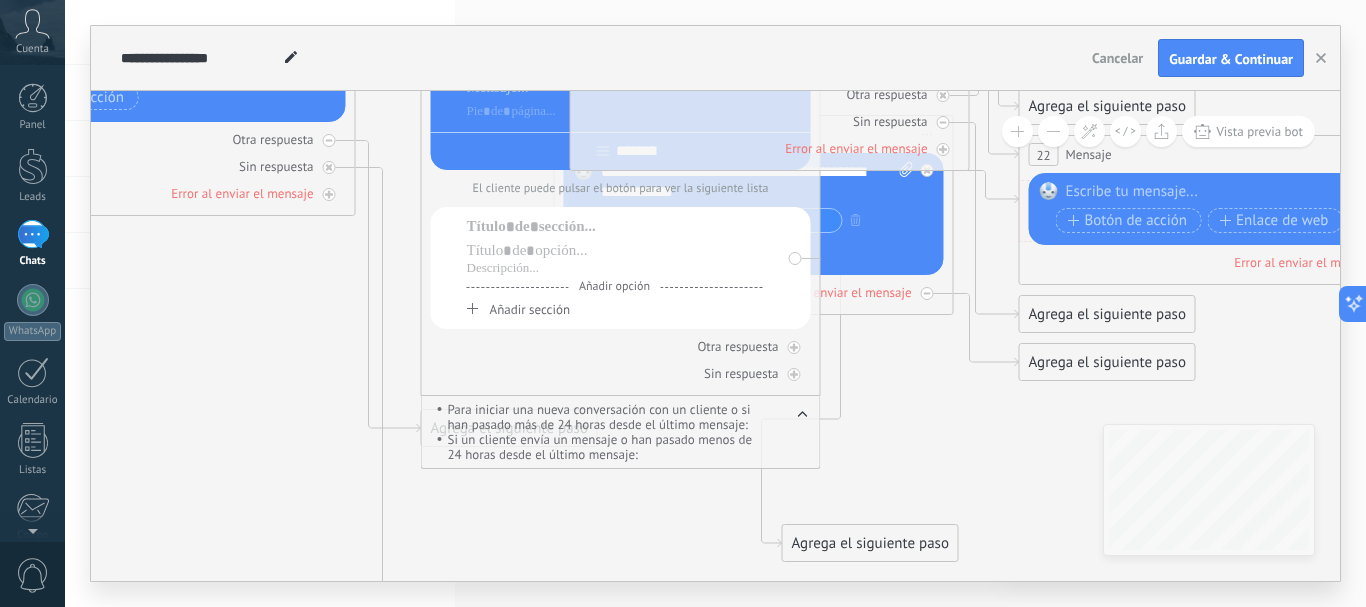 click 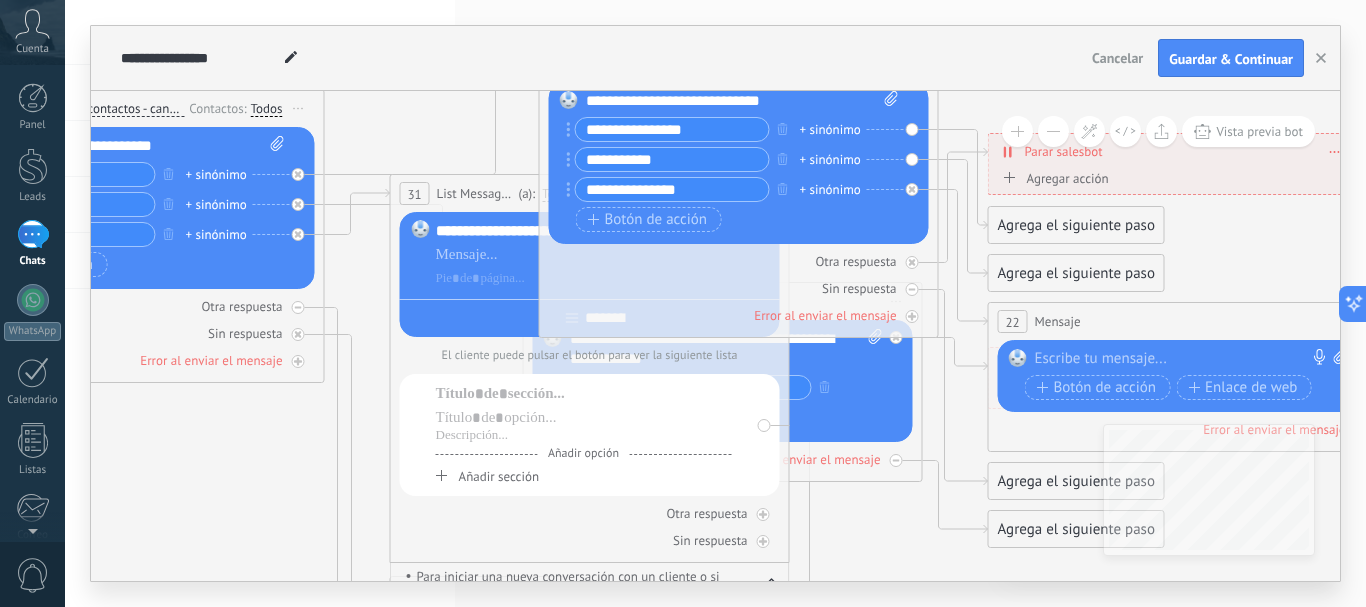 drag, startPoint x: 407, startPoint y: 209, endPoint x: 376, endPoint y: 376, distance: 169.85287 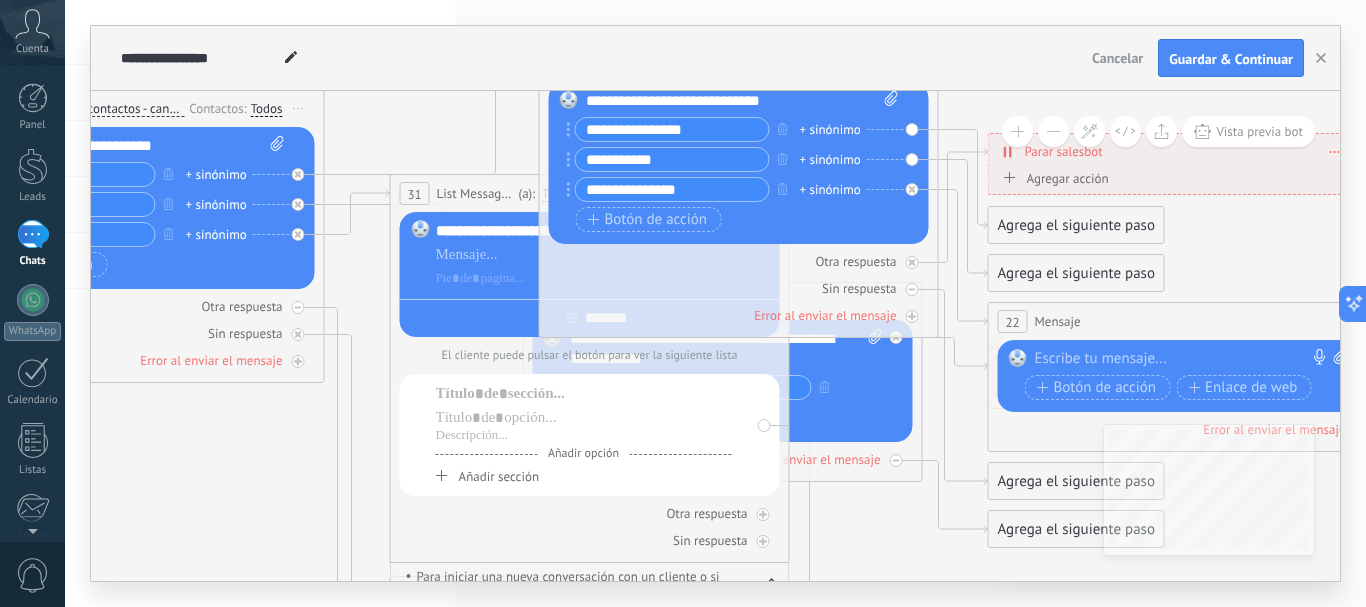 click 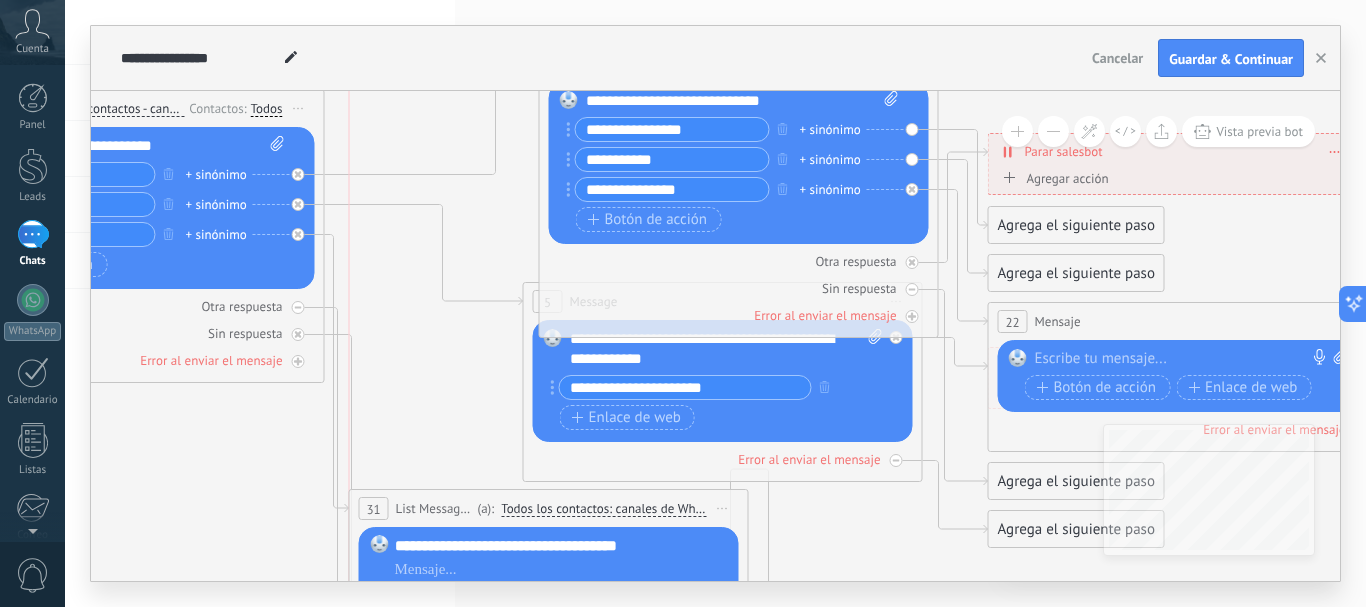 drag, startPoint x: 457, startPoint y: 178, endPoint x: 428, endPoint y: 484, distance: 307.37112 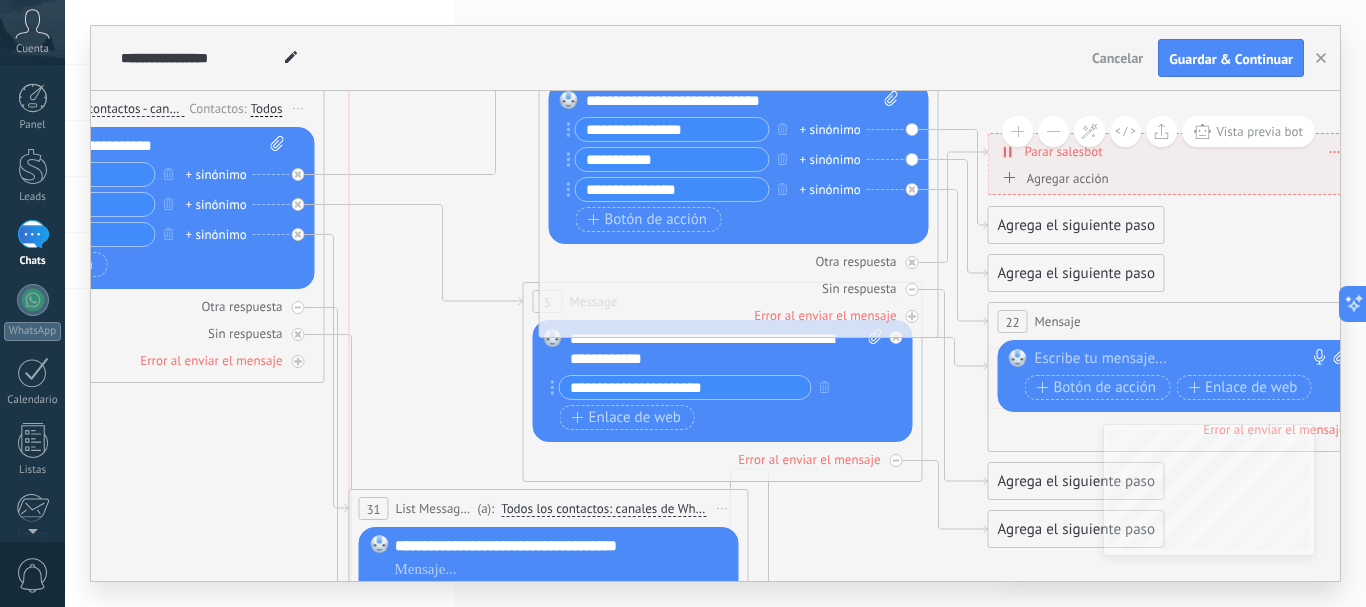 click on "**********" at bounding box center (549, 508) 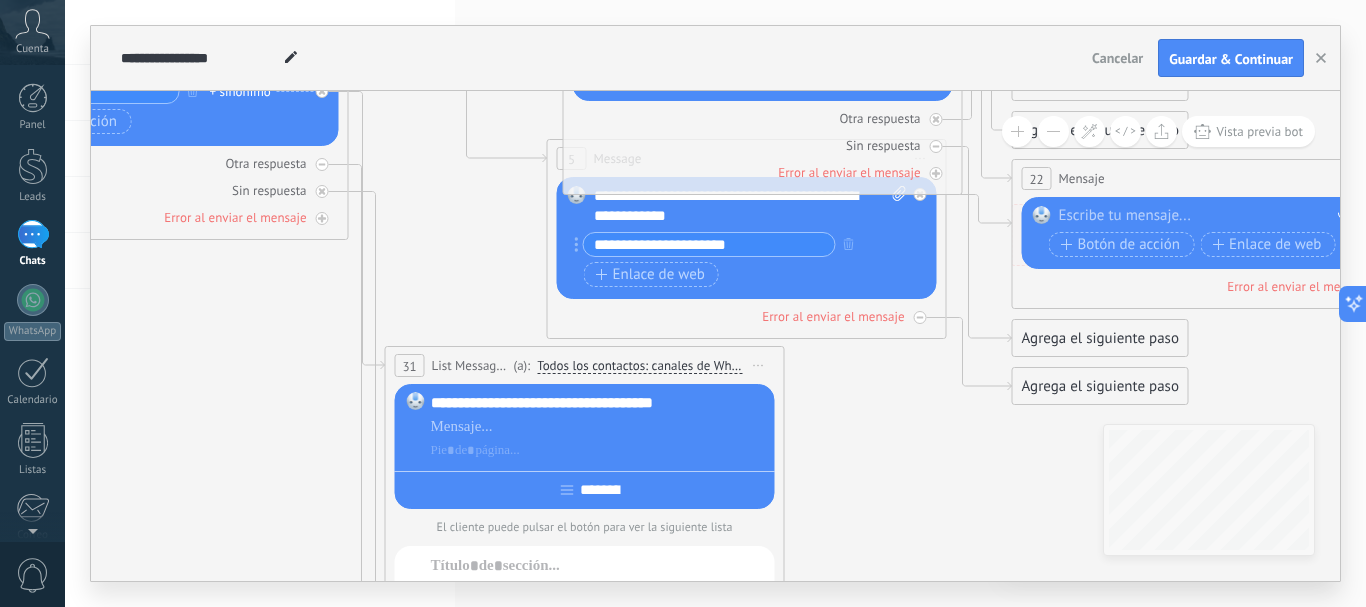 drag, startPoint x: 425, startPoint y: 444, endPoint x: 449, endPoint y: 301, distance: 145 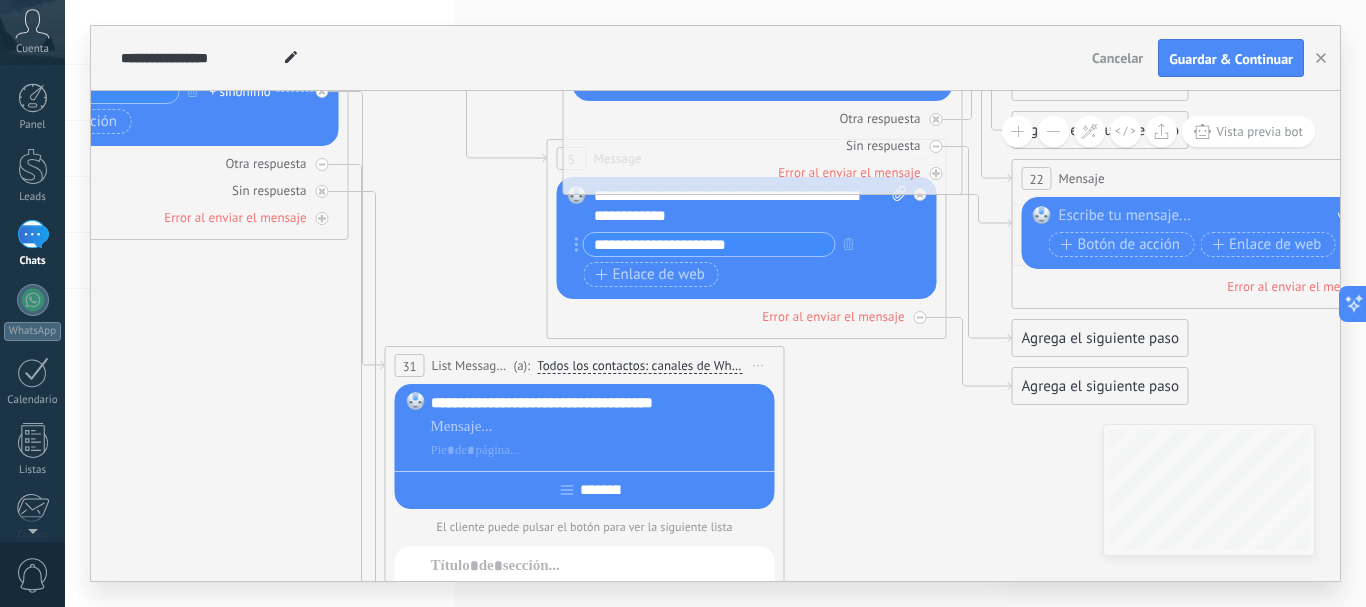 click 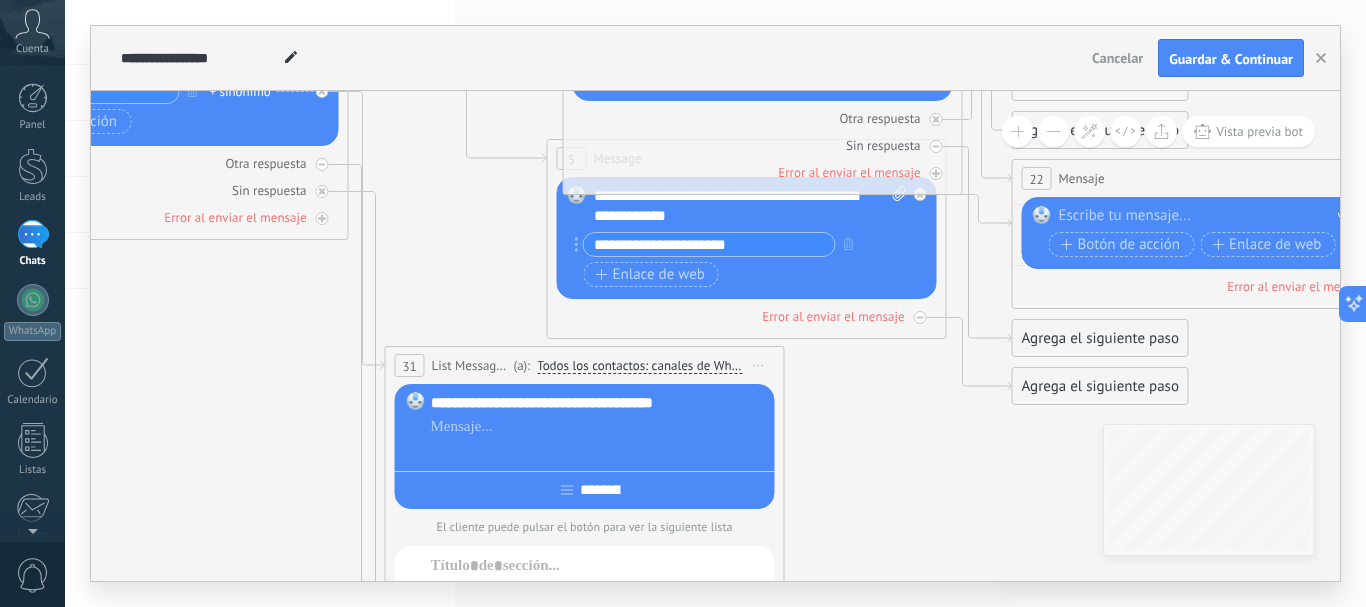 click at bounding box center (599, 451) 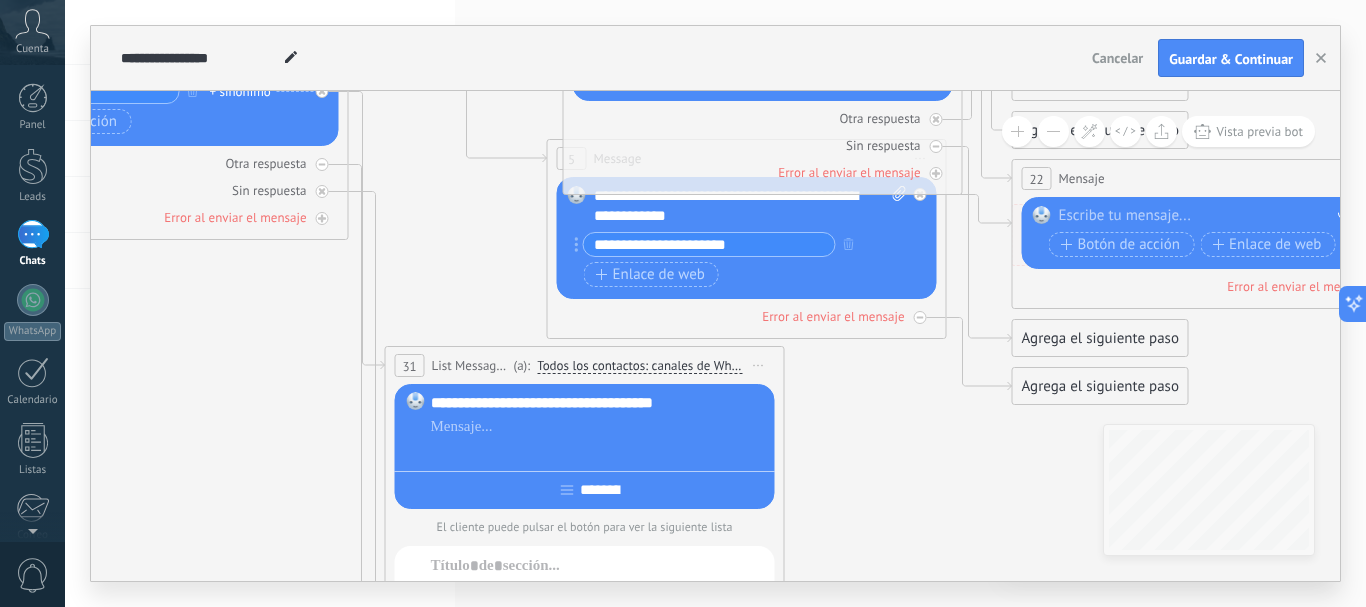 type 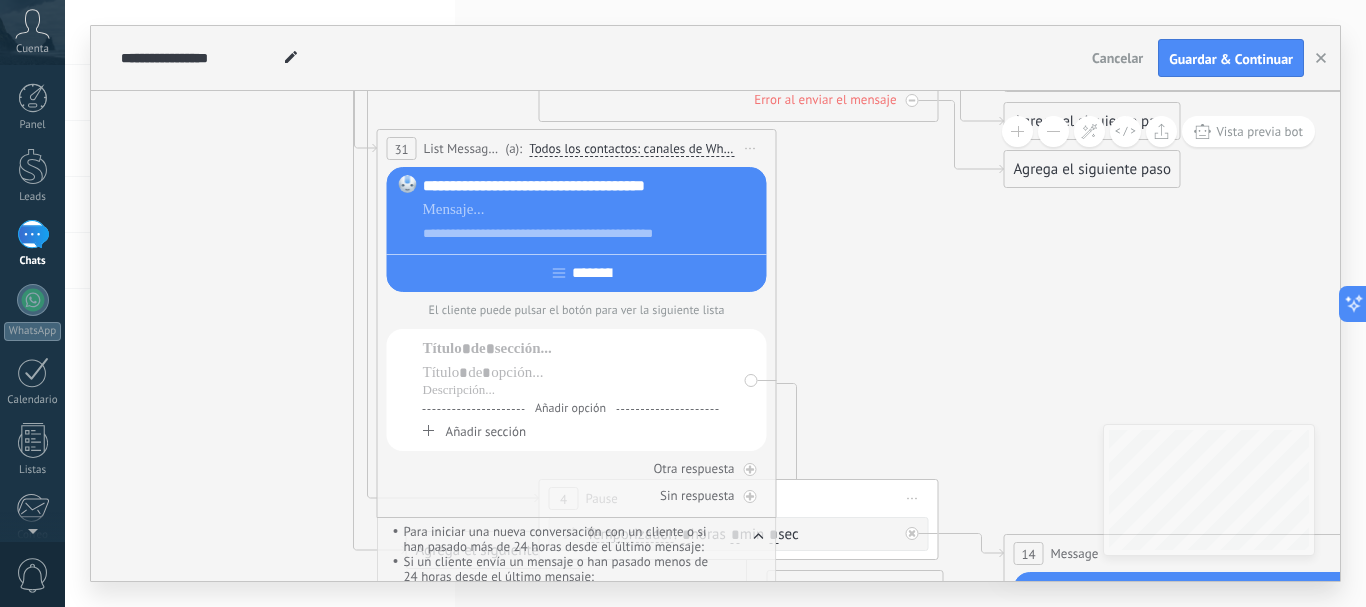 drag, startPoint x: 808, startPoint y: 471, endPoint x: 800, endPoint y: 254, distance: 217.14742 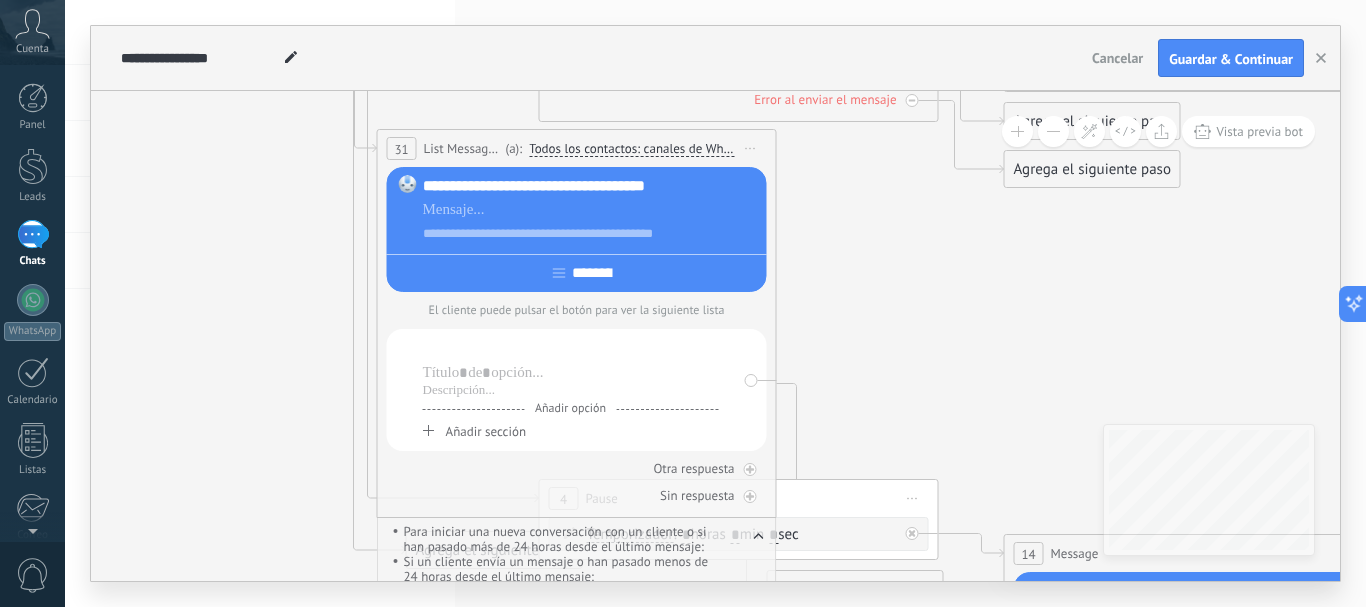 click at bounding box center (571, 349) 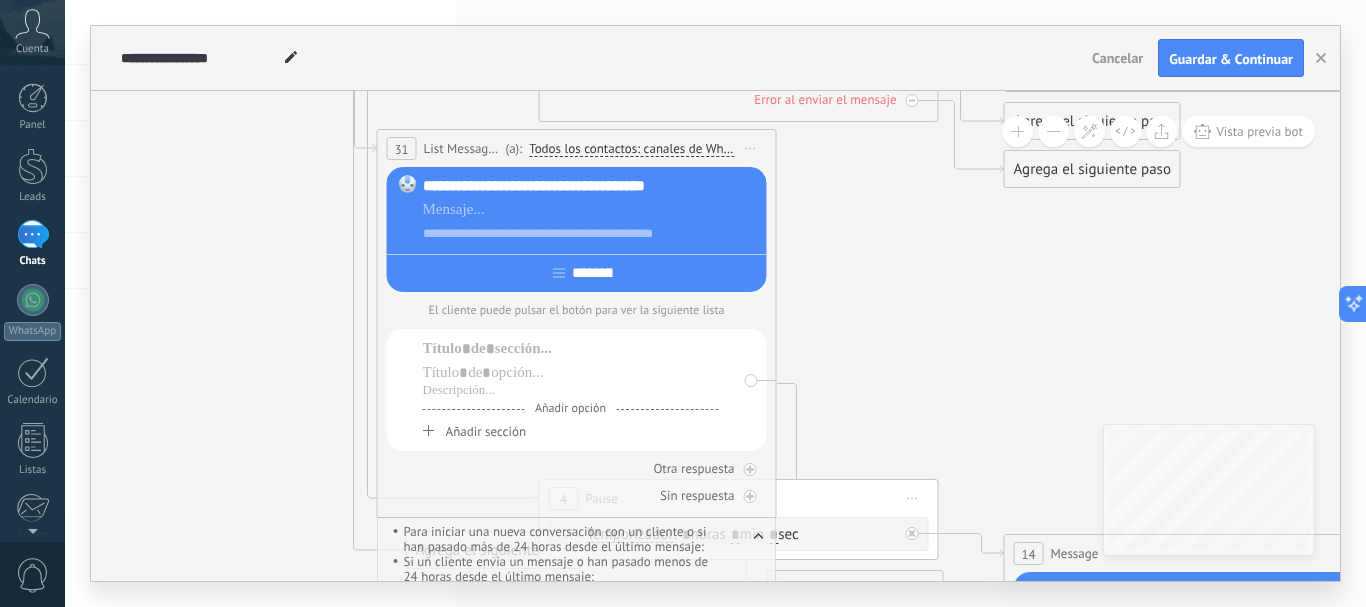 click 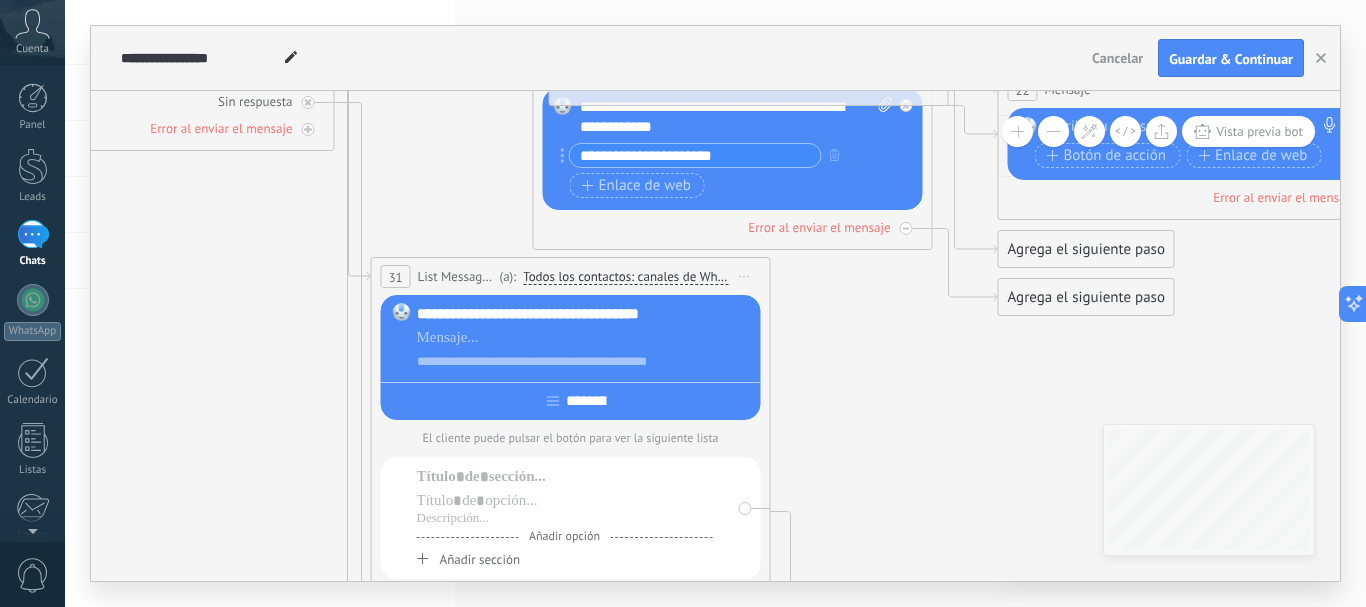 drag, startPoint x: 840, startPoint y: 359, endPoint x: 834, endPoint y: 487, distance: 128.14055 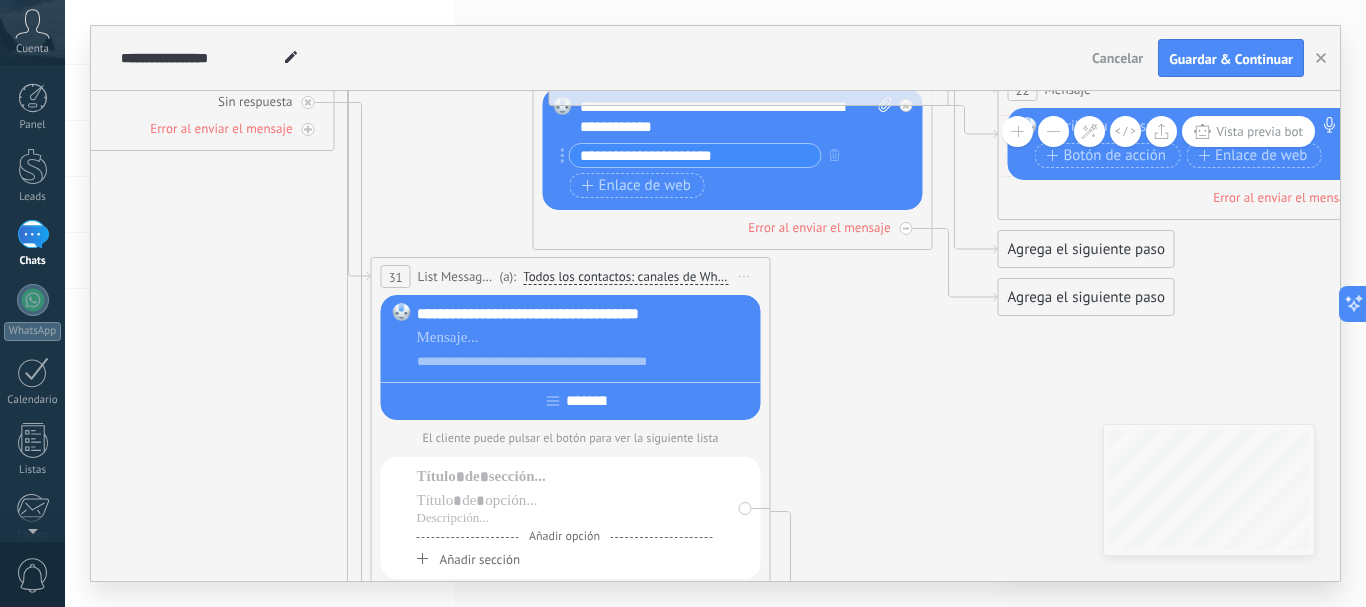click 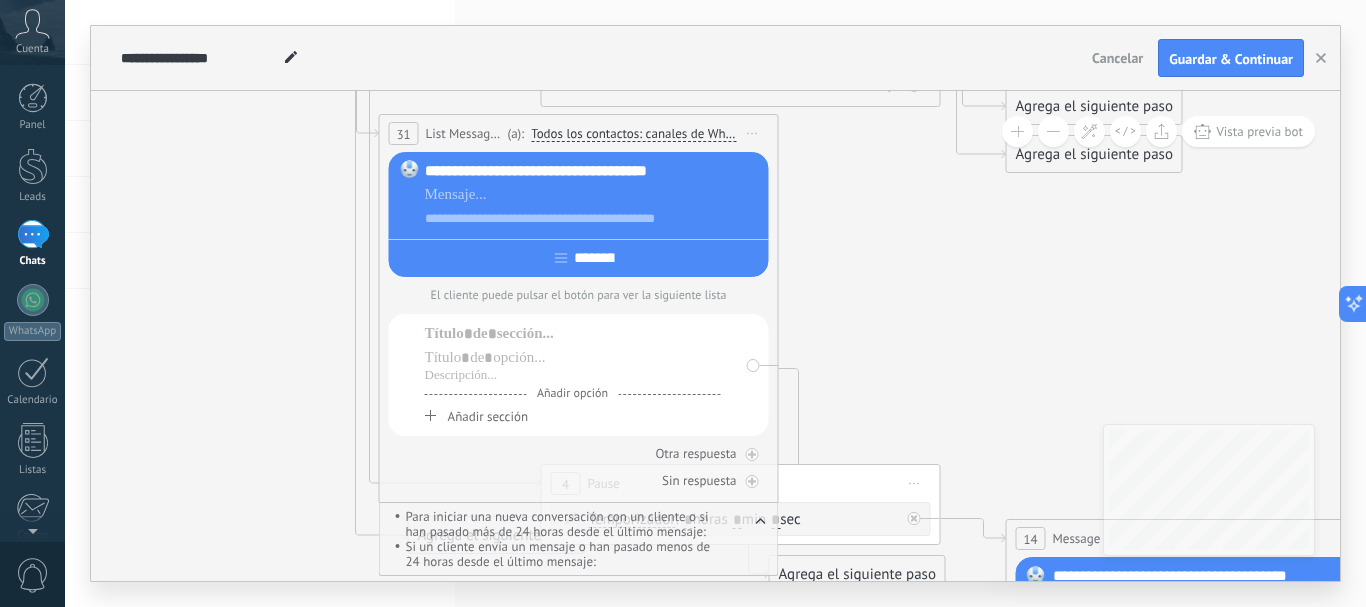 drag, startPoint x: 849, startPoint y: 277, endPoint x: 857, endPoint y: 134, distance: 143.2236 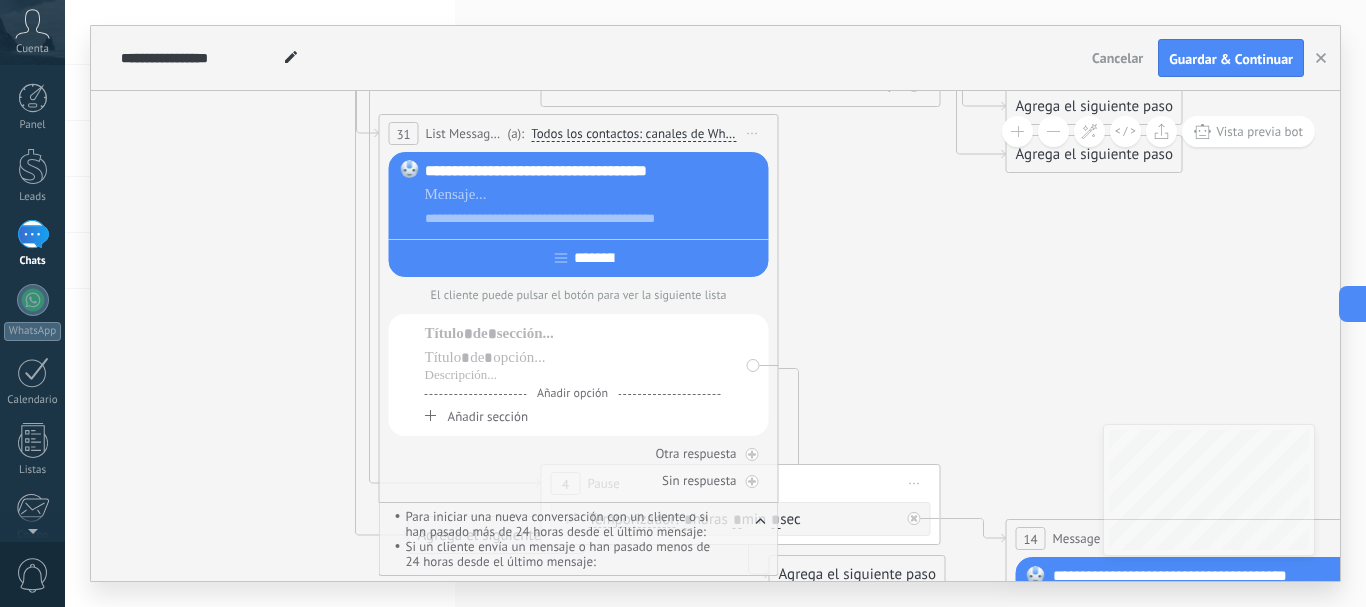 drag, startPoint x: 726, startPoint y: 287, endPoint x: 726, endPoint y: 242, distance: 45 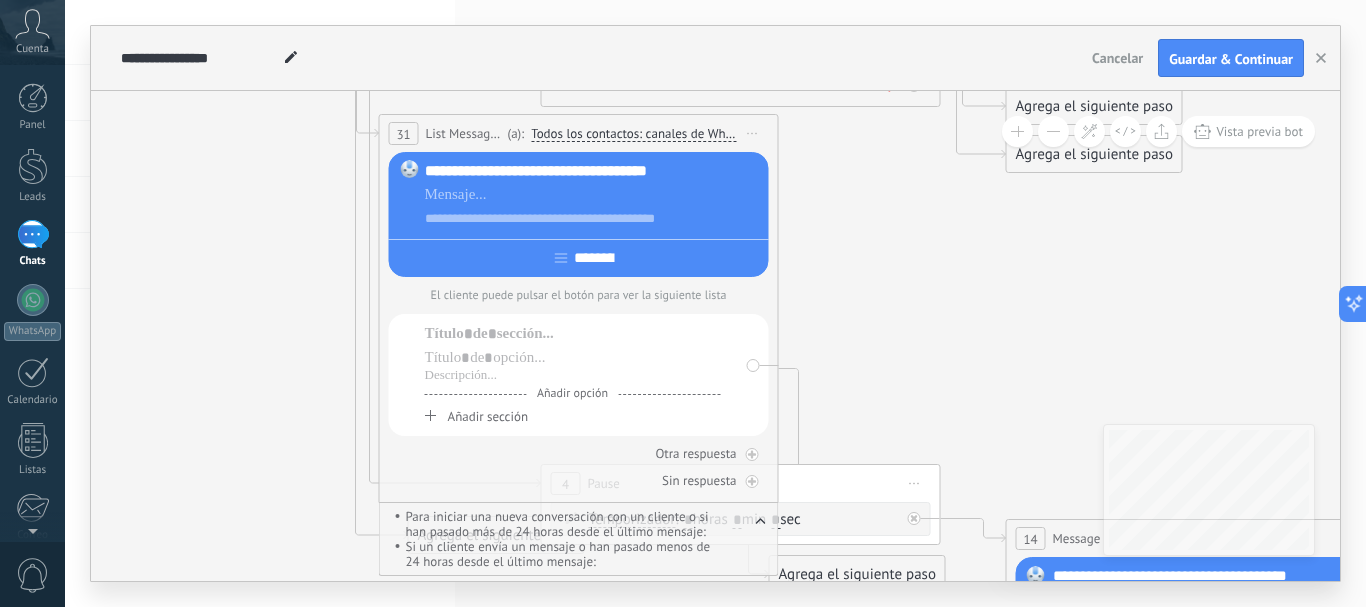click 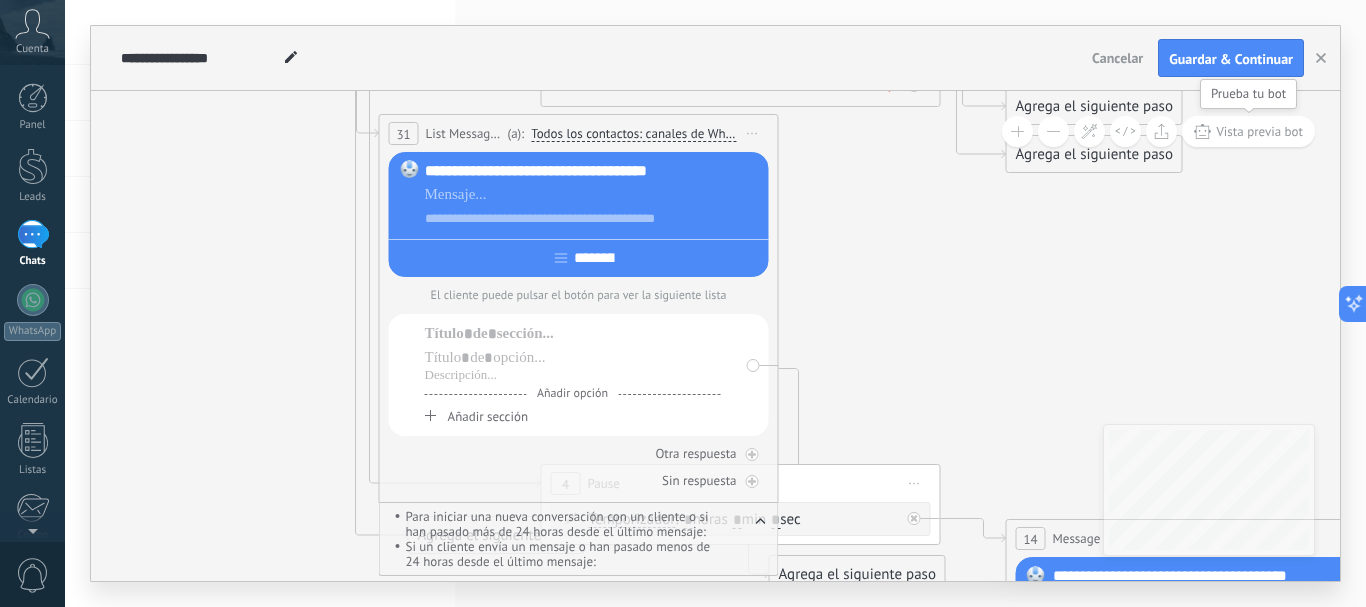 click on "Vista previa bot" at bounding box center (1259, 131) 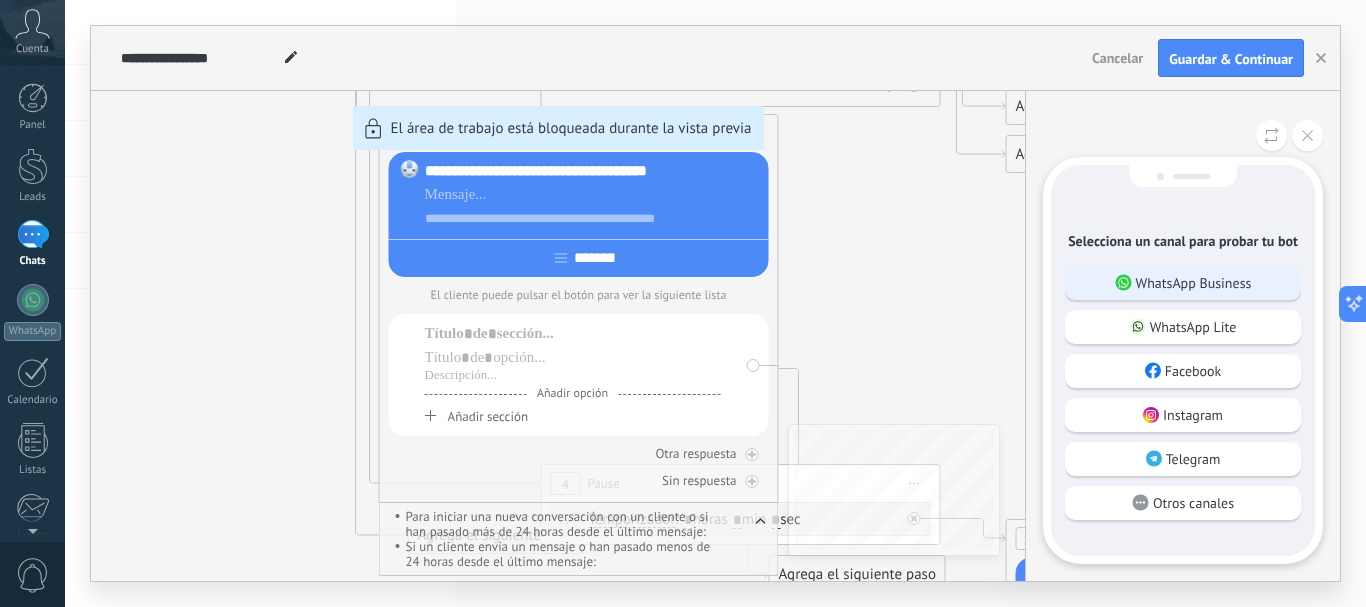 click on "WhatsApp Business" at bounding box center [1194, 283] 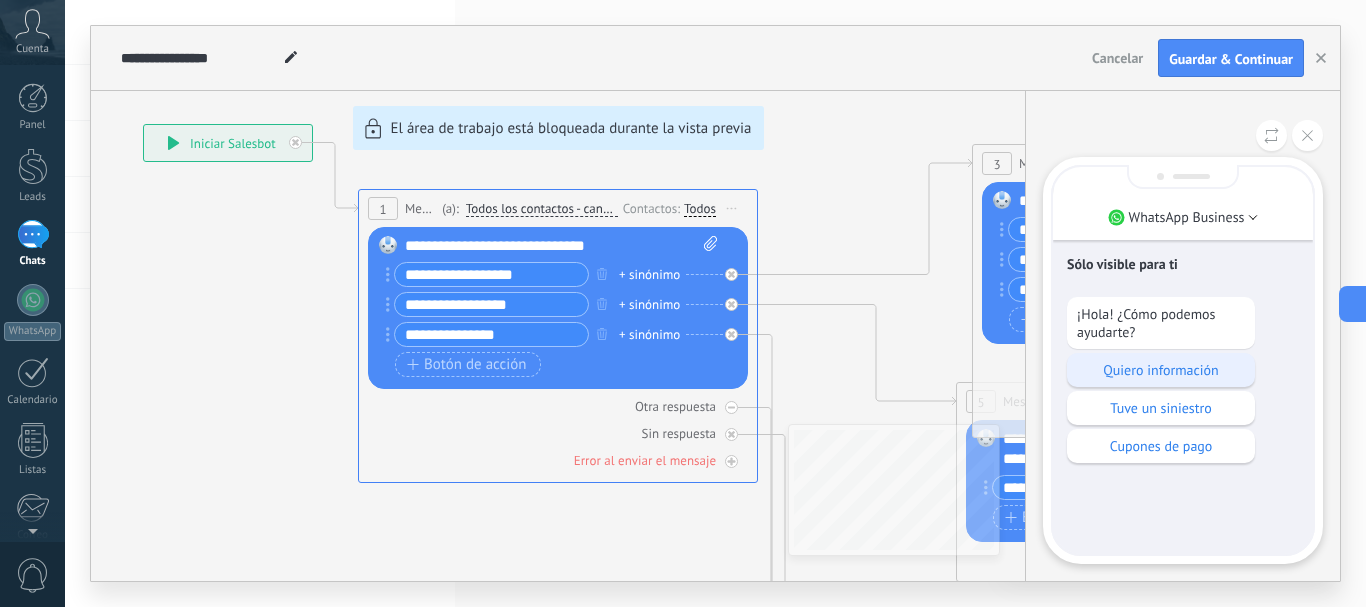 click on "Quiero información" at bounding box center [1161, 370] 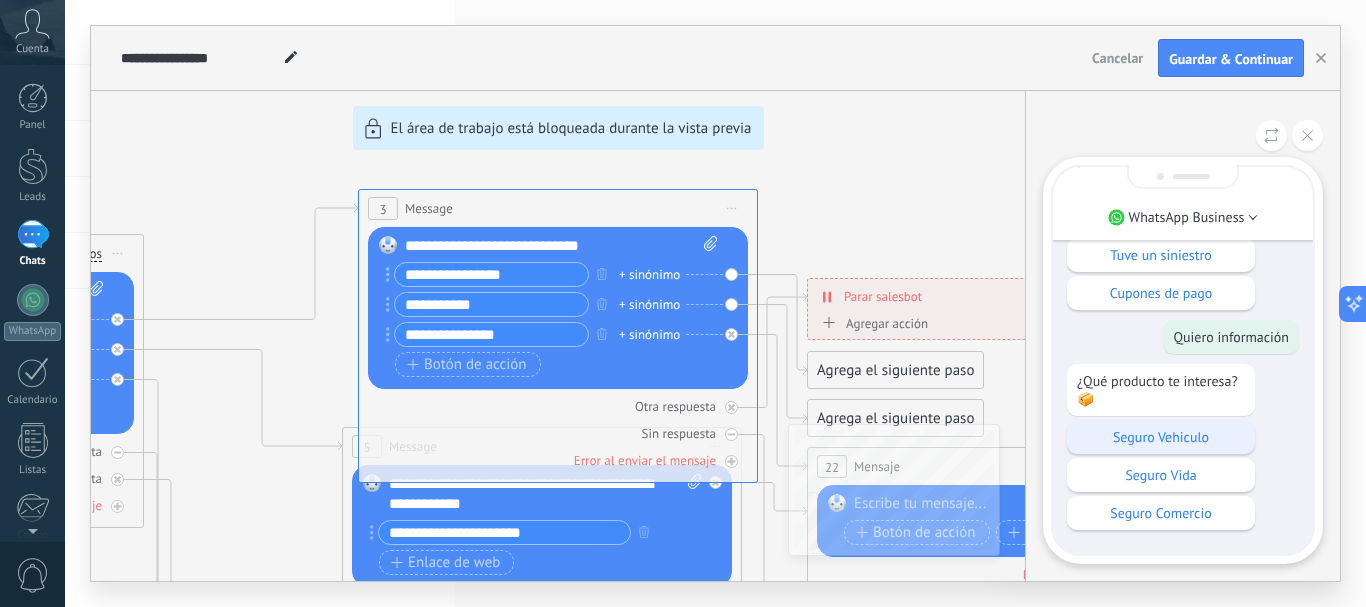 click on "Seguro Vehiculo" at bounding box center (1161, 437) 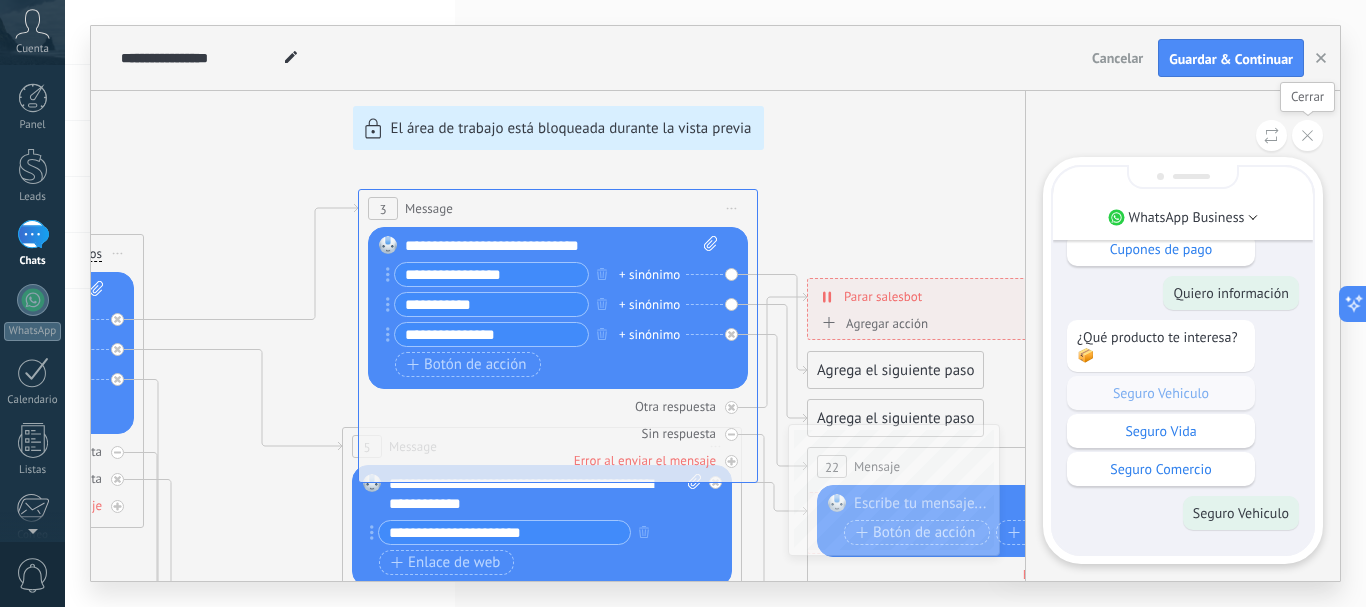 click at bounding box center (1307, 135) 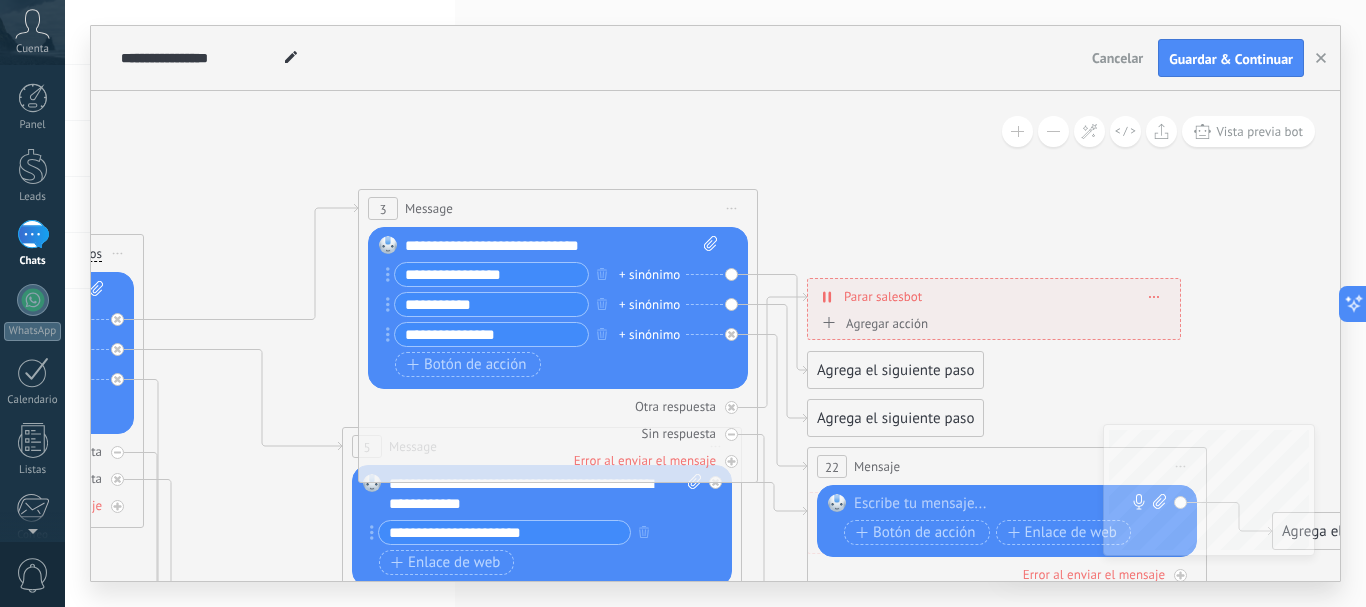 click 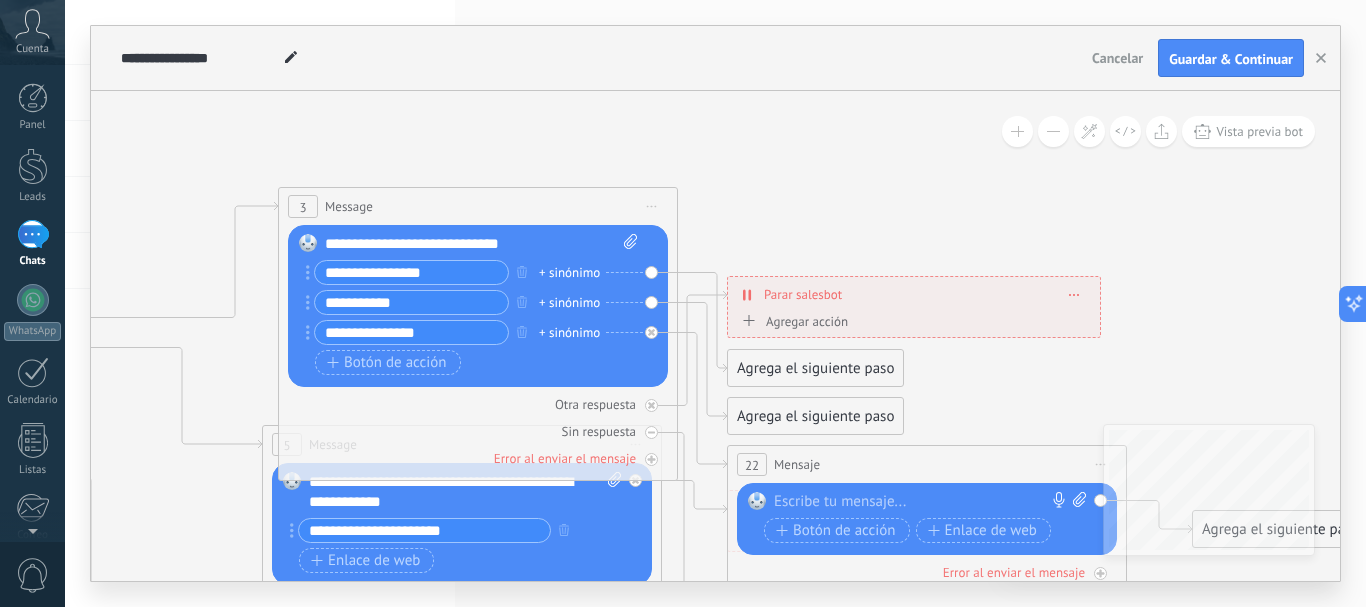drag, startPoint x: 901, startPoint y: 207, endPoint x: 821, endPoint y: 205, distance: 80.024994 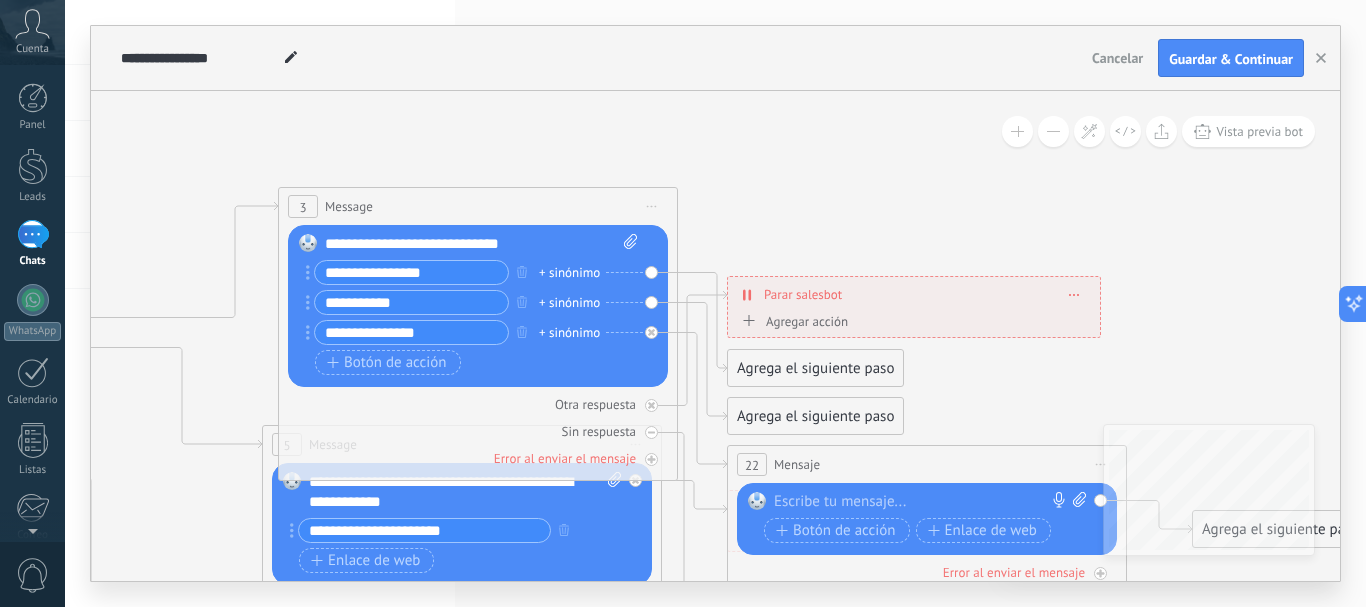 click 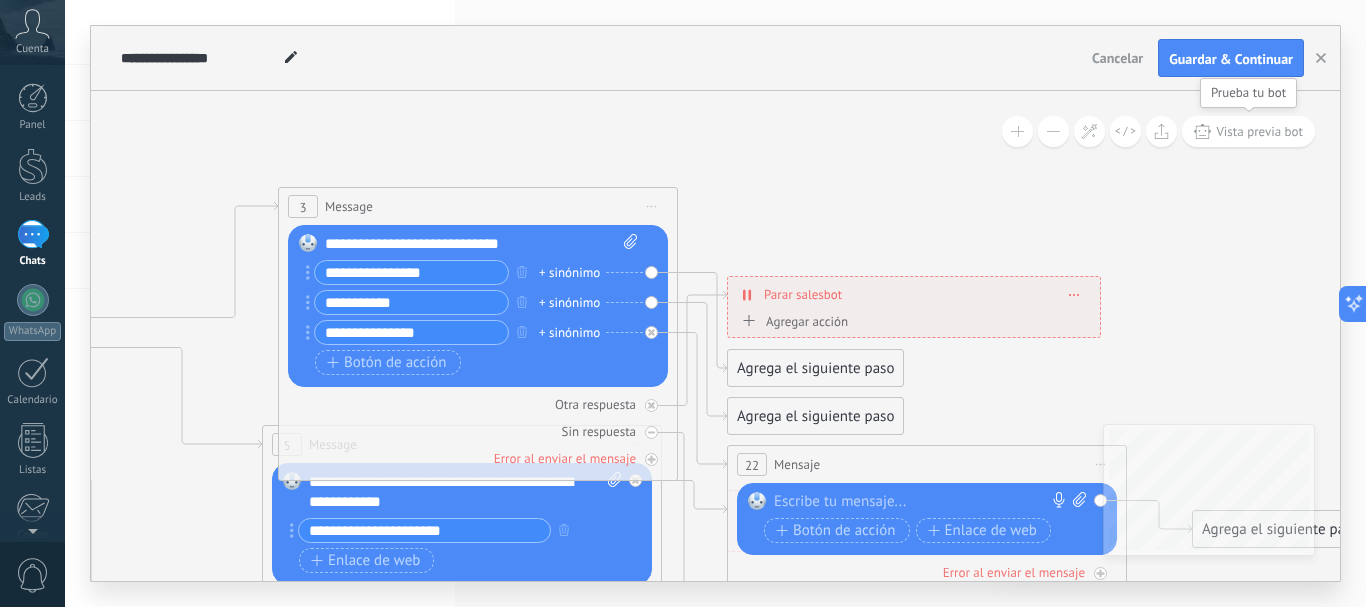 click on "Vista previa bot" at bounding box center [1259, 131] 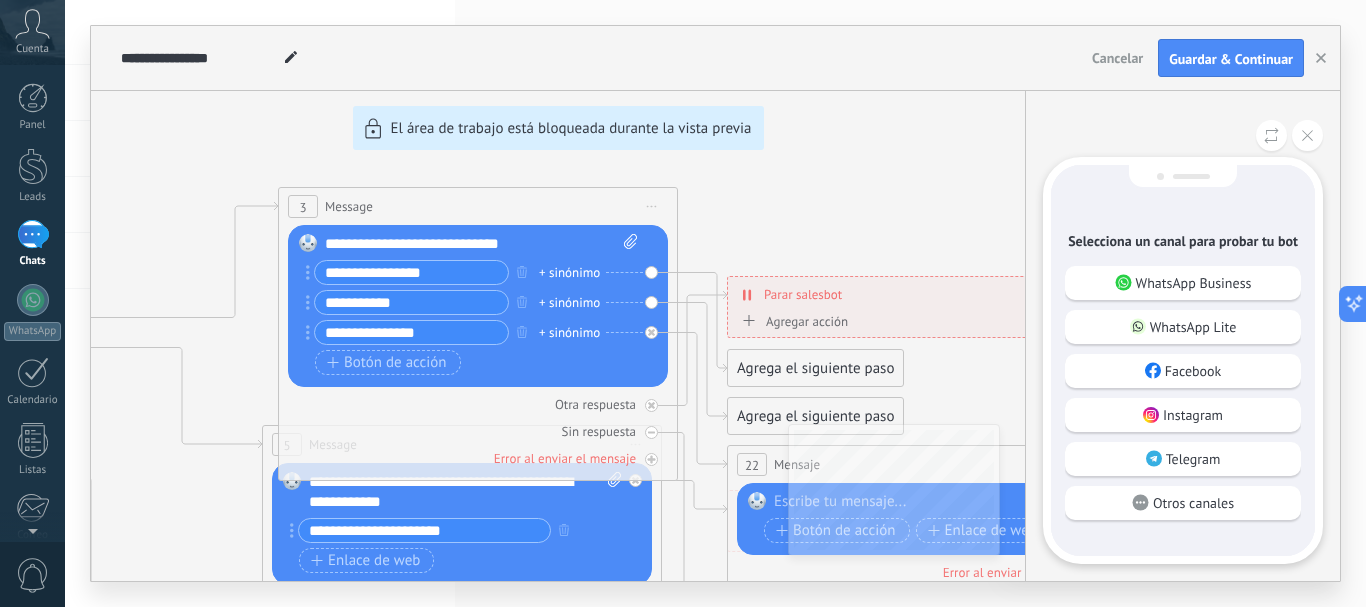 click on "Selecciona un canal para probar tu bot WhatsApp Business WhatsApp Lite Facebook Instagram Telegram Otros canales" at bounding box center [1183, 360] 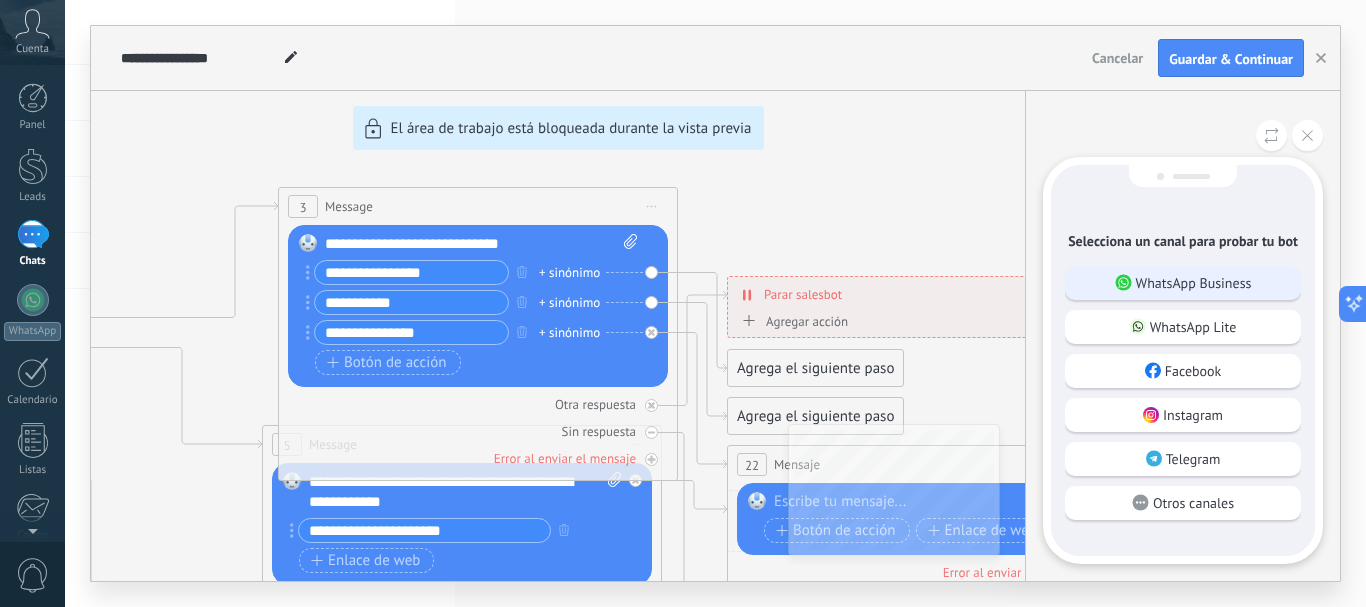click on "WhatsApp Business" at bounding box center [1194, 283] 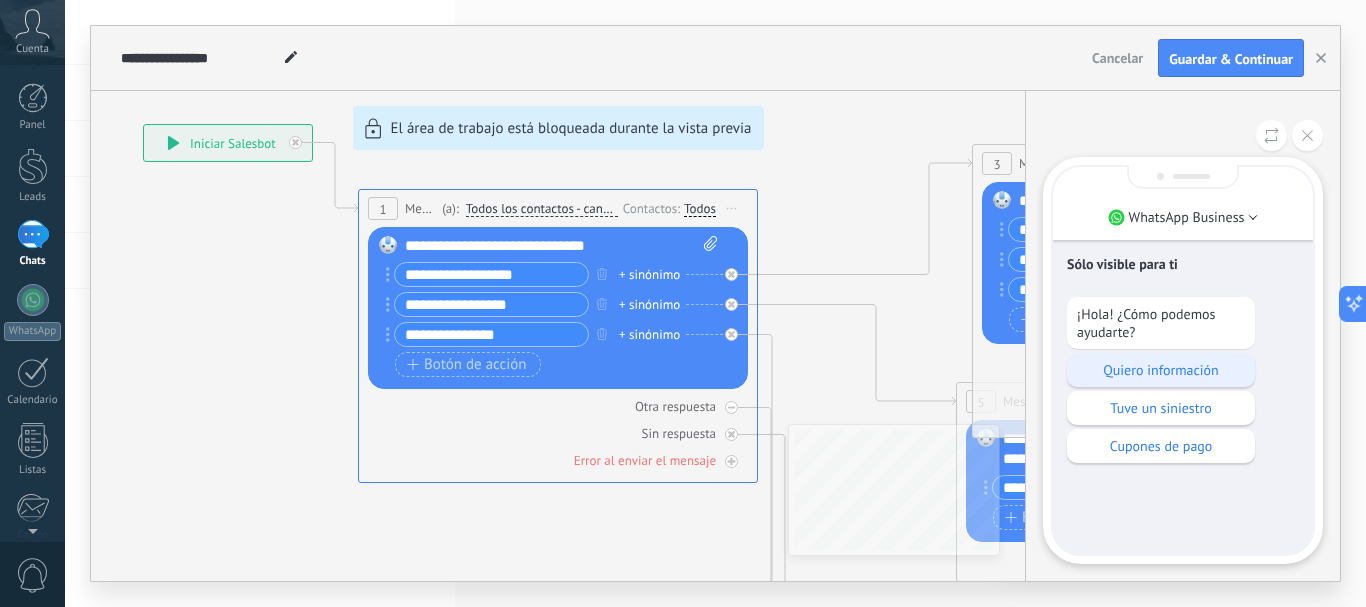 click on "Quiero información" at bounding box center [1161, 370] 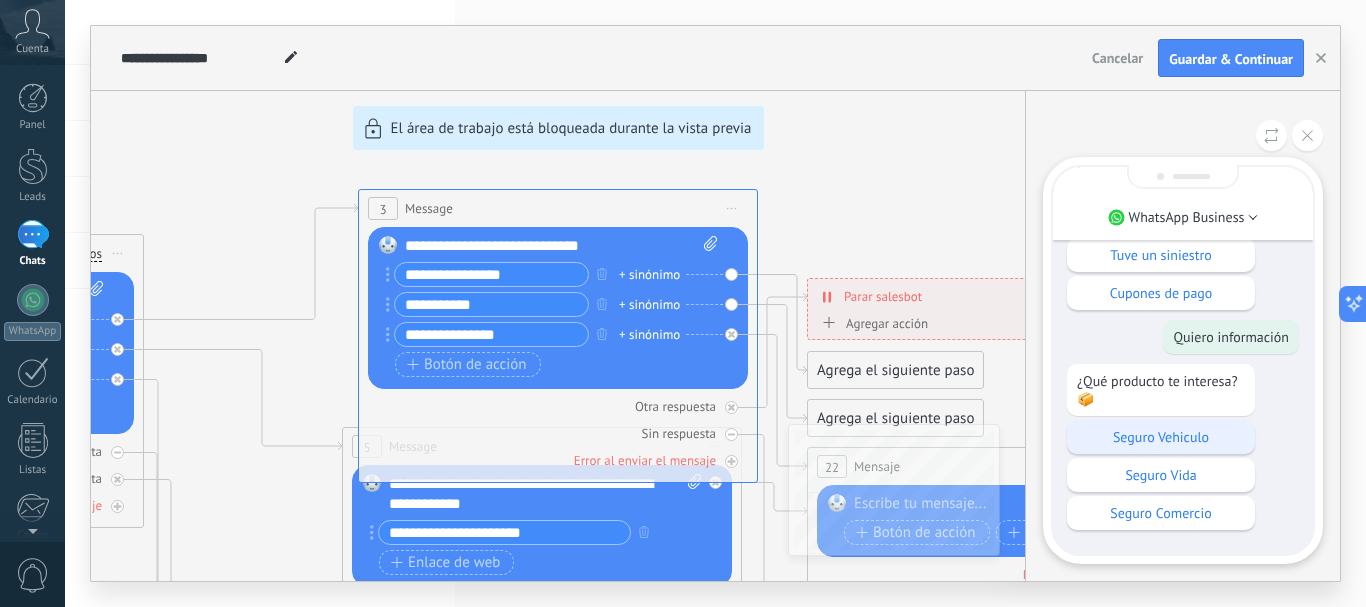 click on "Seguro Vehiculo" at bounding box center [1161, 437] 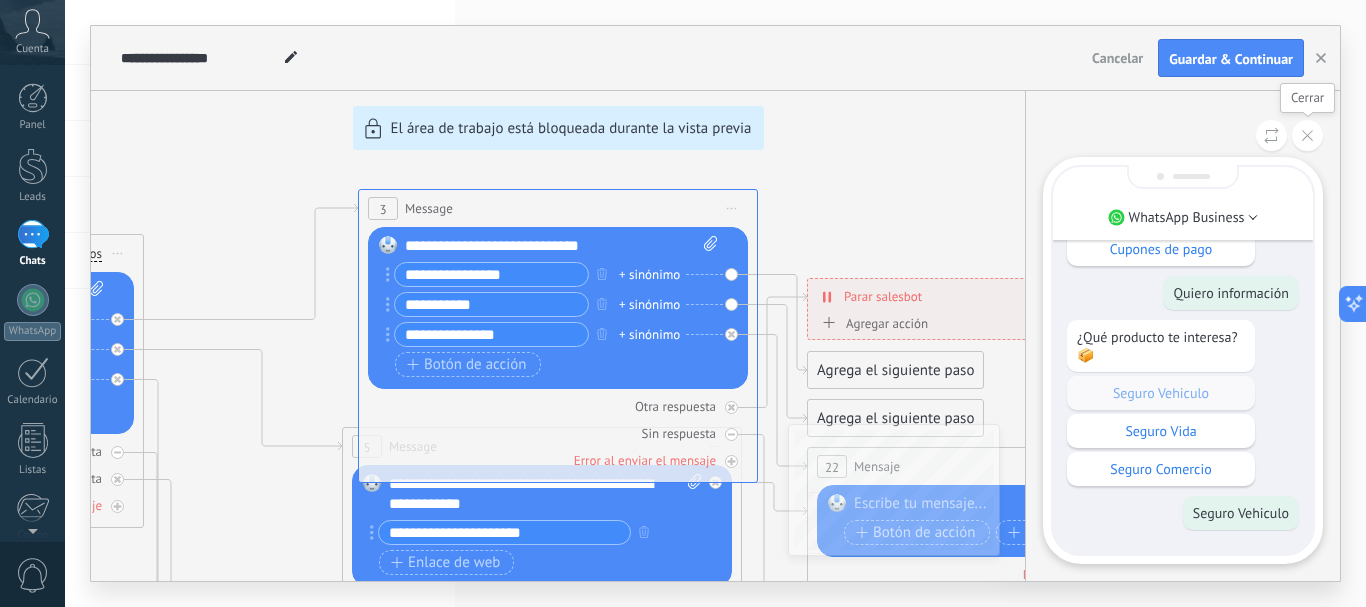 click at bounding box center (1307, 135) 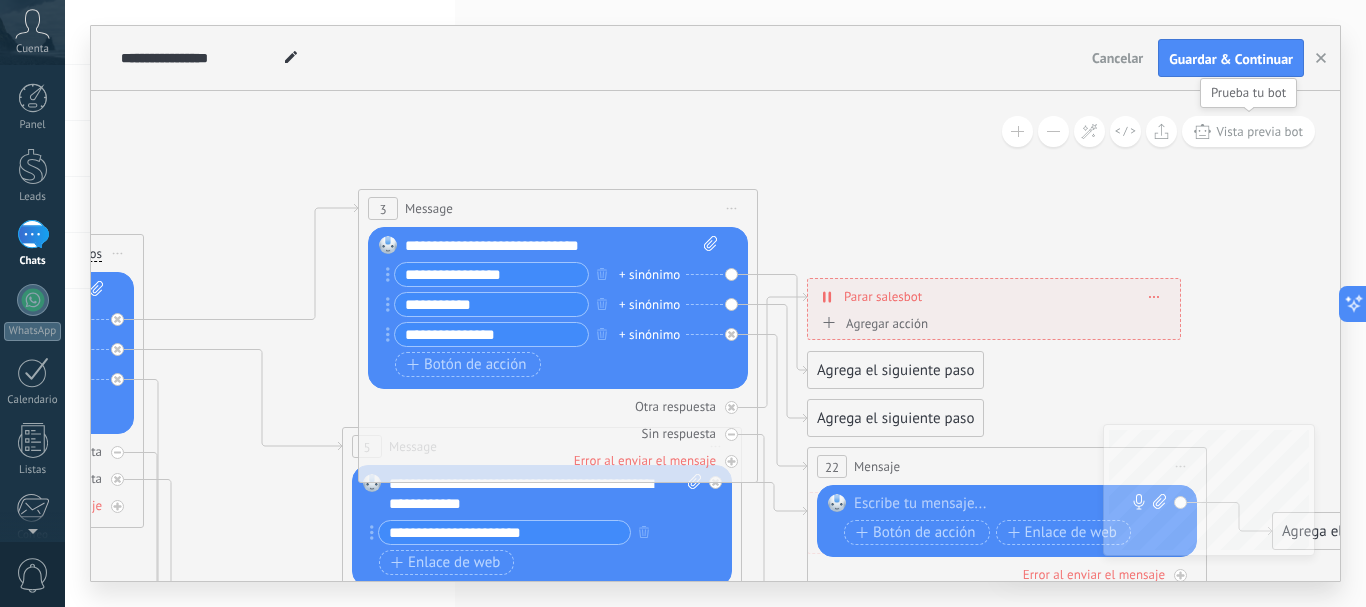 click on "Vista previa bot" at bounding box center [1259, 131] 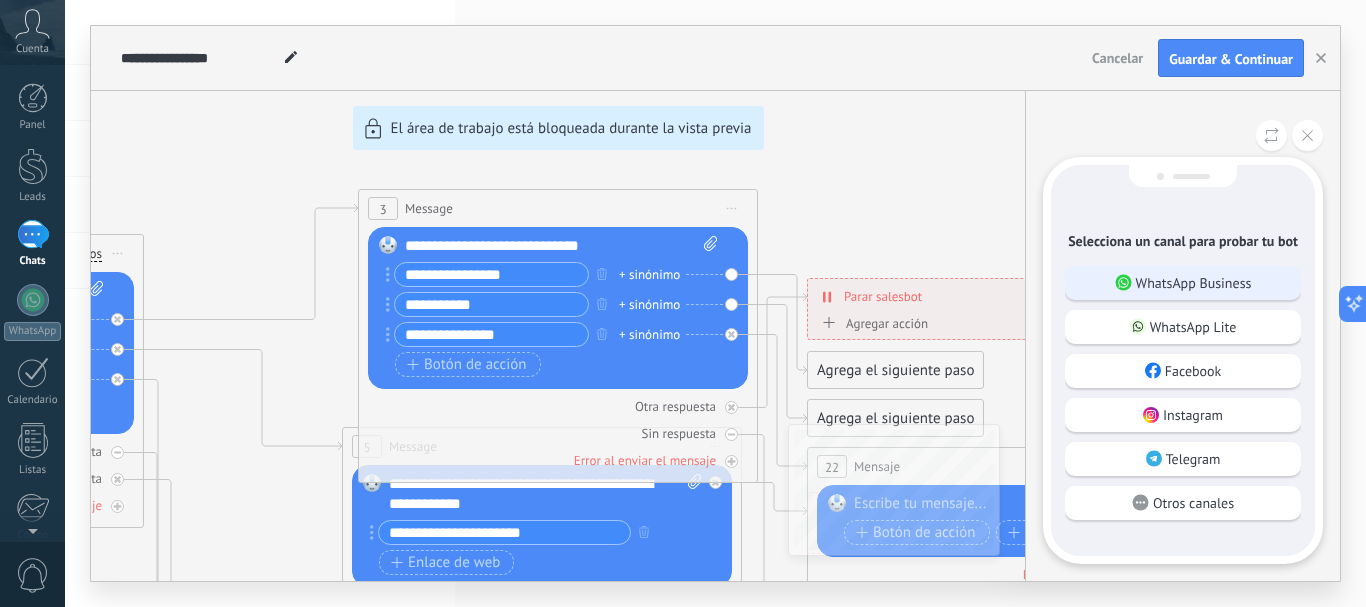 click on "WhatsApp Business" at bounding box center (1183, 283) 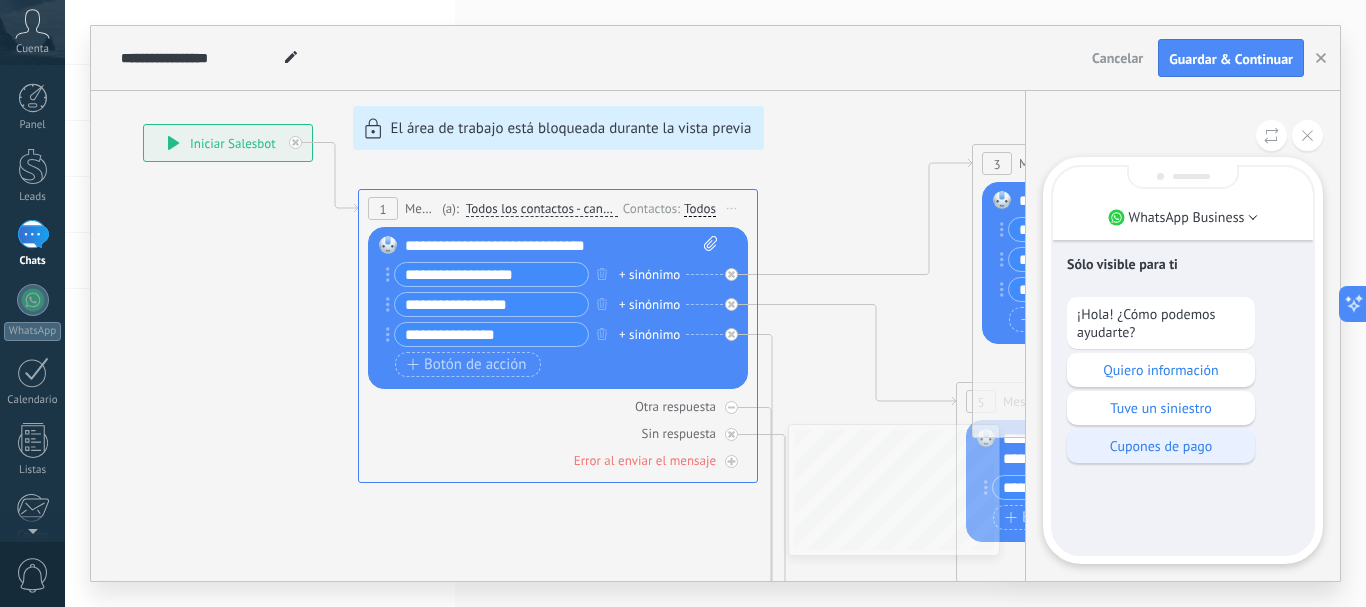 click on "Cupones de pago" at bounding box center [1161, 446] 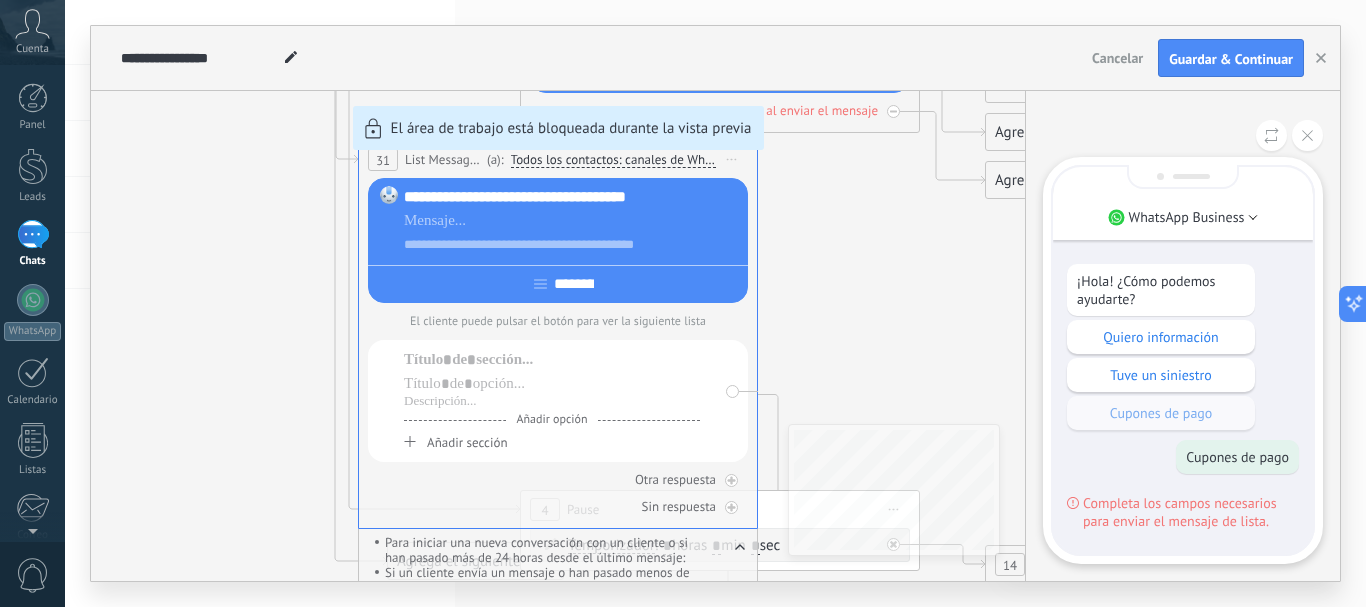 click on "**********" at bounding box center [715, 303] 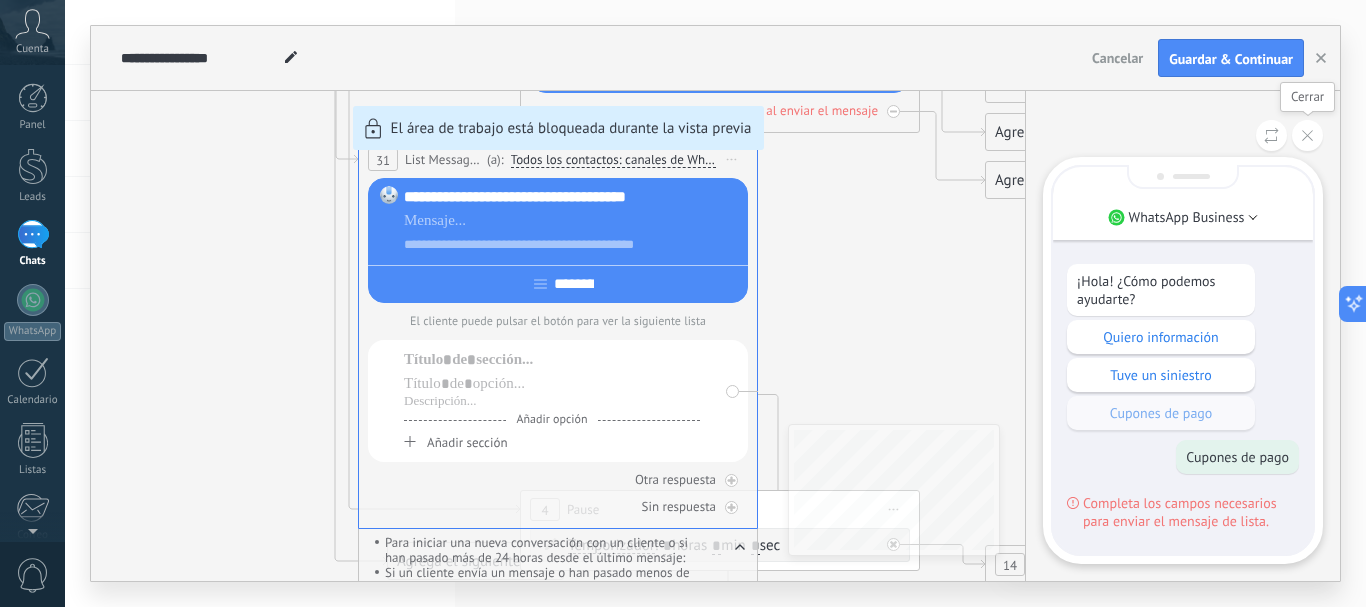 click at bounding box center (1307, 135) 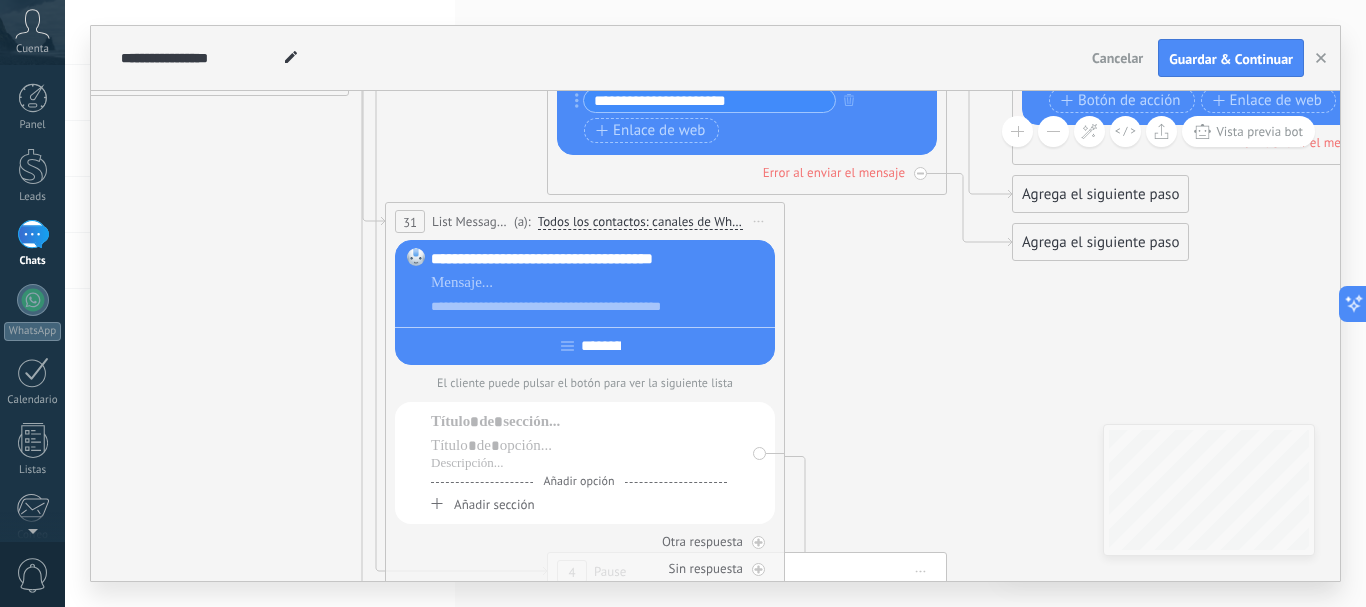 drag, startPoint x: 163, startPoint y: 282, endPoint x: 190, endPoint y: 344, distance: 67.62396 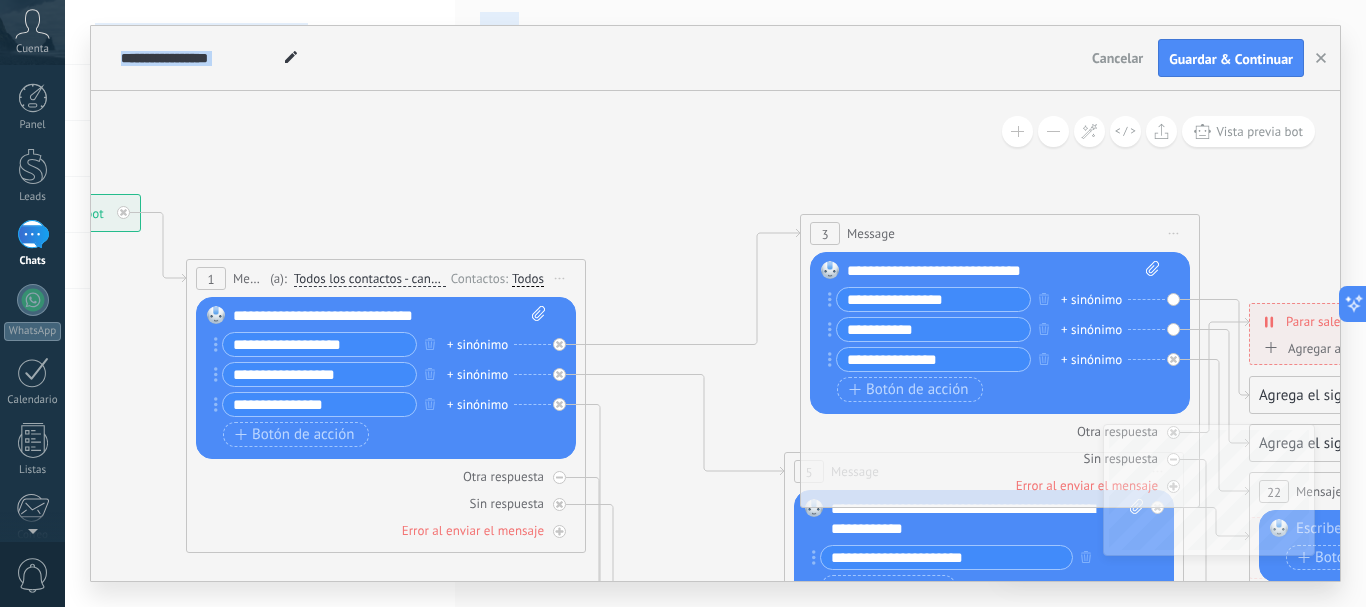drag, startPoint x: 245, startPoint y: 195, endPoint x: 482, endPoint y: 636, distance: 500.64957 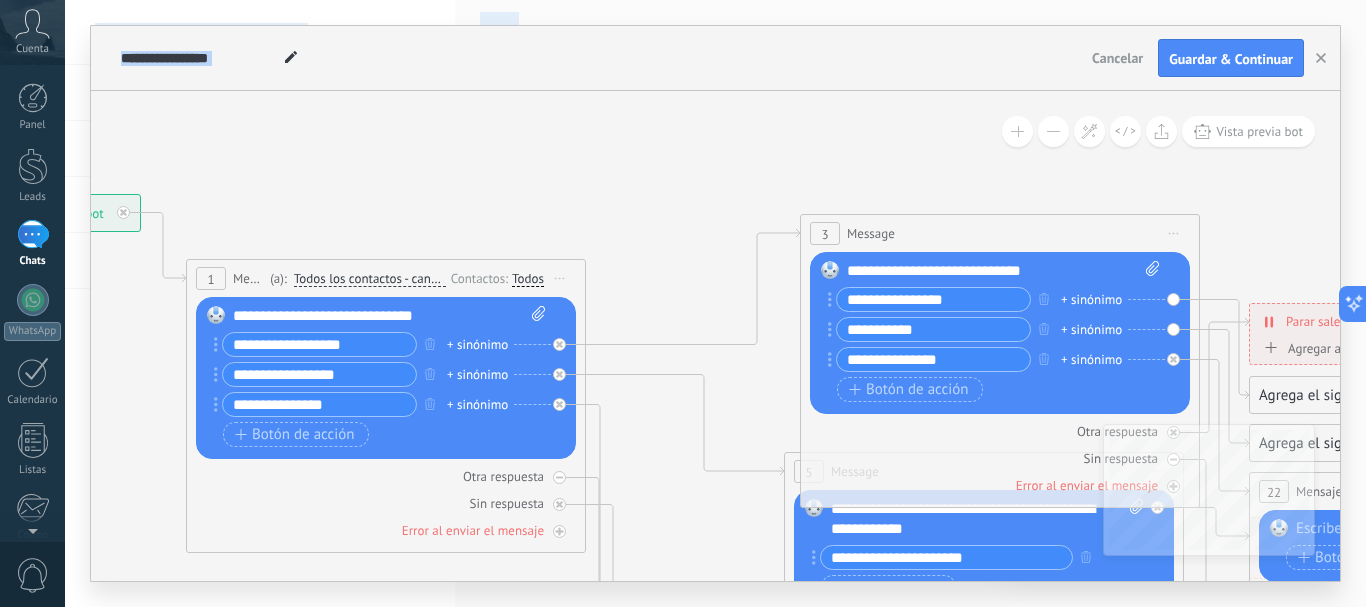 click on ".abccls-1,.abccls-2{fill-rule:evenodd}.abccls-2{fill:#fff} .abfcls-1{fill:none}.abfcls-2{fill:#fff} .abncls-1{isolation:isolate}.abncls-2{opacity:.06}.abncls-2,.abncls-3,.abncls-6{mix-blend-mode:multiply}.abncls-3{opacity:.15}.abncls-4,.abncls-8{fill:#fff}.abncls-5{fill:url(#abnlinear-gradient)}.abncls-6{opacity:.04}.abncls-7{fill:url(#abnlinear-gradient-2)}.abncls-8{fill-rule:evenodd} .abqst0{fill:#ffa200} .abwcls-1{fill:#252525} .cls-1{isolation:isolate} .acicls-1{fill:none} .aclcls-1{fill:#232323} .acnst0{display:none} .addcls-1,.addcls-2{fill:none;stroke-miterlimit:10}.addcls-1{stroke:#dfe0e5}.addcls-2{stroke:#a1a7ab} .adecls-1,.adecls-2{fill:none;stroke-miterlimit:10}.adecls-1{stroke:#dfe0e5}.adecls-2{stroke:#a1a7ab} .adqcls-1{fill:#8591a5;fill-rule:evenodd} .aeccls-1{fill:#5c9f37} .aeecls-1{fill:#f86161} .aejcls-1{fill:#8591a5;fill-rule:evenodd} .aekcls-1{fill-rule:evenodd} .aelcls-1{fill-rule:evenodd;fill:currentColor} .aemcls-1{fill-rule:evenodd;fill:currentColor} .aercls-2{fill:#24bc8c}" at bounding box center (683, 303) 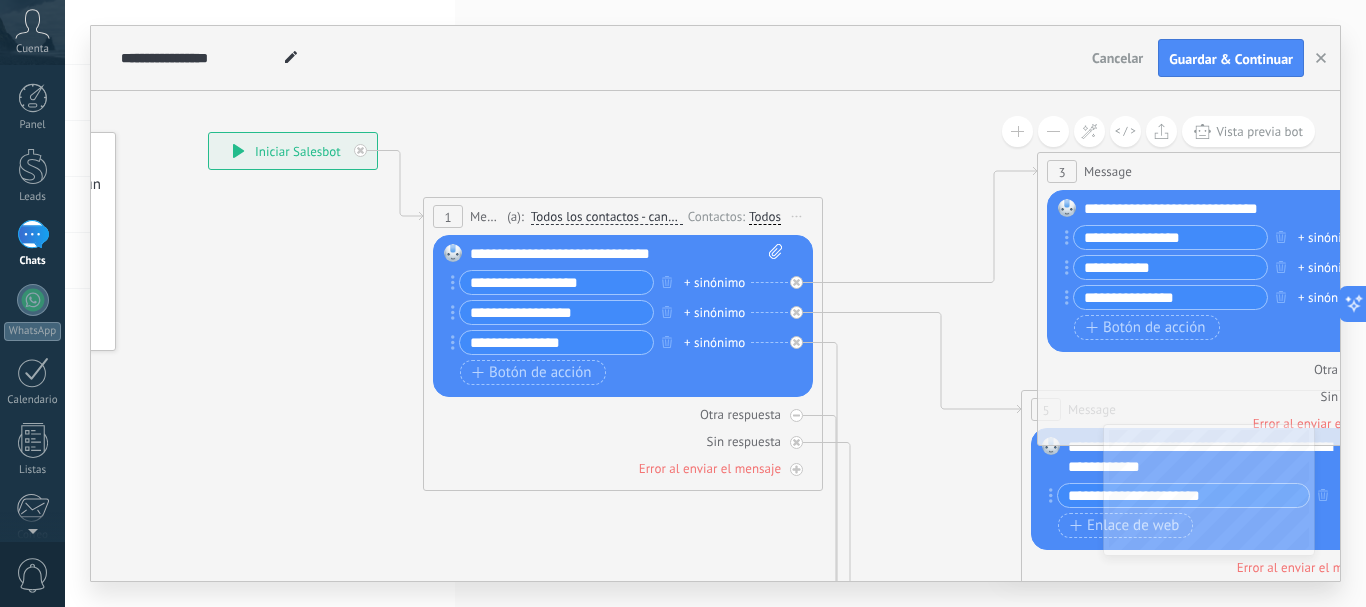 drag, startPoint x: 465, startPoint y: 144, endPoint x: 693, endPoint y: 75, distance: 238.2121 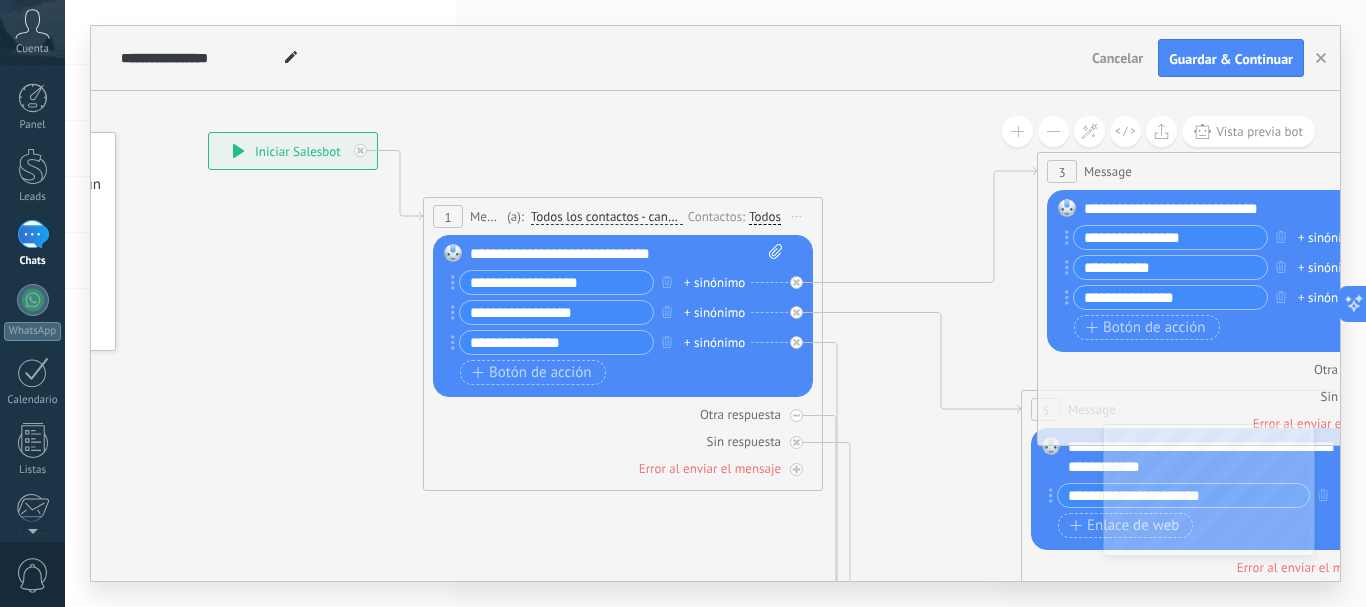 click on "**********" at bounding box center (715, 303) 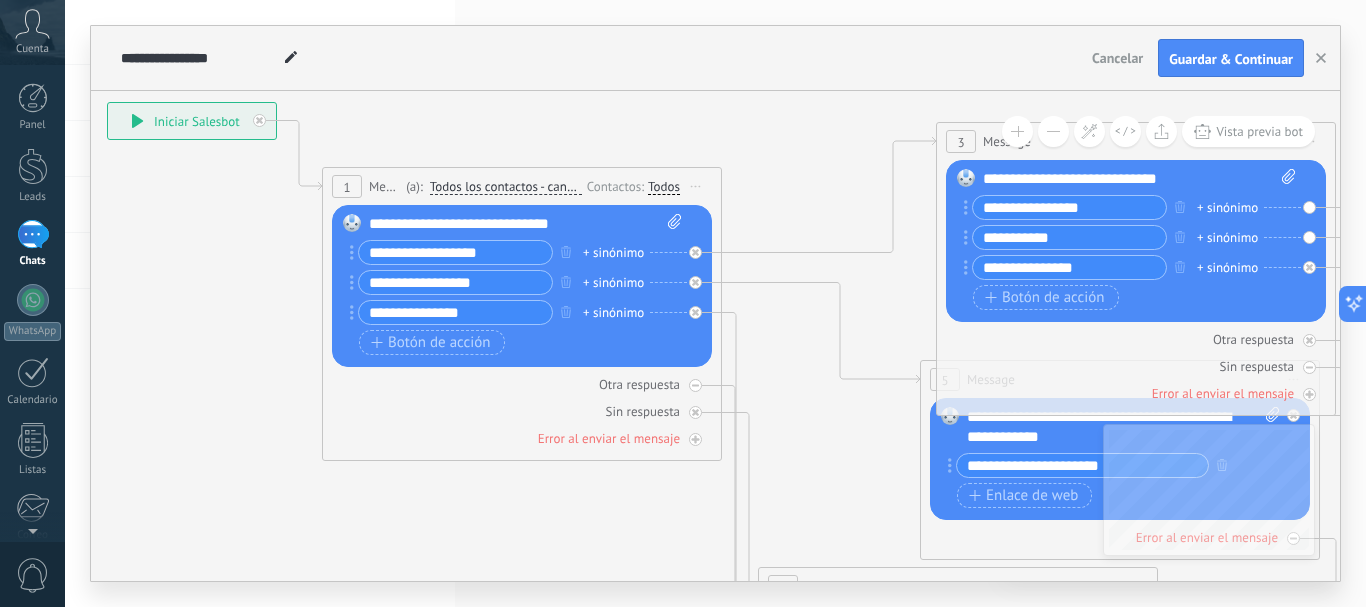 drag, startPoint x: 326, startPoint y: 470, endPoint x: 234, endPoint y: 457, distance: 92.91394 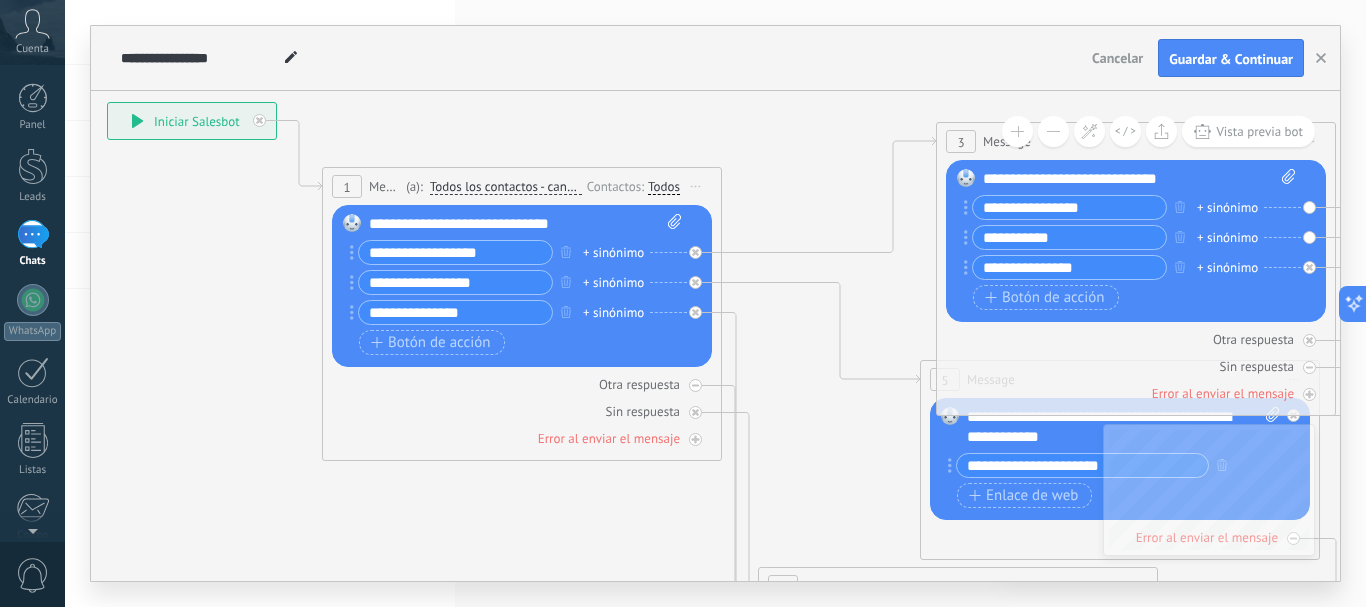click 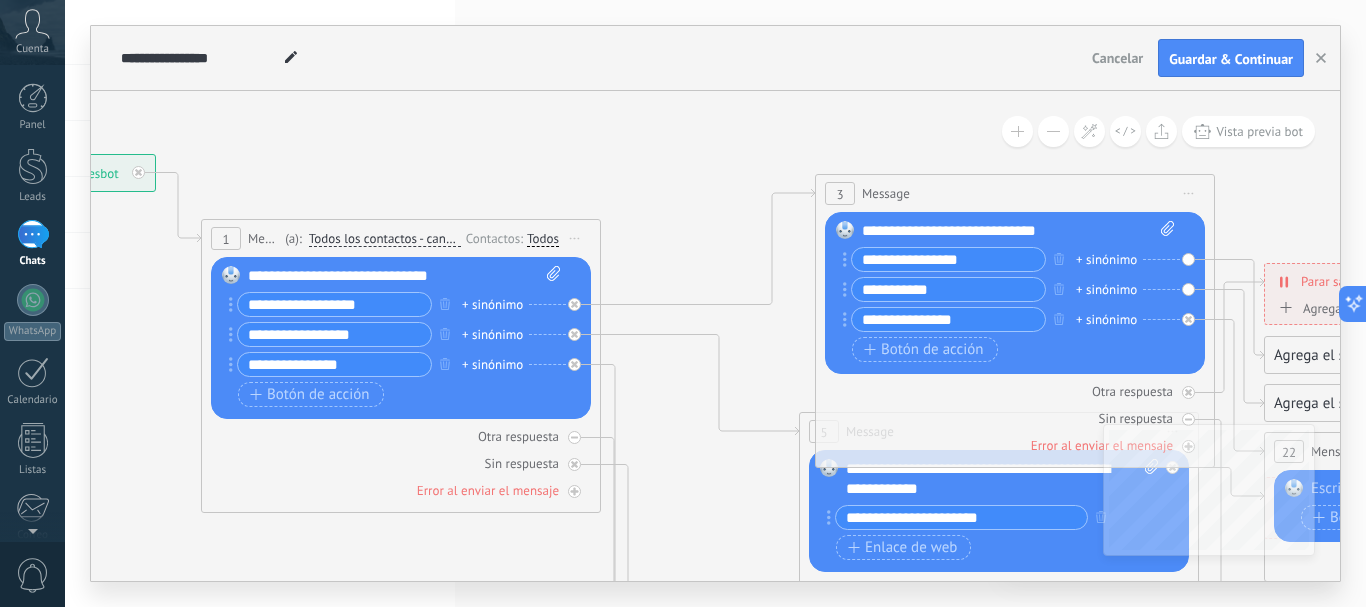 drag, startPoint x: 404, startPoint y: 489, endPoint x: 297, endPoint y: 564, distance: 130.66751 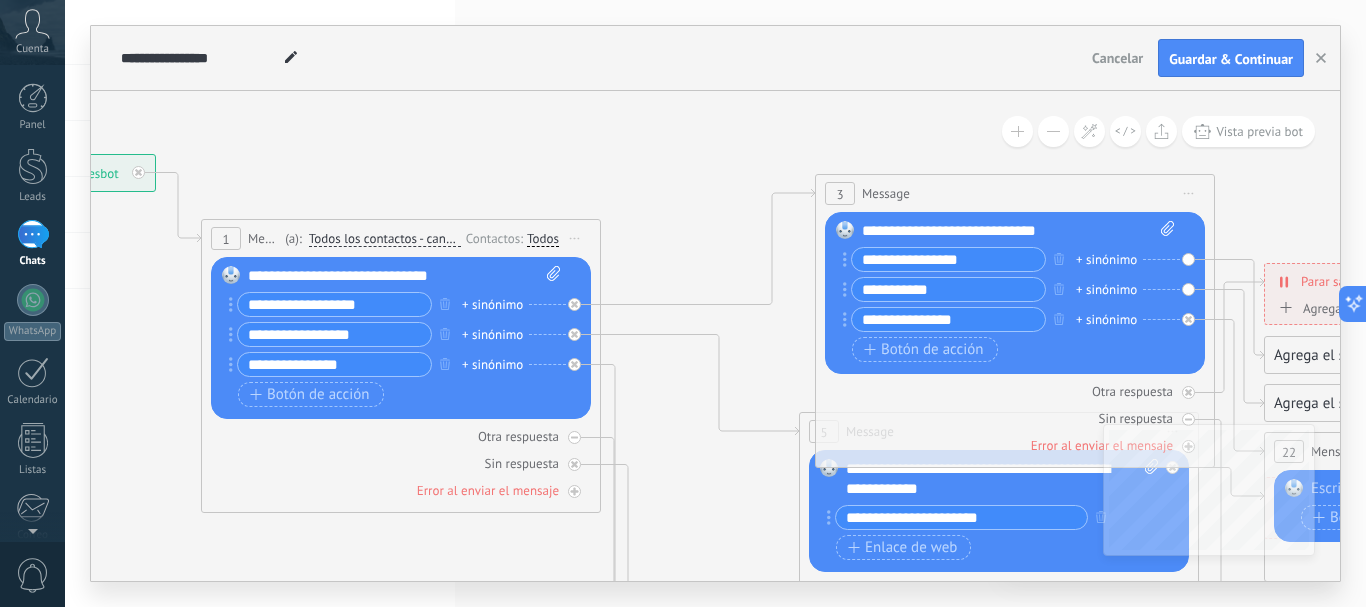 click 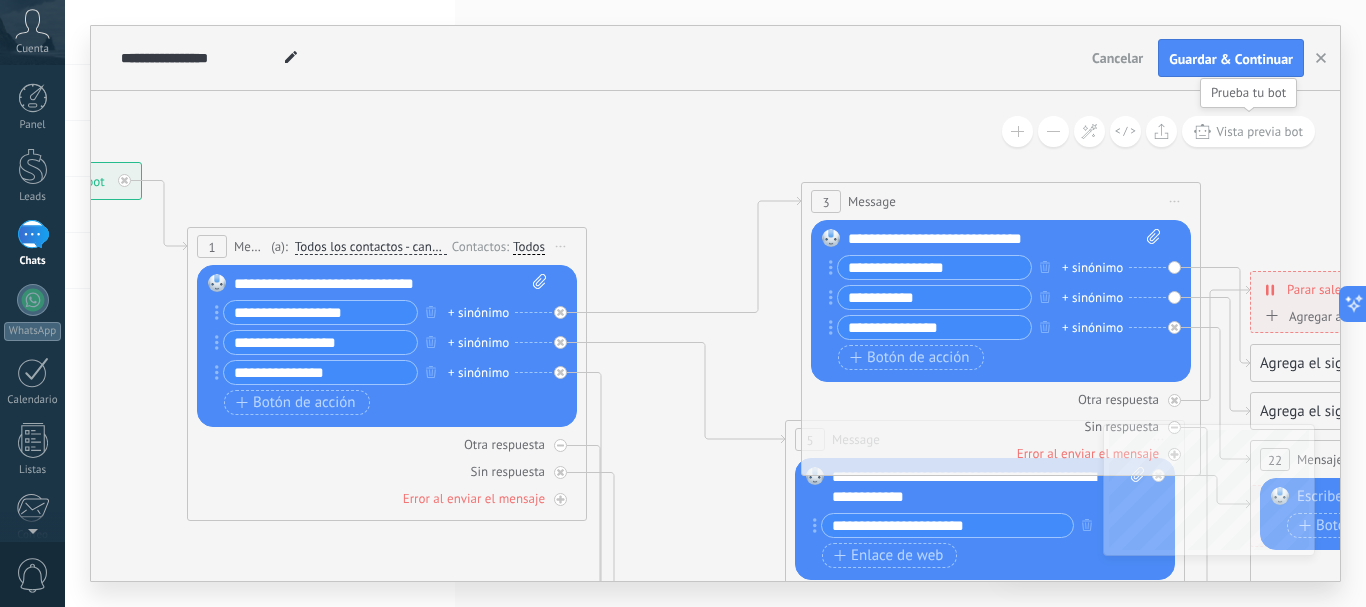 click on "Vista previa bot" at bounding box center (1259, 131) 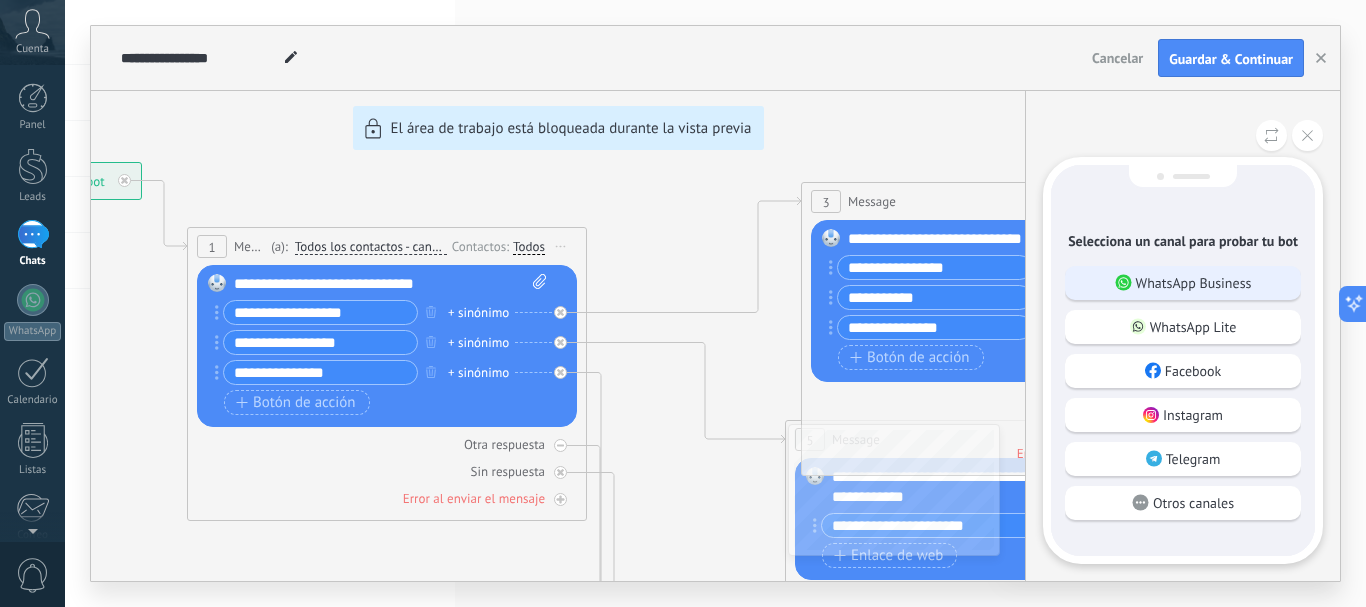click on "WhatsApp Business" at bounding box center [1194, 283] 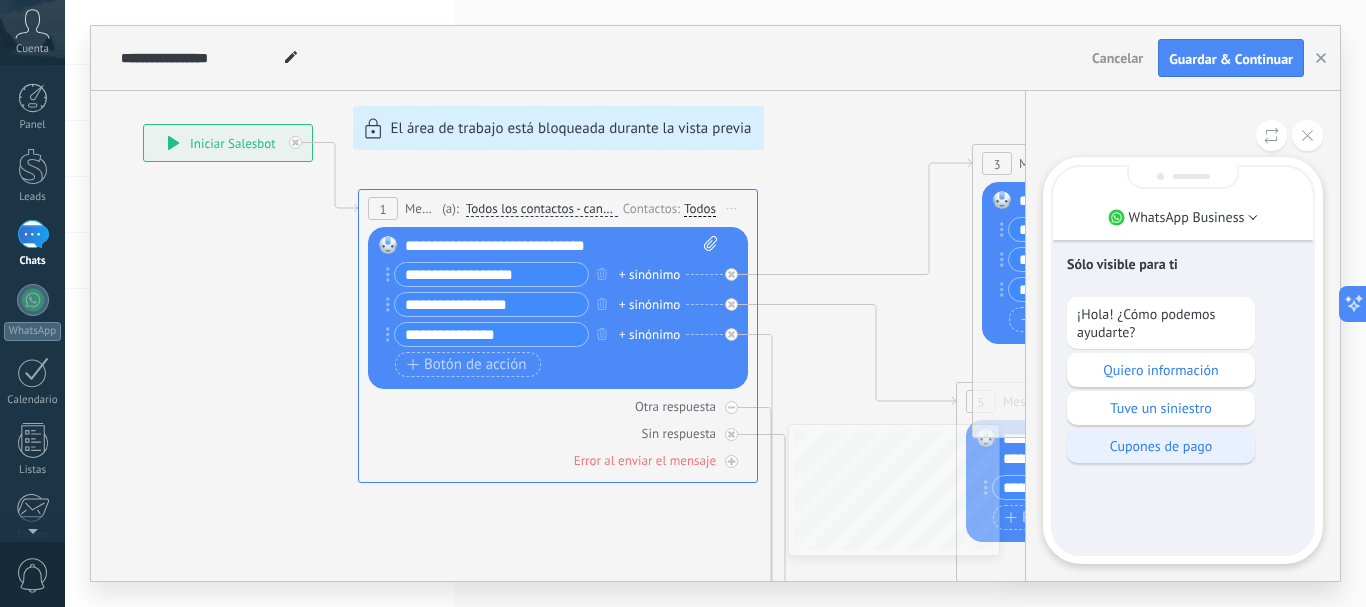 click on "Cupones de pago" at bounding box center [1161, 446] 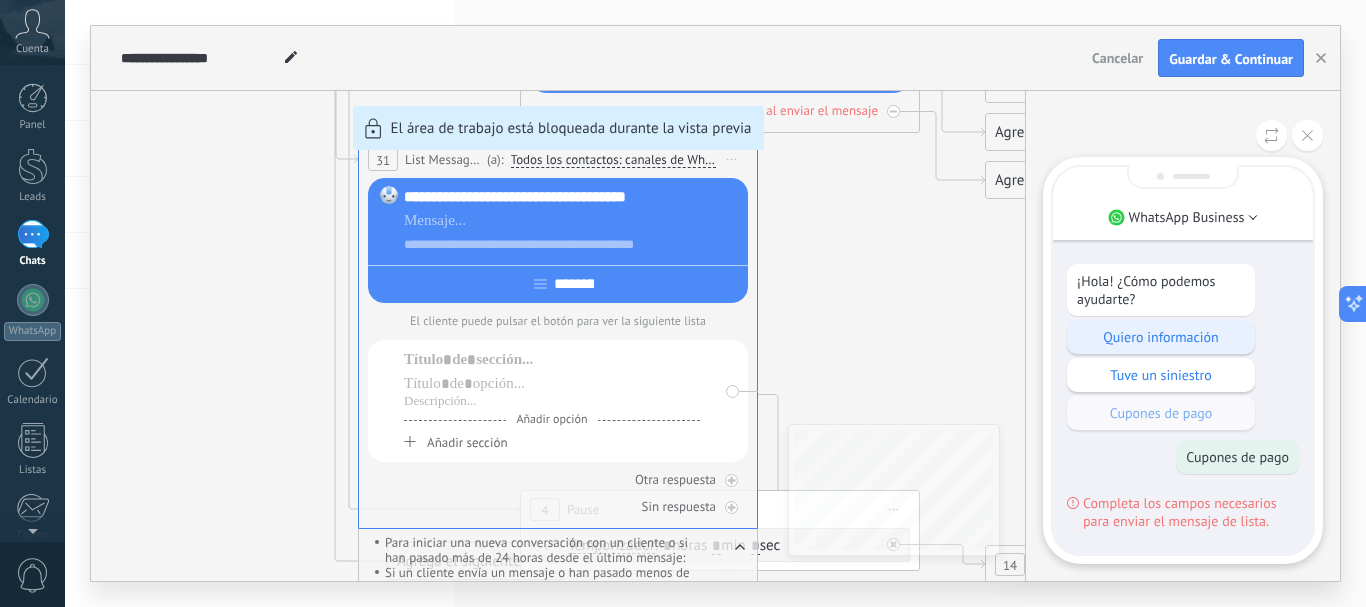 click on "Quiero información" at bounding box center [1161, 337] 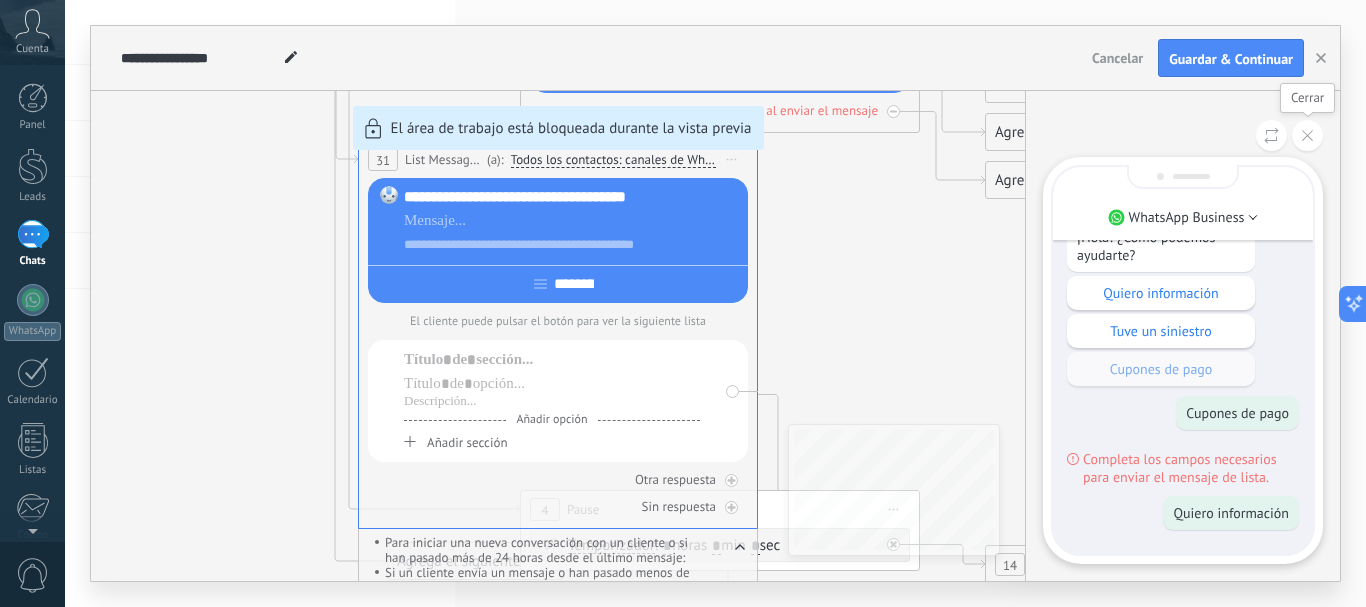 click at bounding box center (1307, 135) 